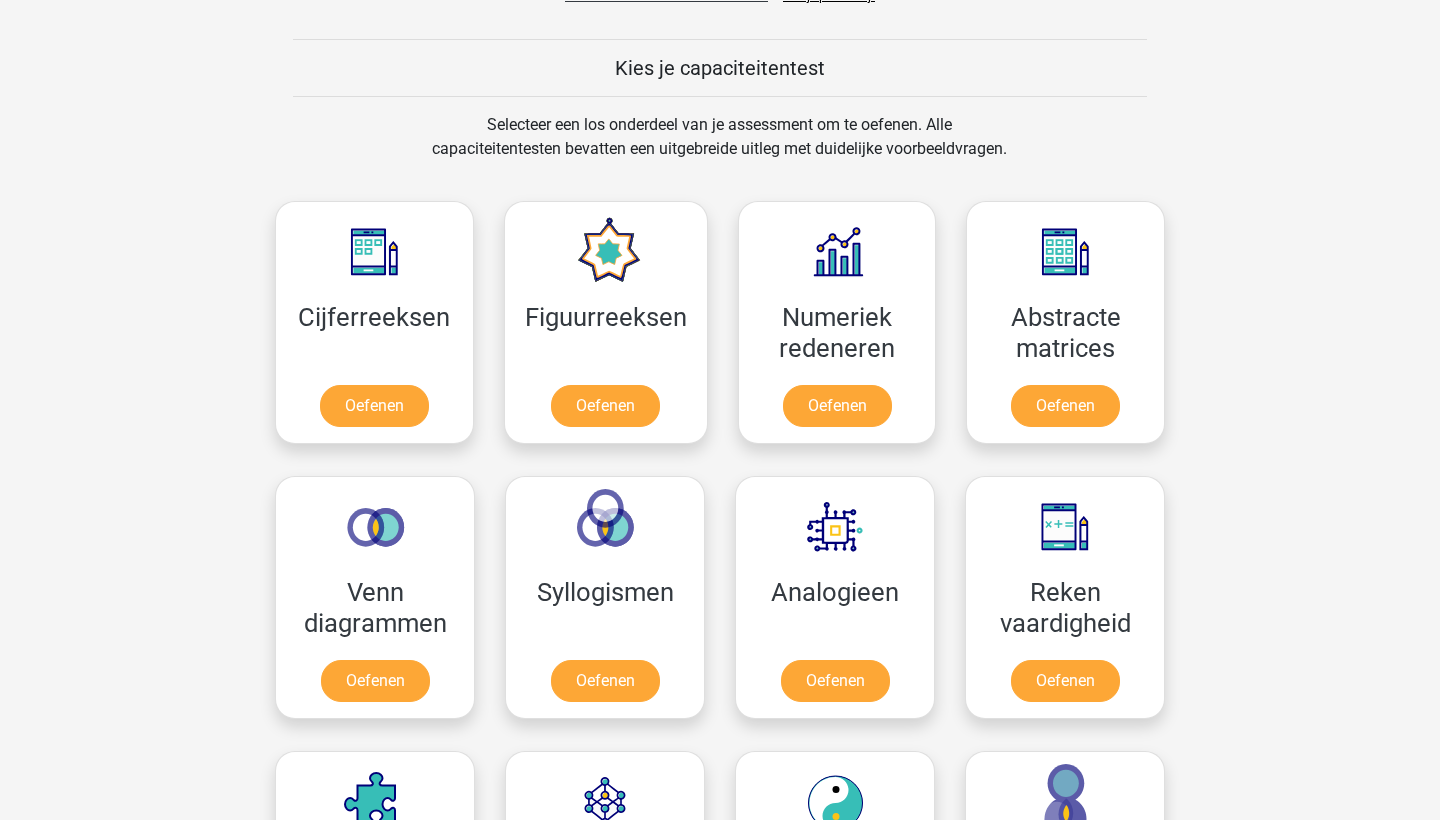 scroll, scrollTop: 744, scrollLeft: 0, axis: vertical 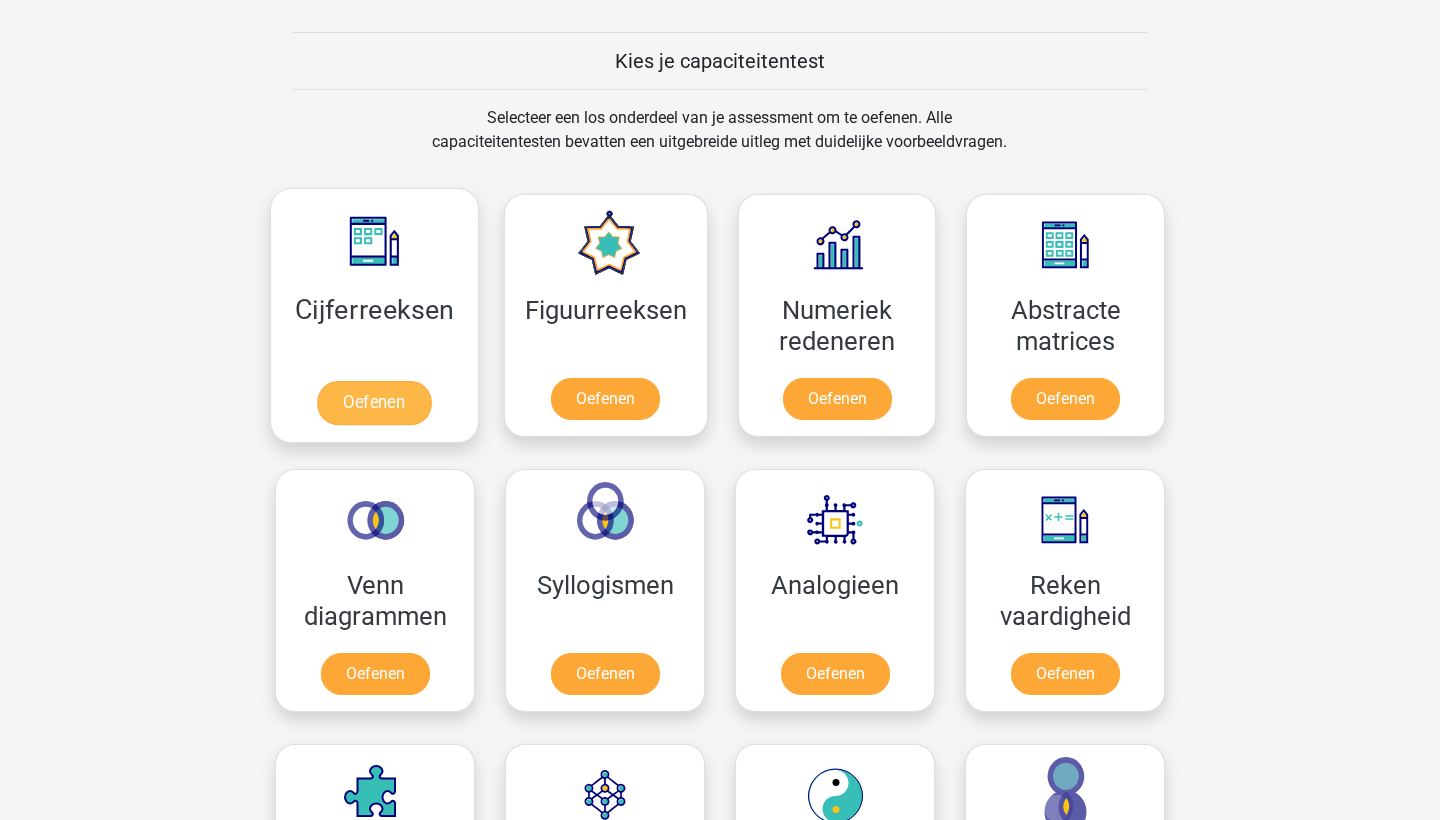 click on "Oefenen" at bounding box center (374, 403) 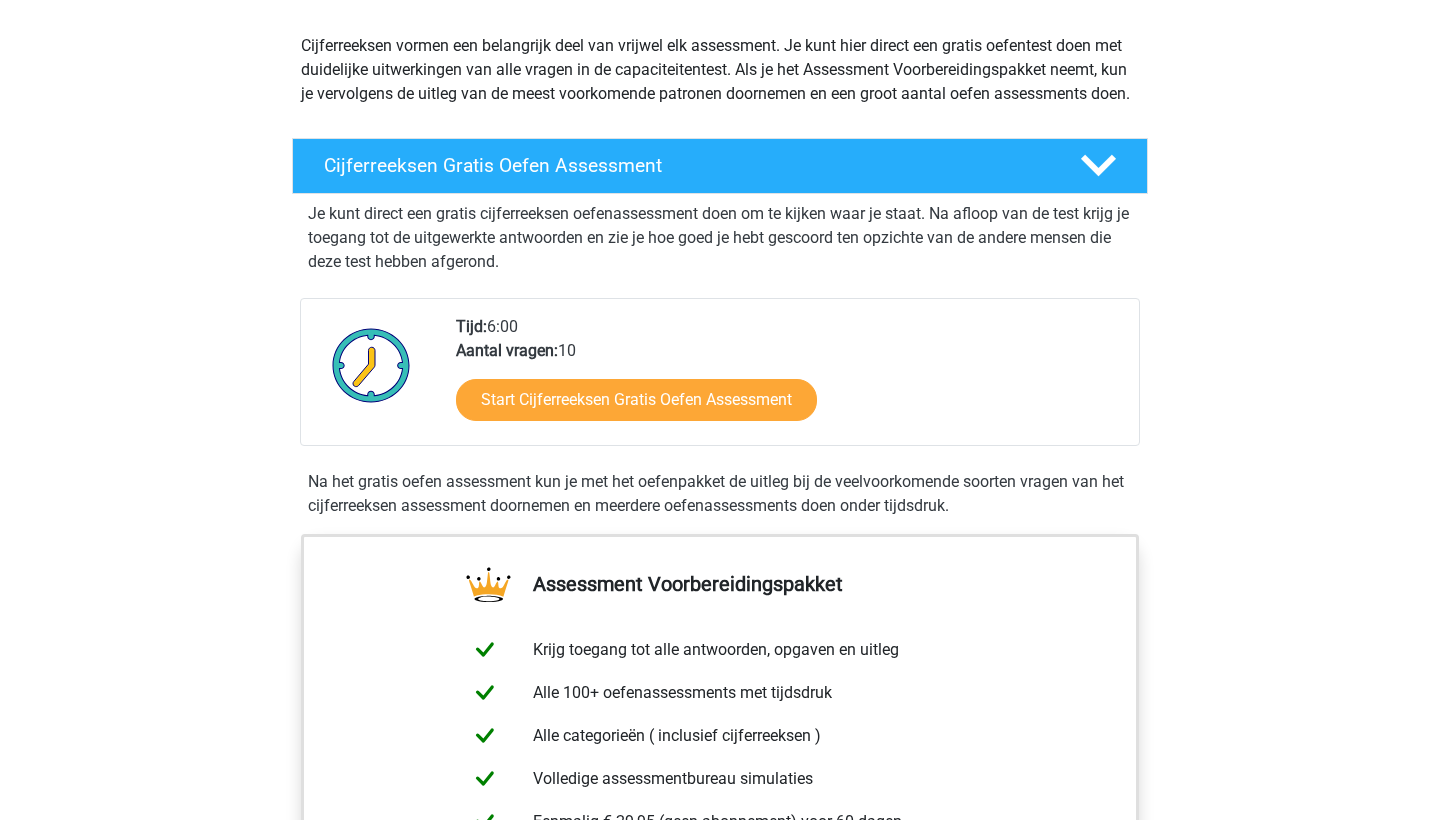 scroll, scrollTop: 232, scrollLeft: 0, axis: vertical 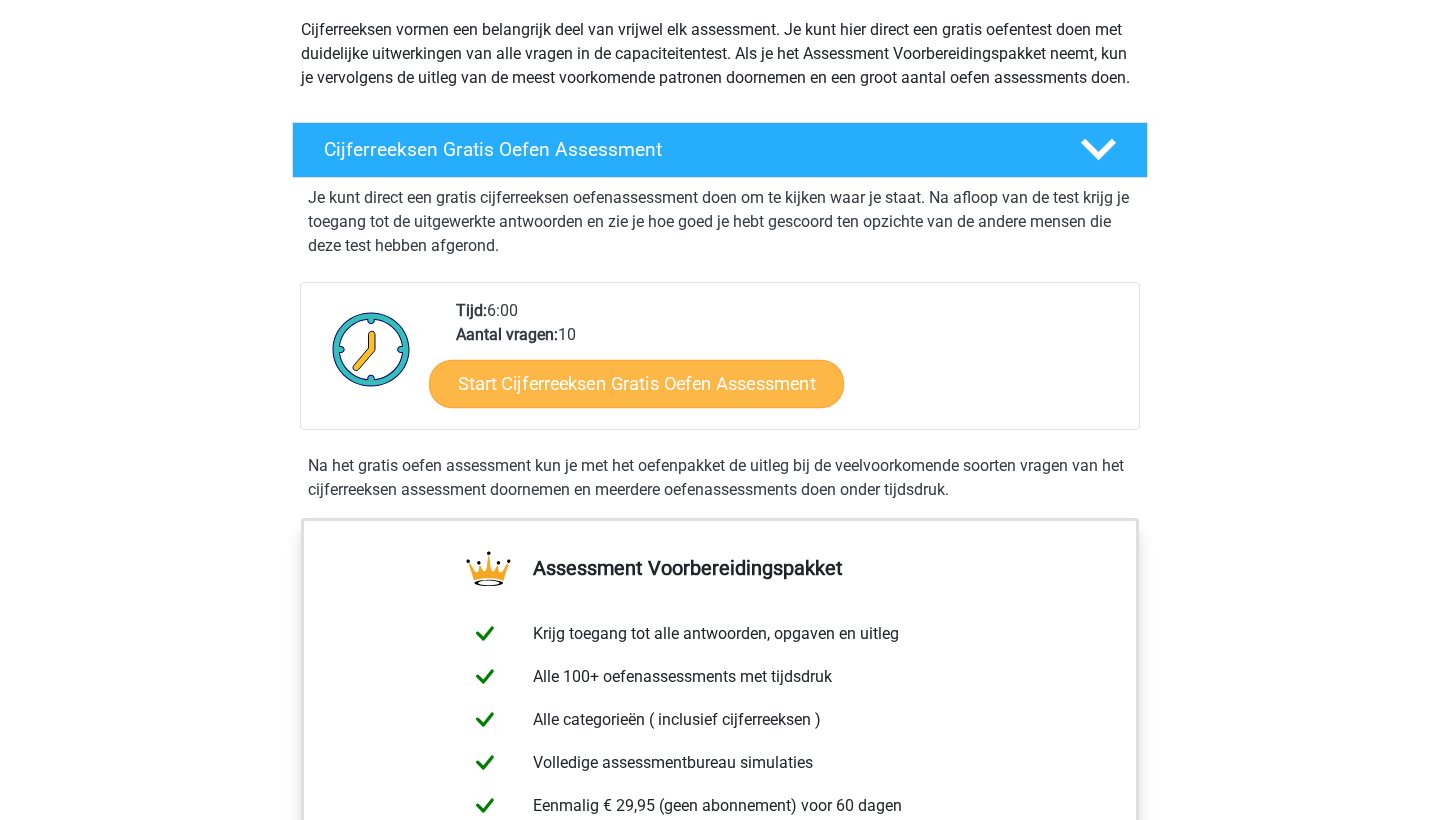 click on "Start Cijferreeksen
Gratis Oefen Assessment" at bounding box center [636, 383] 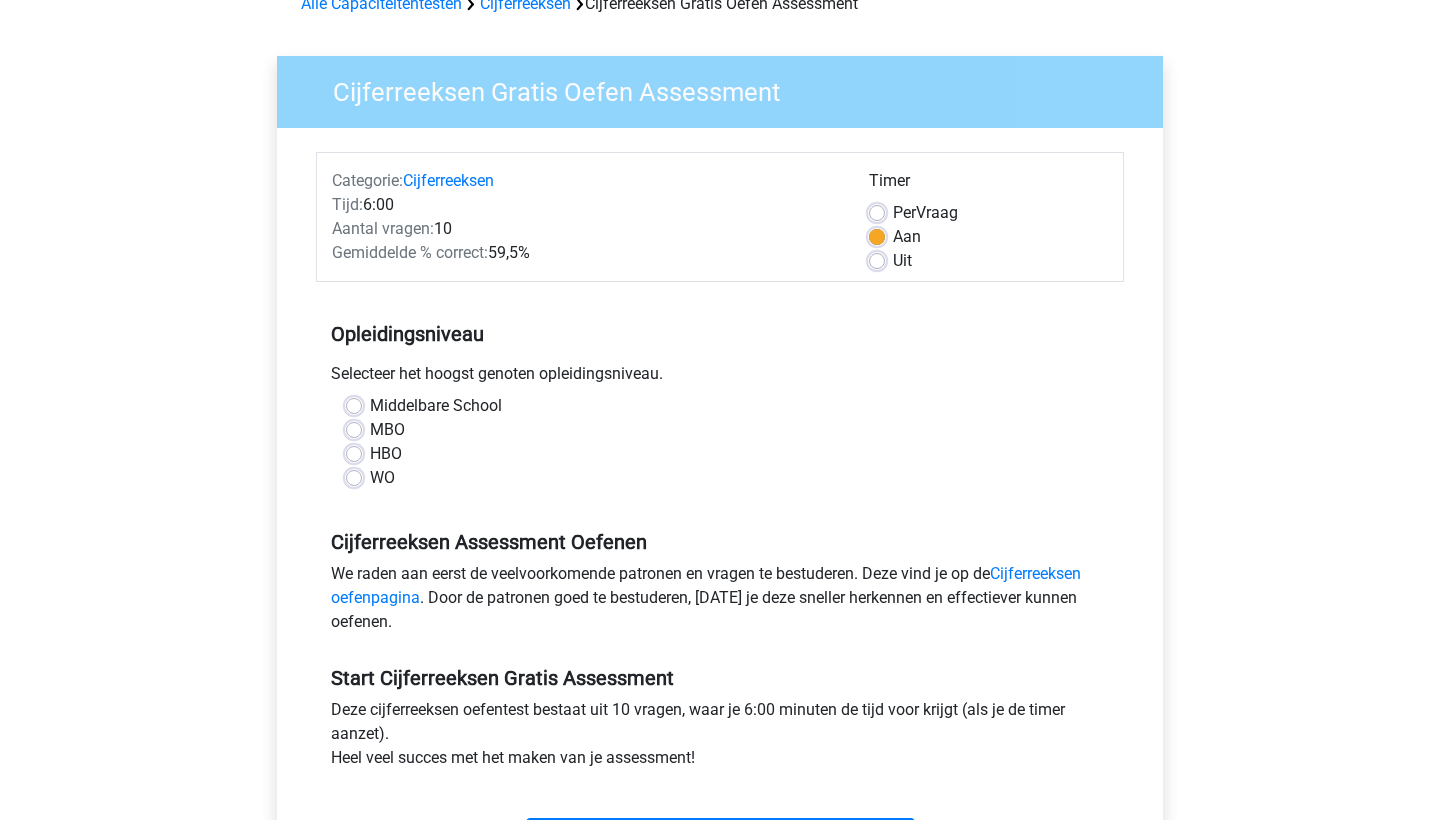 scroll, scrollTop: 118, scrollLeft: 0, axis: vertical 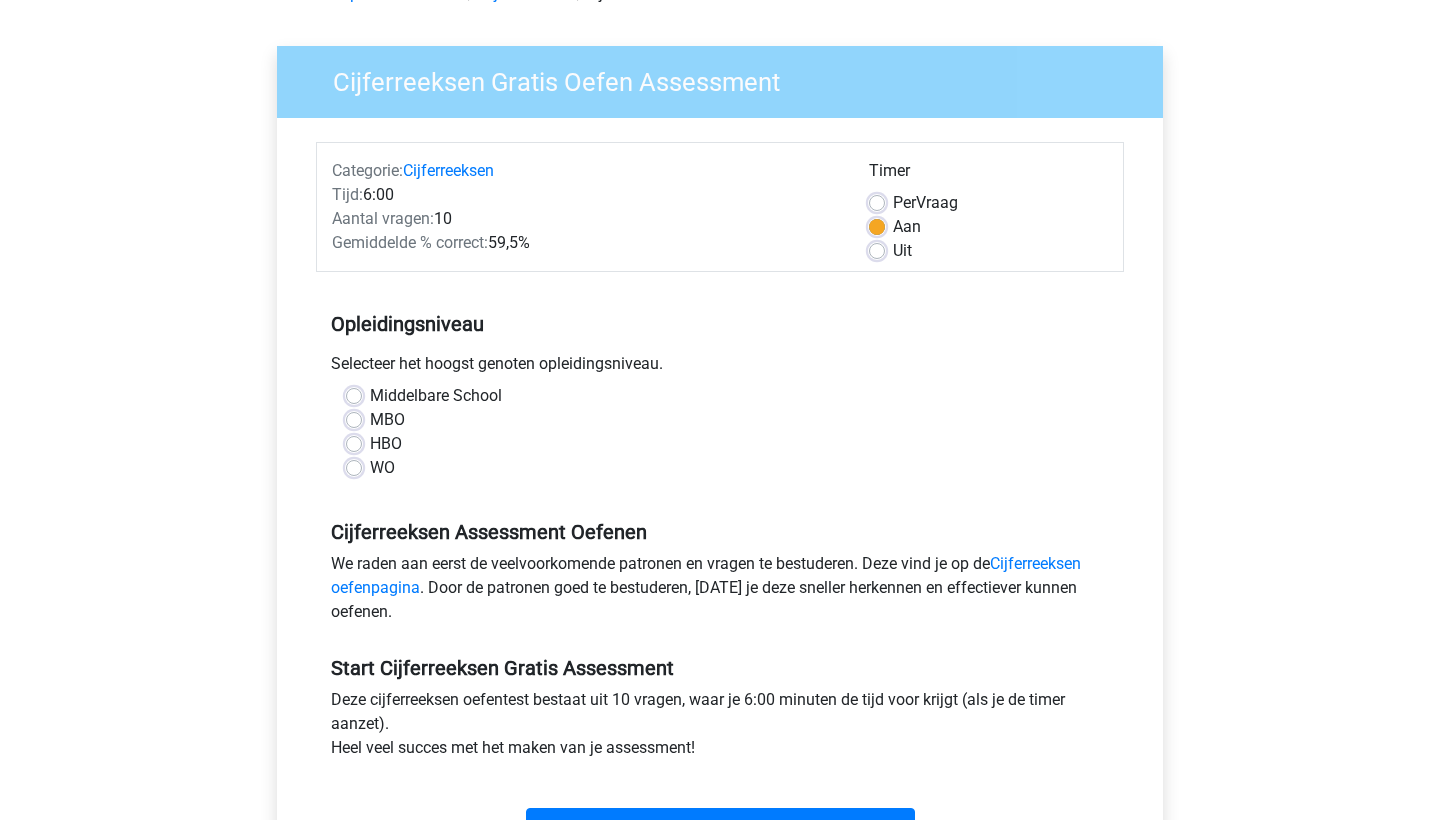 click on "MBO" at bounding box center [387, 420] 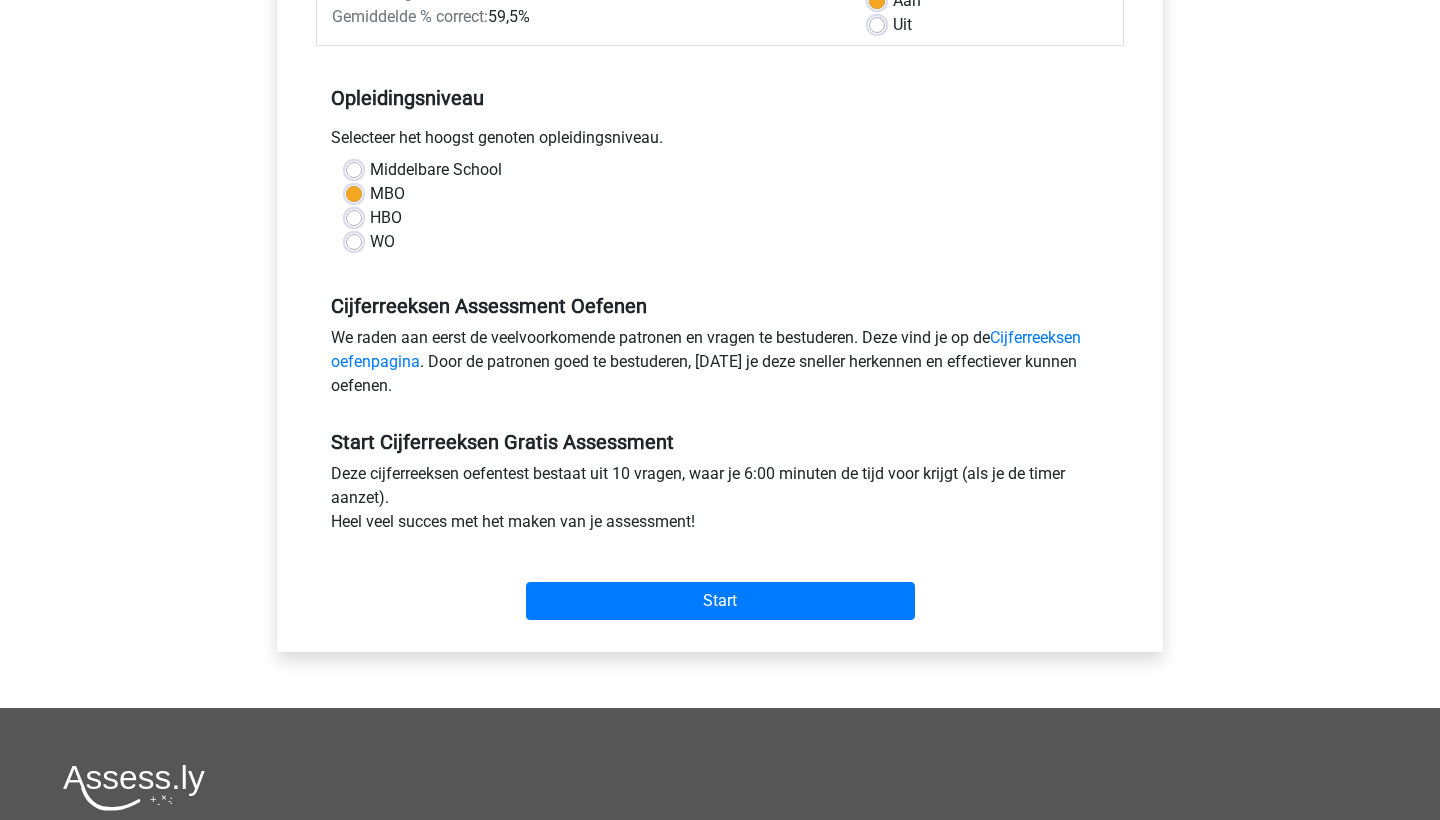 scroll, scrollTop: 354, scrollLeft: 0, axis: vertical 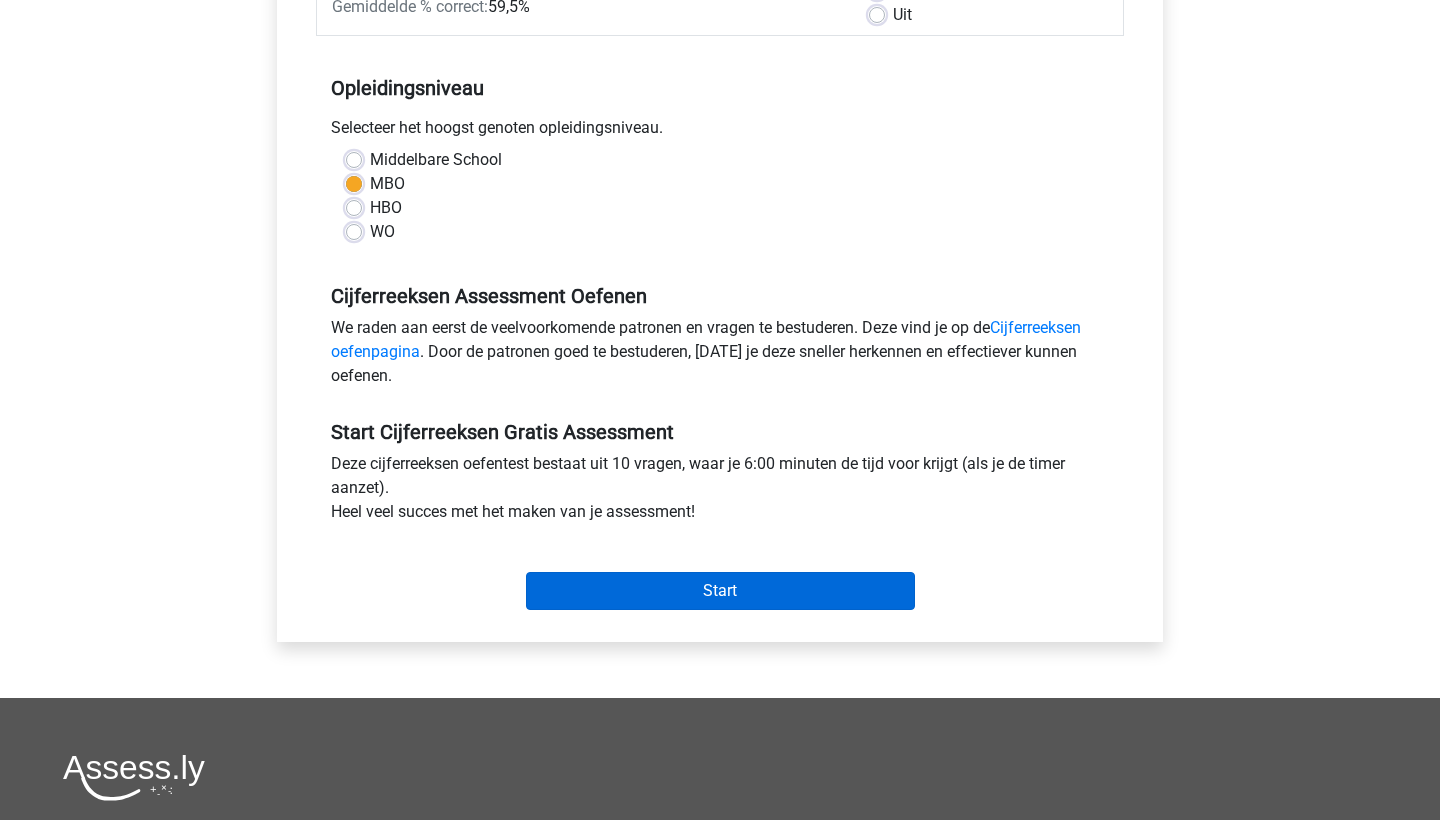 click on "Start" at bounding box center (720, 591) 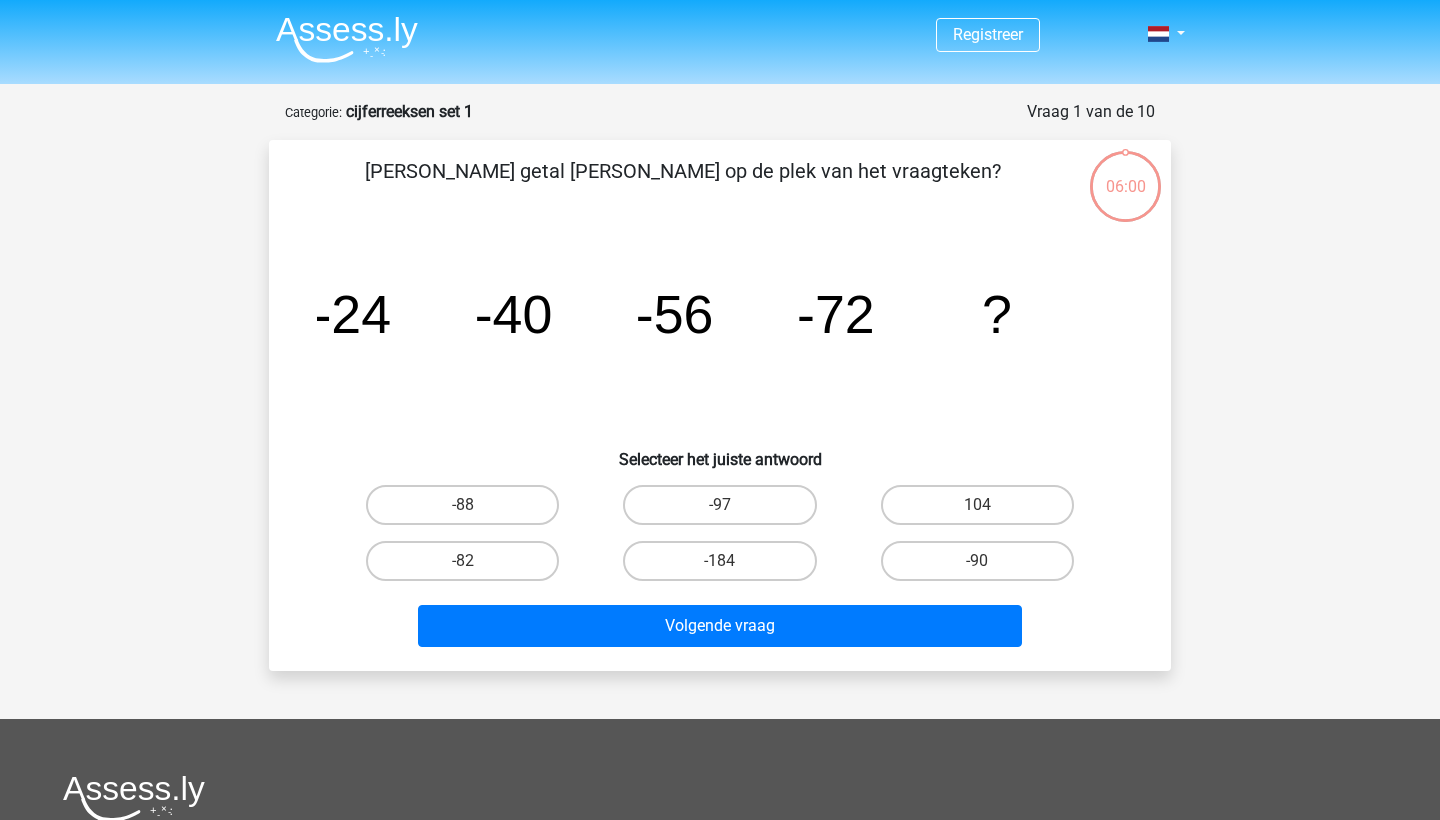 scroll, scrollTop: 0, scrollLeft: 0, axis: both 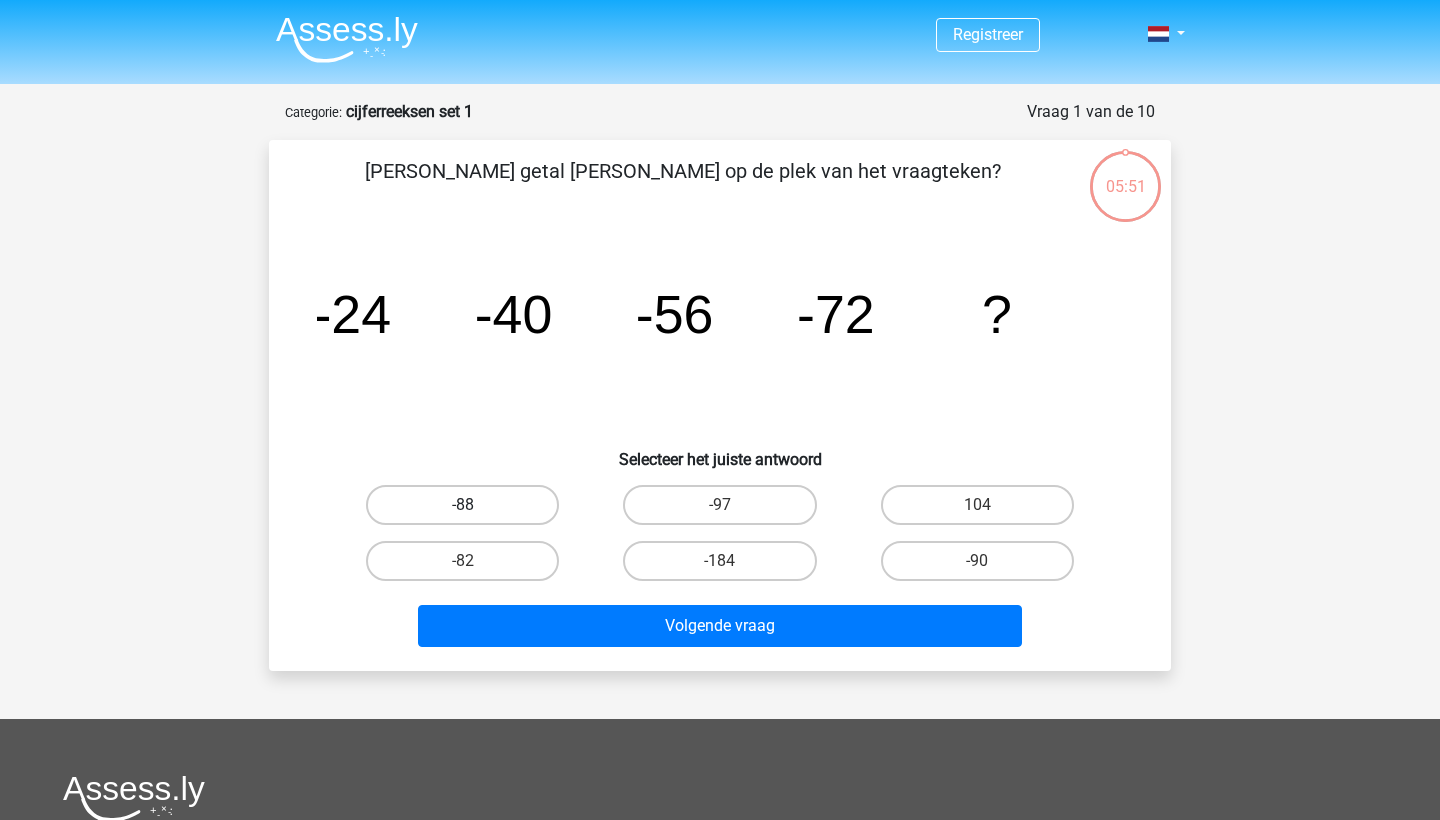 click on "-88" at bounding box center (462, 505) 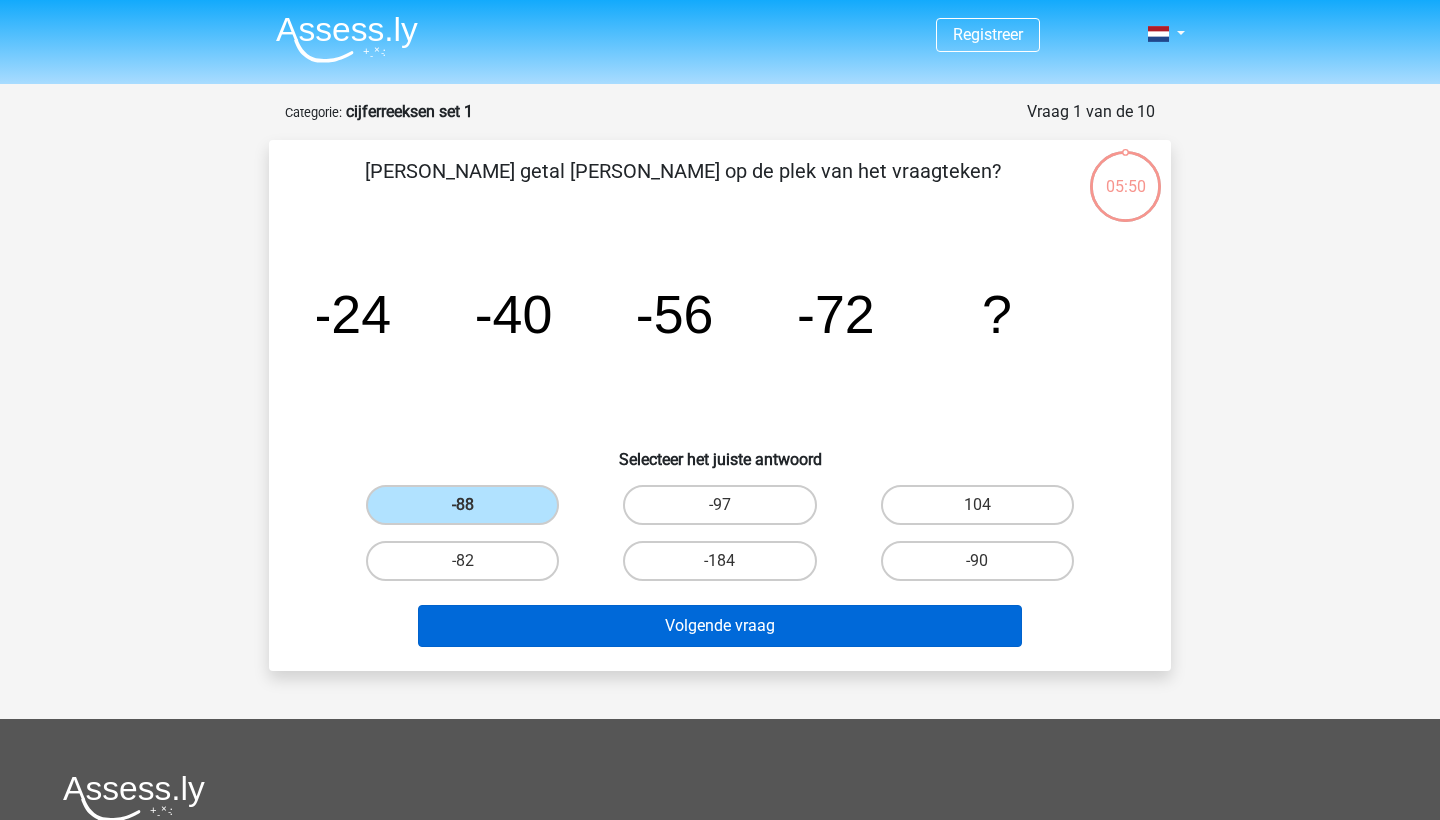click on "Volgende vraag" at bounding box center [720, 626] 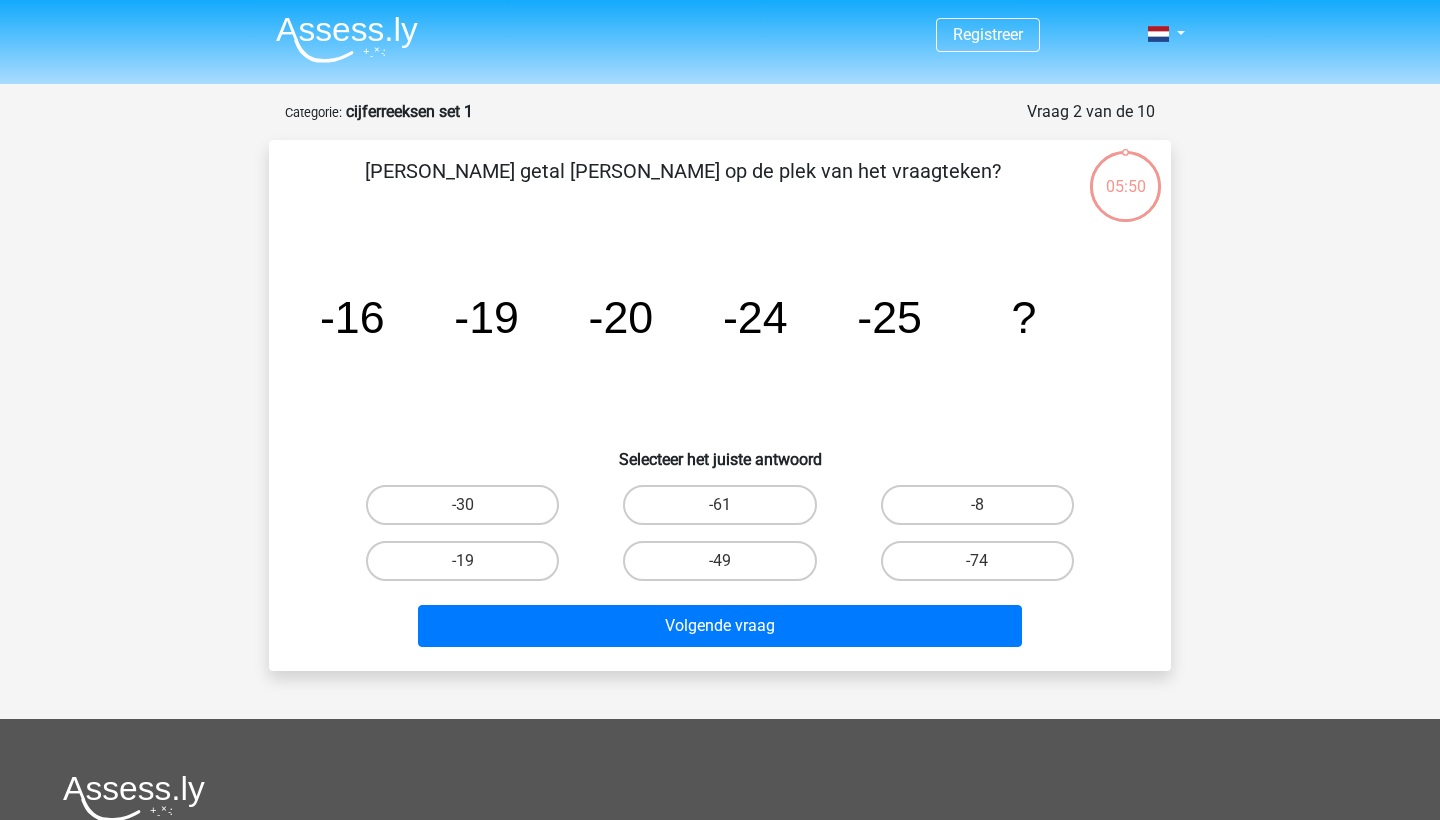 scroll, scrollTop: 100, scrollLeft: 0, axis: vertical 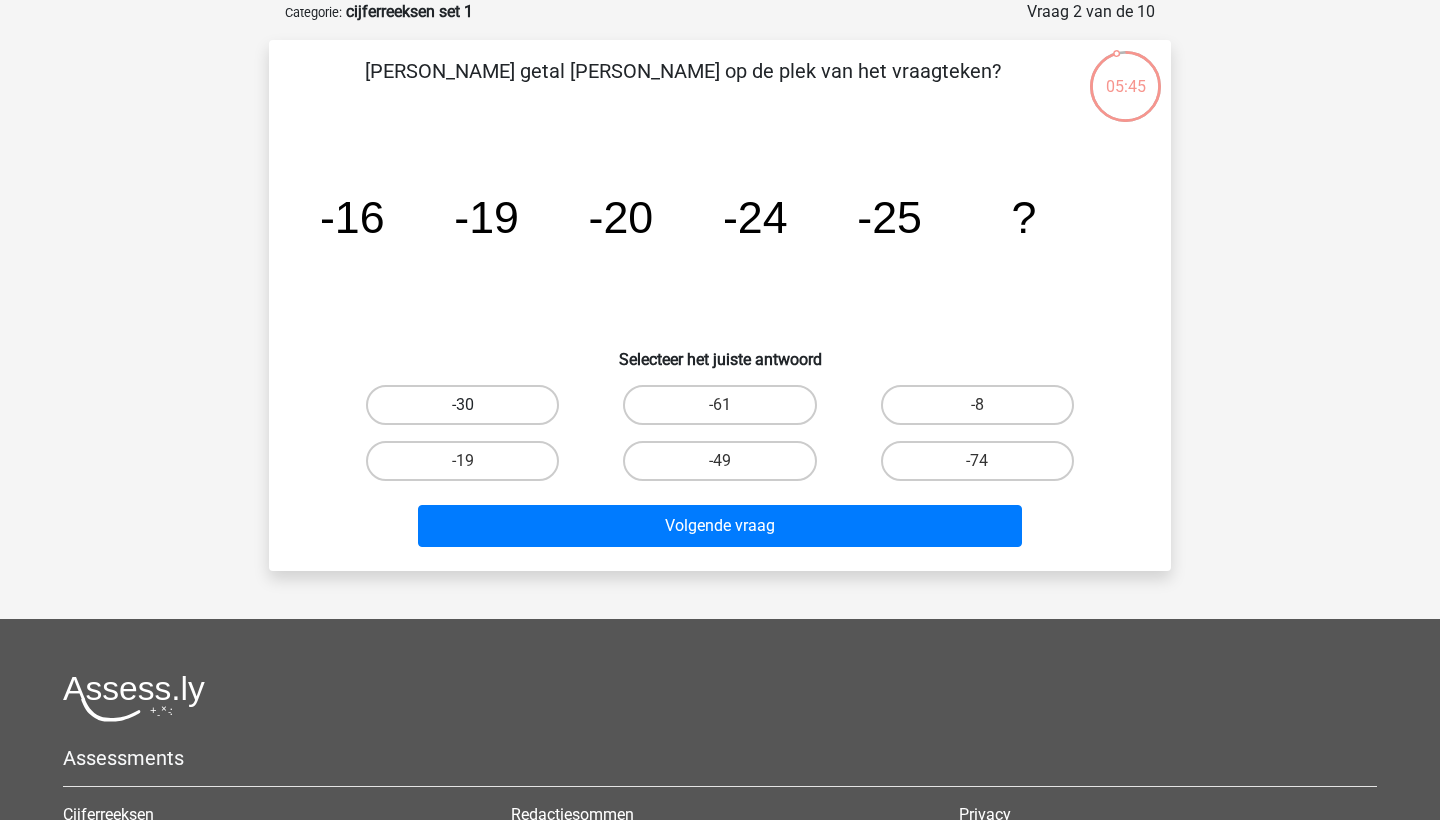 click on "-30" at bounding box center (462, 405) 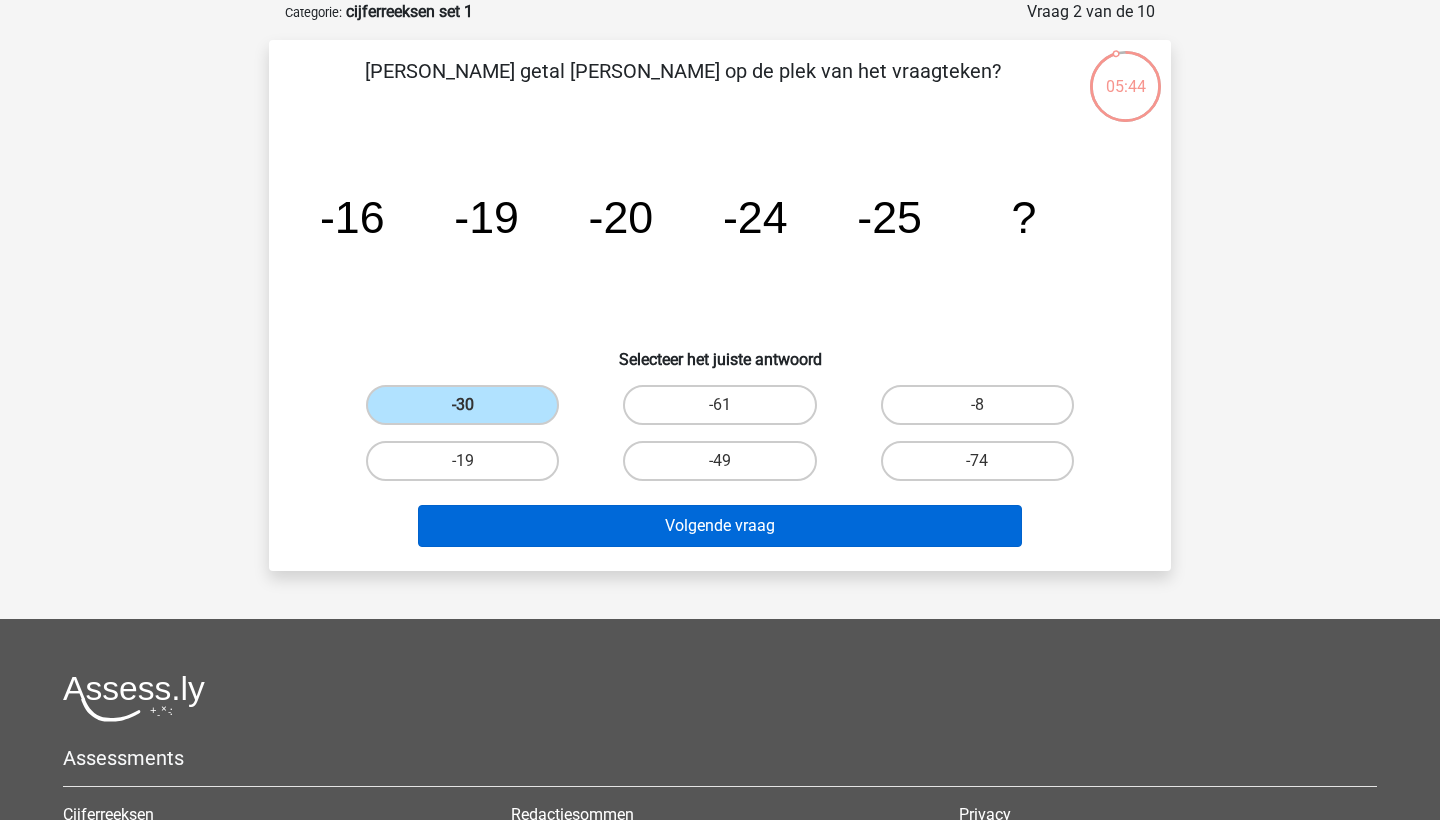 click on "Volgende vraag" at bounding box center (720, 526) 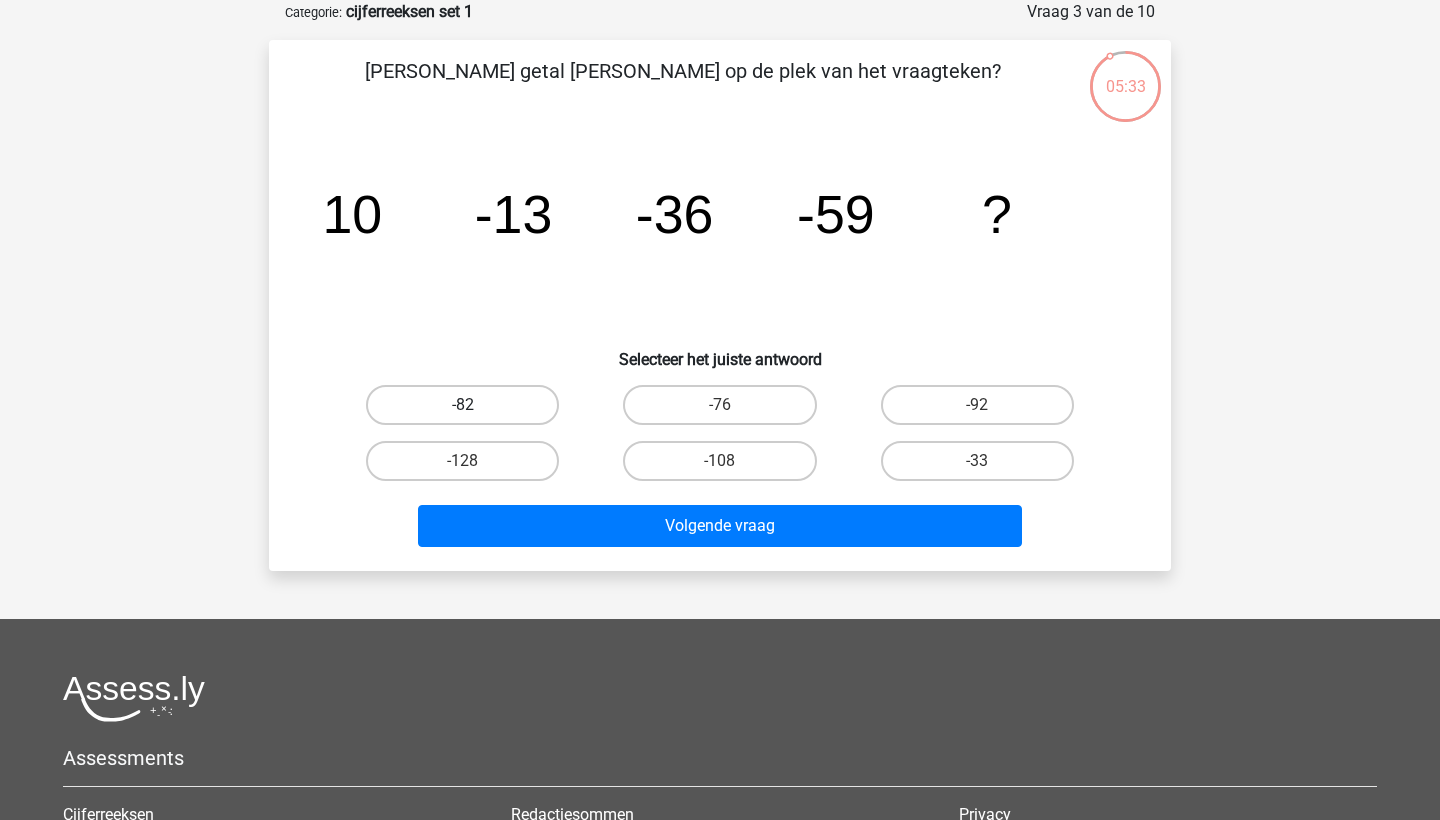 click on "-82" at bounding box center [462, 405] 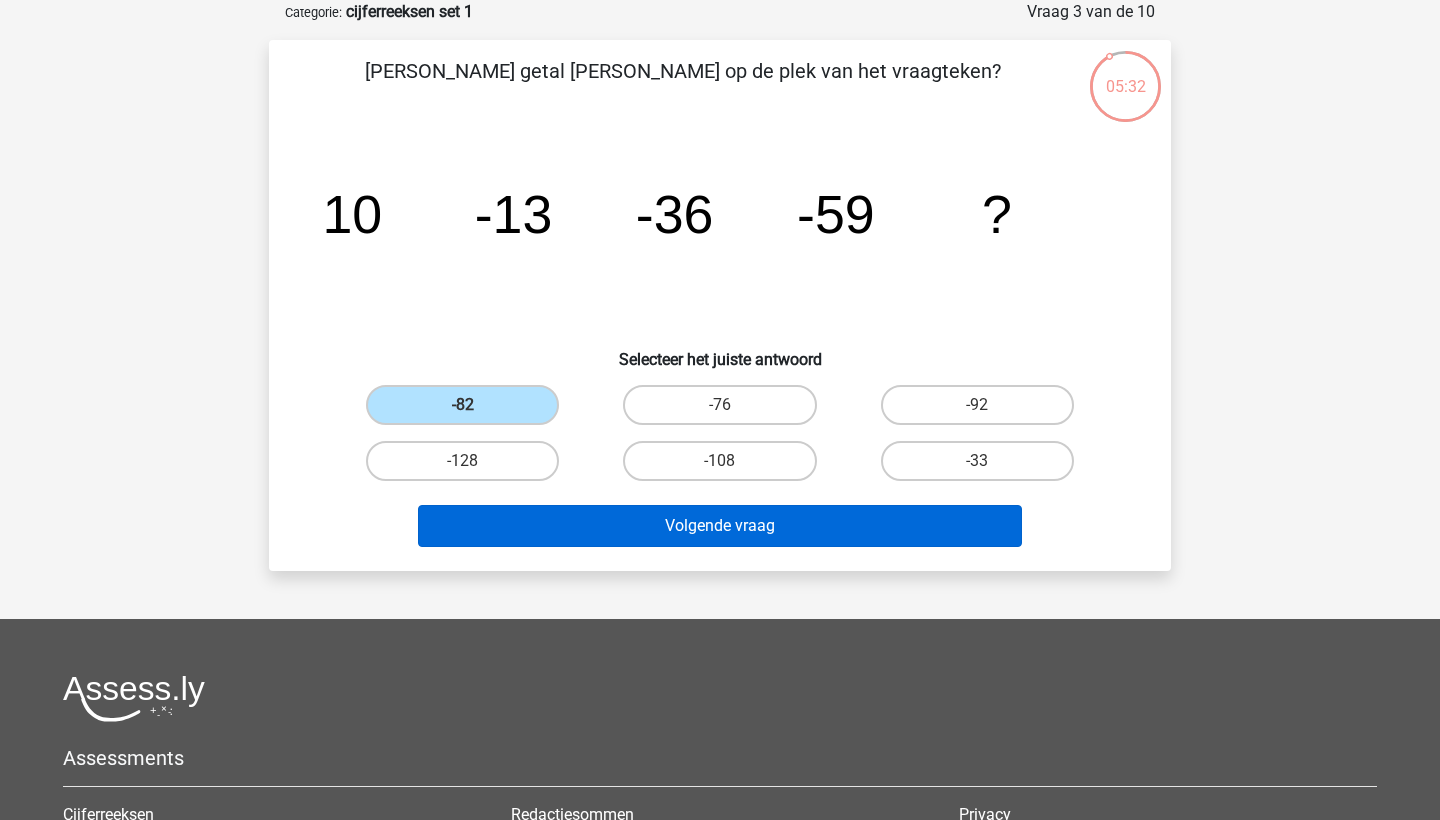 click on "Volgende vraag" at bounding box center [720, 526] 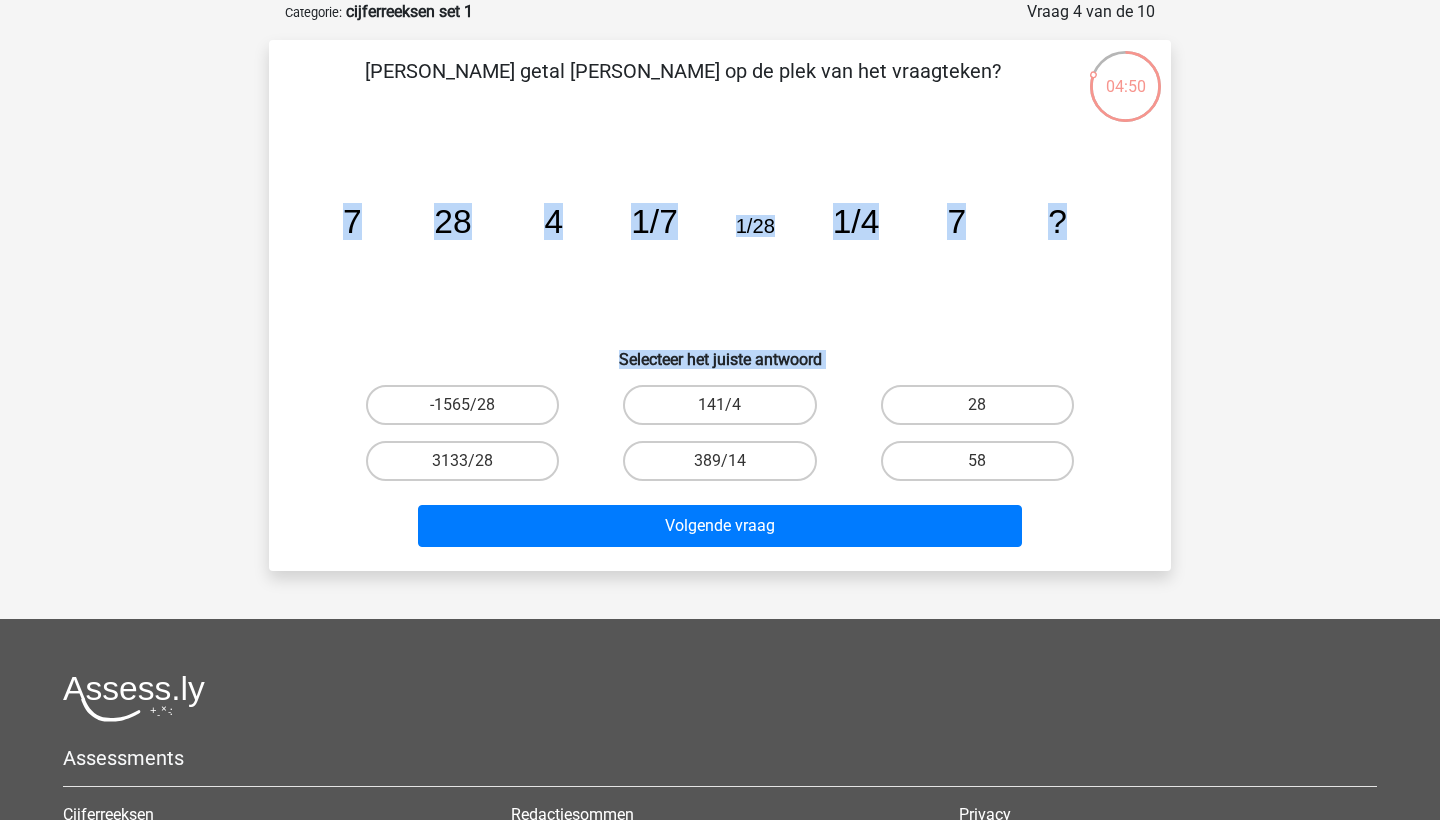 drag, startPoint x: 969, startPoint y: 404, endPoint x: 992, endPoint y: 271, distance: 134.97408 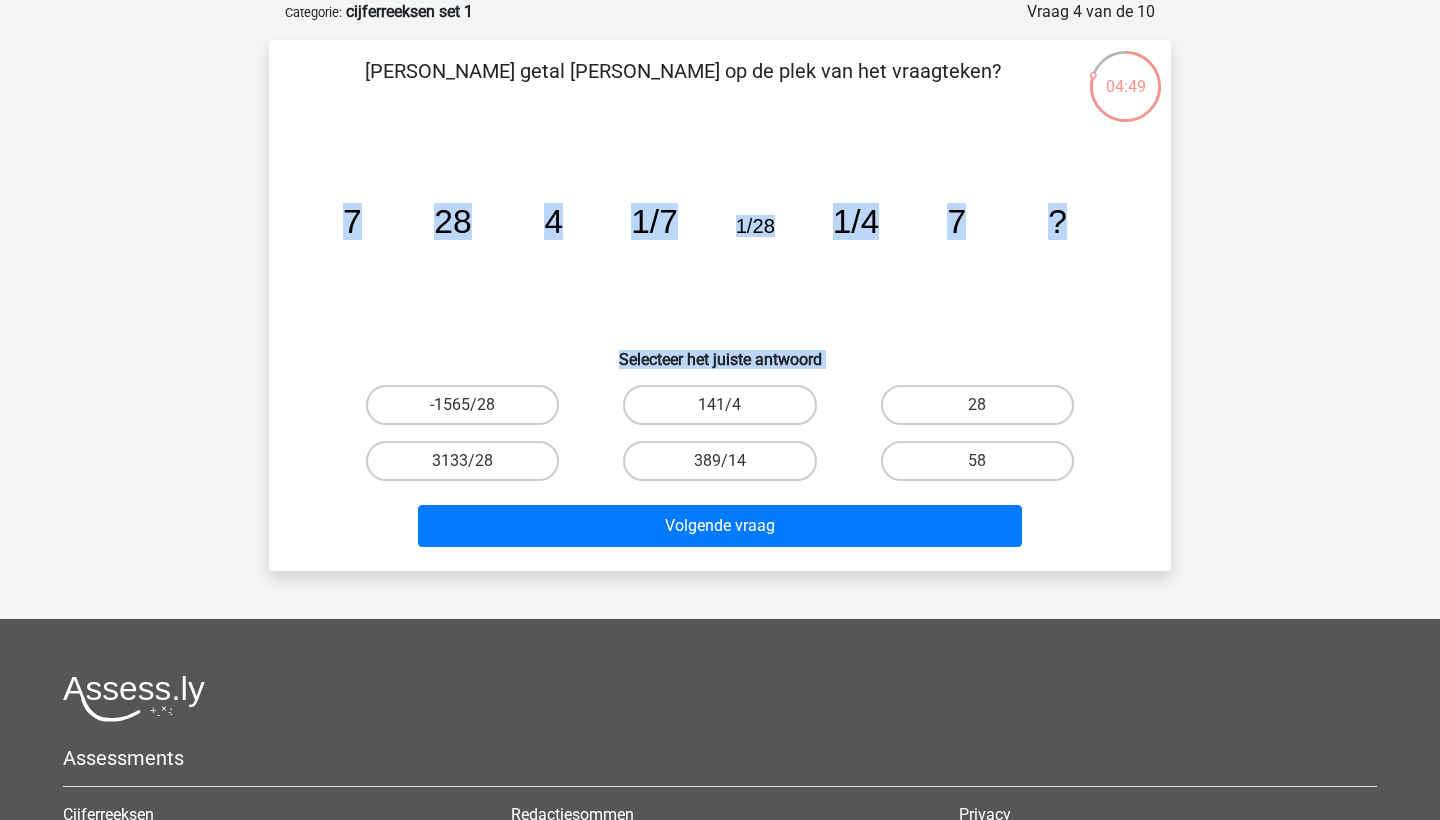 click on "image/svg+xml
7
28
4
1/7
1/28
1/4
7
?" 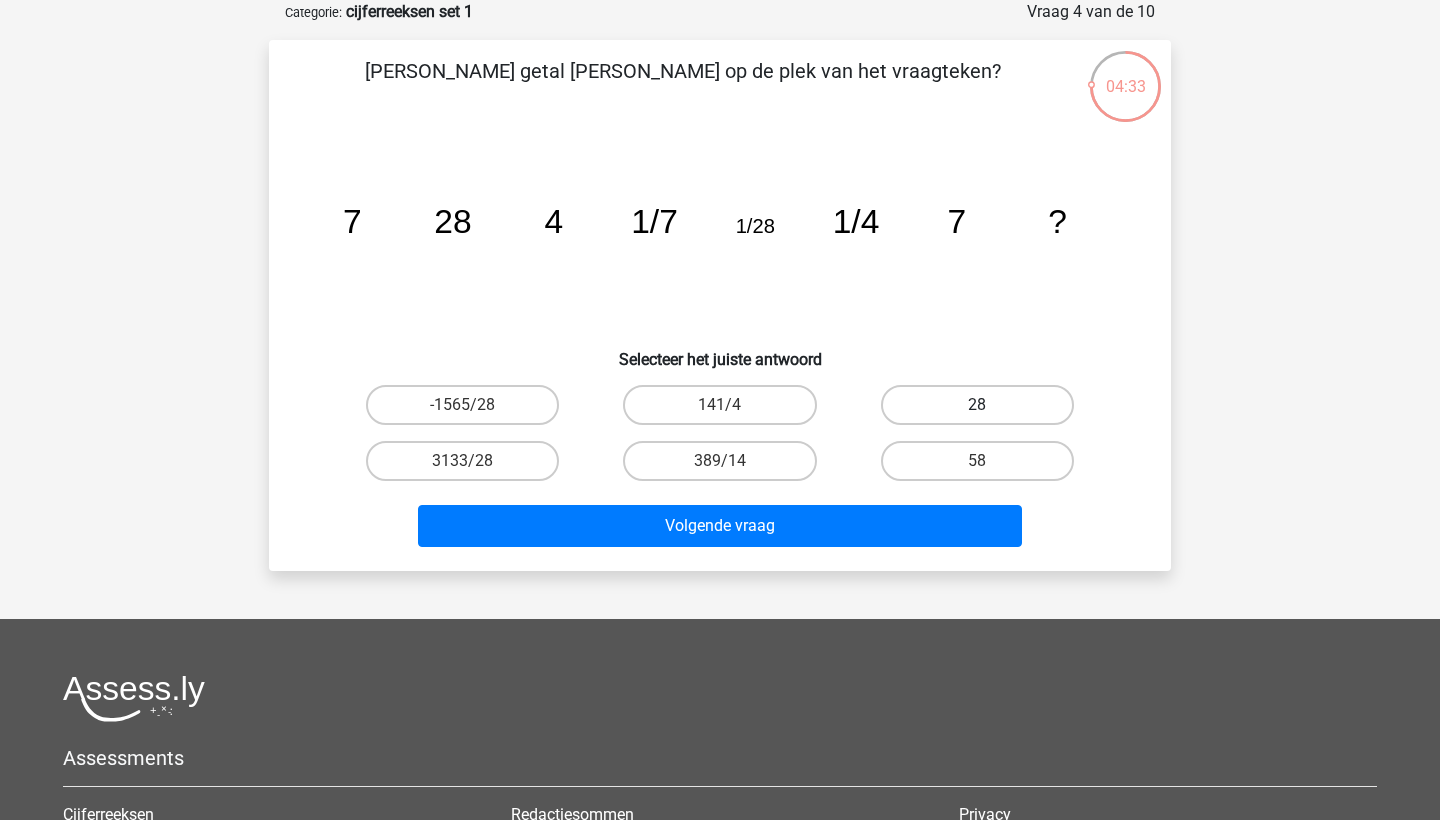click on "28" at bounding box center [977, 405] 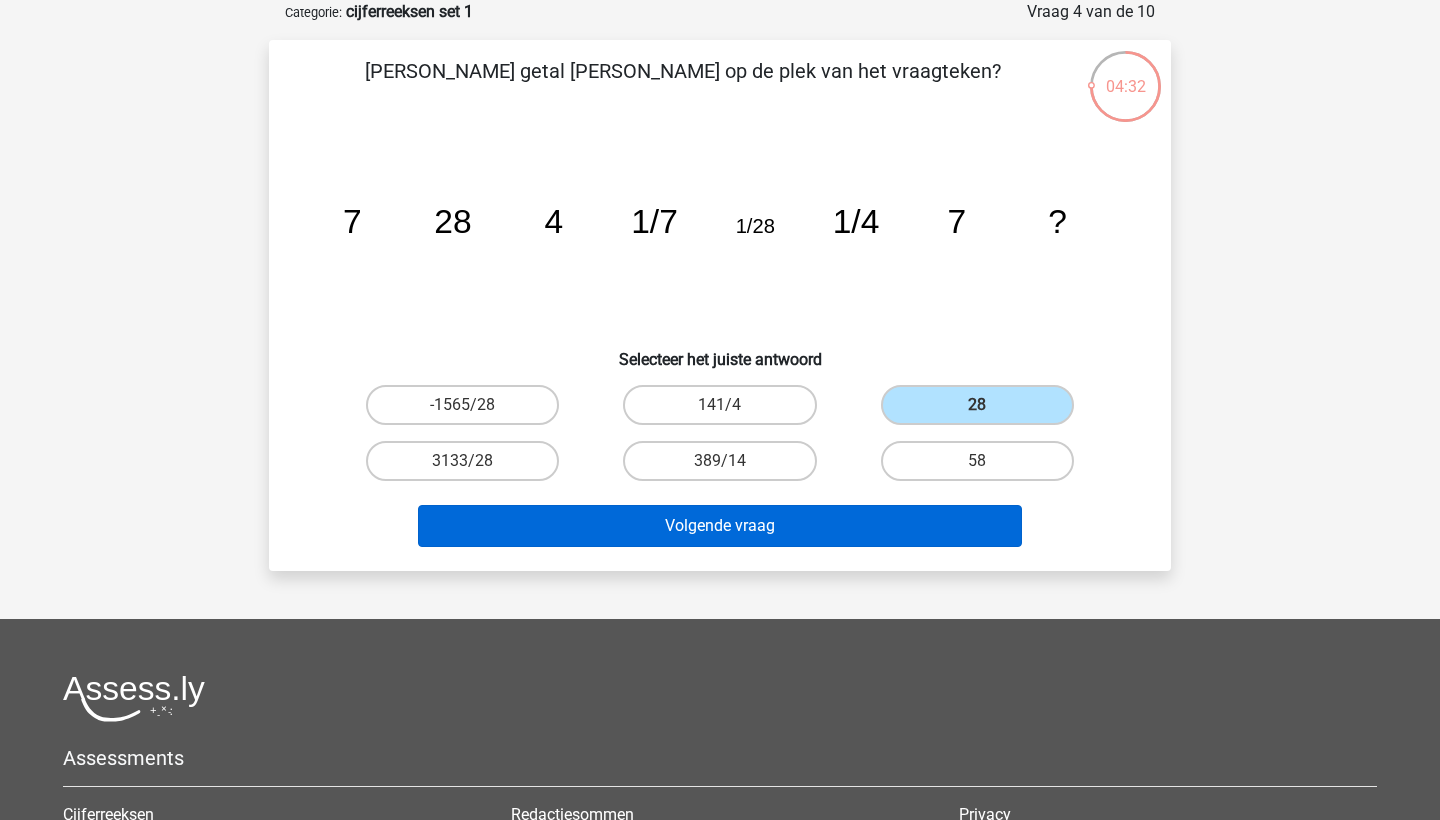 click on "Volgende vraag" at bounding box center (720, 526) 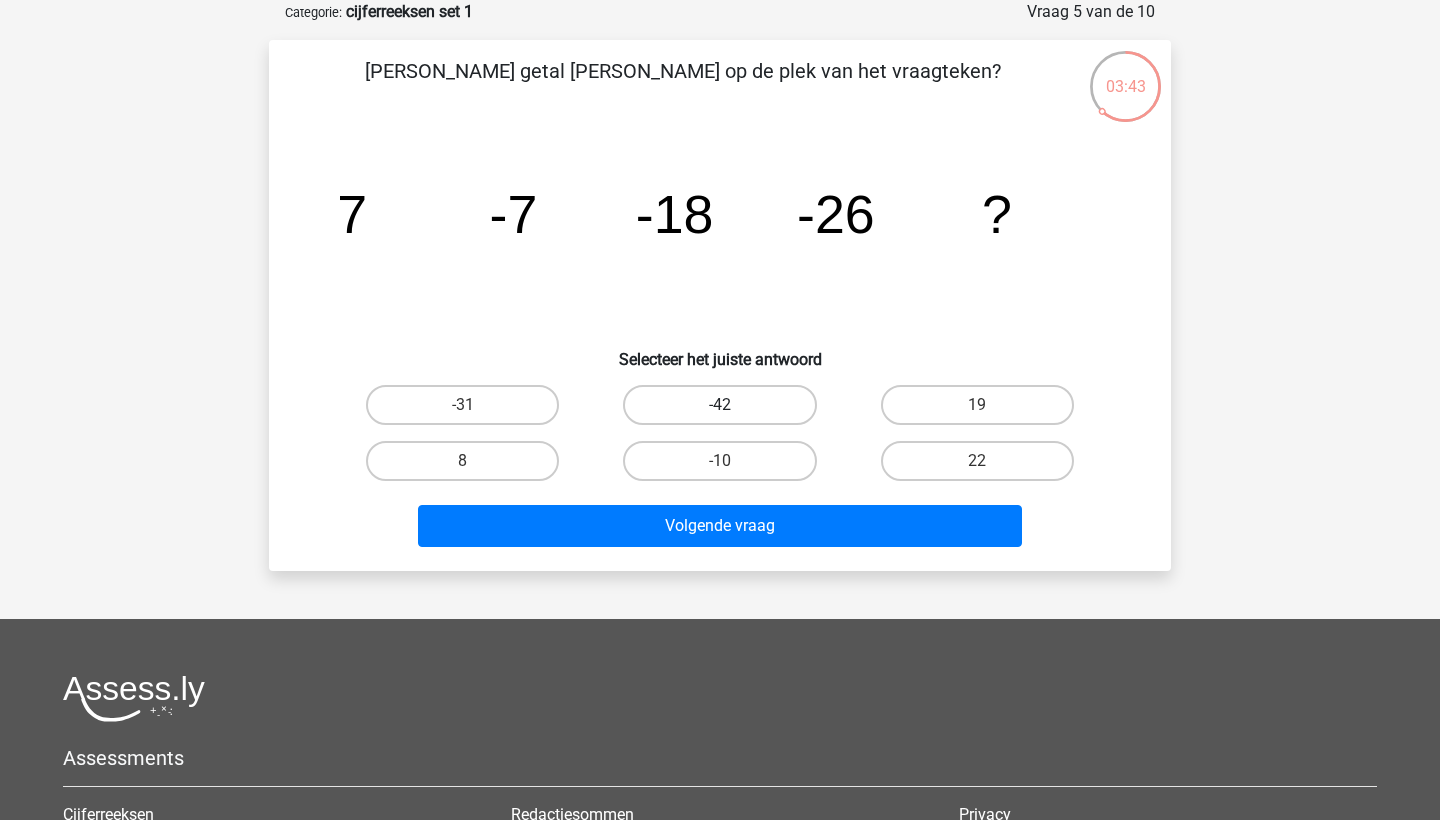 click on "-42" at bounding box center (719, 405) 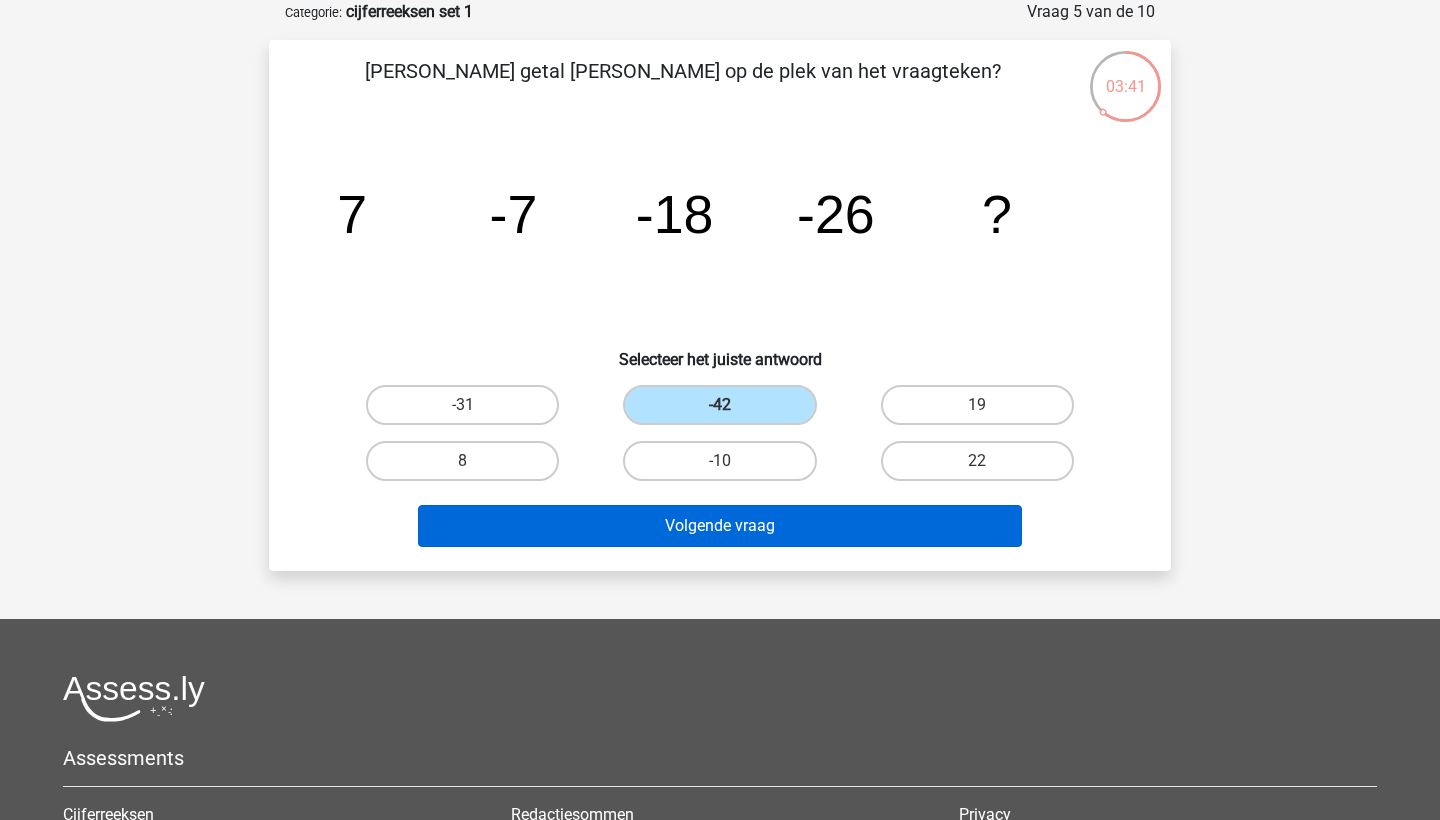 click on "Volgende vraag" at bounding box center [720, 526] 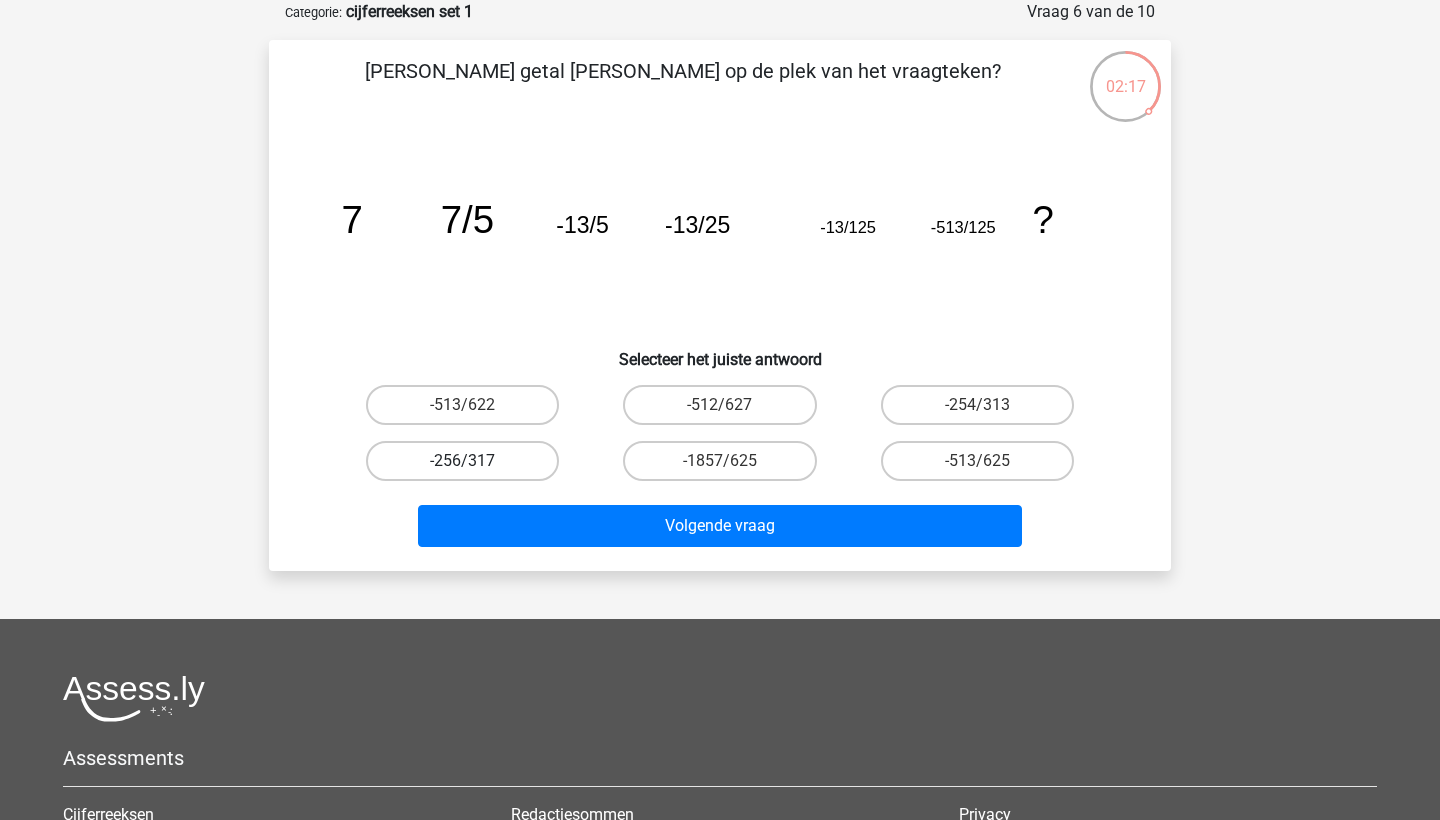 click on "-256/317" at bounding box center (462, 461) 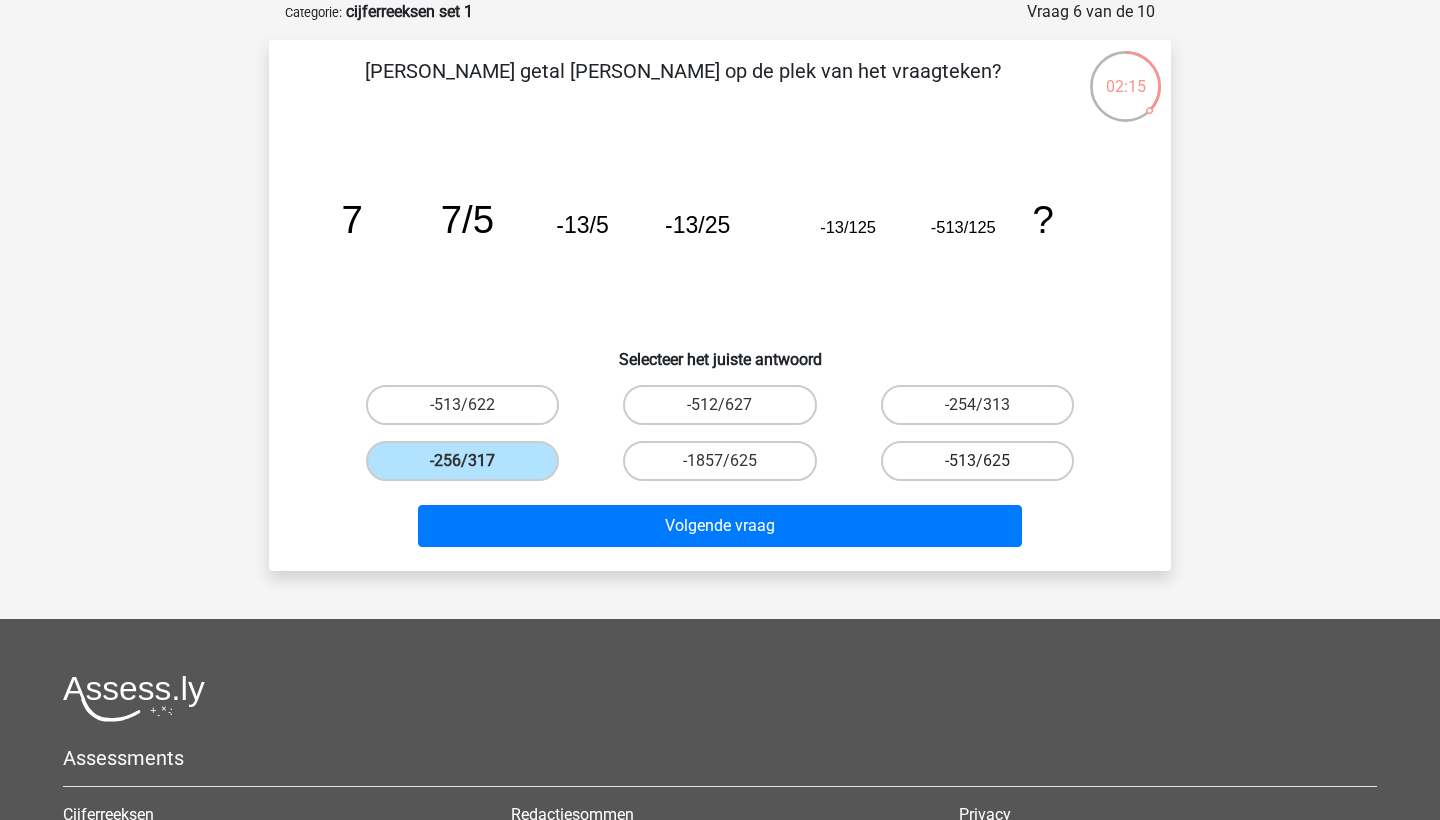 click on "-513/625" at bounding box center [977, 461] 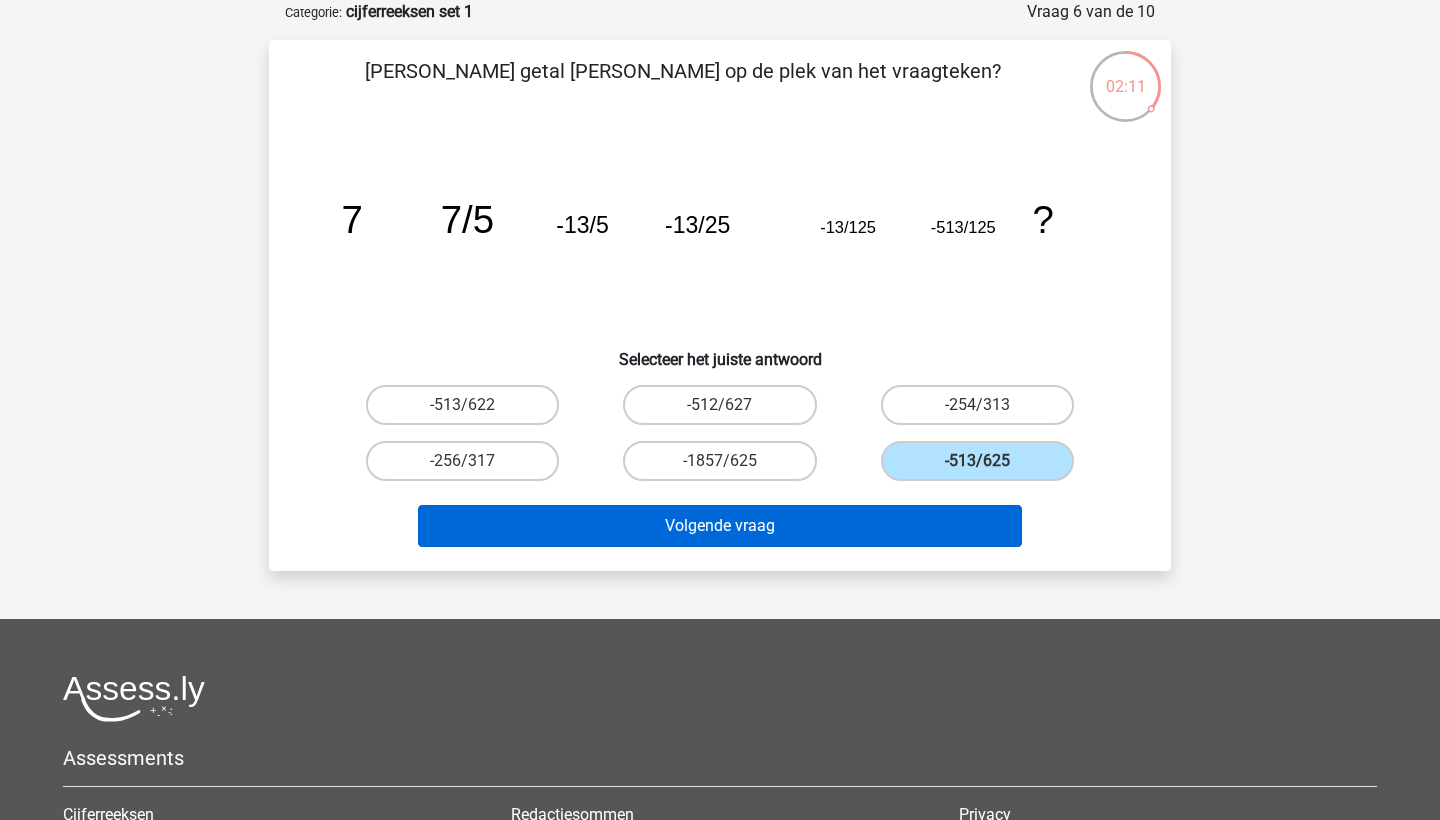 click on "Volgende vraag" at bounding box center [720, 526] 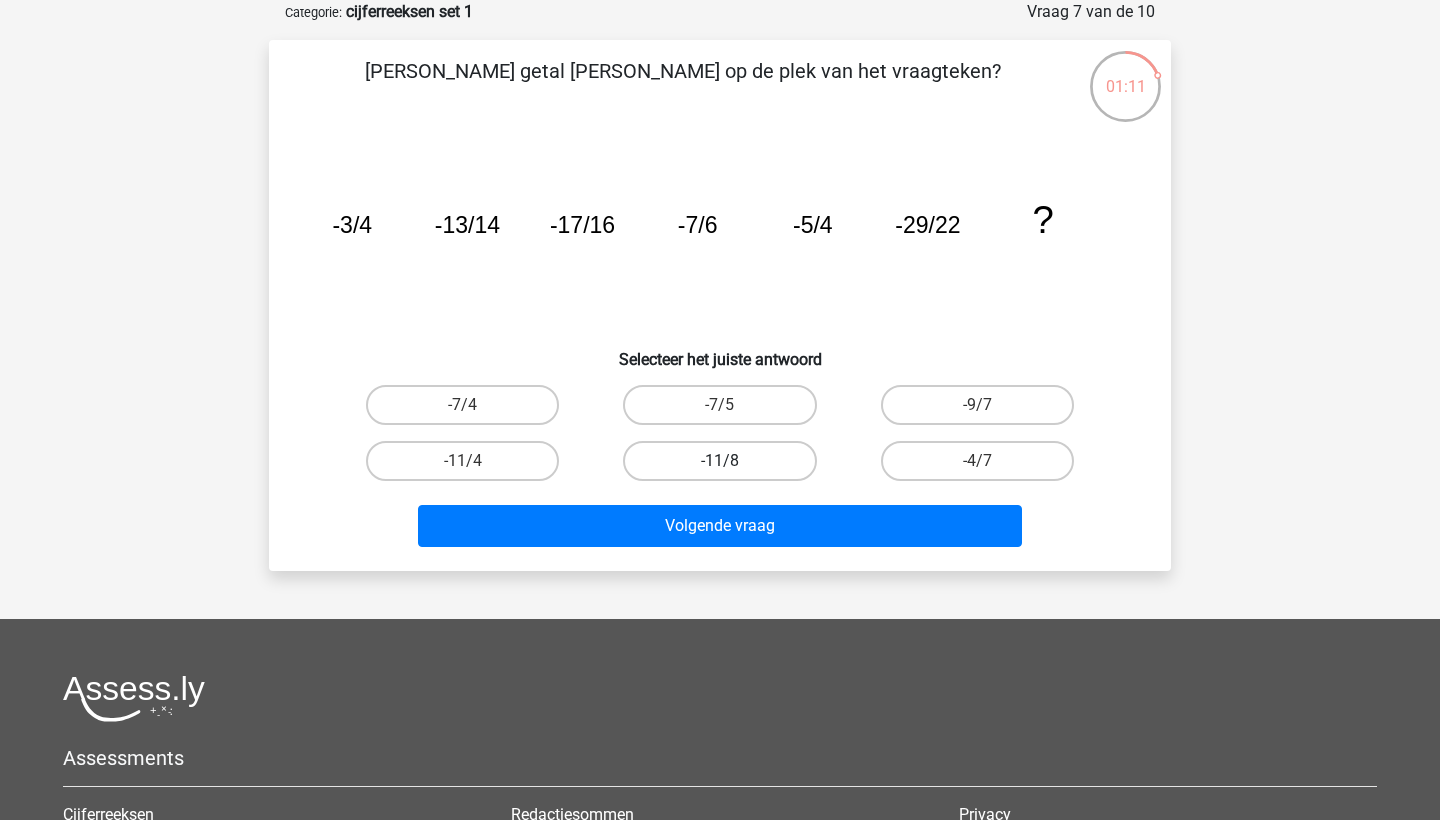 click on "-11/8" at bounding box center [719, 461] 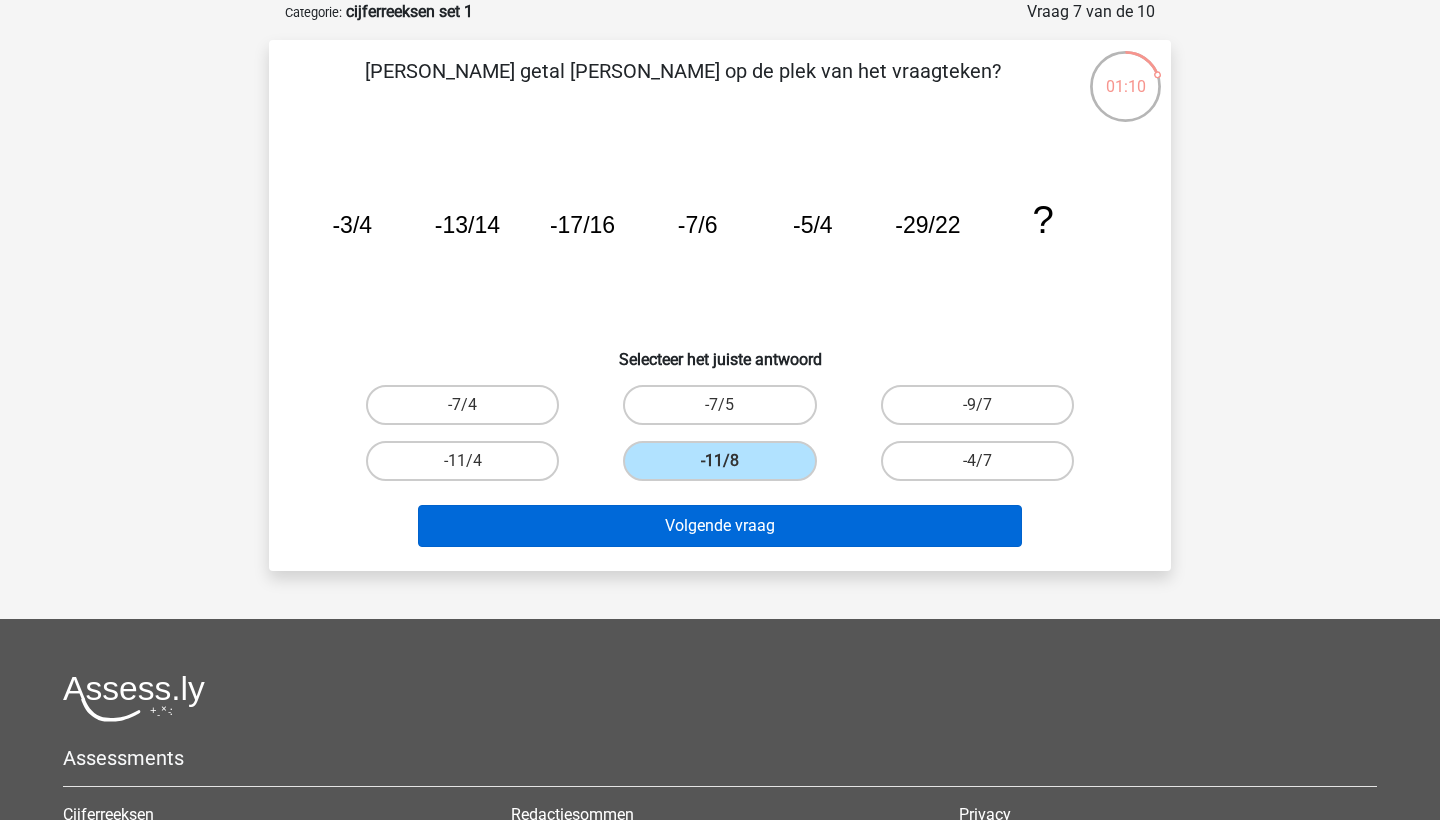 click on "Volgende vraag" at bounding box center (720, 526) 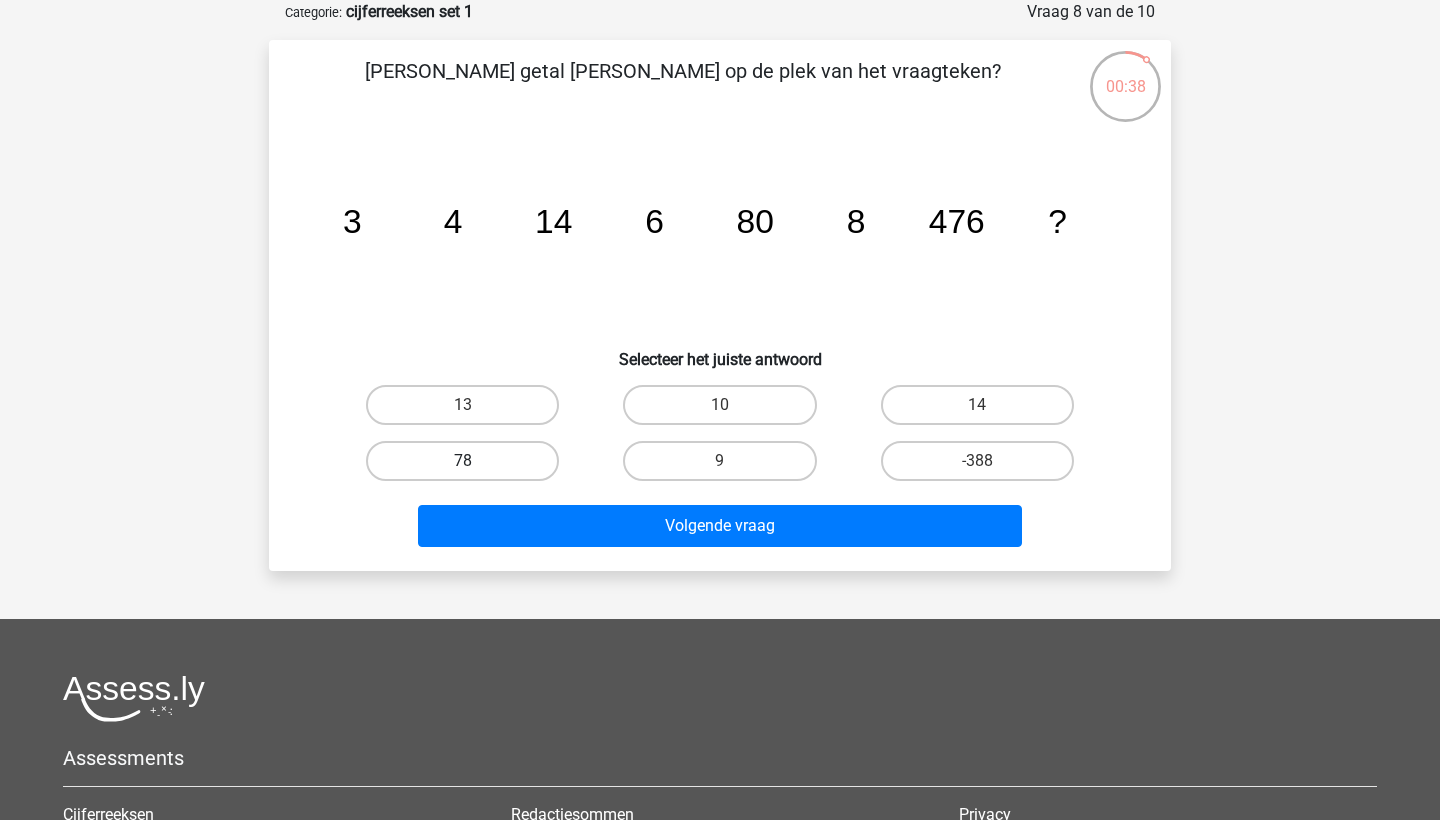 click on "78" at bounding box center (462, 461) 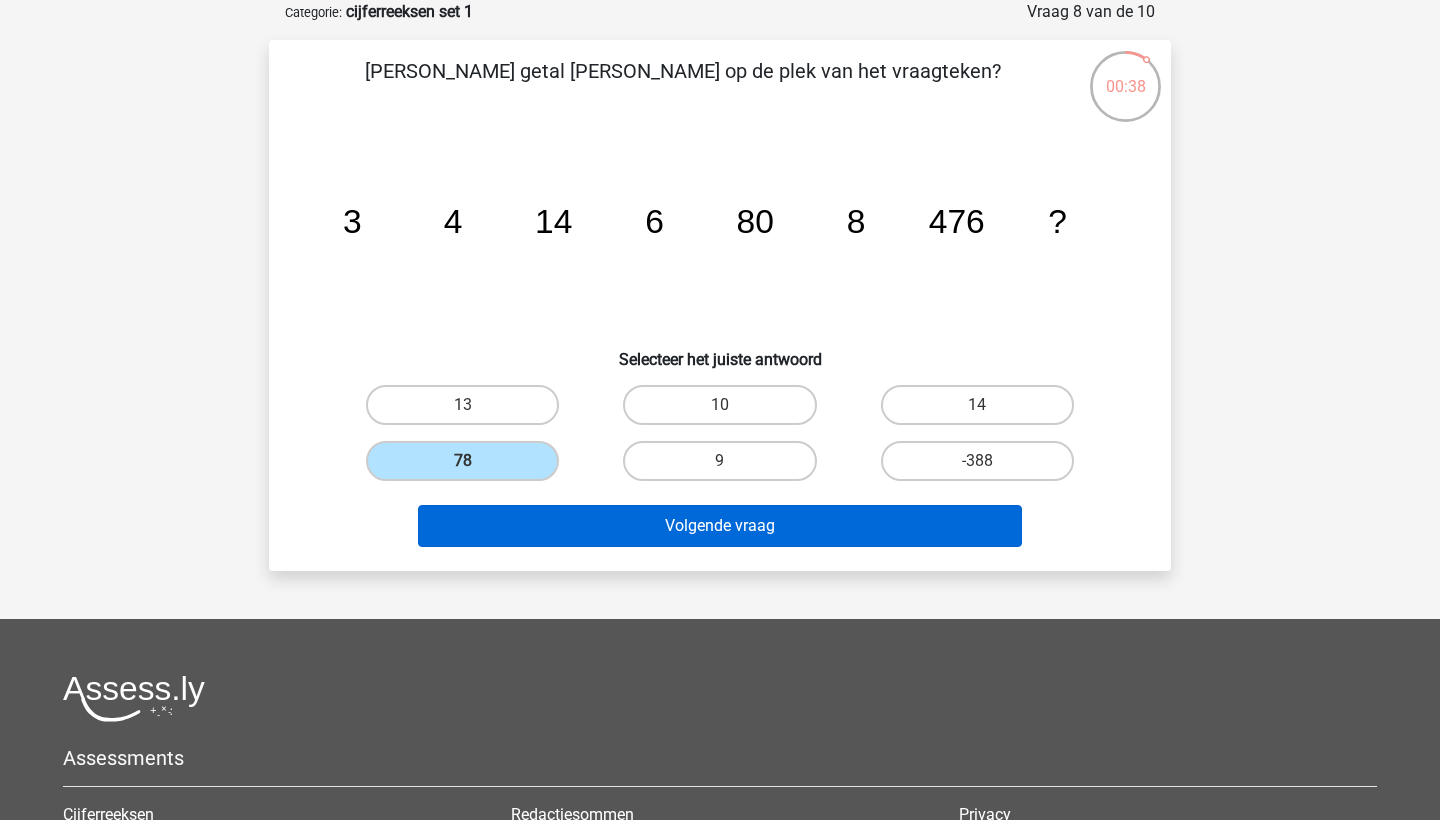 click on "Volgende vraag" at bounding box center (720, 526) 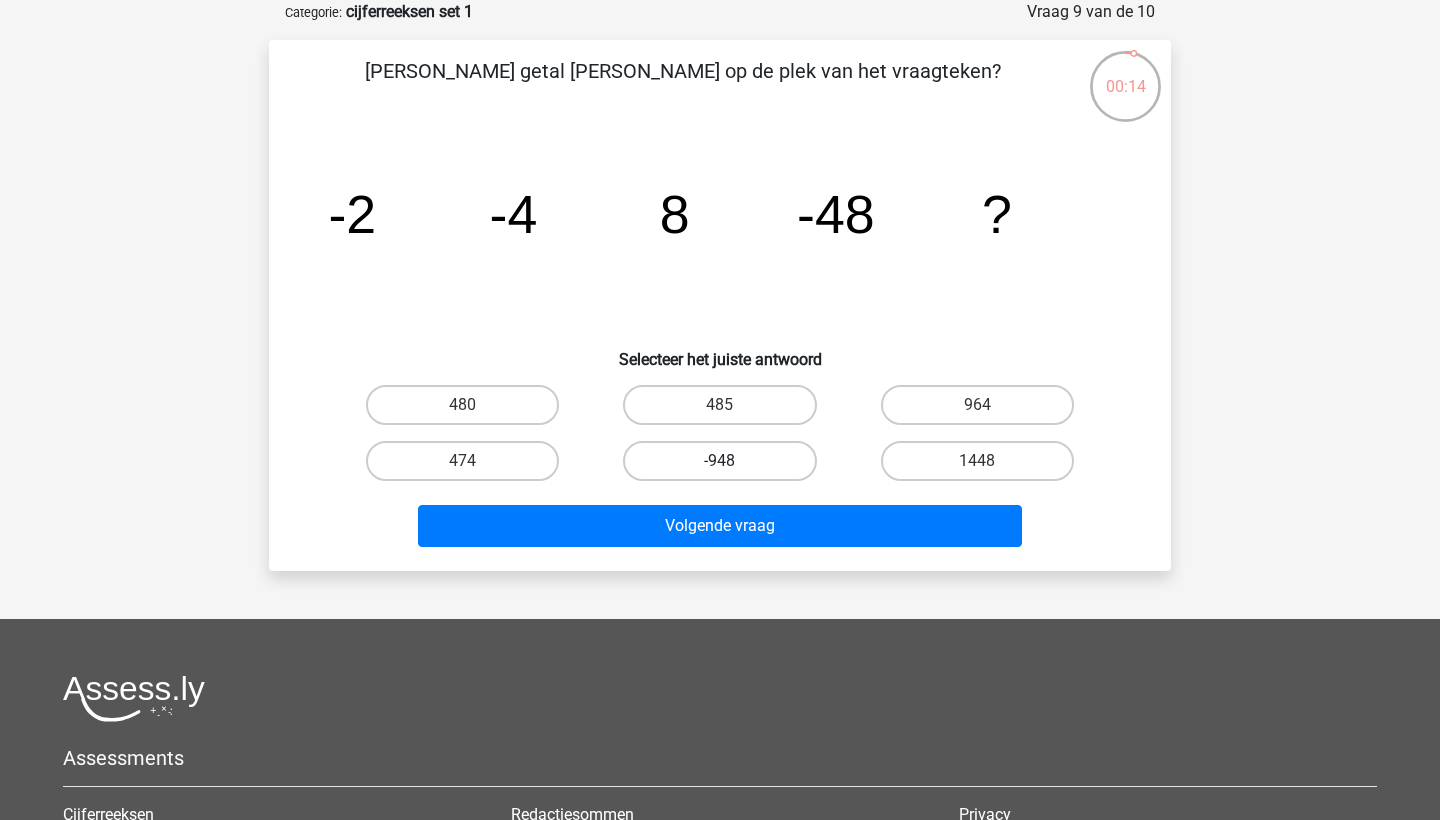 click on "-948" at bounding box center [719, 461] 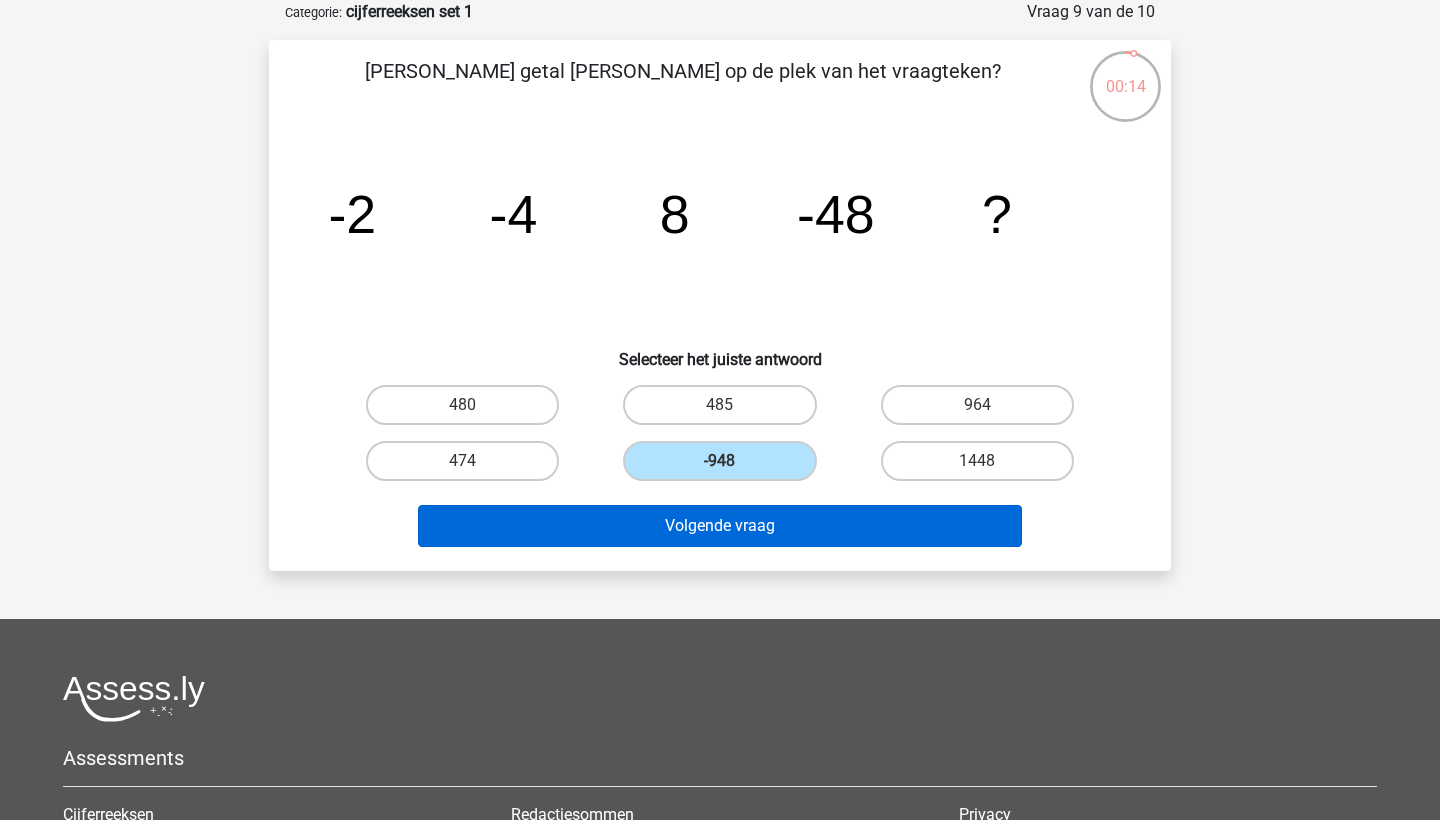 click on "Volgende vraag" at bounding box center (720, 526) 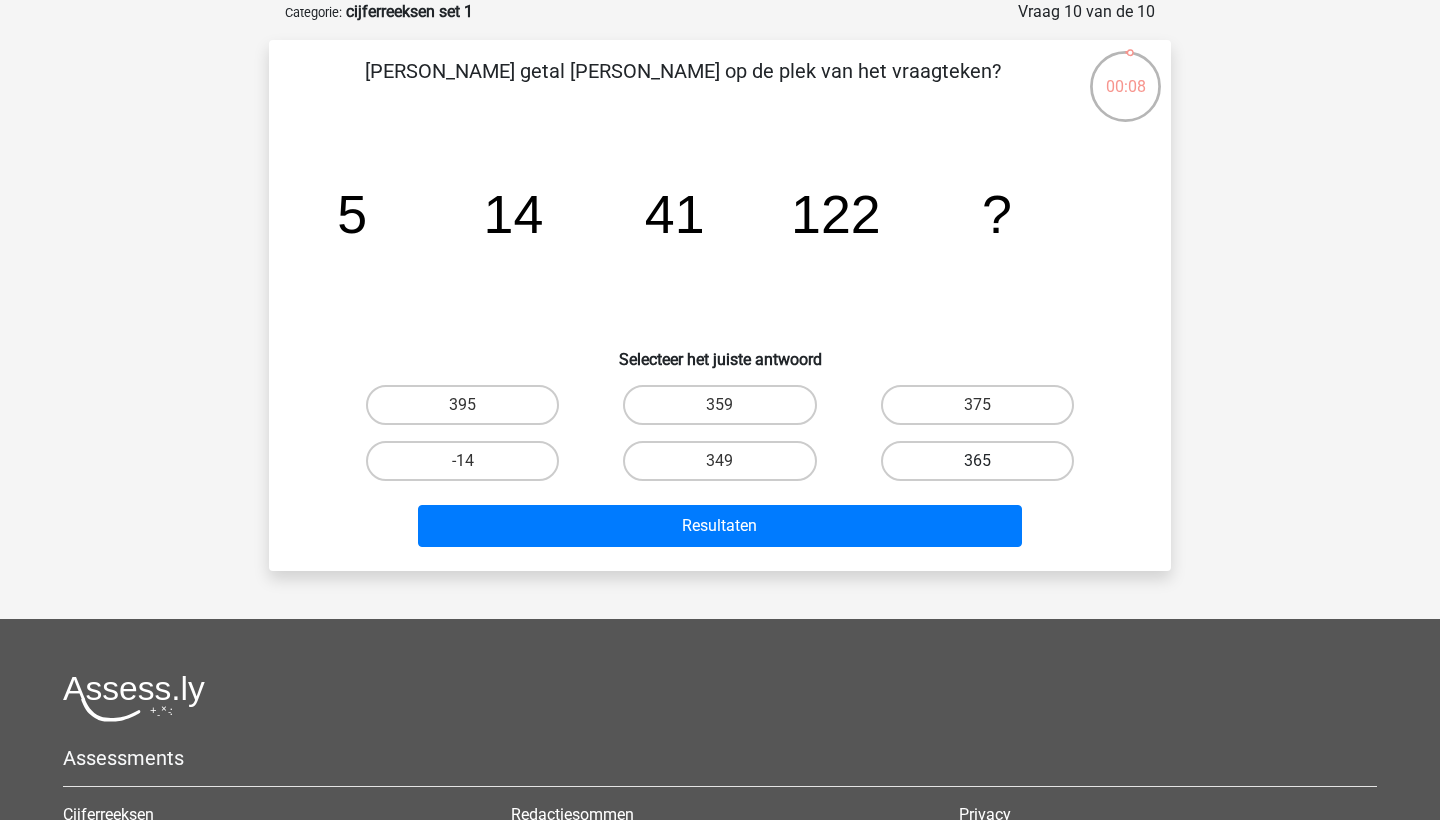 click on "365" at bounding box center [977, 461] 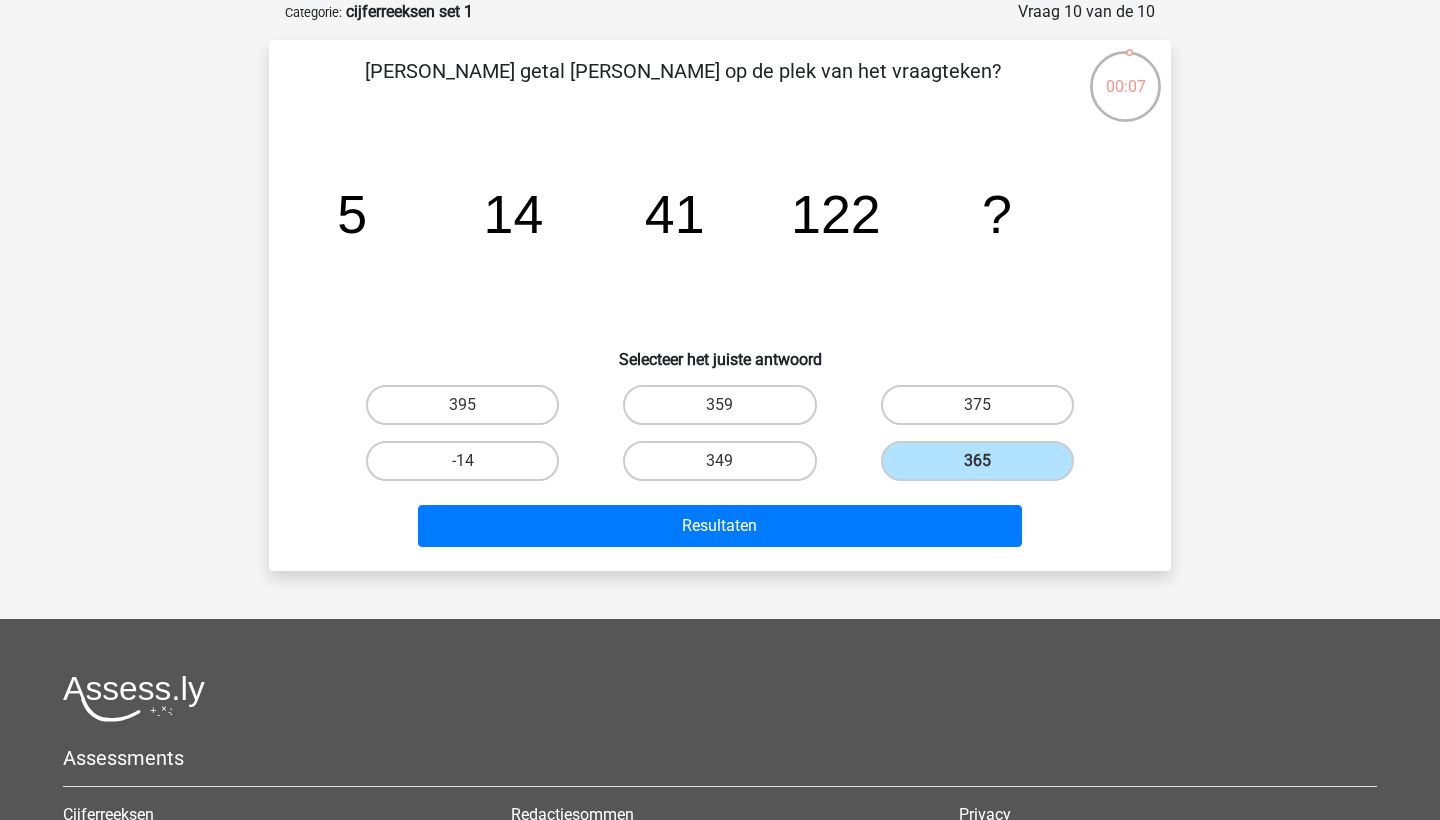 click on "Resultaten" at bounding box center [720, 522] 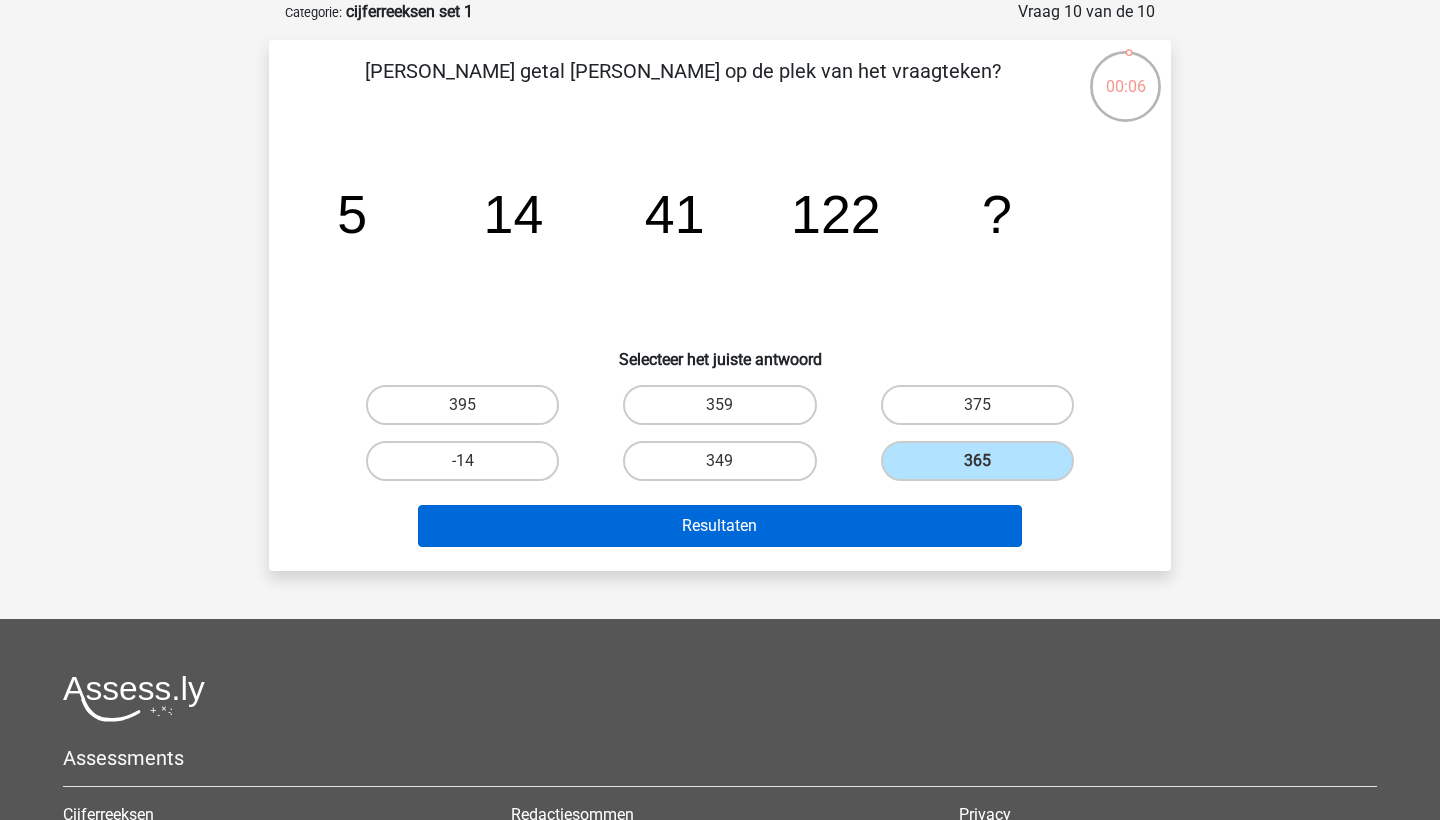 click on "Resultaten" at bounding box center [720, 526] 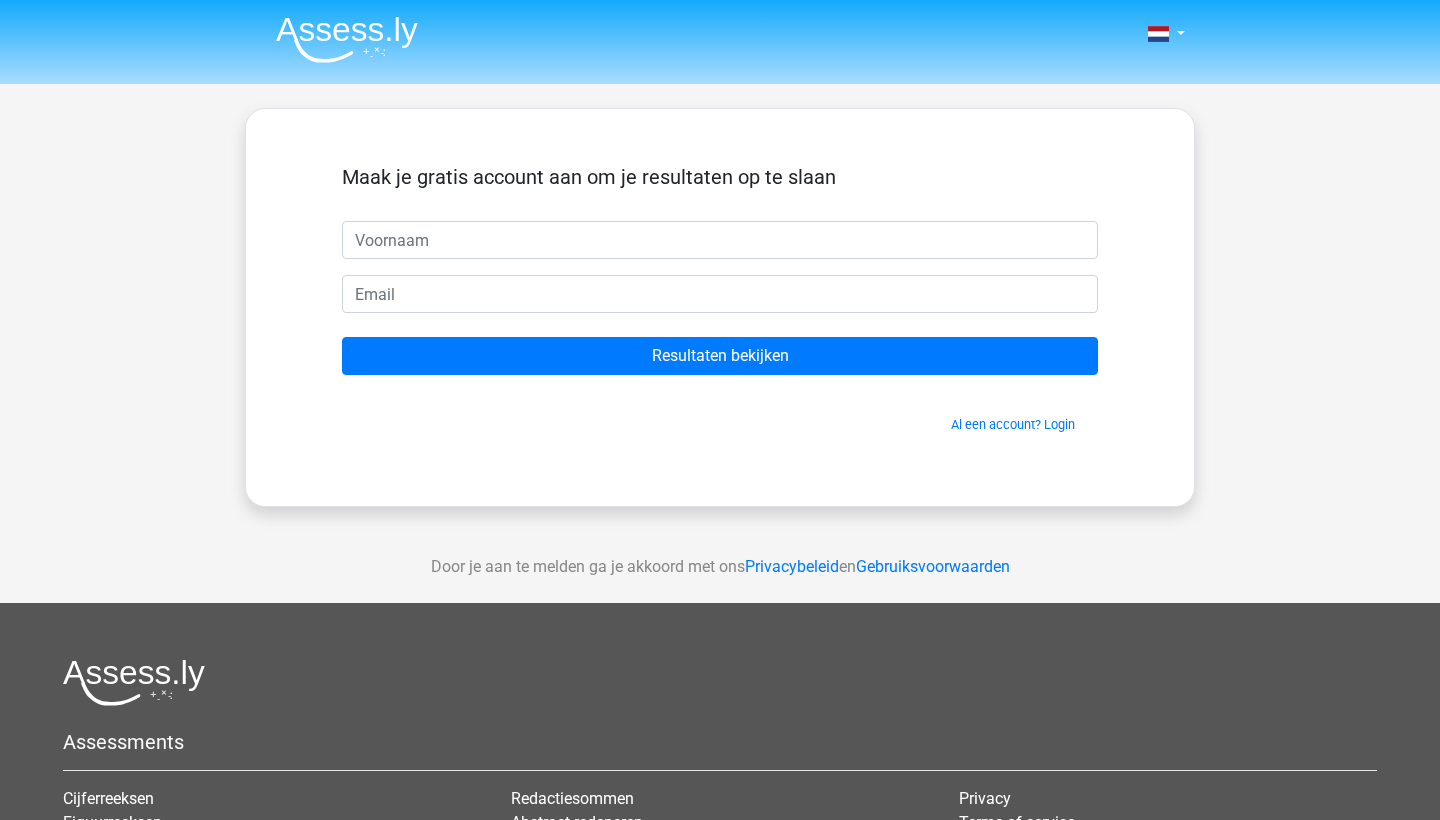 scroll, scrollTop: 0, scrollLeft: 0, axis: both 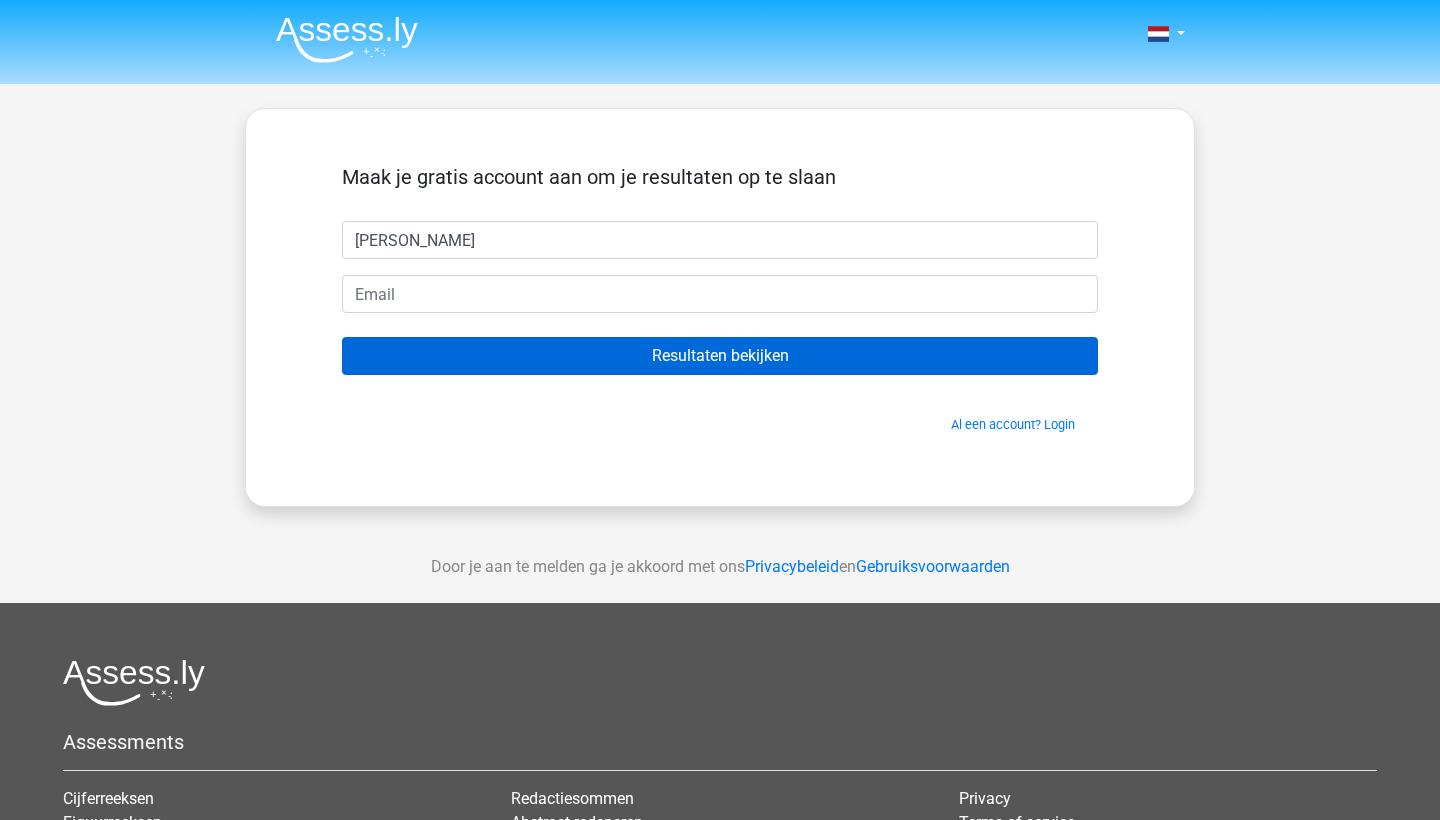 type on "[PERSON_NAME]" 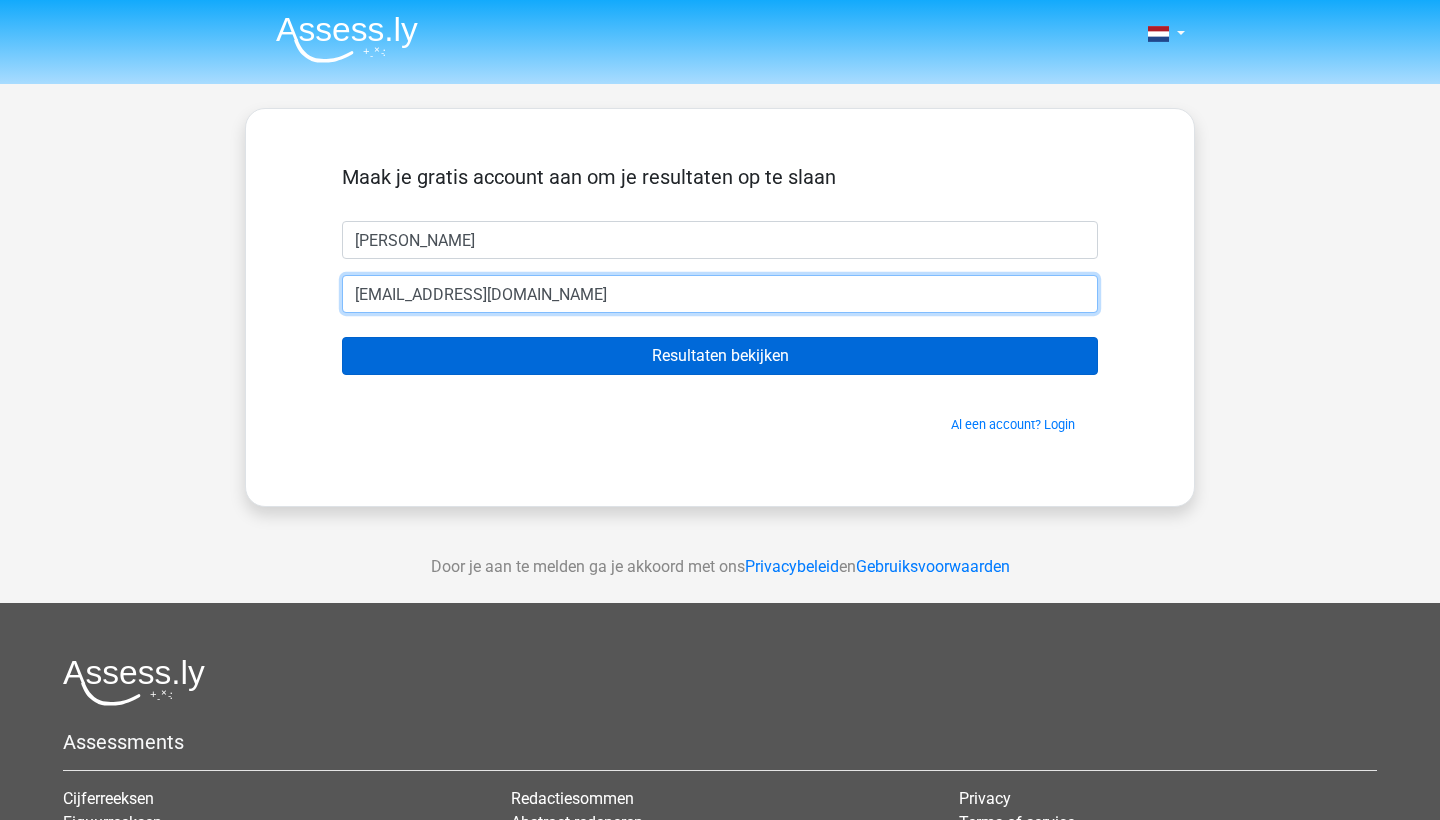 type on "[EMAIL_ADDRESS][DOMAIN_NAME]" 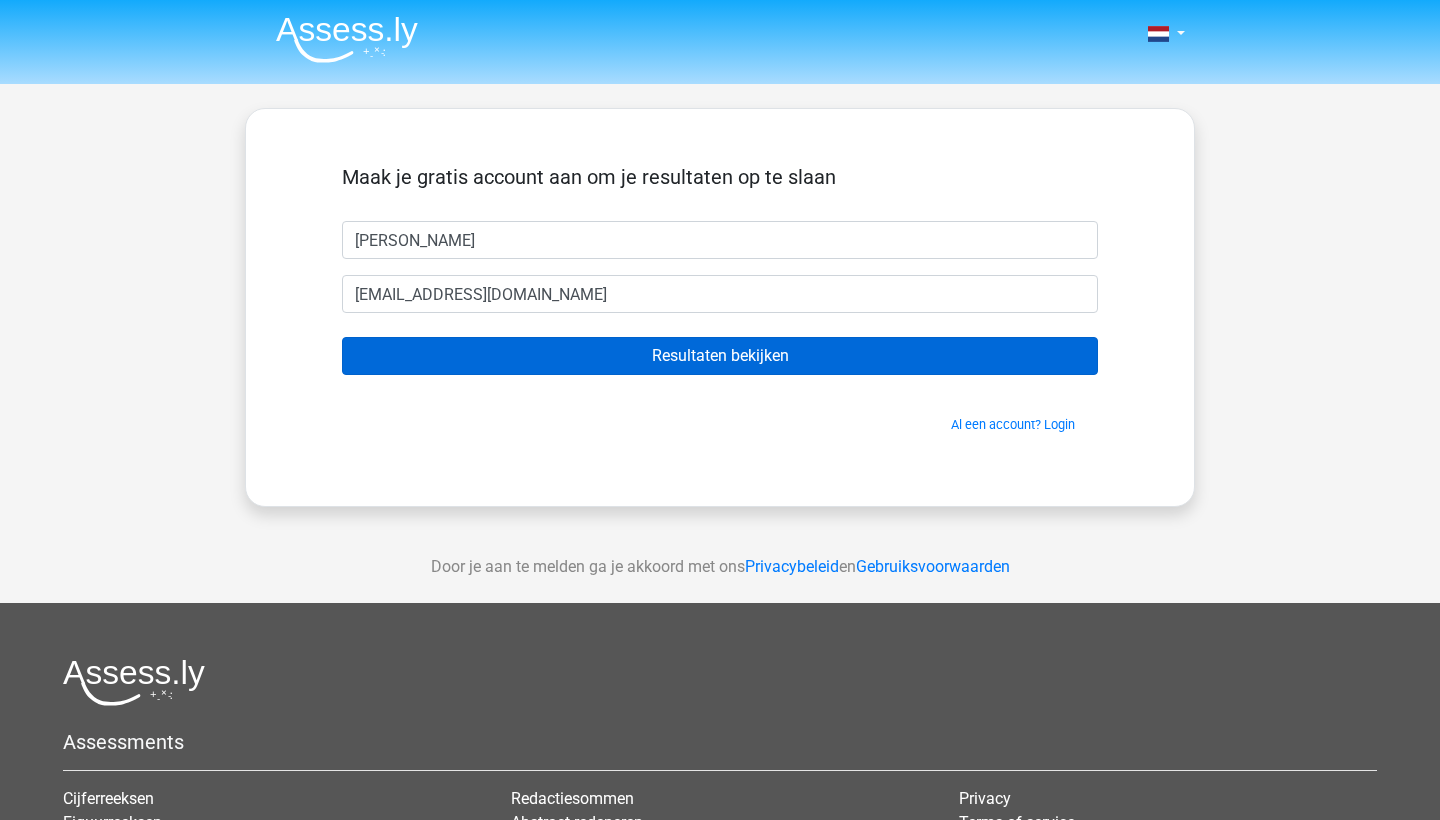 click on "Resultaten bekijken" at bounding box center (720, 356) 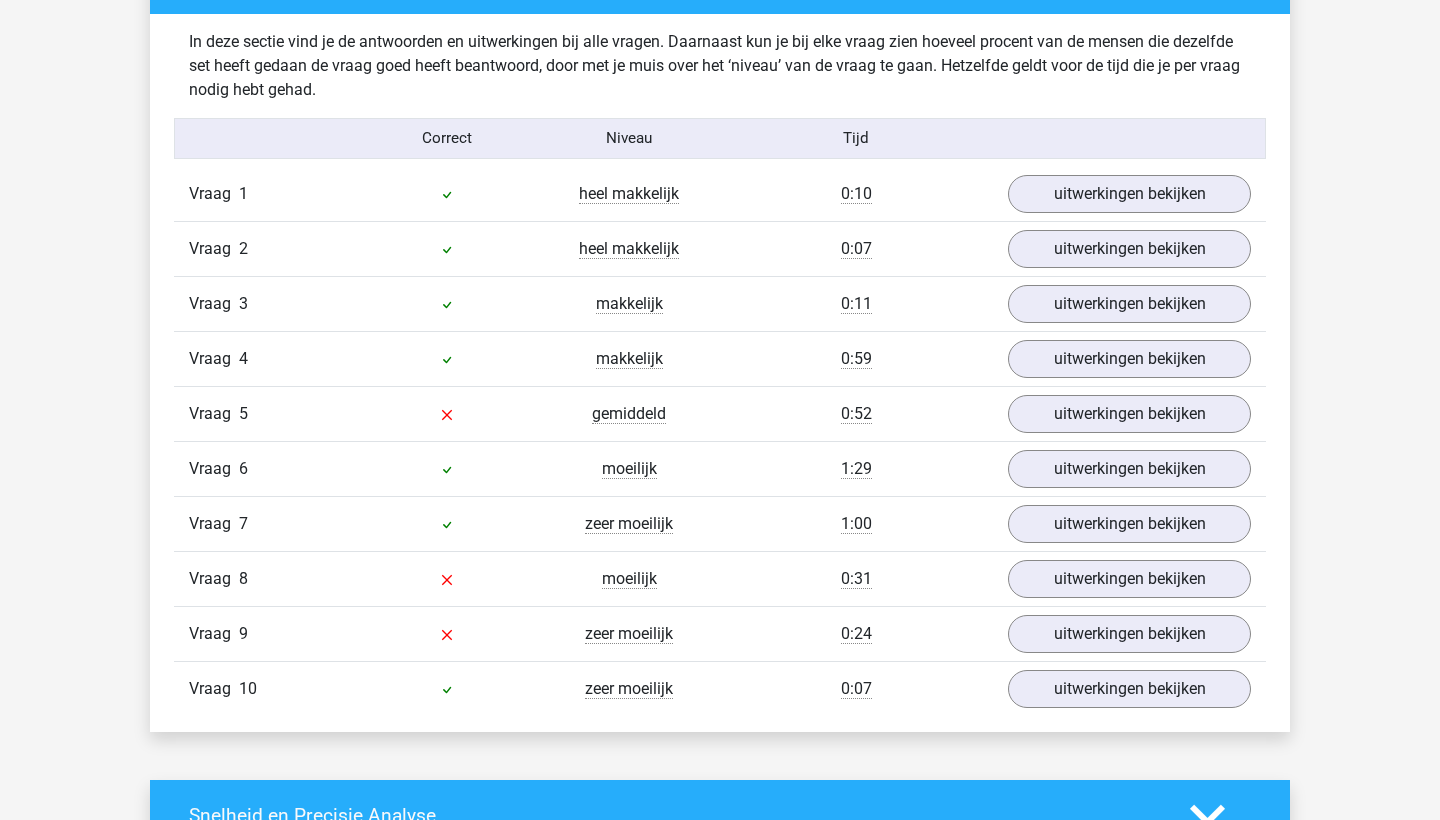 scroll, scrollTop: 1572, scrollLeft: 0, axis: vertical 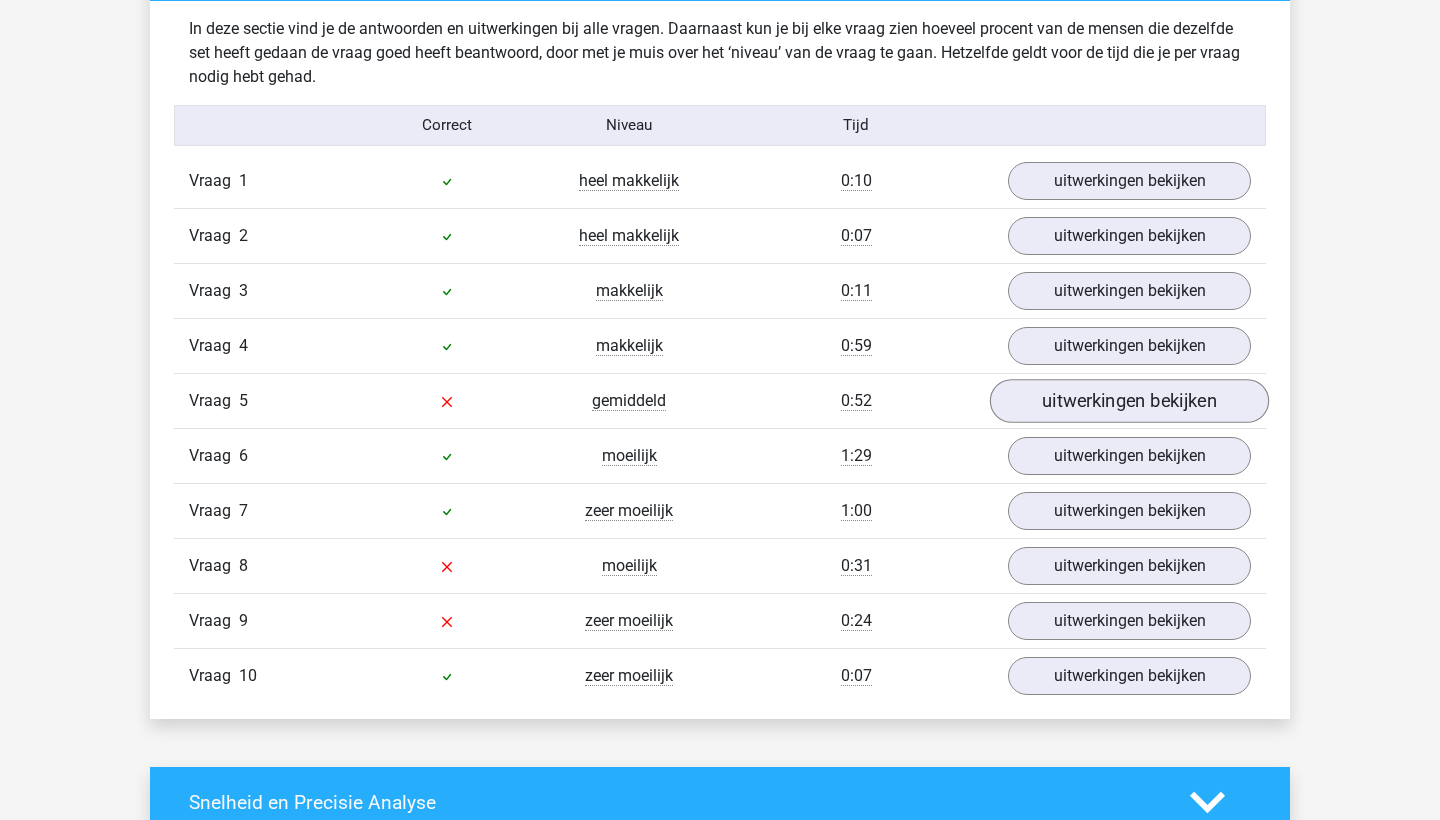 click on "uitwerkingen bekijken" at bounding box center (1129, 401) 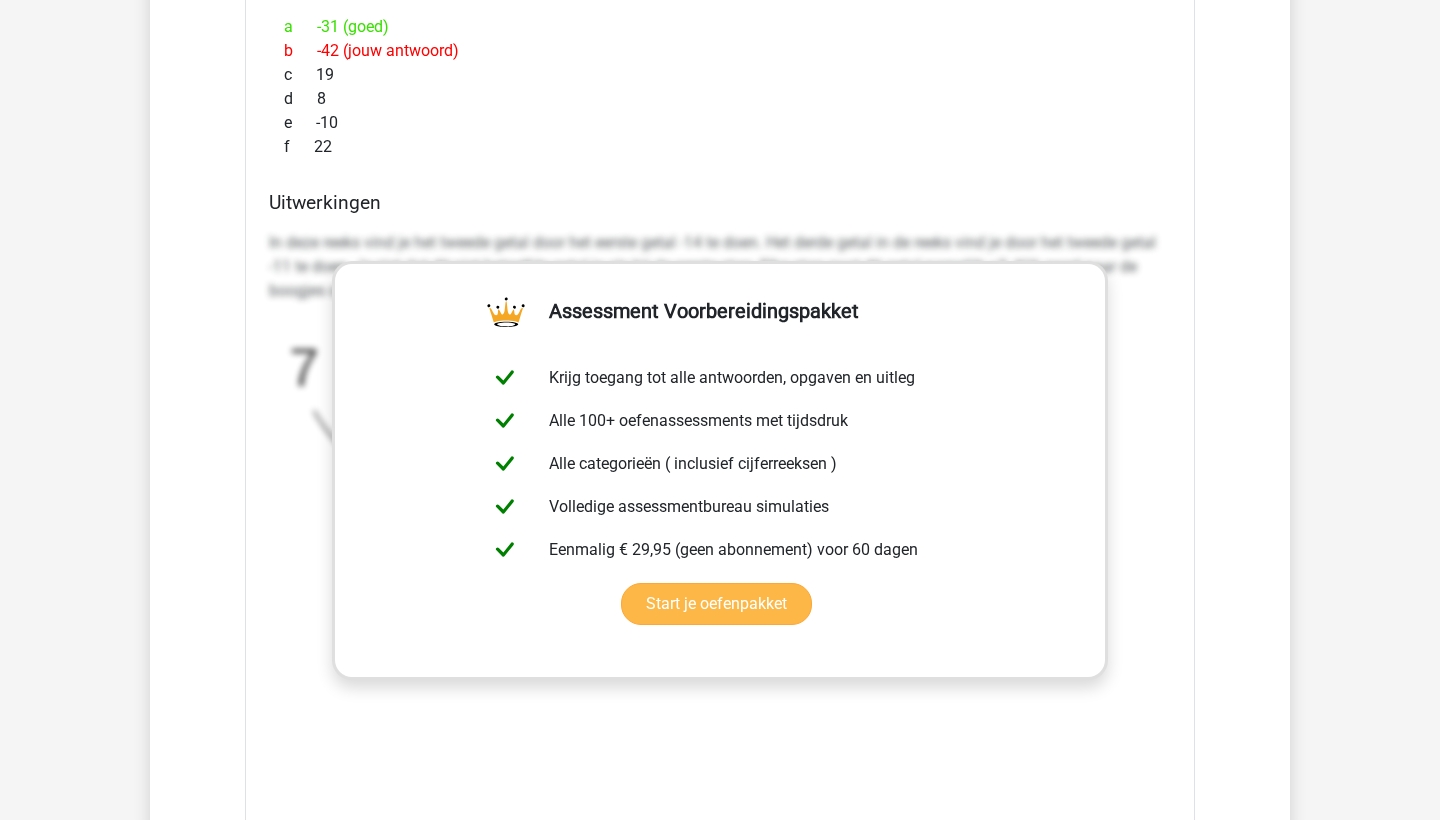 scroll, scrollTop: 2292, scrollLeft: 0, axis: vertical 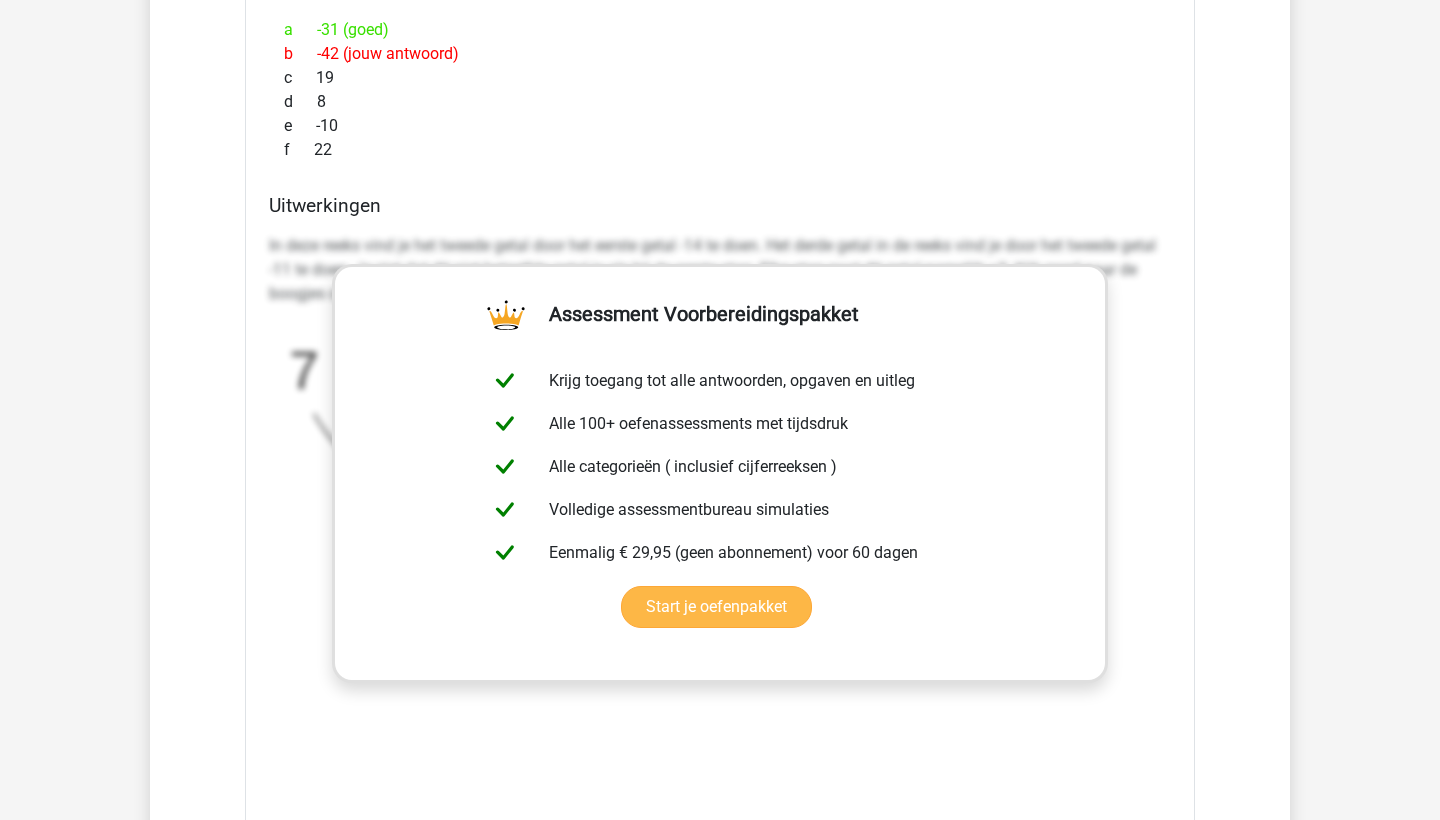 click on "Start je oefenpakket" at bounding box center [716, 607] 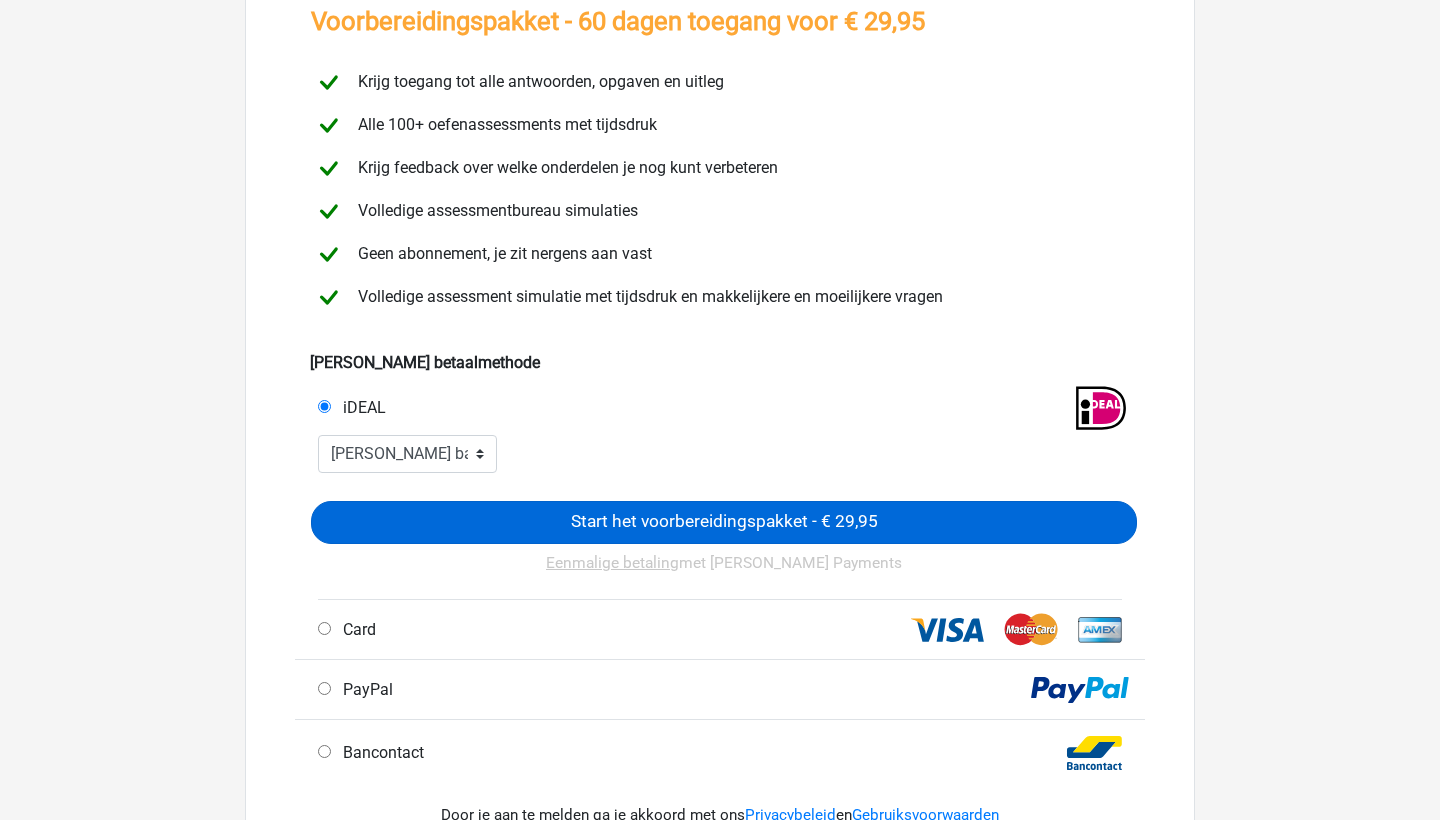 scroll, scrollTop: 149, scrollLeft: 0, axis: vertical 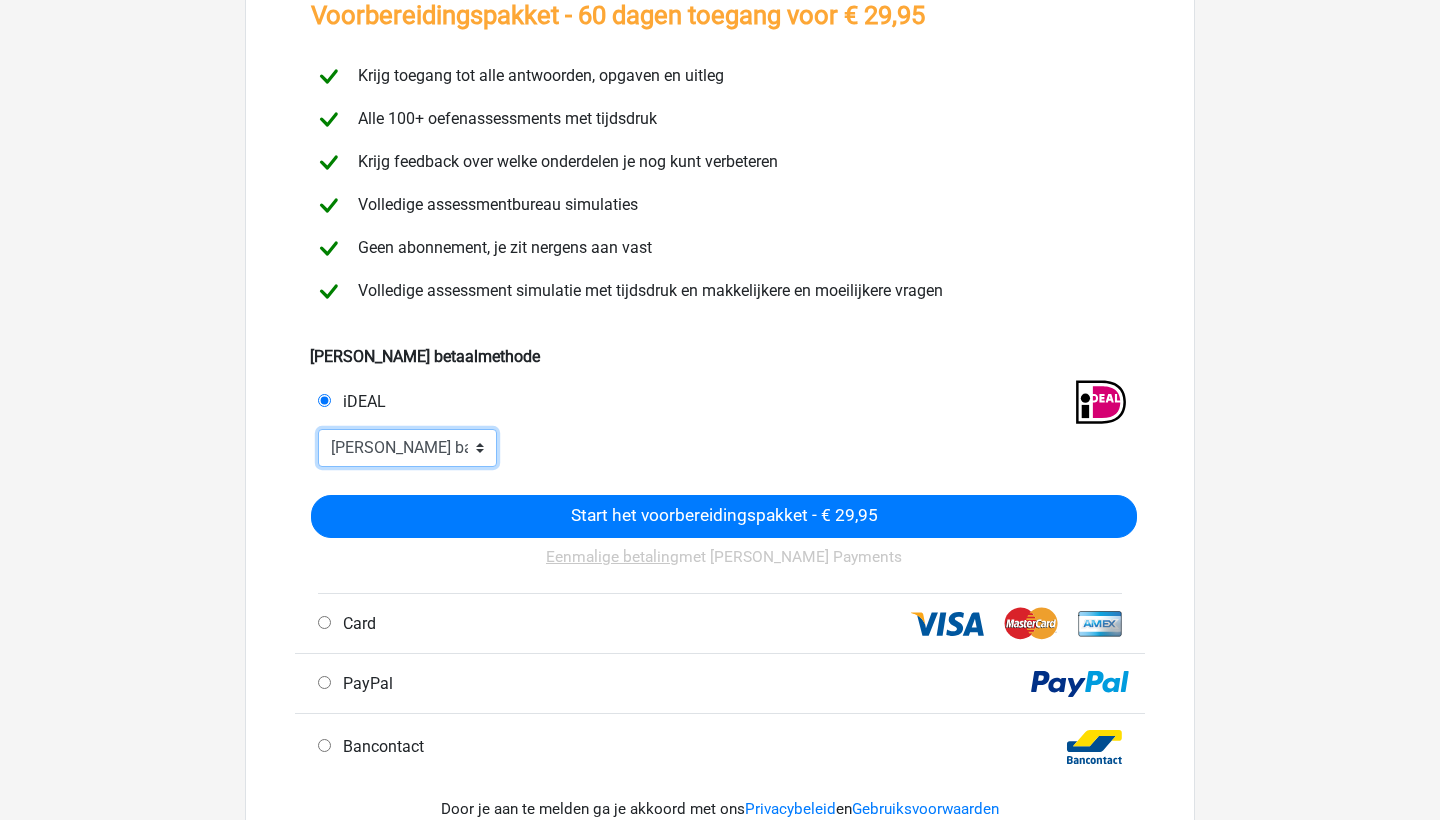 select on "ideal_RABONL2U" 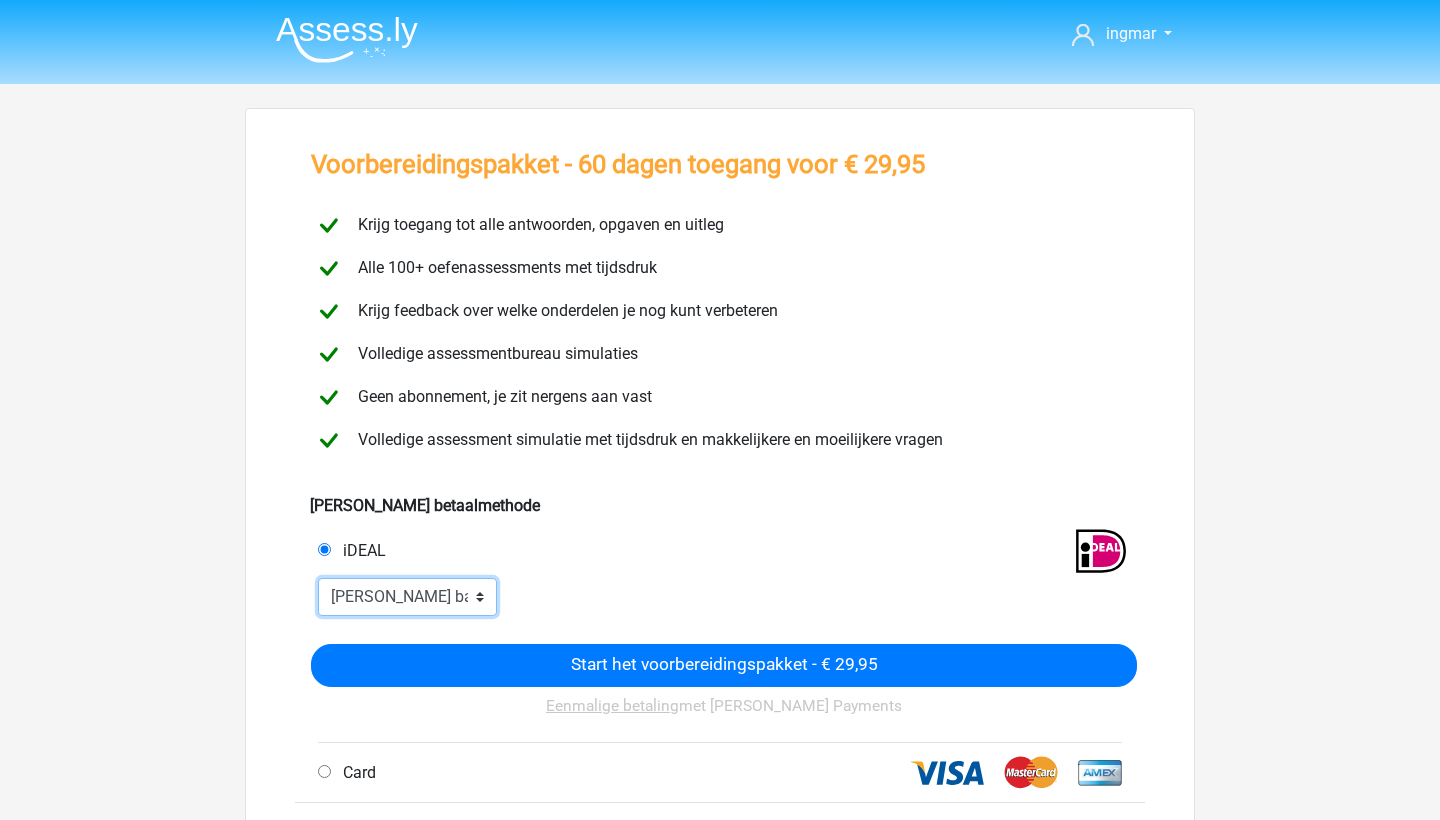 scroll, scrollTop: 0, scrollLeft: 0, axis: both 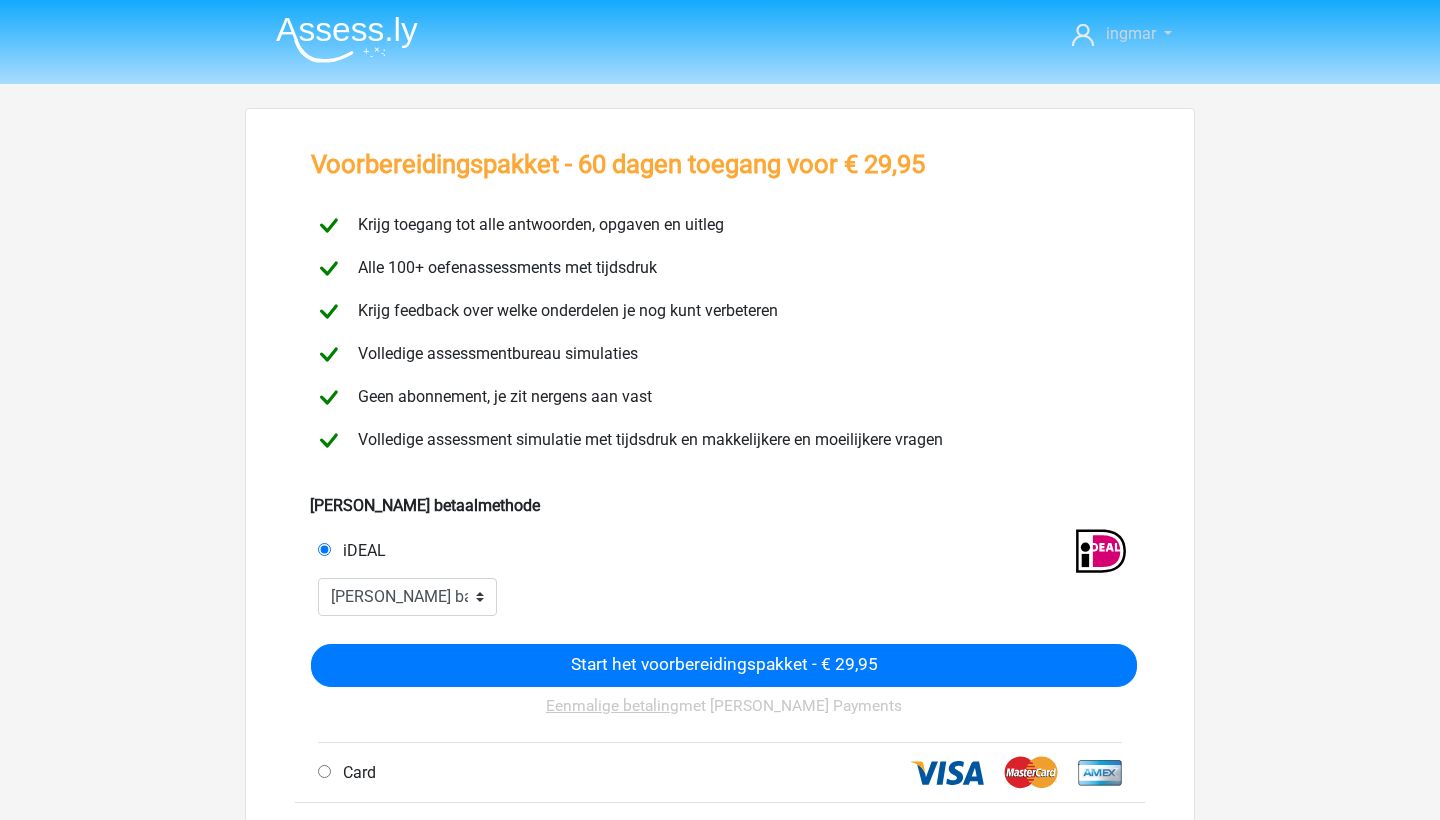 click on "ingmar" at bounding box center (1131, 33) 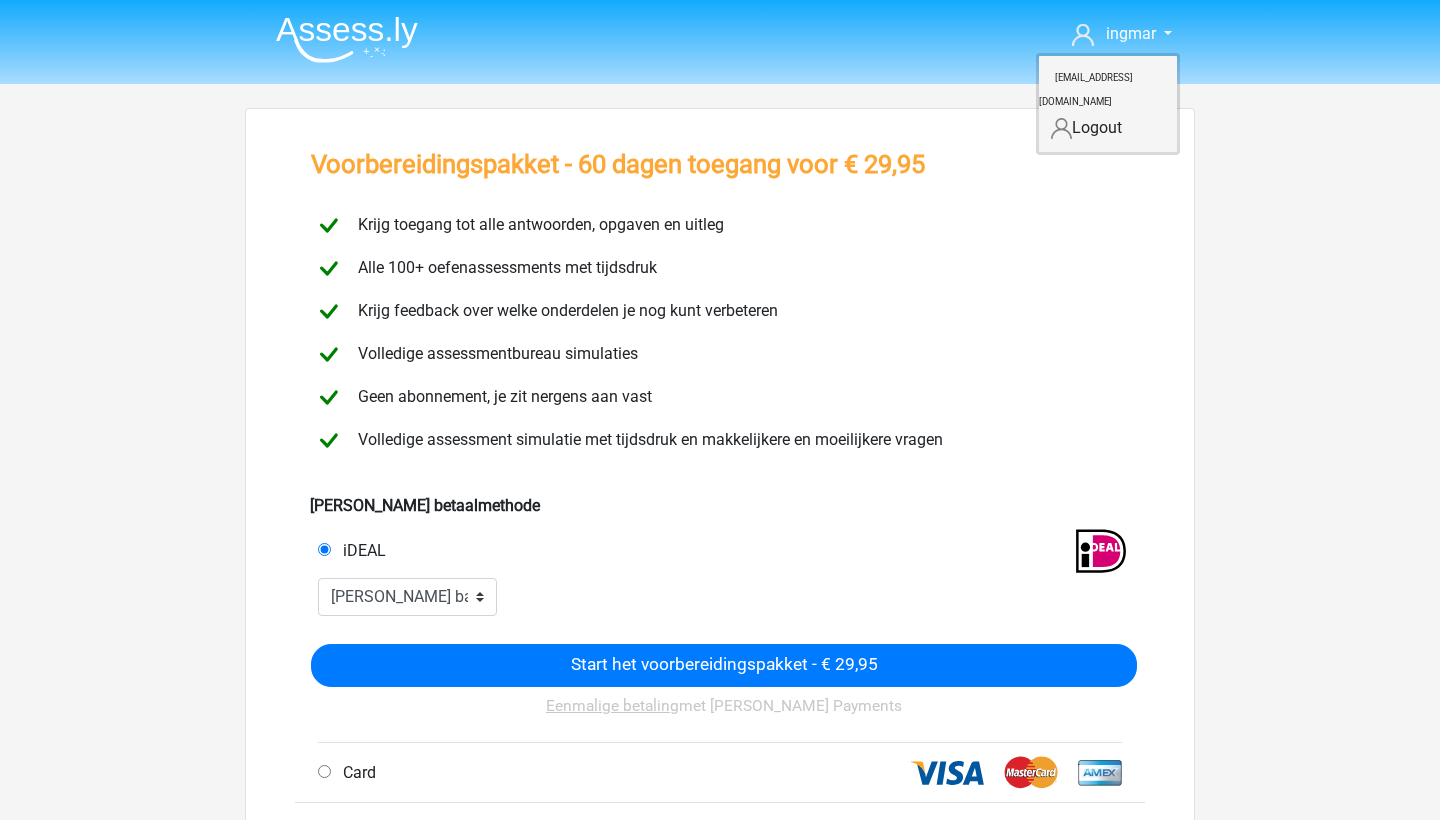 click on "ingmar
ingmar1999@hotmail.com" at bounding box center [720, 797] 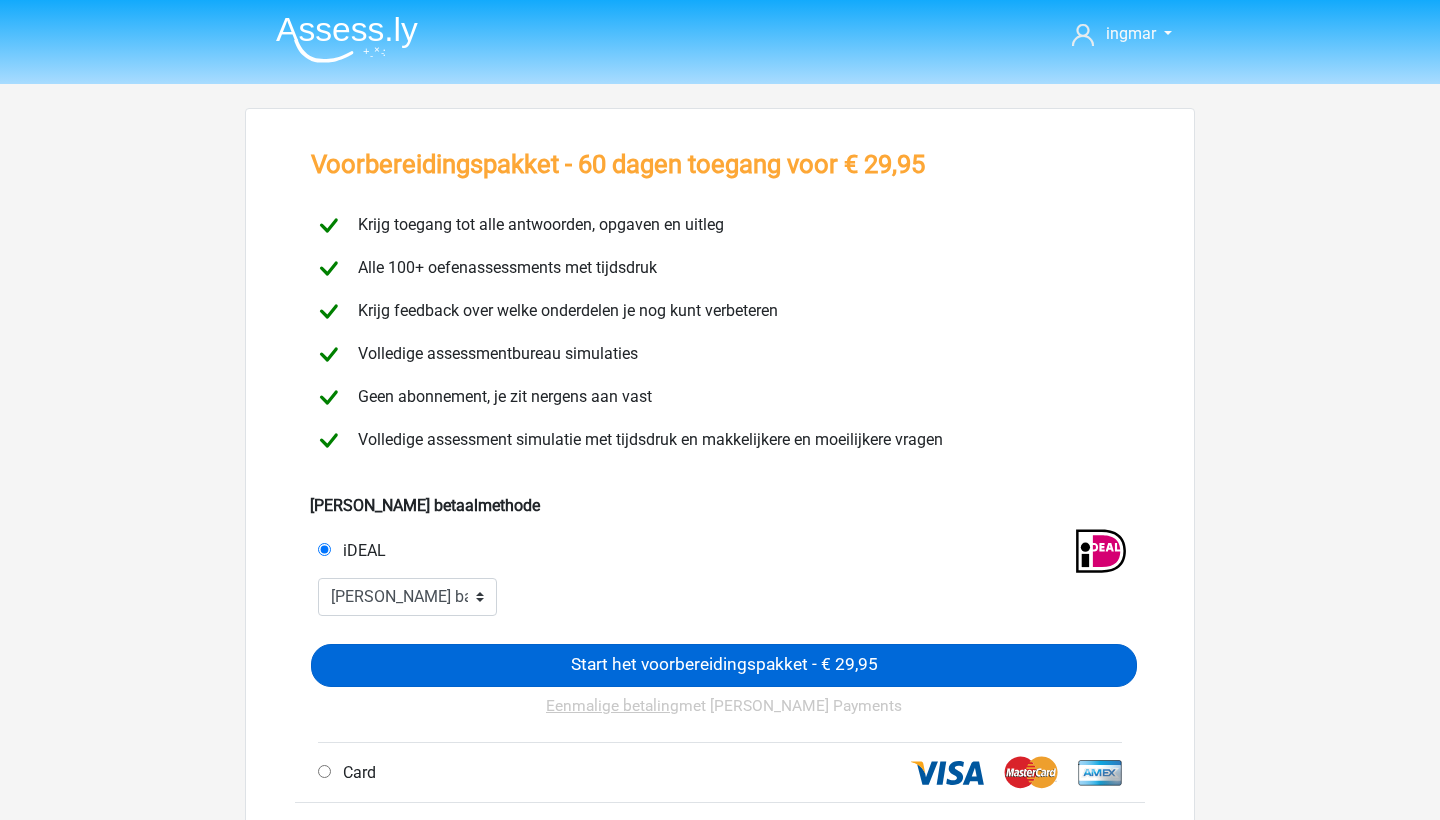click on "Start het voorbereidingspakket - € 29,95" at bounding box center [724, 665] 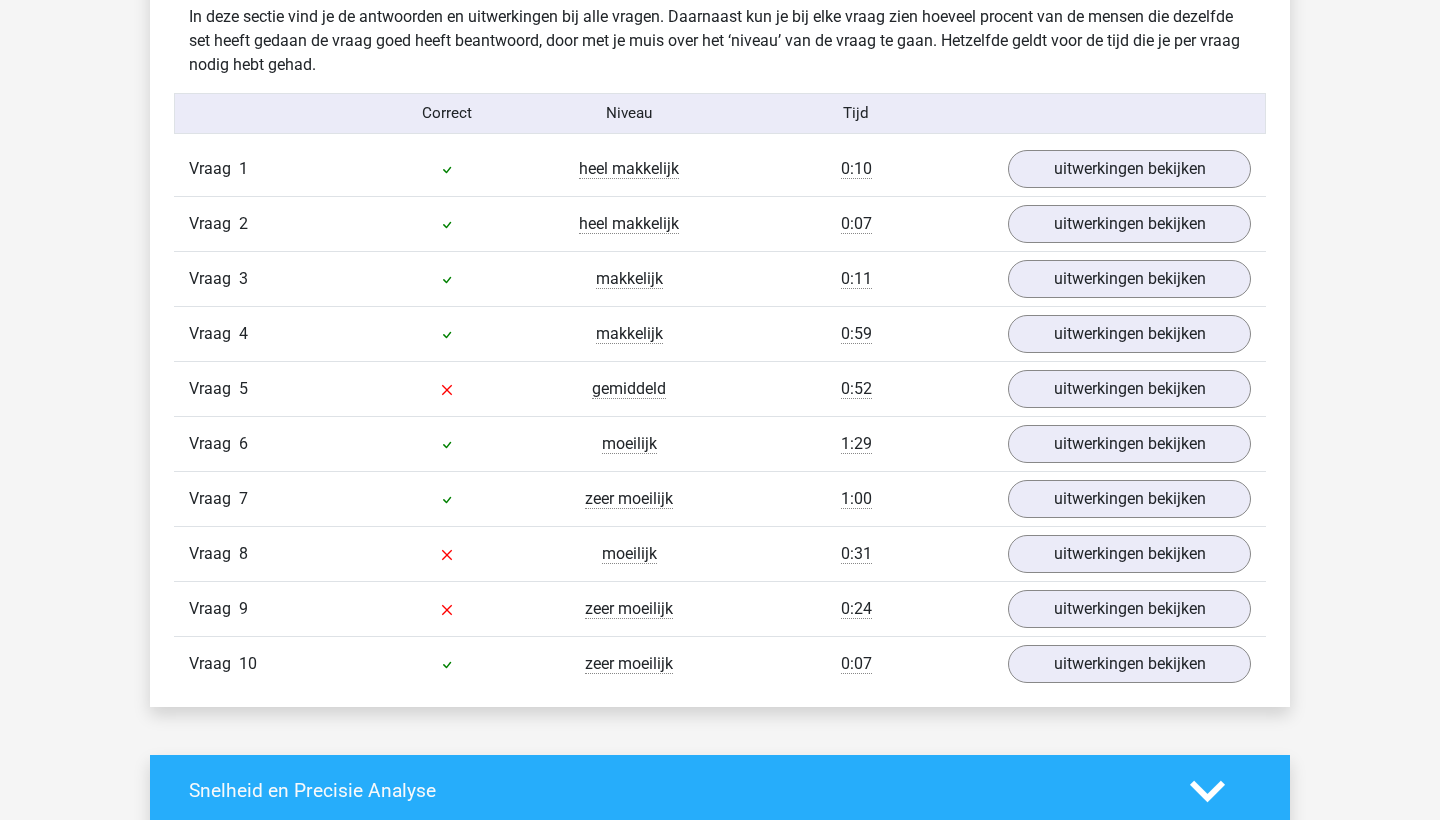 scroll, scrollTop: 1614, scrollLeft: 0, axis: vertical 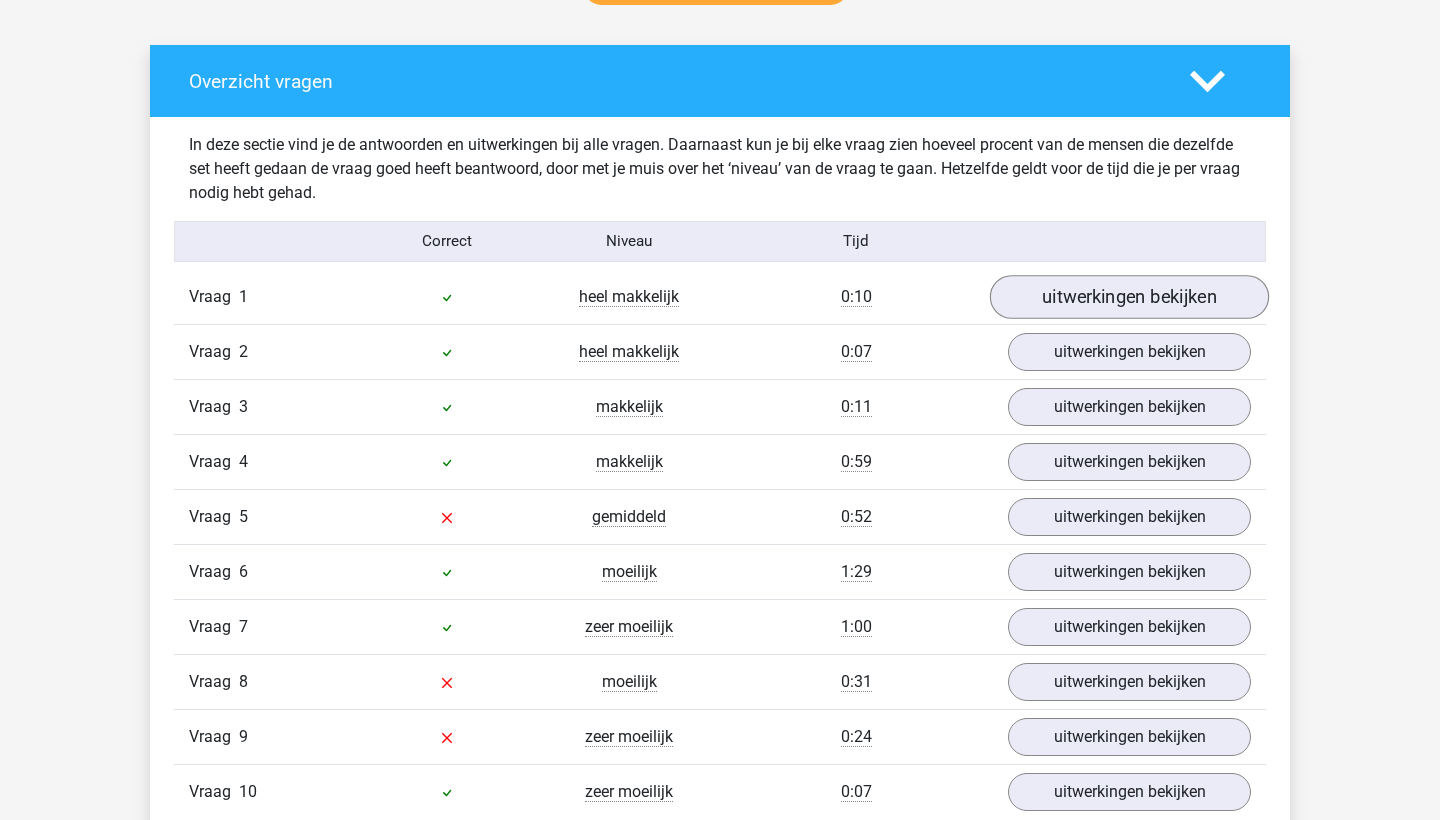 click on "uitwerkingen bekijken" at bounding box center [1129, 297] 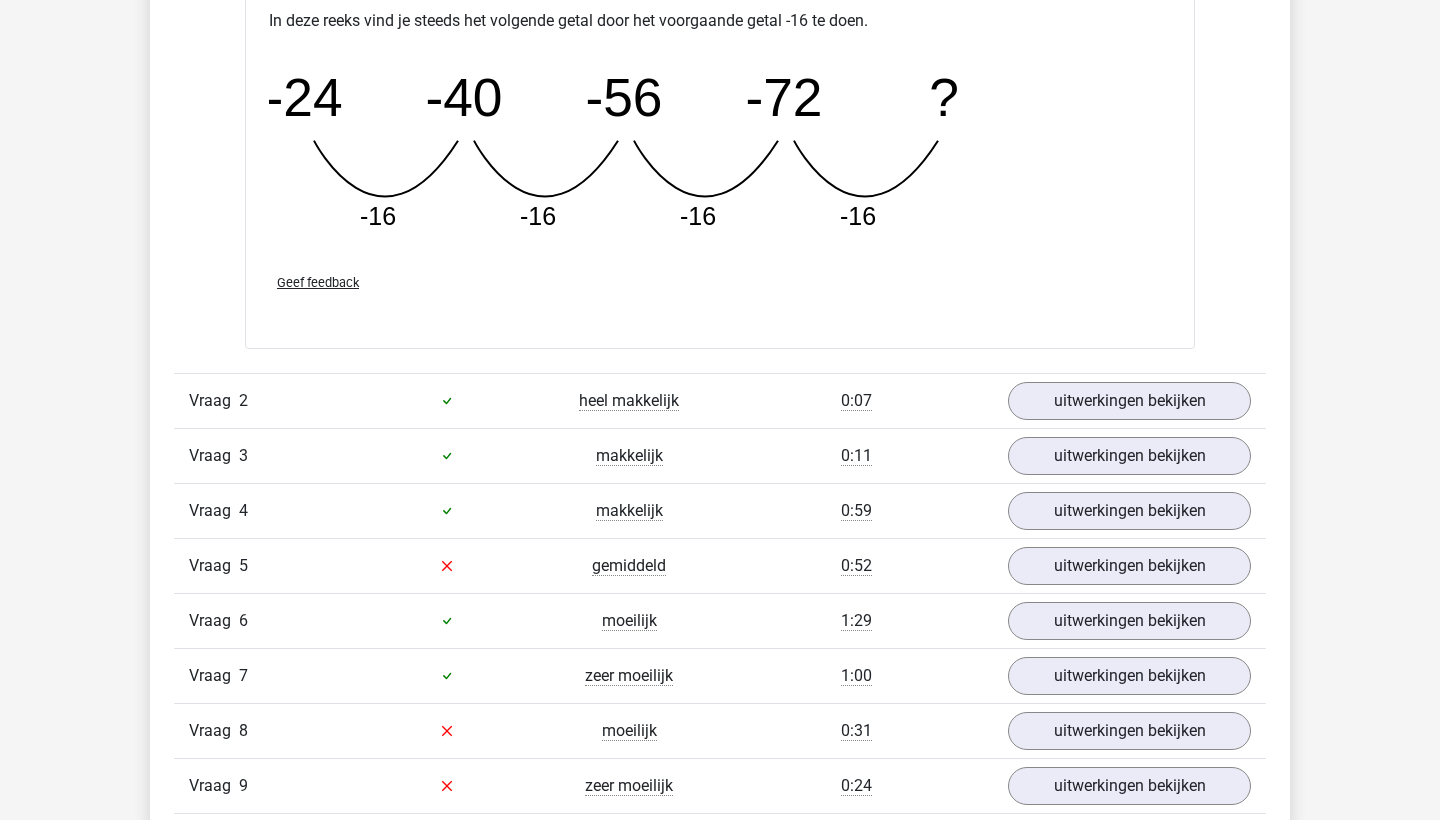 scroll, scrollTop: 2577, scrollLeft: 0, axis: vertical 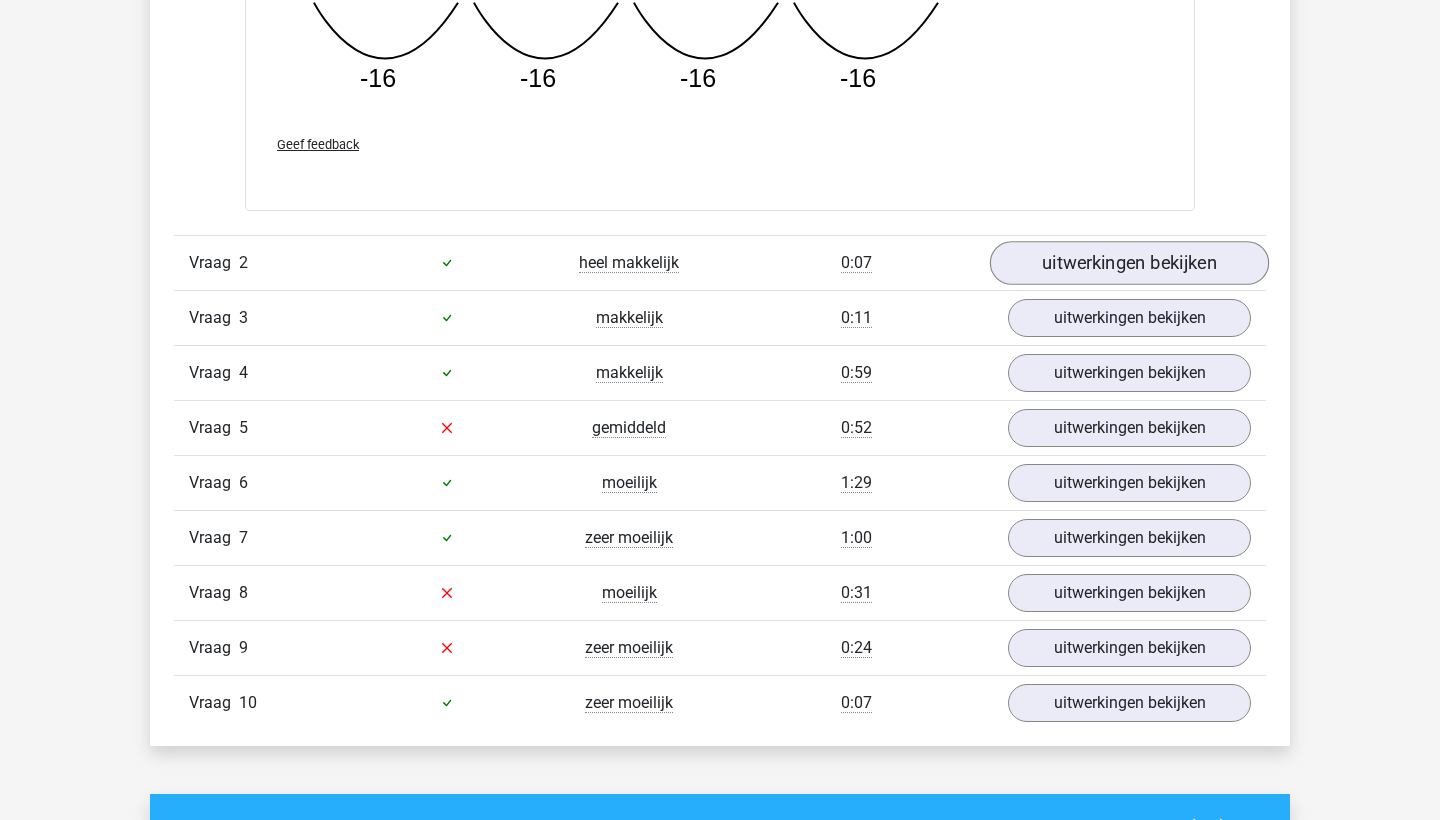 click on "uitwerkingen bekijken" at bounding box center (1129, 263) 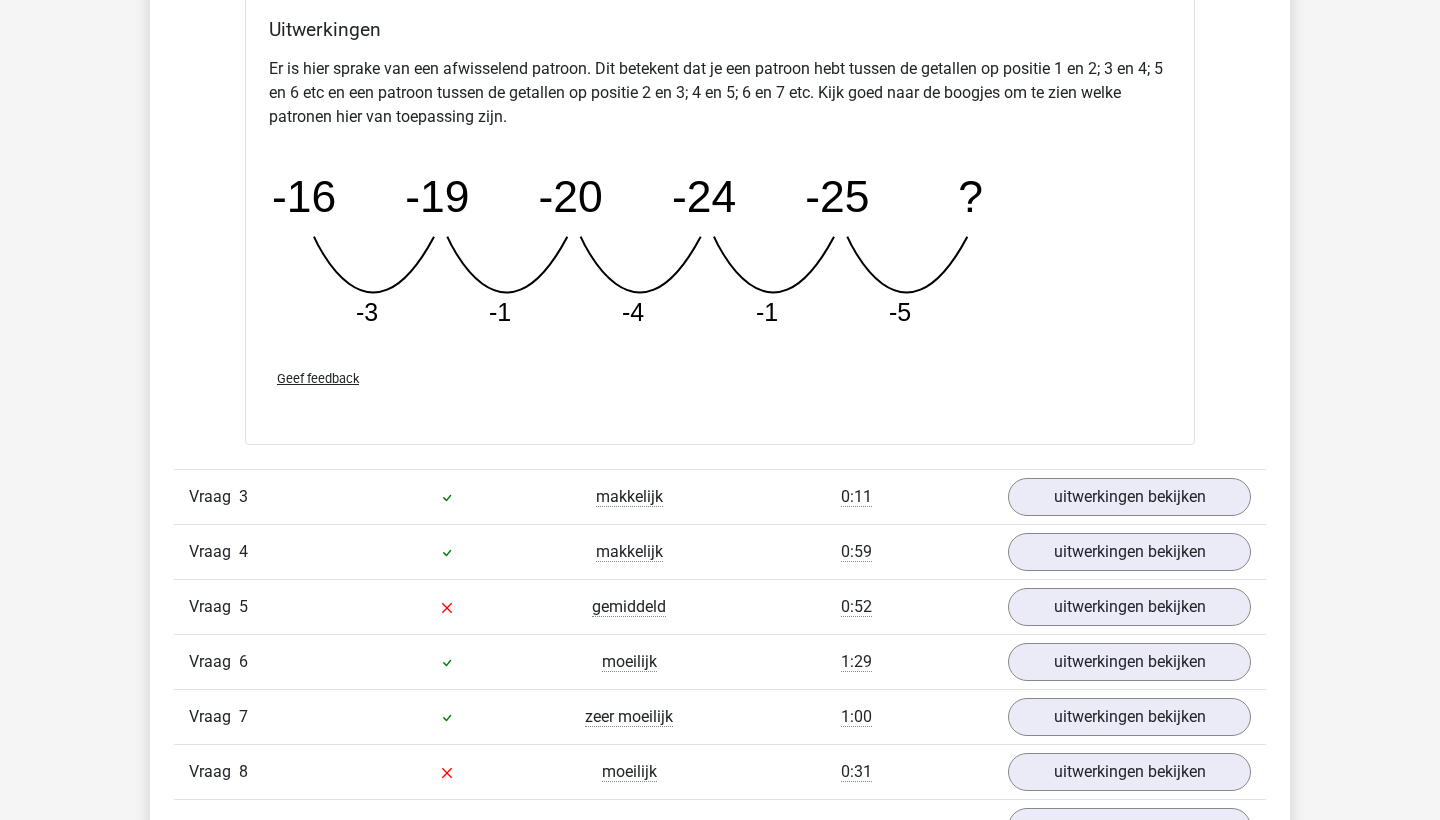 scroll, scrollTop: 3358, scrollLeft: 0, axis: vertical 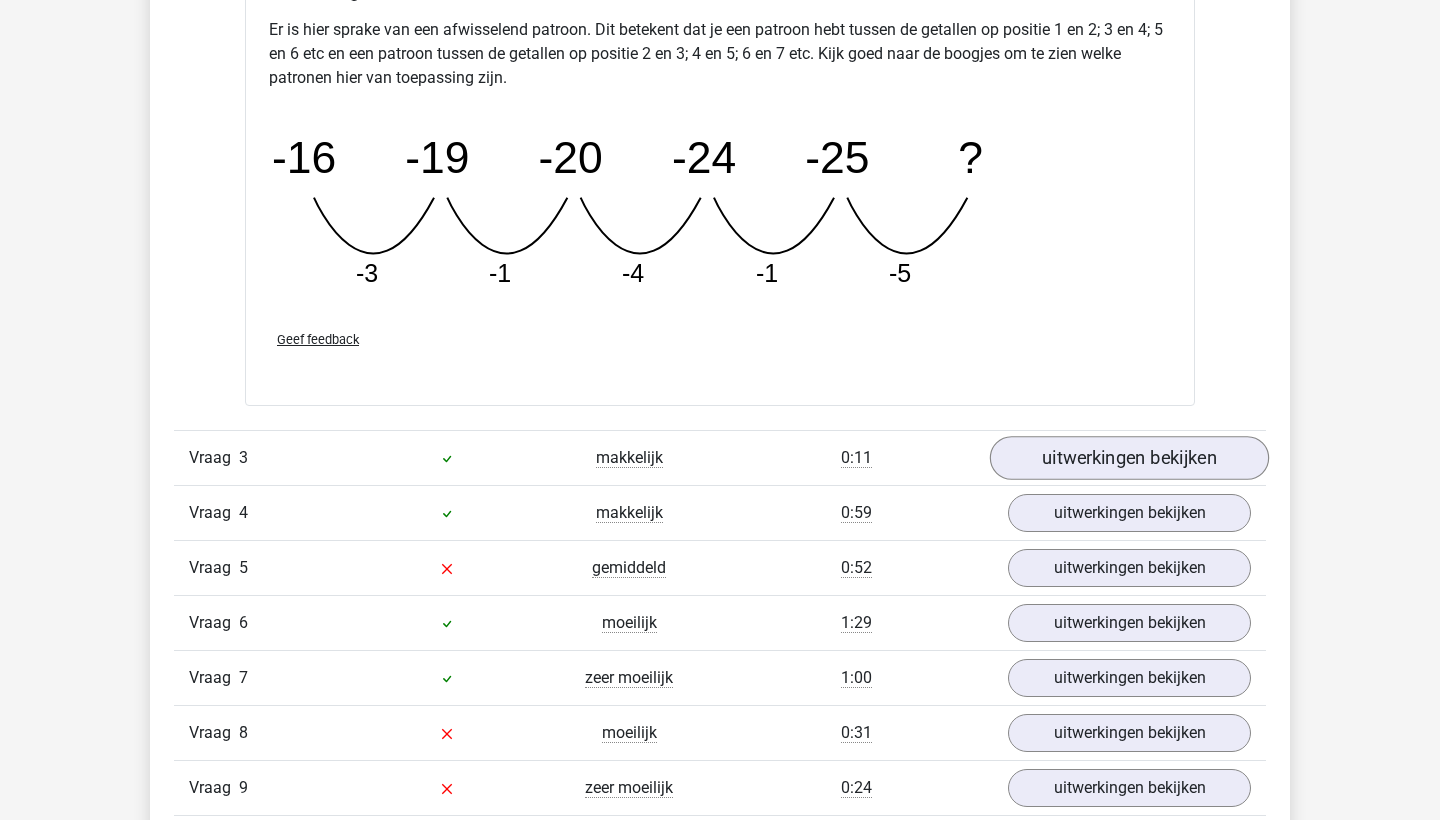 click on "uitwerkingen bekijken" at bounding box center (1129, 459) 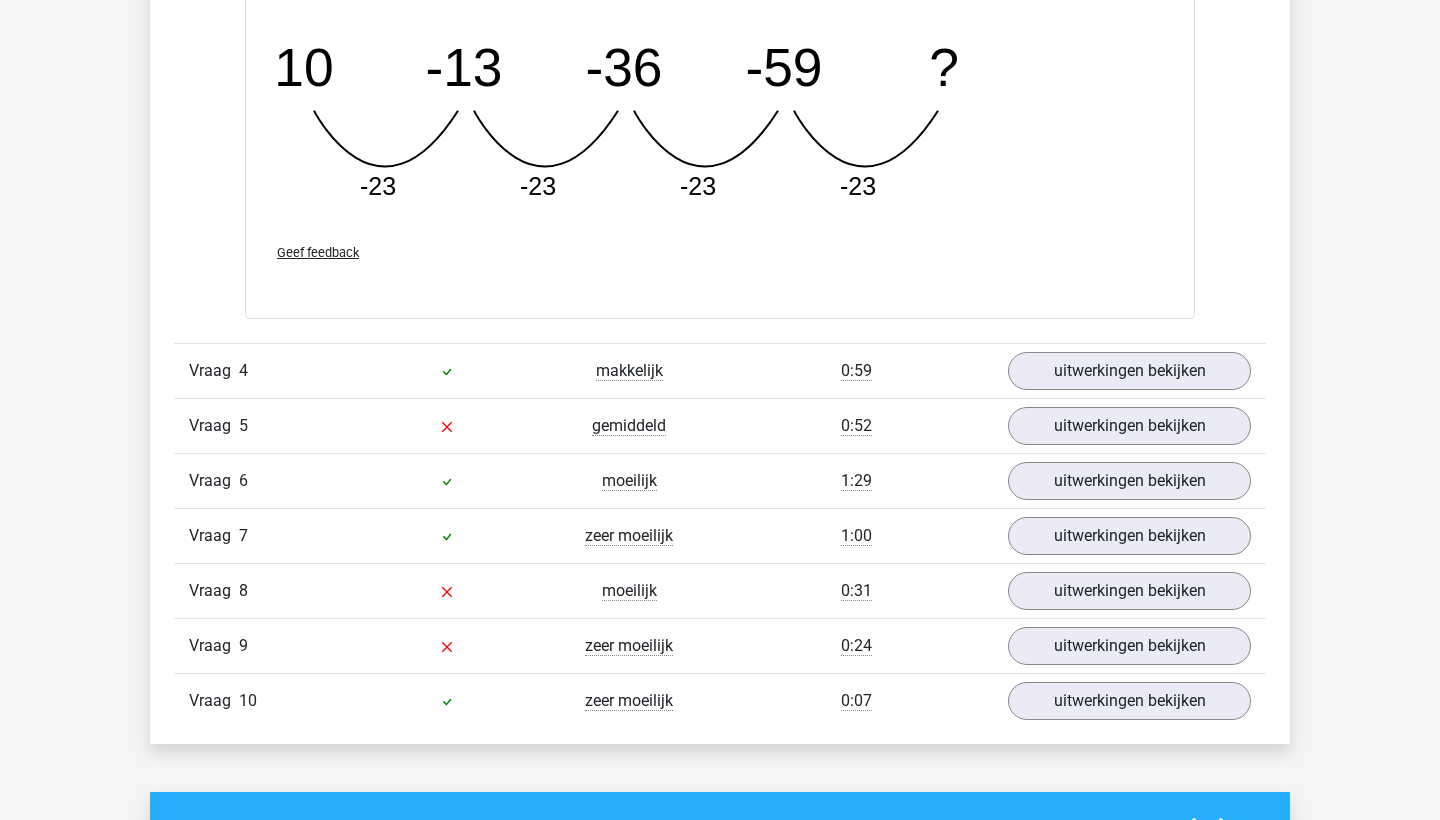 scroll, scrollTop: 4381, scrollLeft: 0, axis: vertical 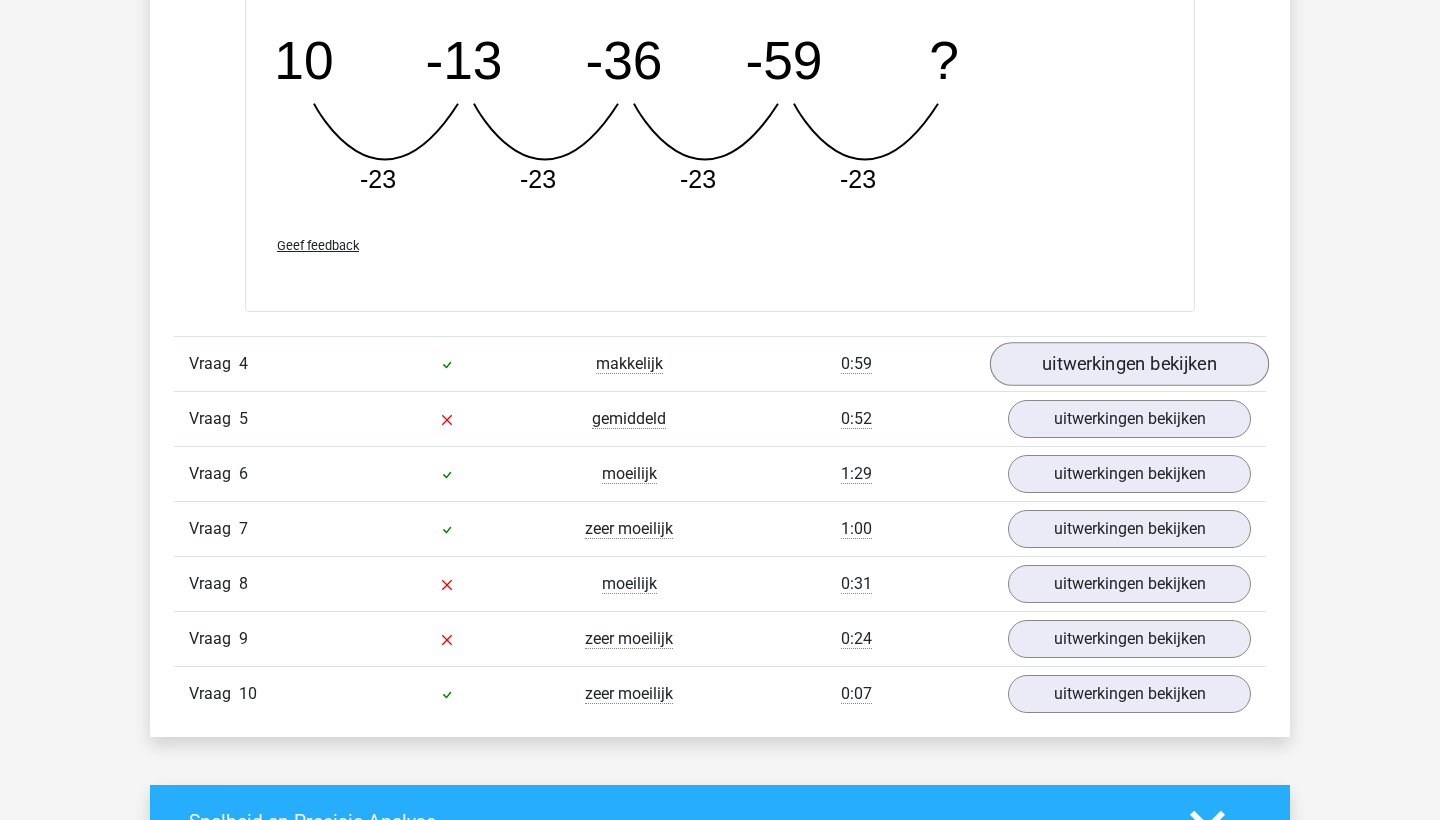 click on "uitwerkingen bekijken" at bounding box center (1129, 364) 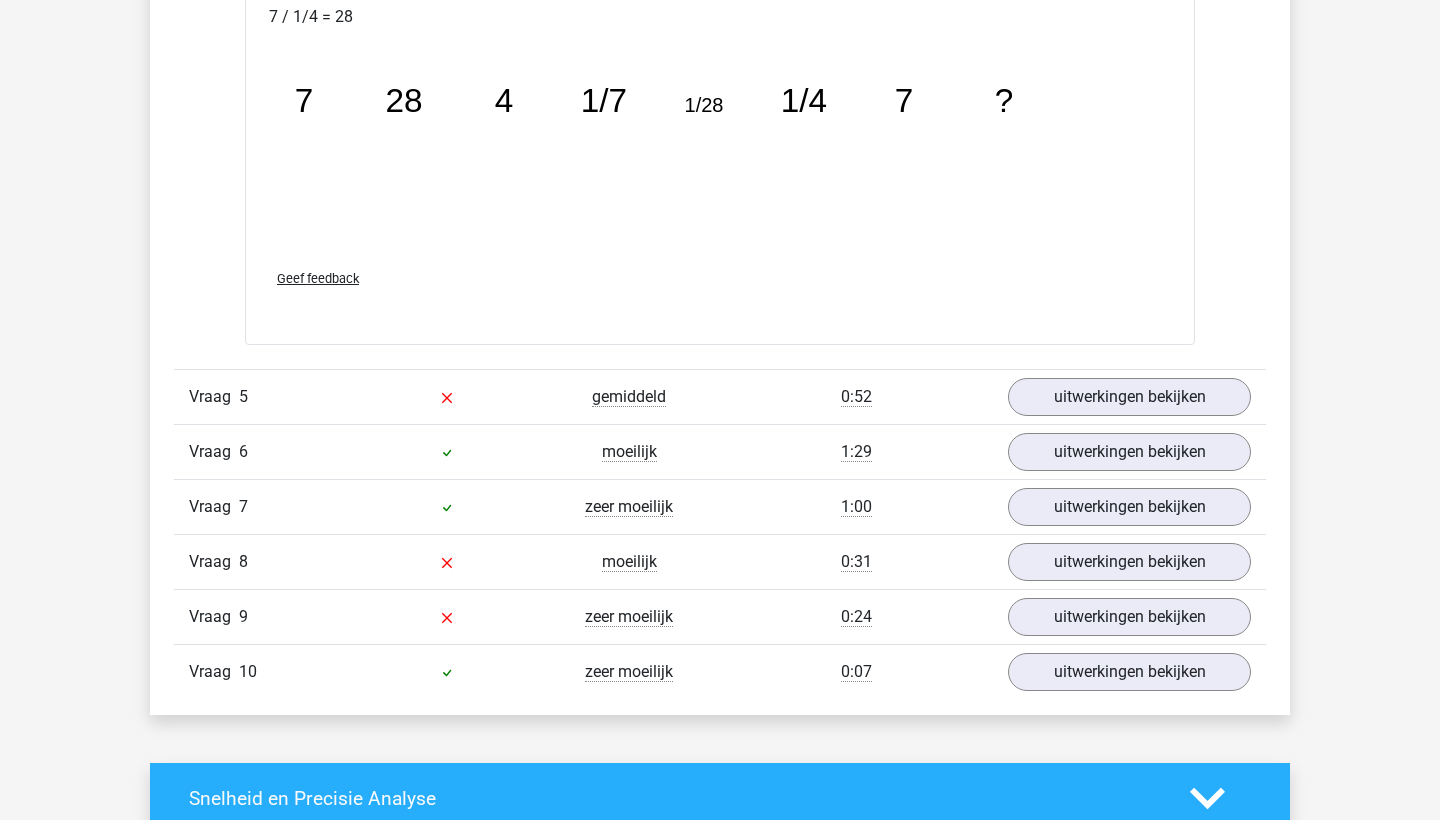 scroll, scrollTop: 5458, scrollLeft: 0, axis: vertical 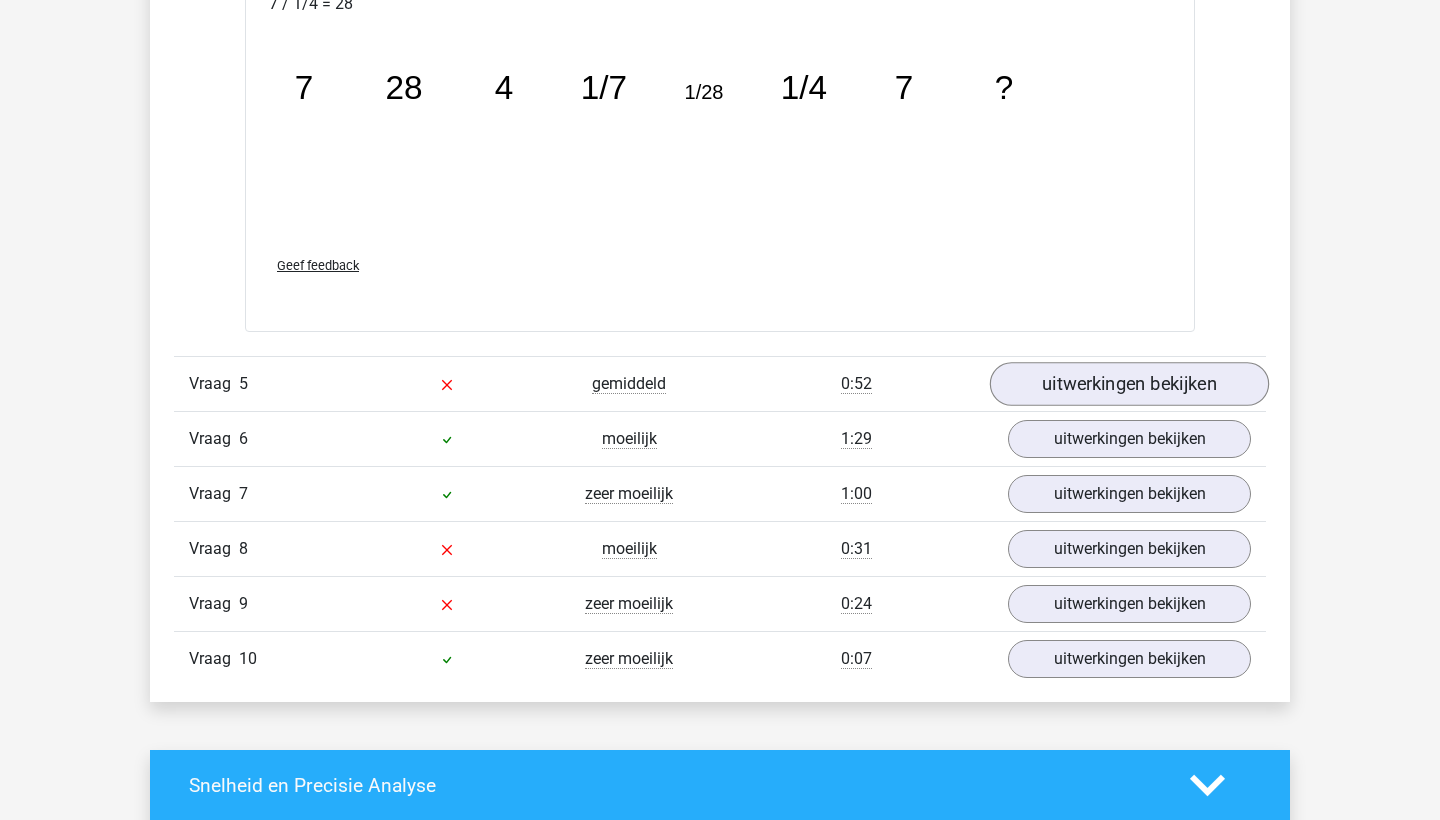 click on "uitwerkingen bekijken" at bounding box center [1129, 384] 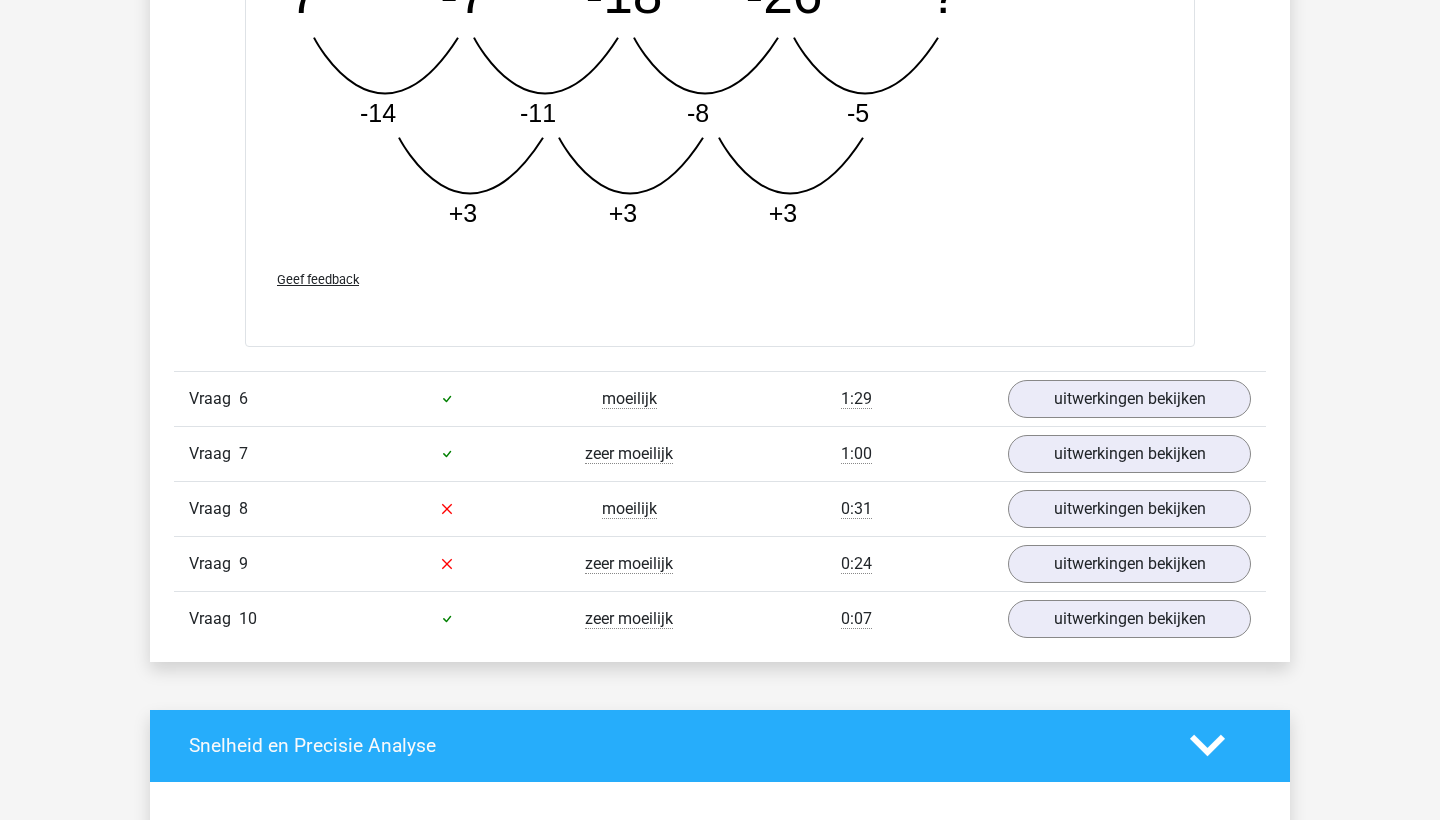 scroll, scrollTop: 6575, scrollLeft: 0, axis: vertical 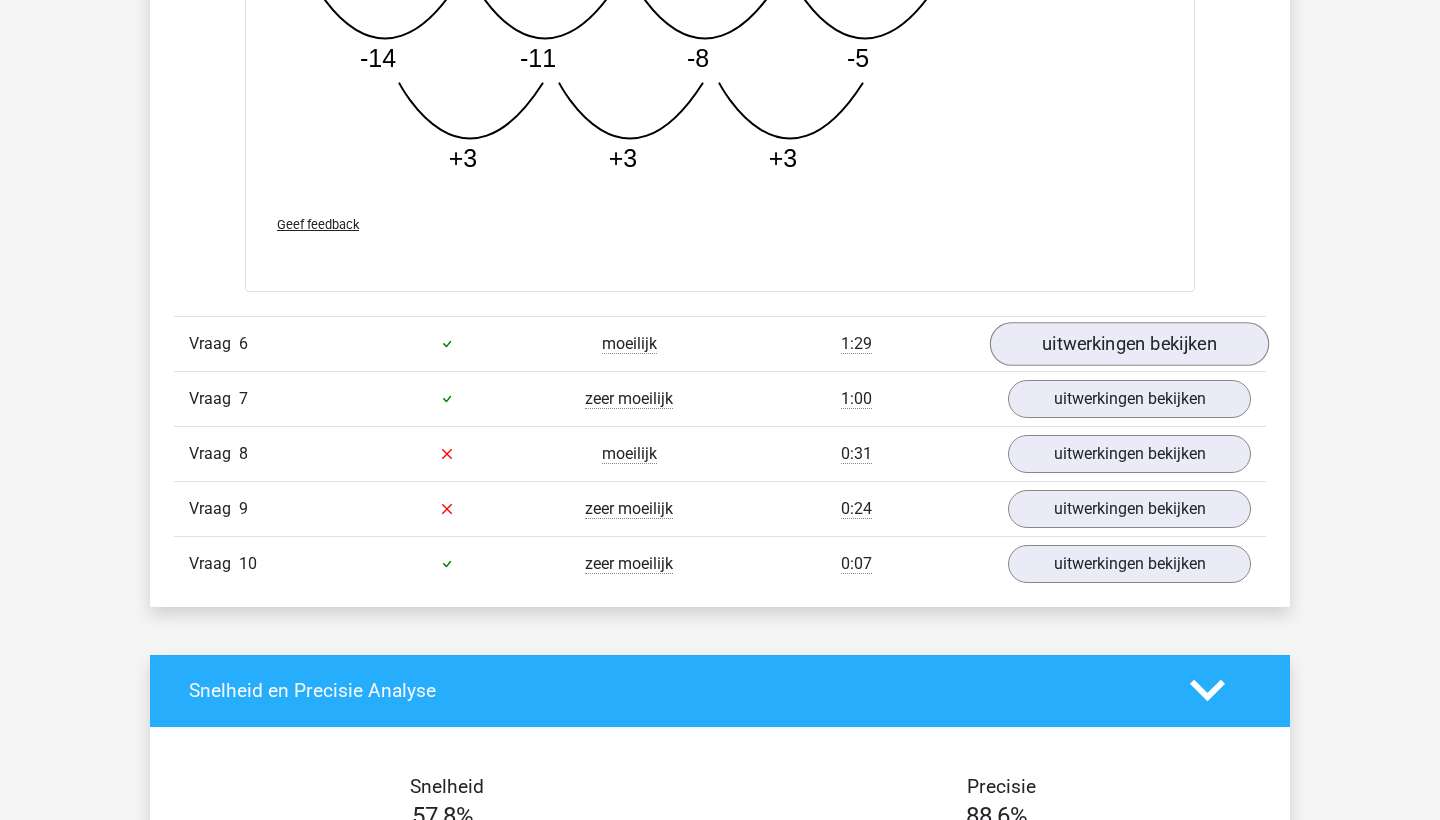 click on "uitwerkingen bekijken" at bounding box center [1129, 344] 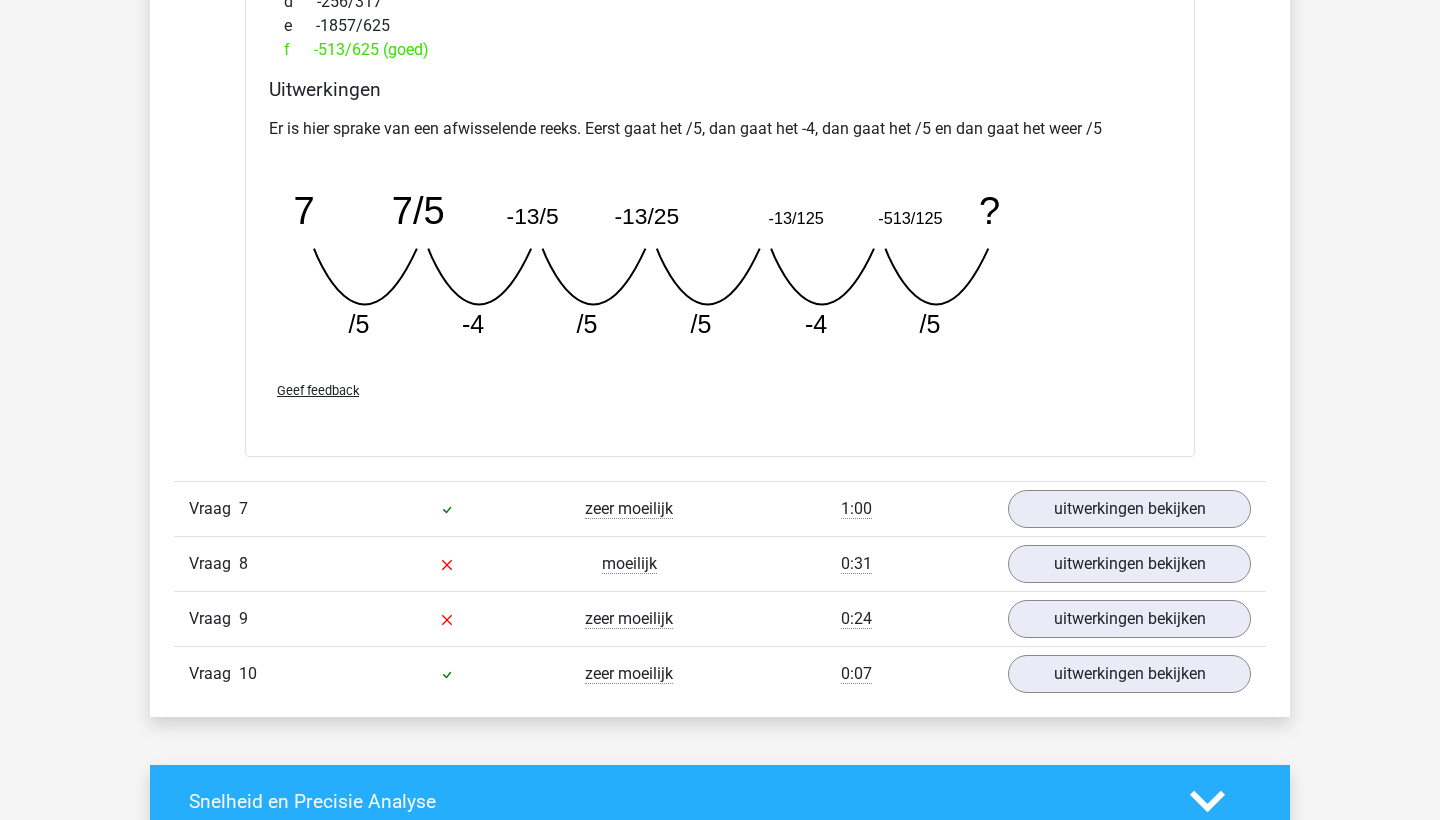 scroll, scrollTop: 7387, scrollLeft: 0, axis: vertical 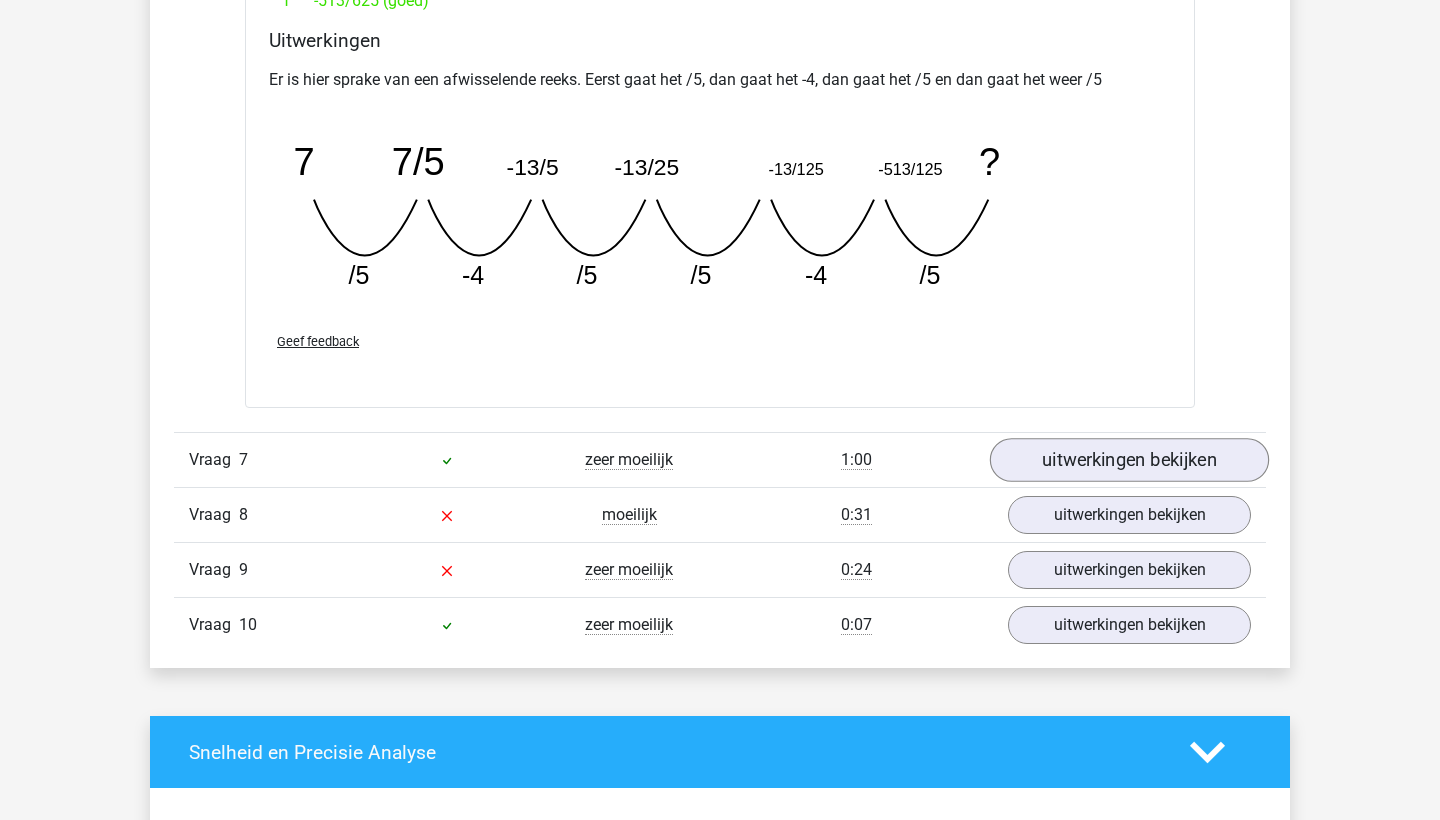 click on "uitwerkingen bekijken" at bounding box center [1129, 460] 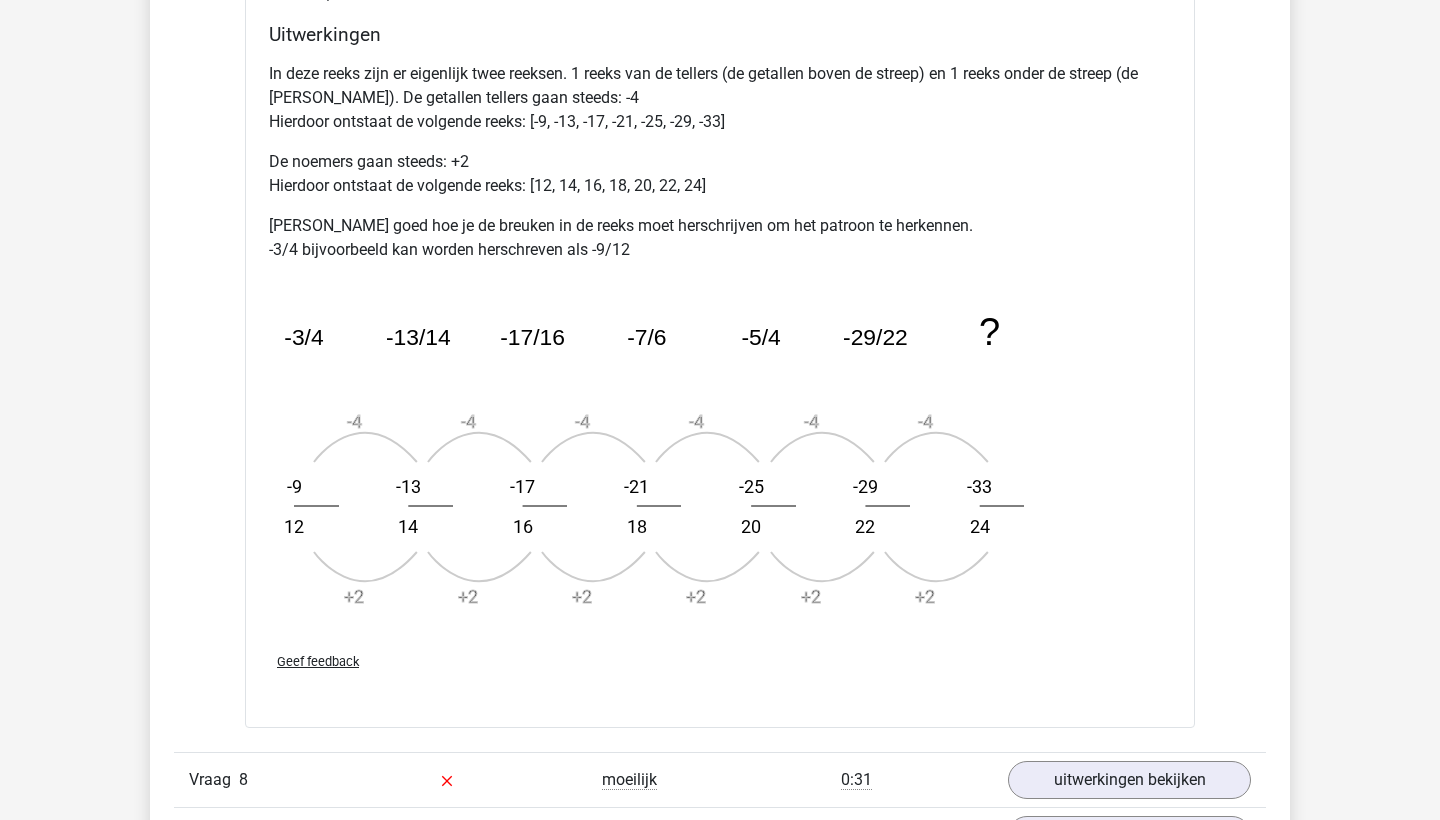 scroll, scrollTop: 8323, scrollLeft: 0, axis: vertical 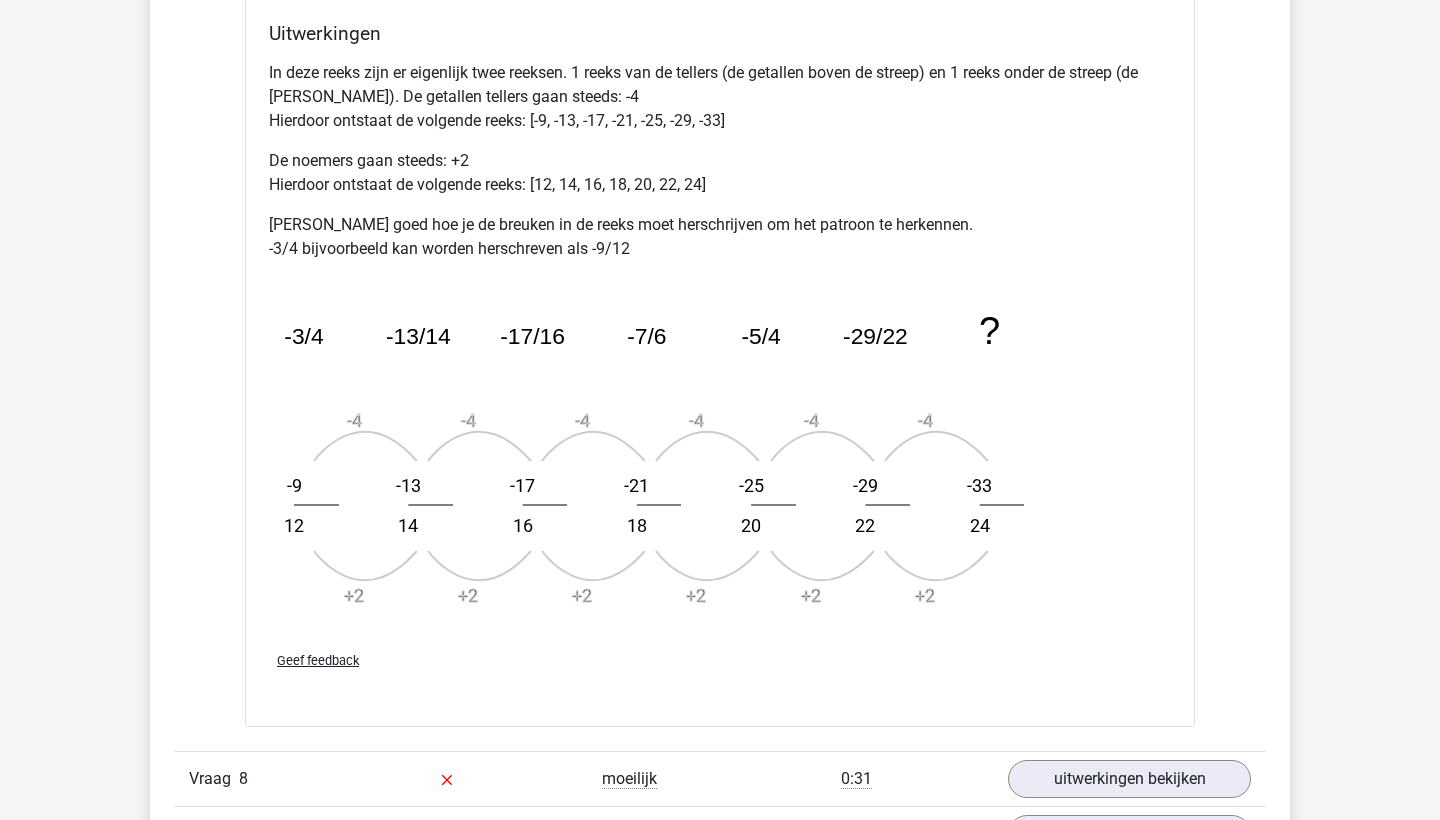 click on "In deze reeks zijn er eigenlijk twee reeksen. 1 reeks van de tellers (de getallen boven de streep) en 1 reeks onder de streep (de noemers). De getallen tellers gaan steeds: -4   Hierdoor ontstaat de volgende reeks: [-9, -13, -17, -21, -25, -29, -33]" at bounding box center (720, 97) 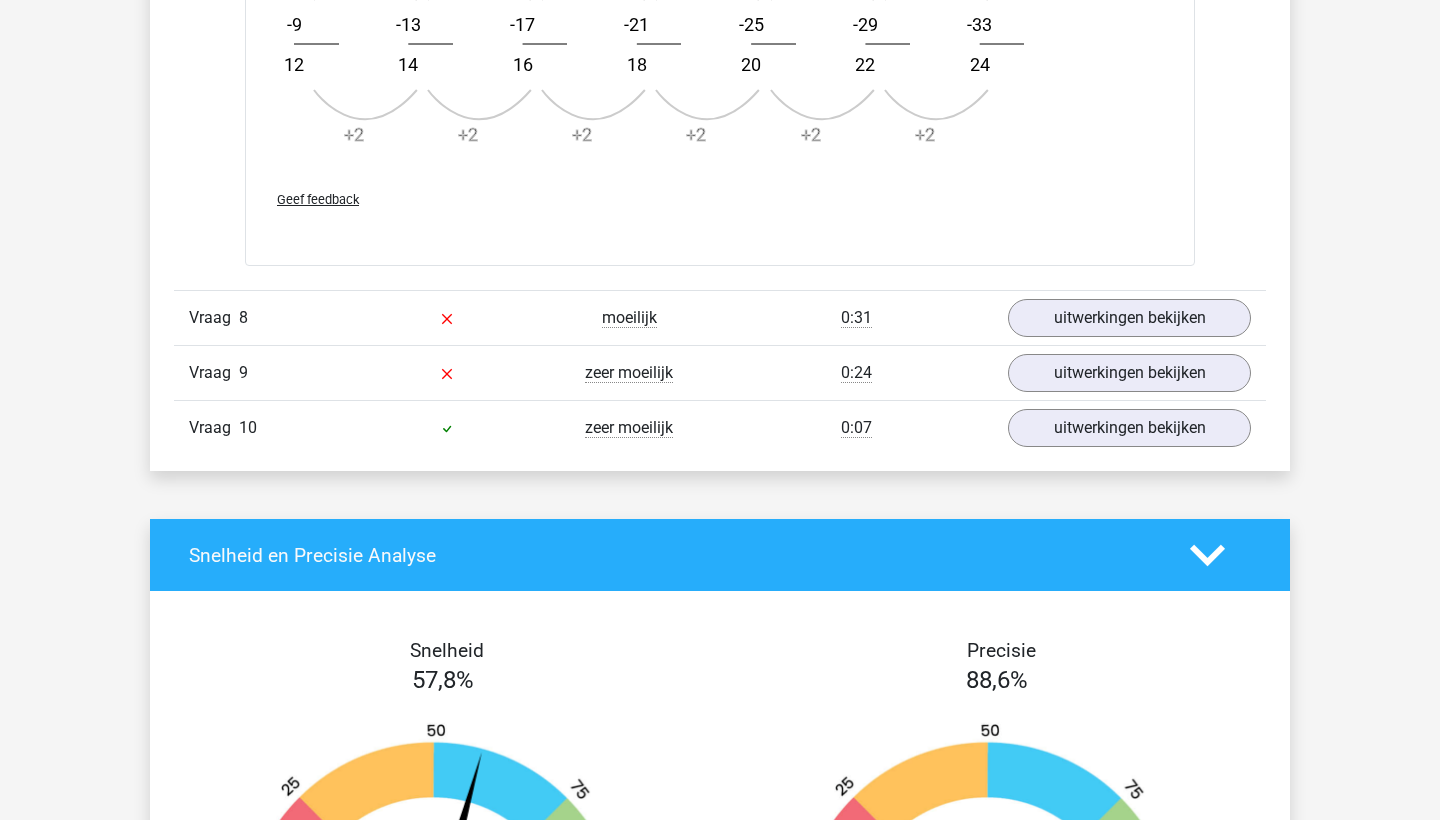 scroll, scrollTop: 8818, scrollLeft: 0, axis: vertical 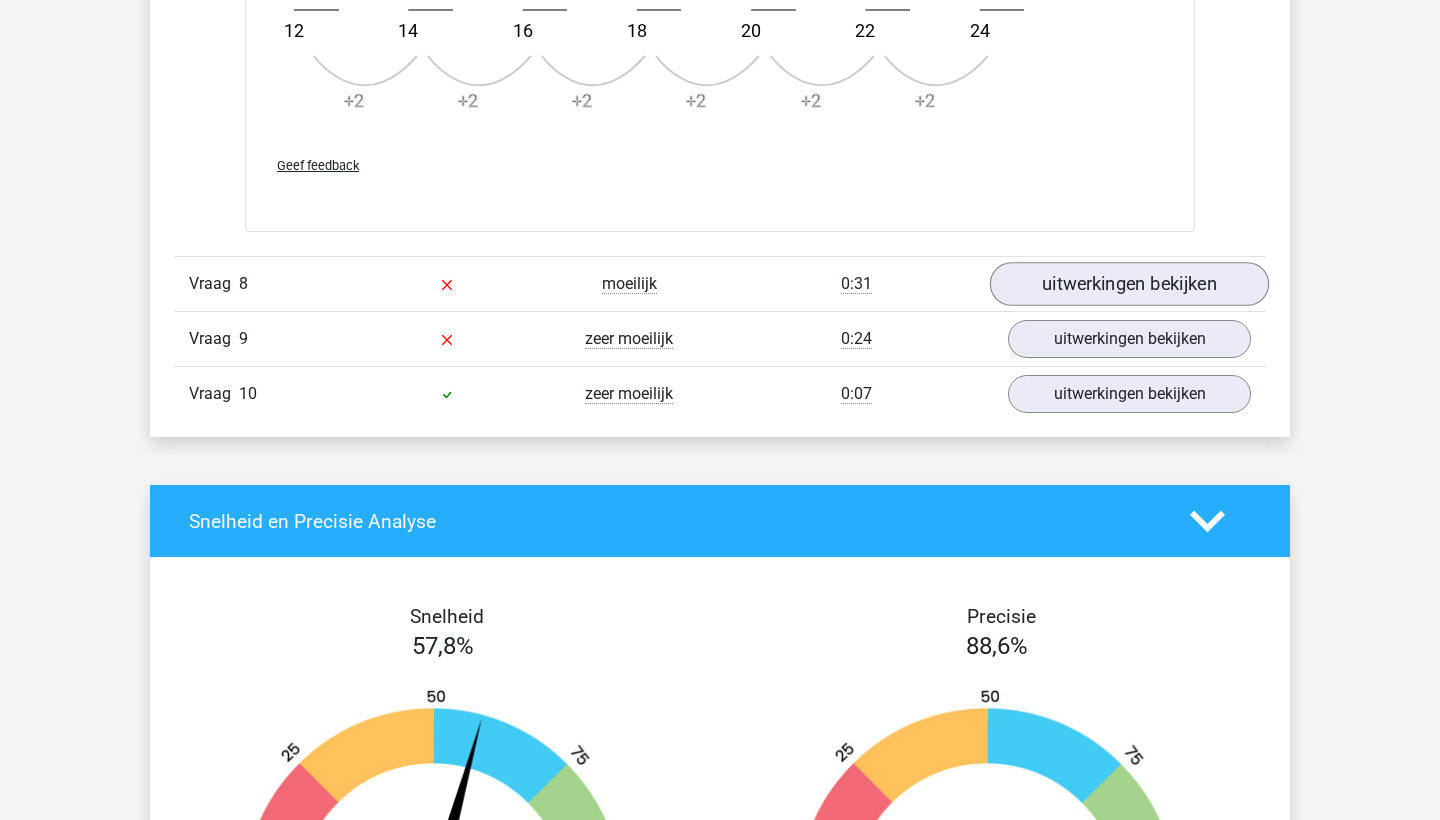 click on "uitwerkingen bekijken" at bounding box center [1129, 284] 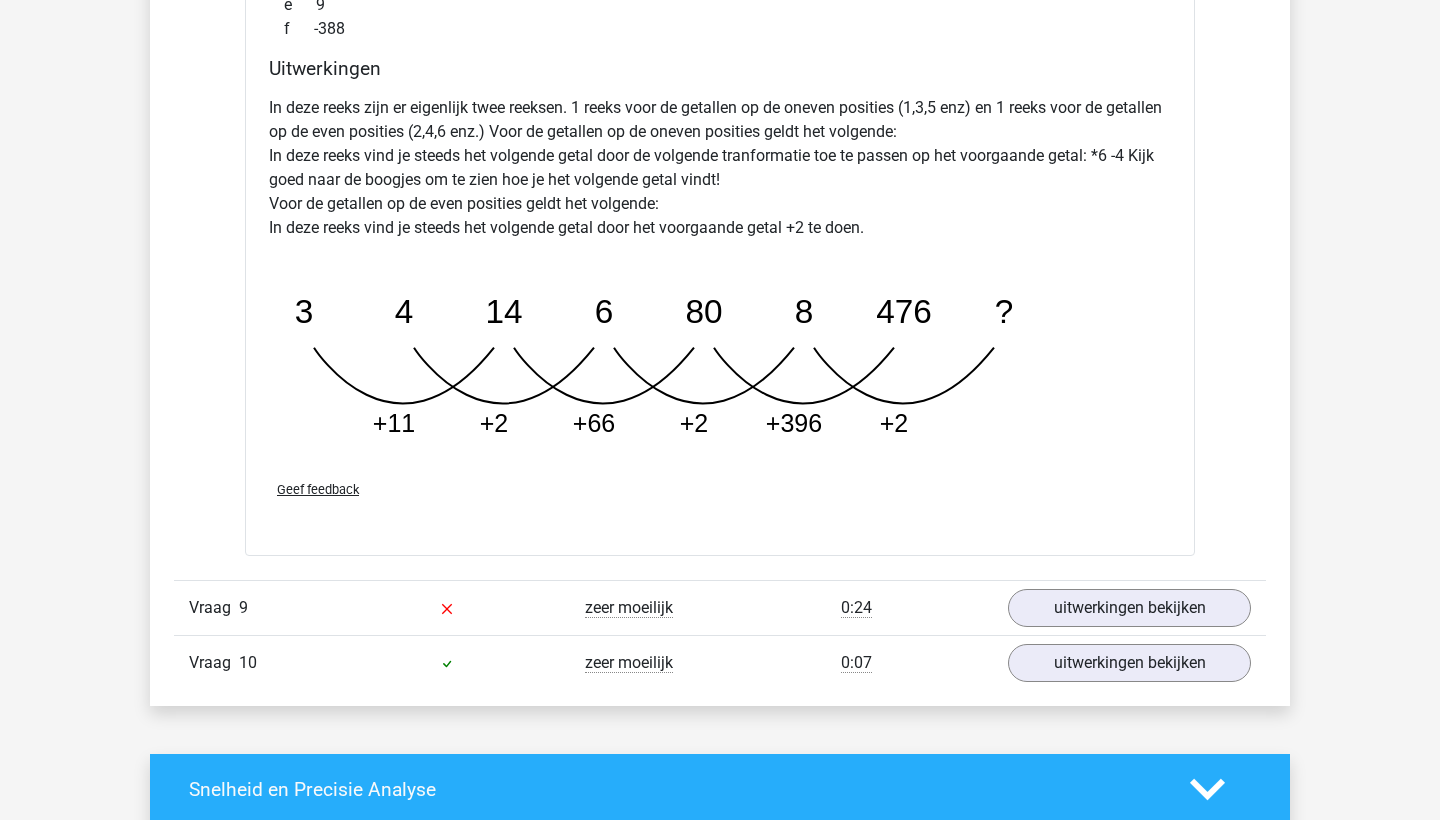 scroll, scrollTop: 9561, scrollLeft: 0, axis: vertical 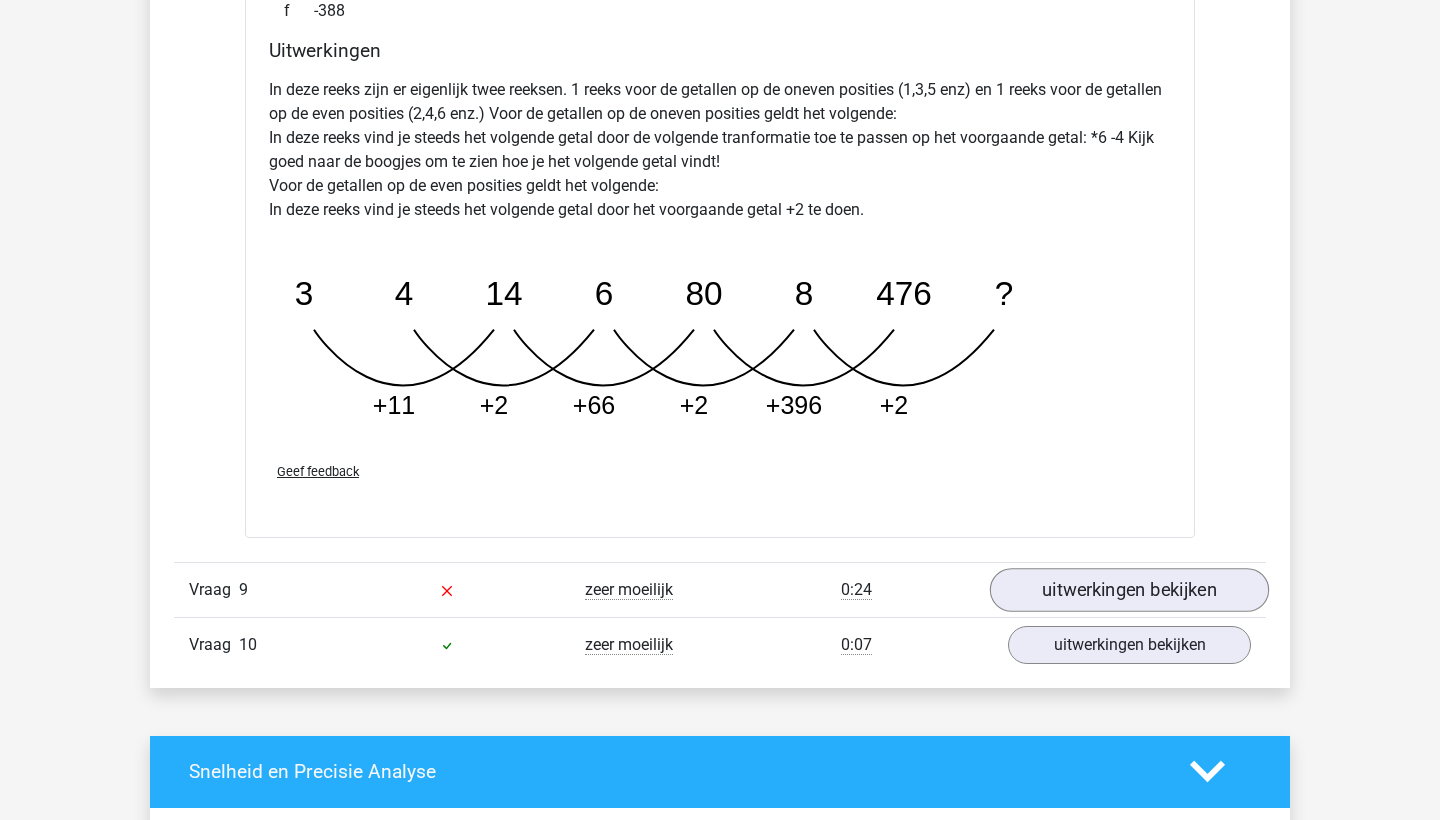 click on "uitwerkingen bekijken" at bounding box center [1129, 590] 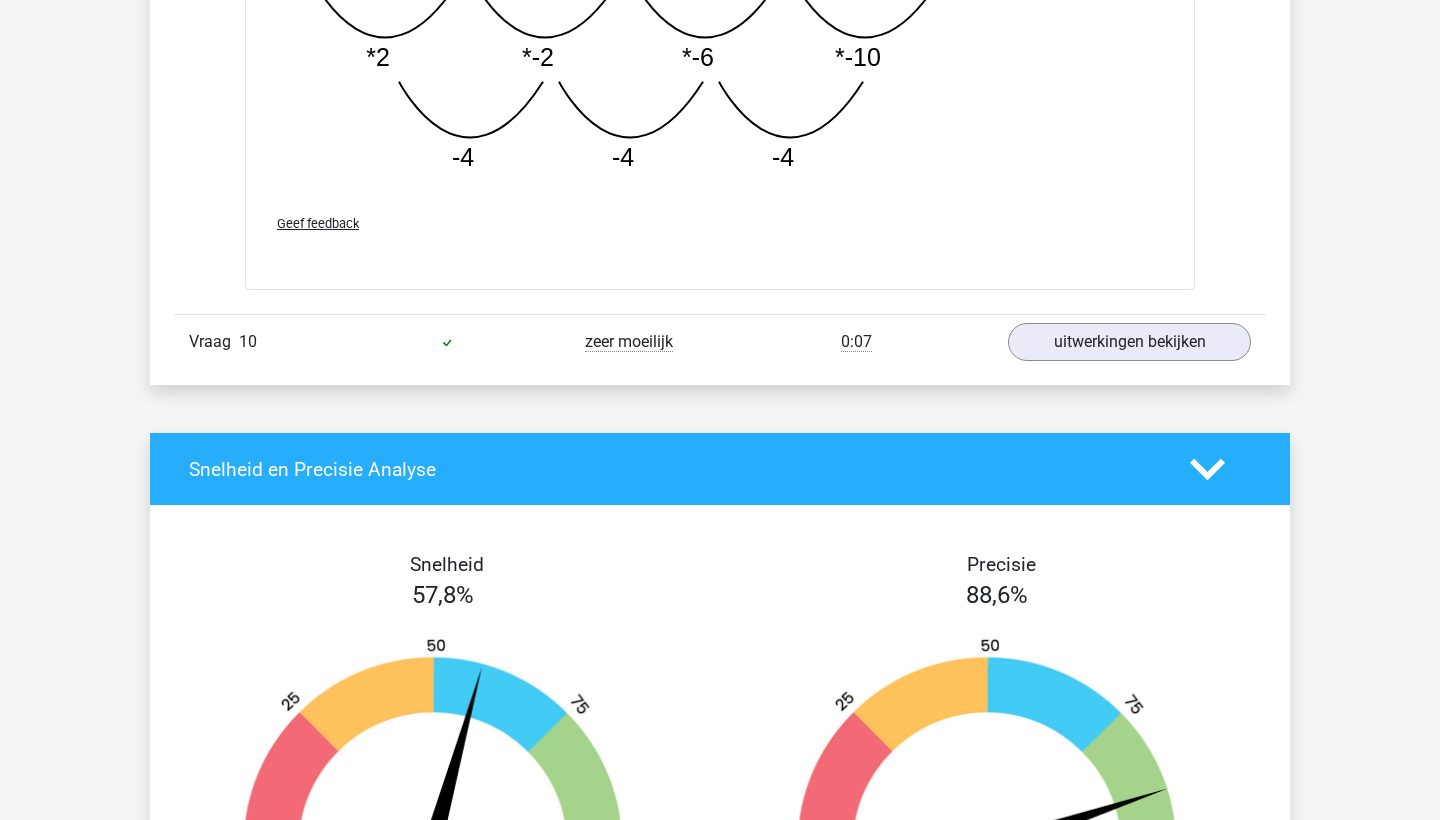 scroll, scrollTop: 10884, scrollLeft: 0, axis: vertical 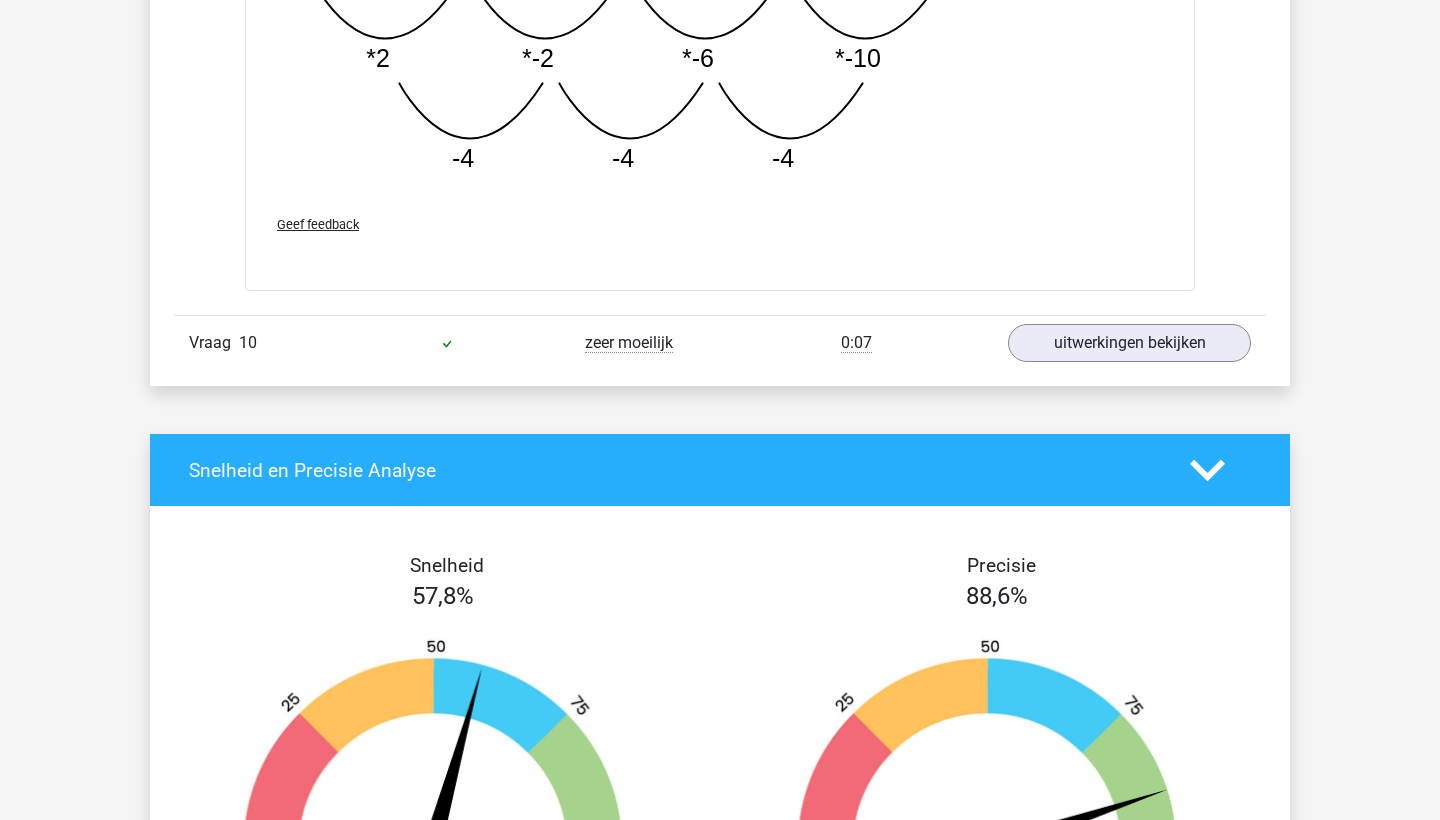 click 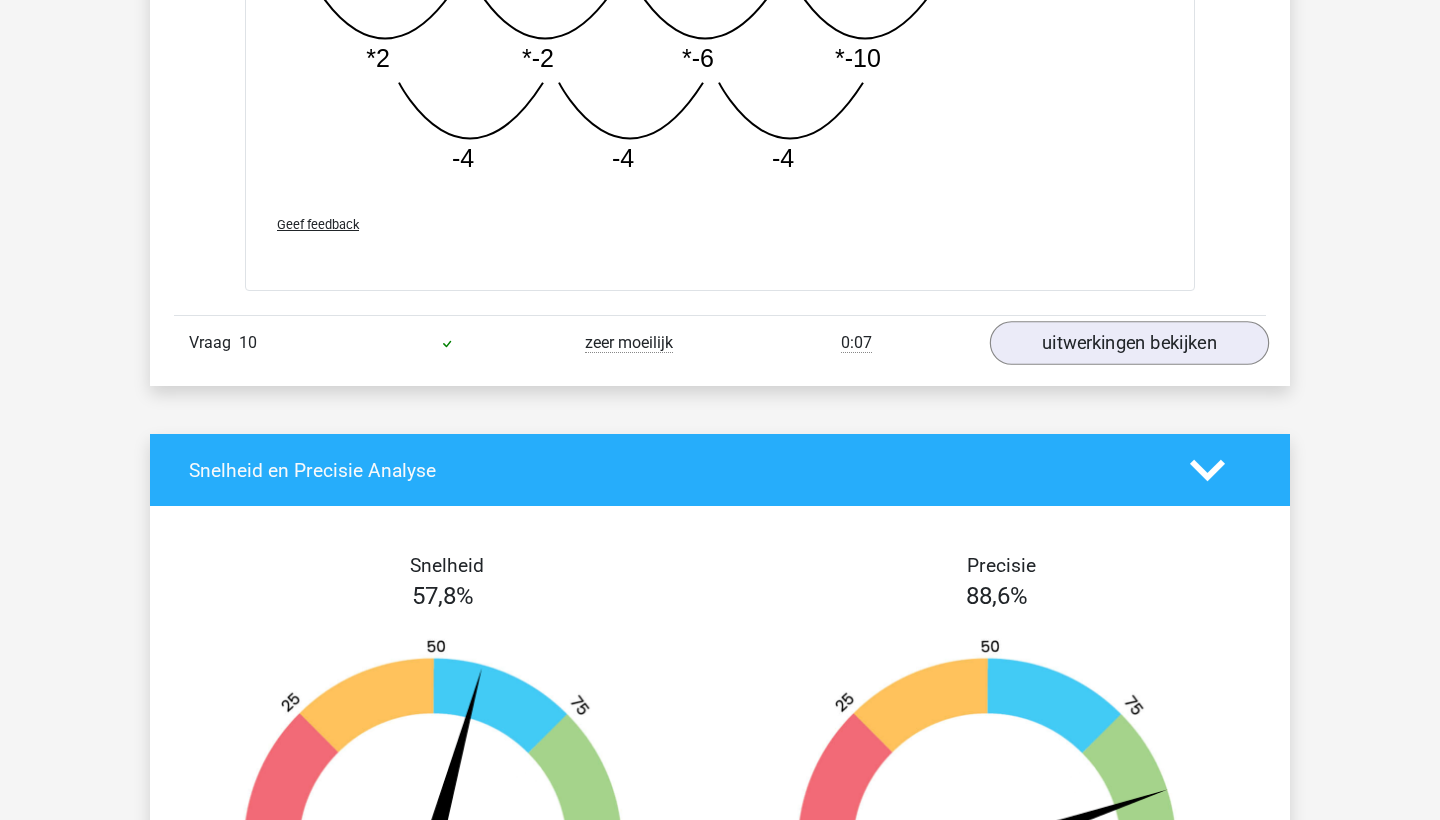 click on "uitwerkingen bekijken" at bounding box center (1129, 344) 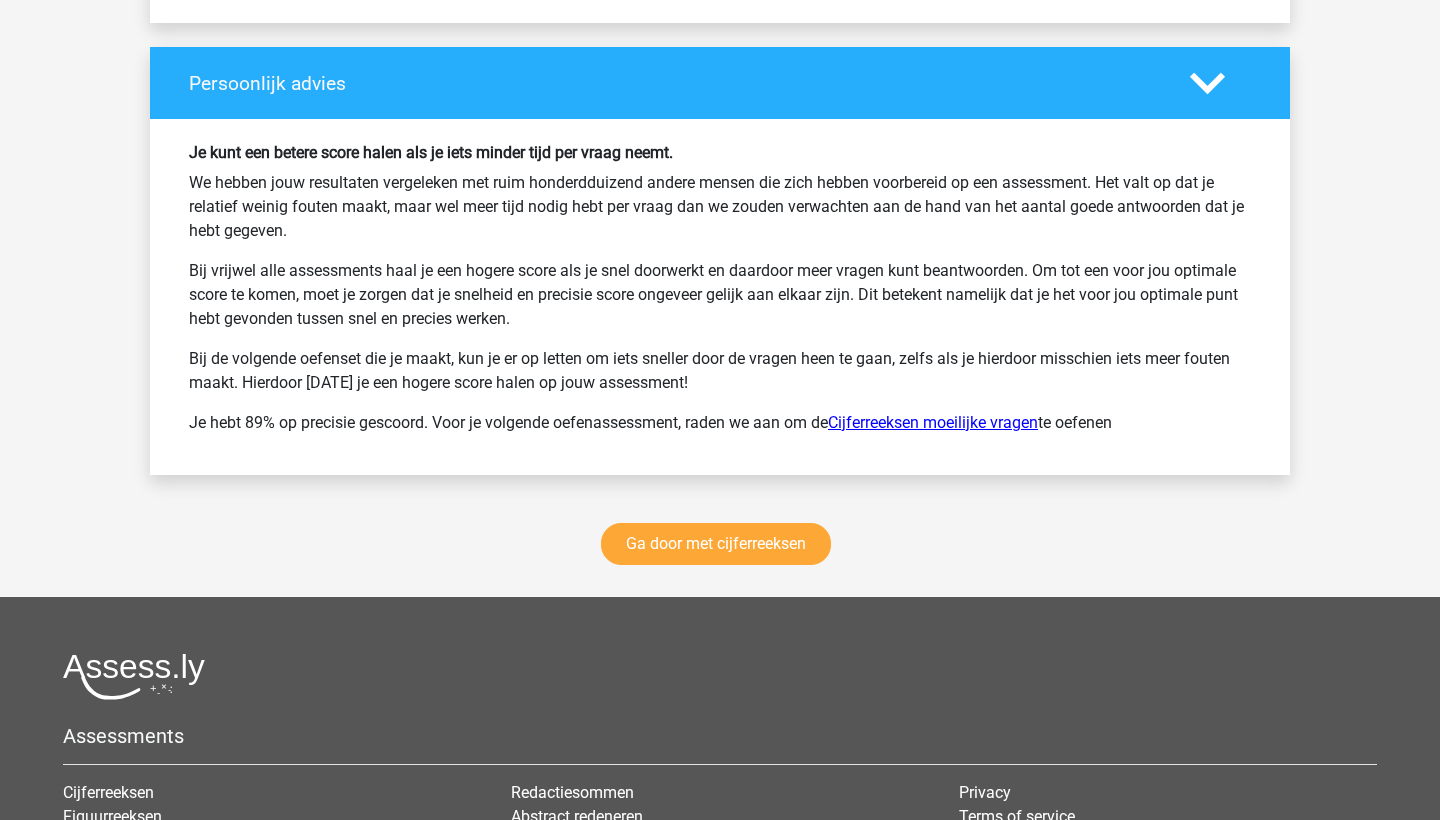 scroll, scrollTop: 12932, scrollLeft: 0, axis: vertical 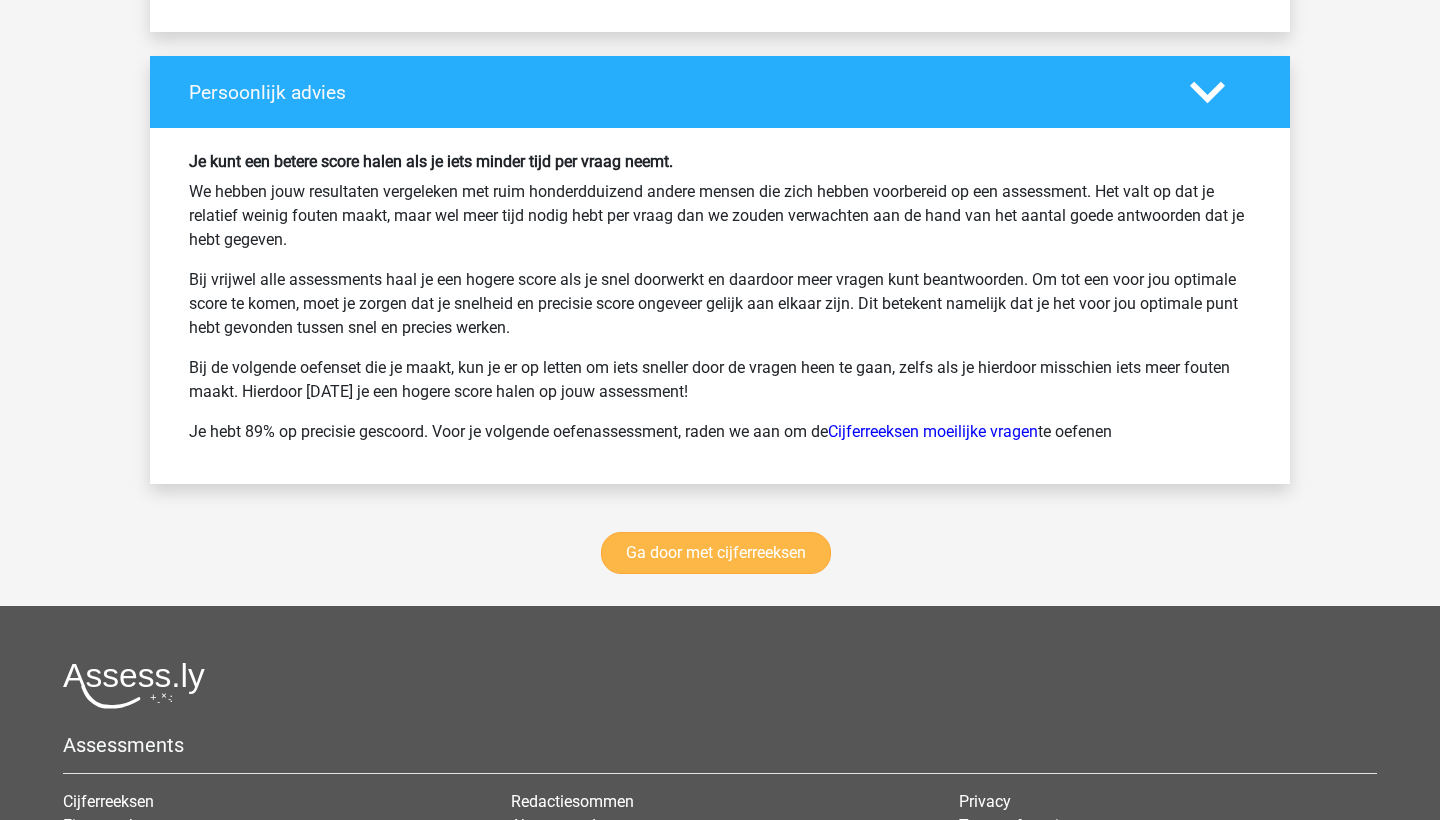 click on "Ga door met cijferreeksen" at bounding box center (716, 553) 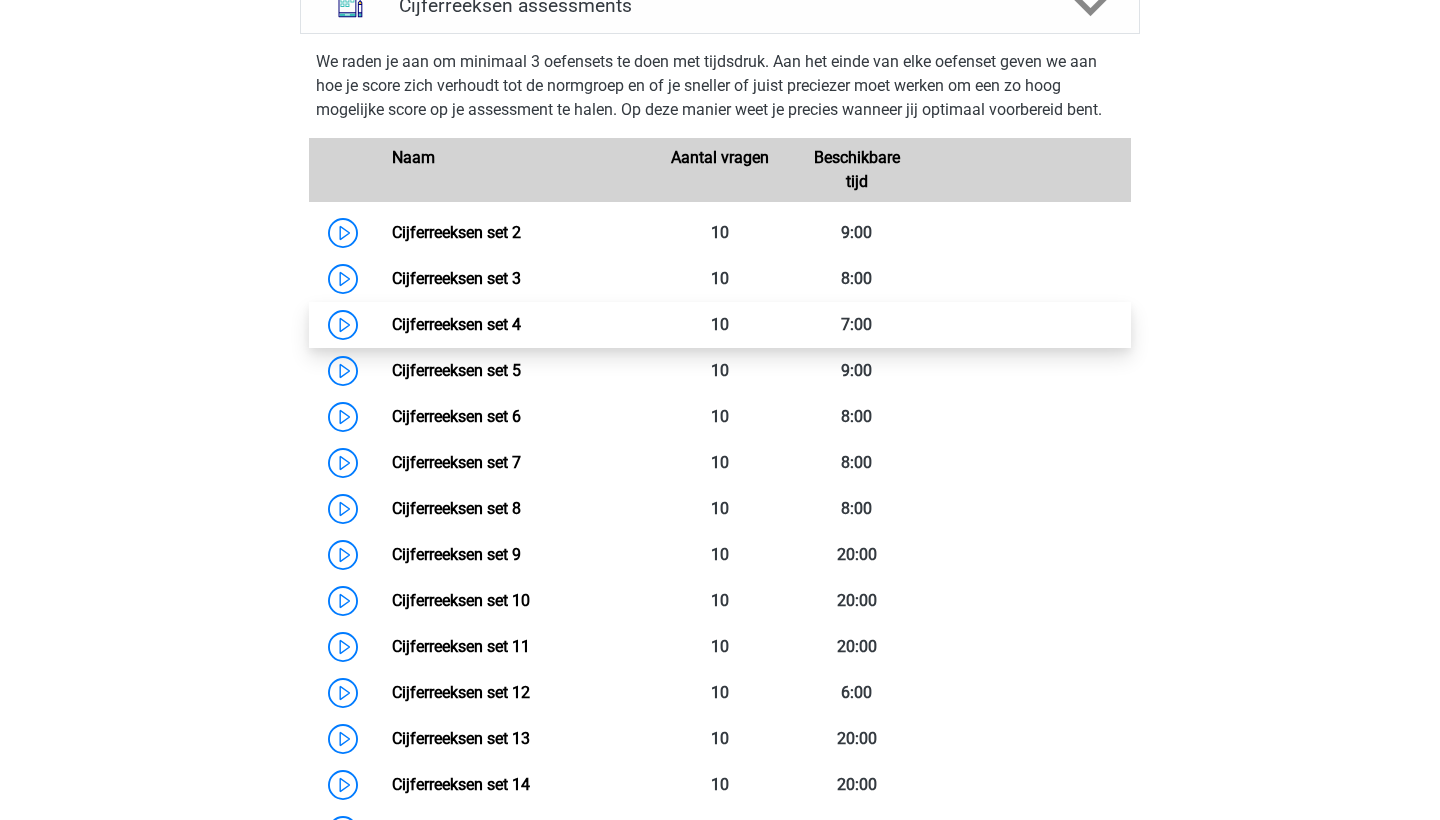 scroll, scrollTop: 896, scrollLeft: 0, axis: vertical 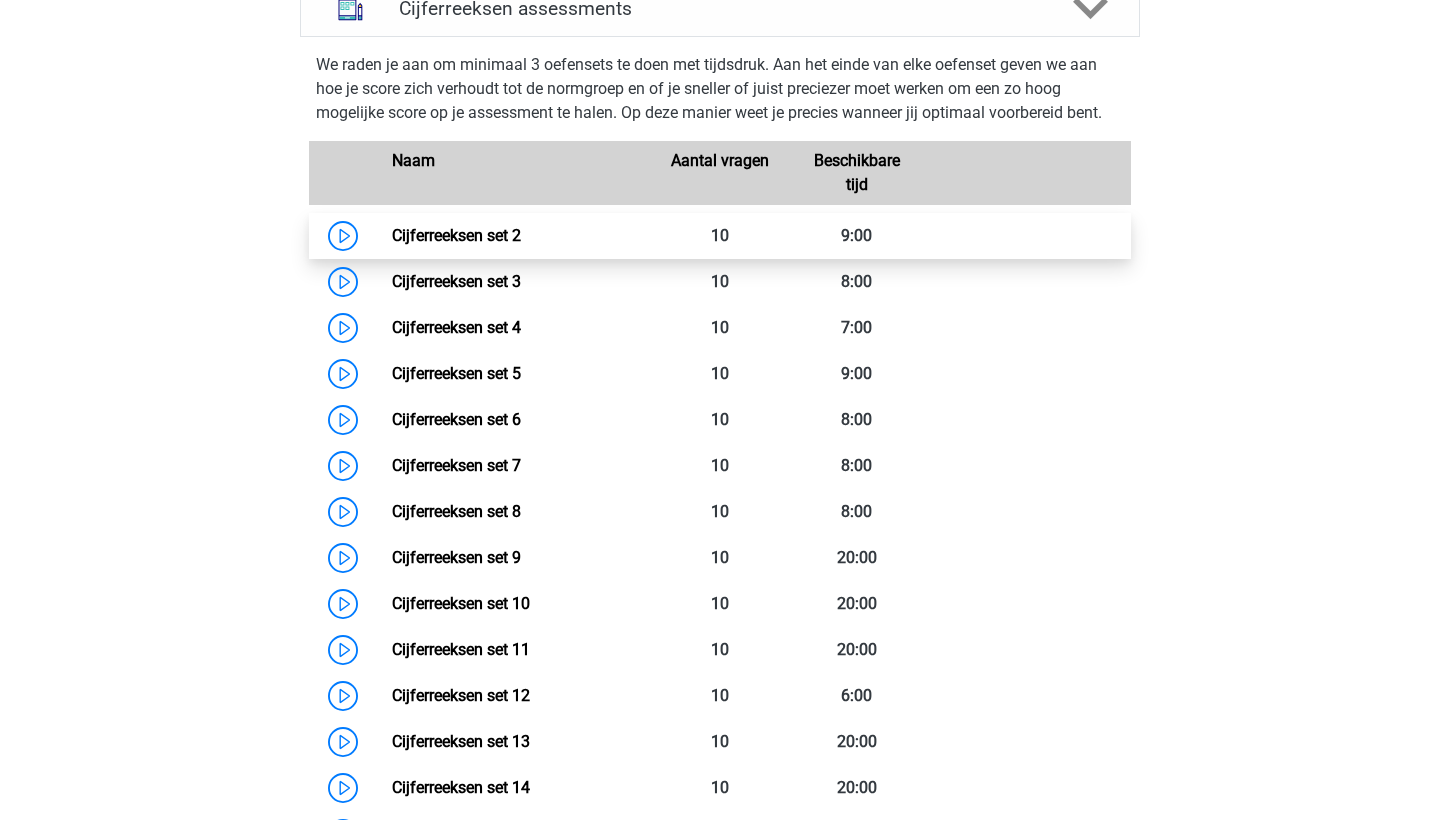click on "Cijferreeksen
set 2" at bounding box center [456, 235] 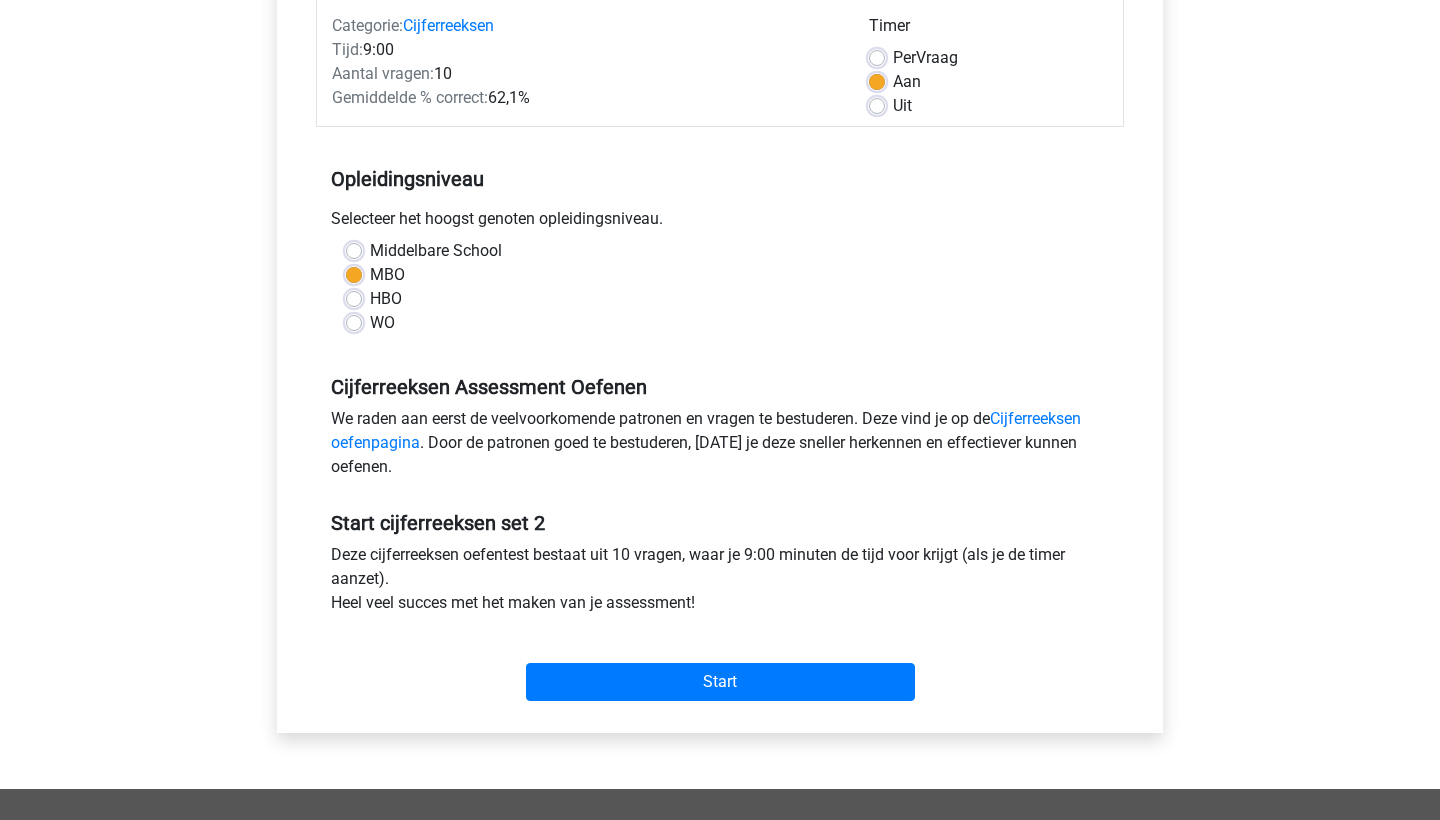 scroll, scrollTop: 450, scrollLeft: 0, axis: vertical 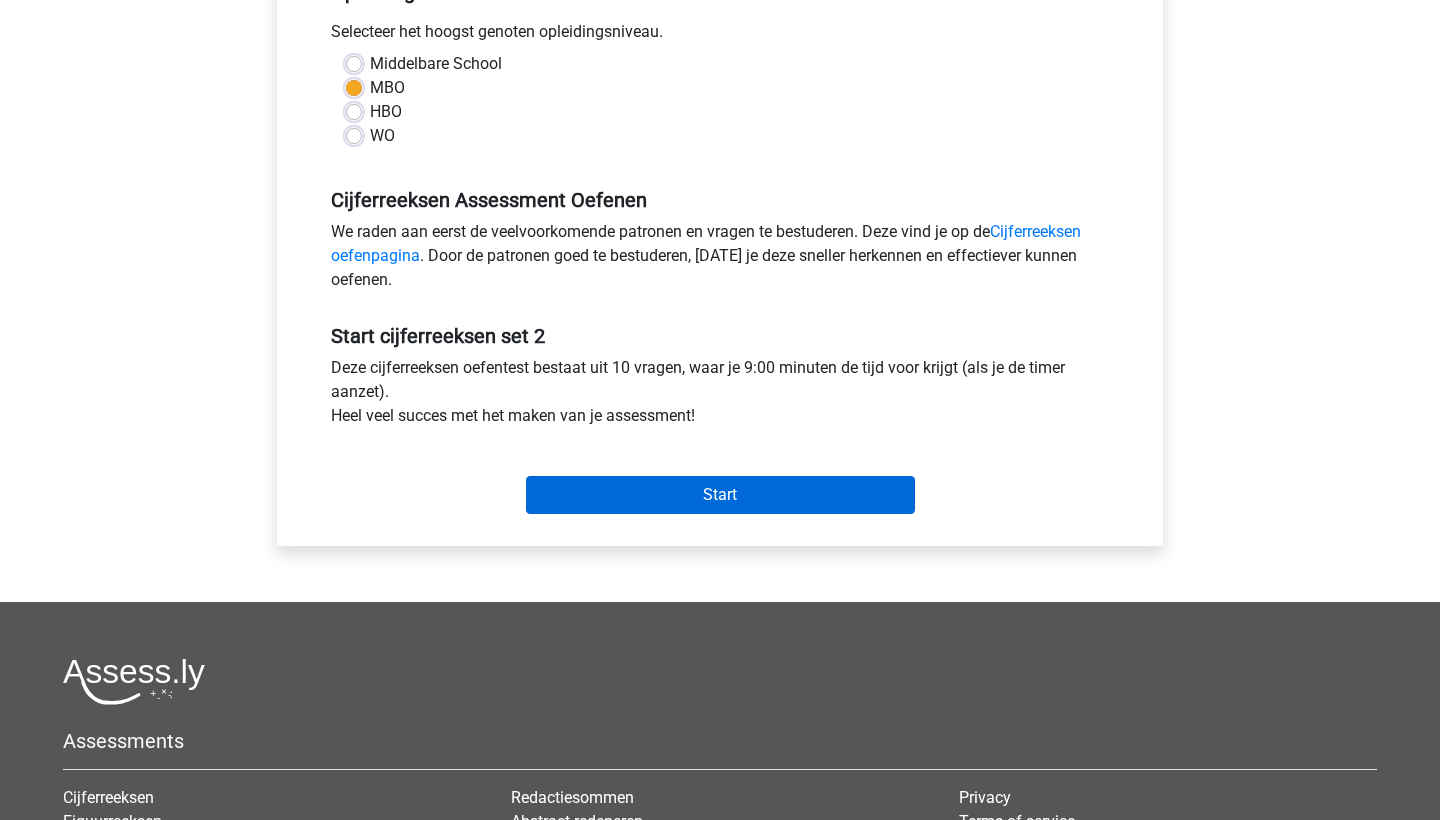 click on "Start" at bounding box center [720, 495] 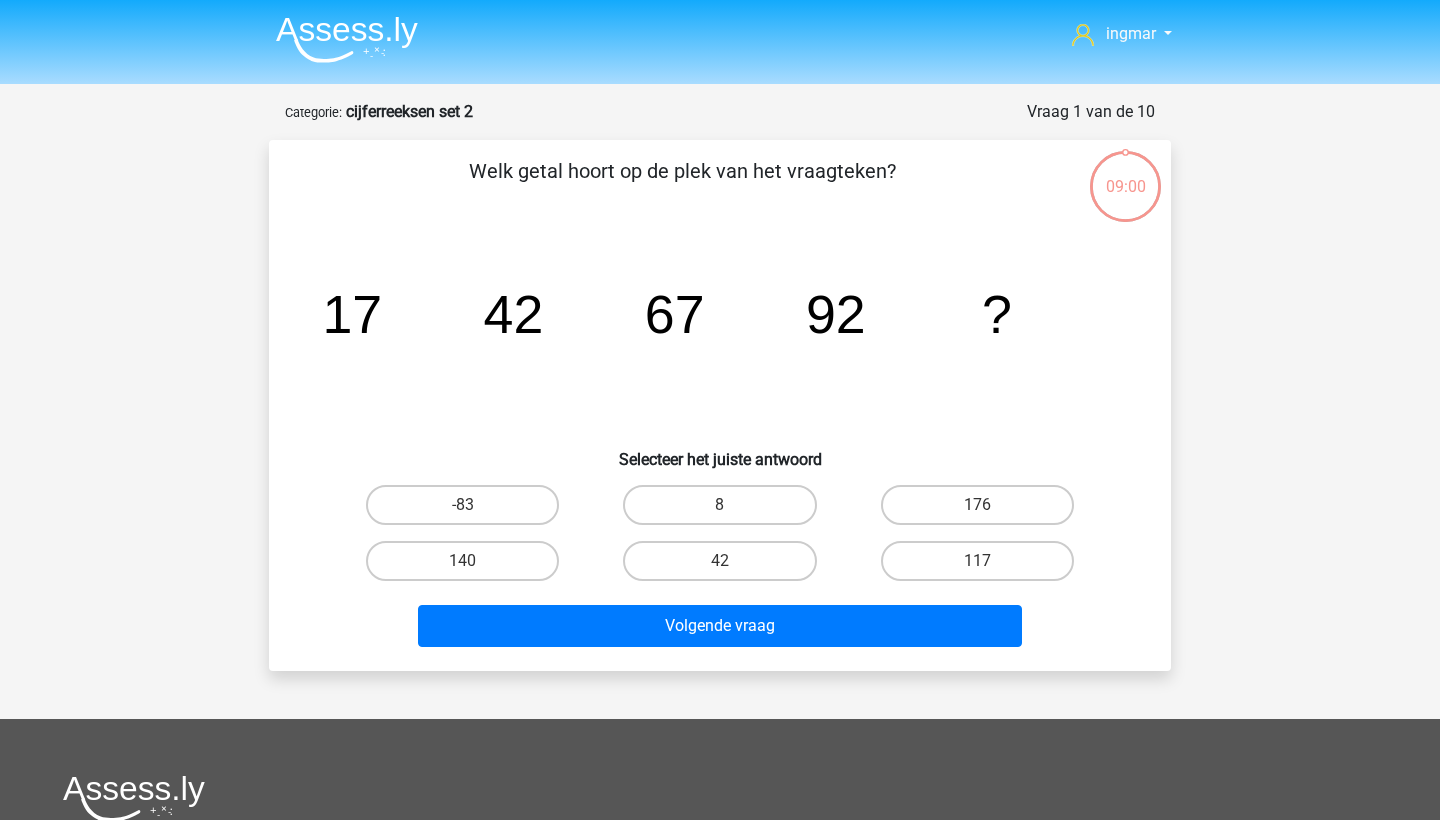 scroll, scrollTop: 0, scrollLeft: 0, axis: both 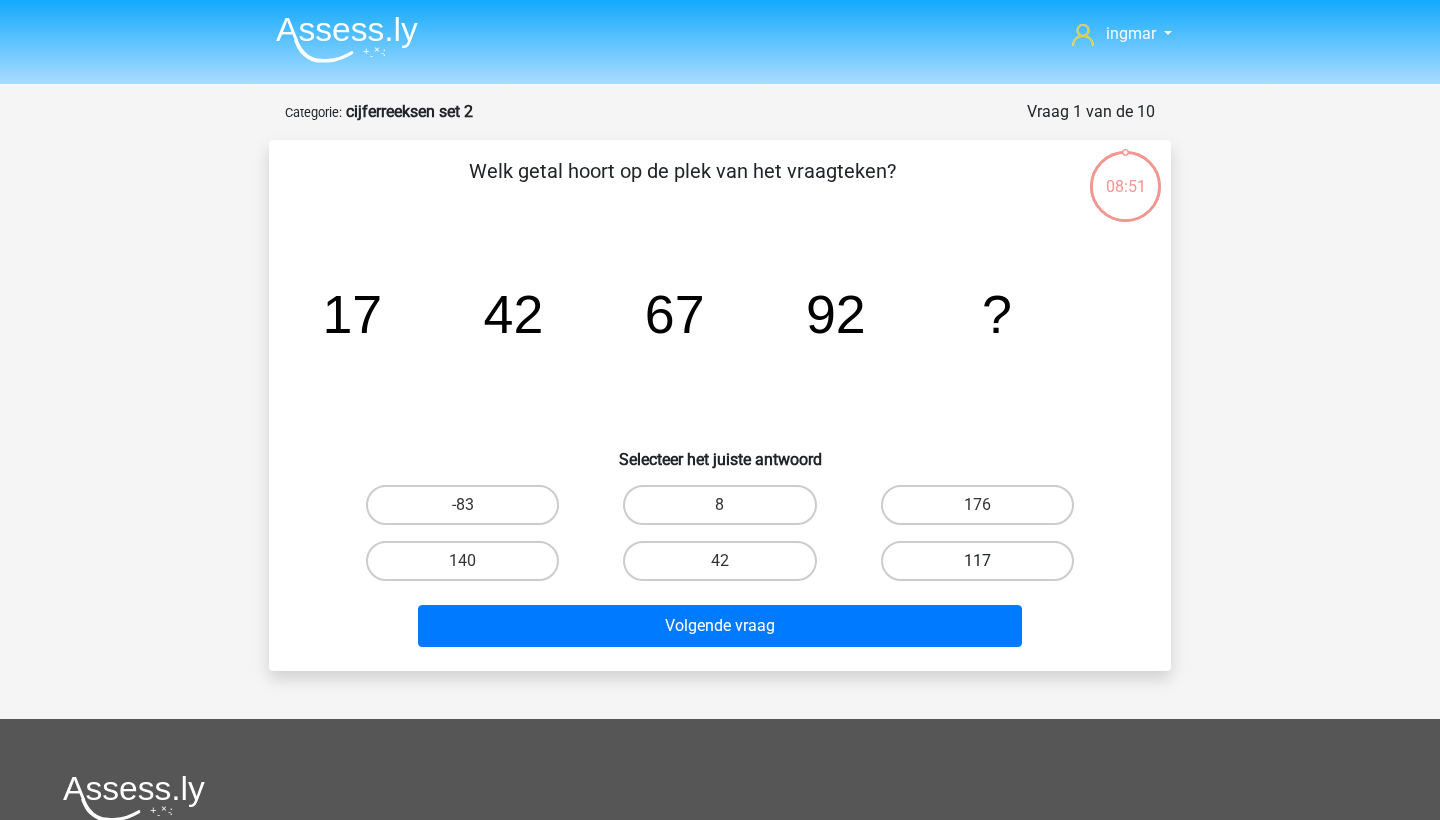 click on "117" at bounding box center (977, 561) 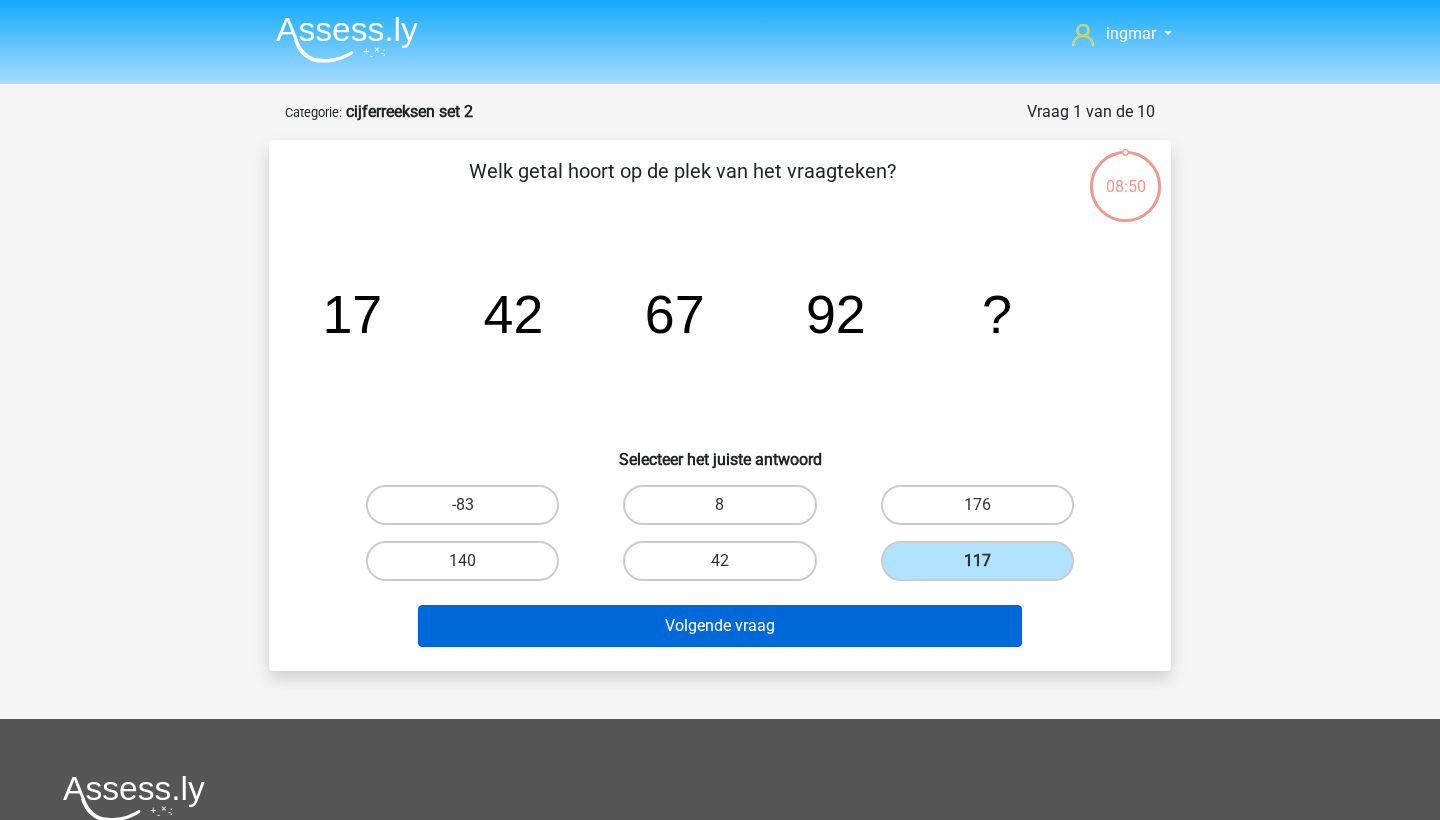 click on "Volgende vraag" at bounding box center [720, 626] 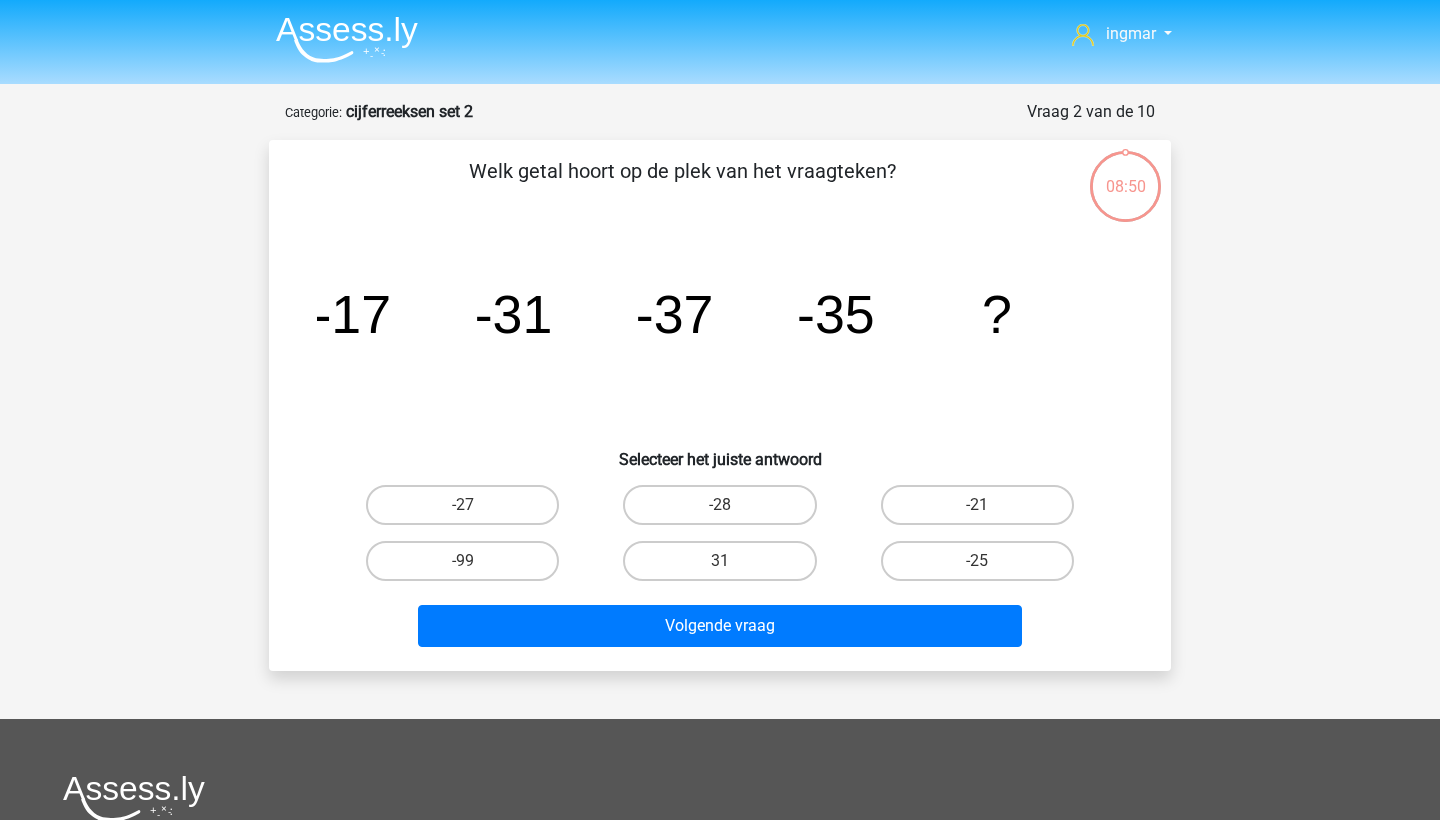 scroll, scrollTop: 100, scrollLeft: 0, axis: vertical 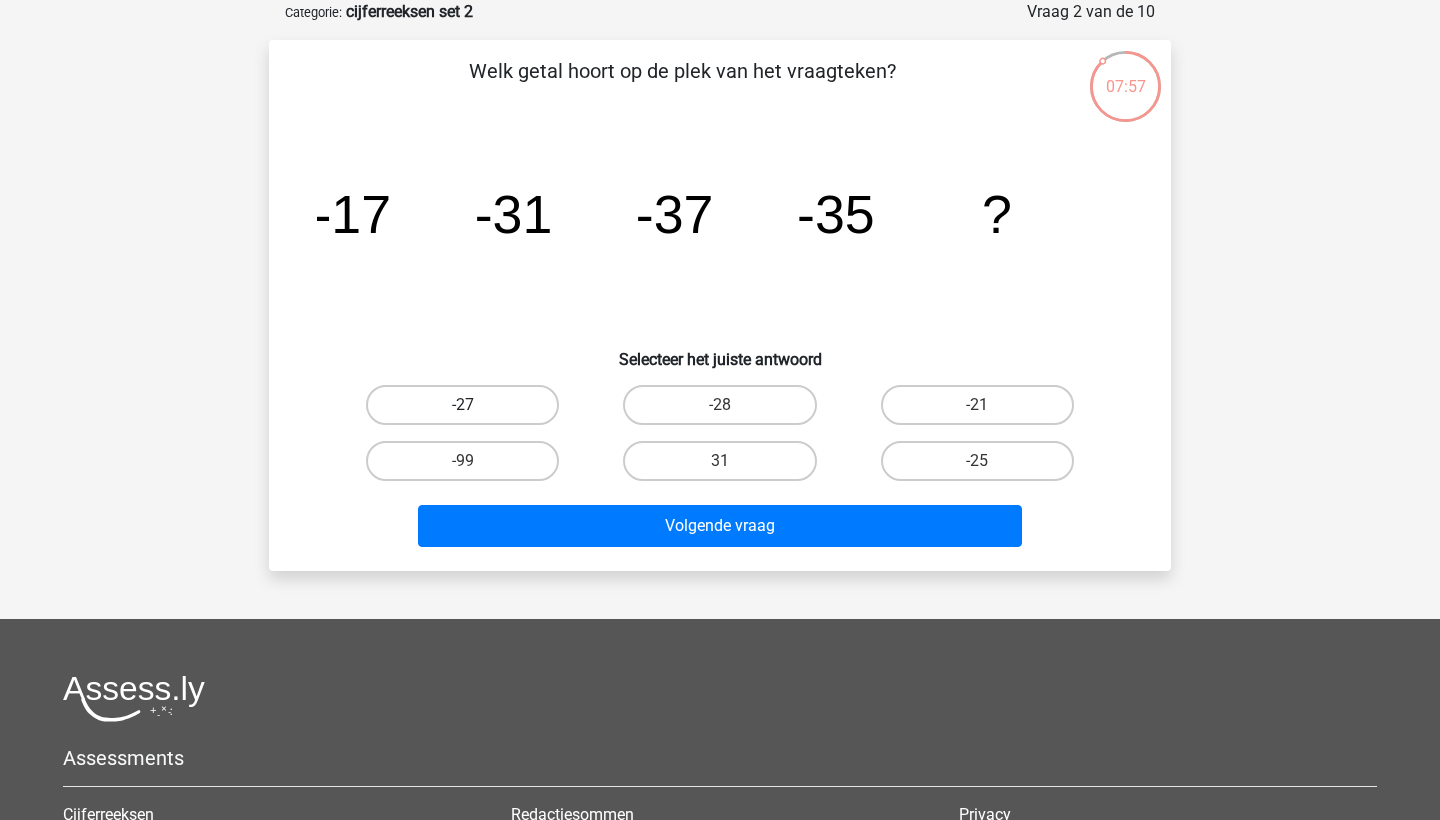 click on "-27" at bounding box center [462, 405] 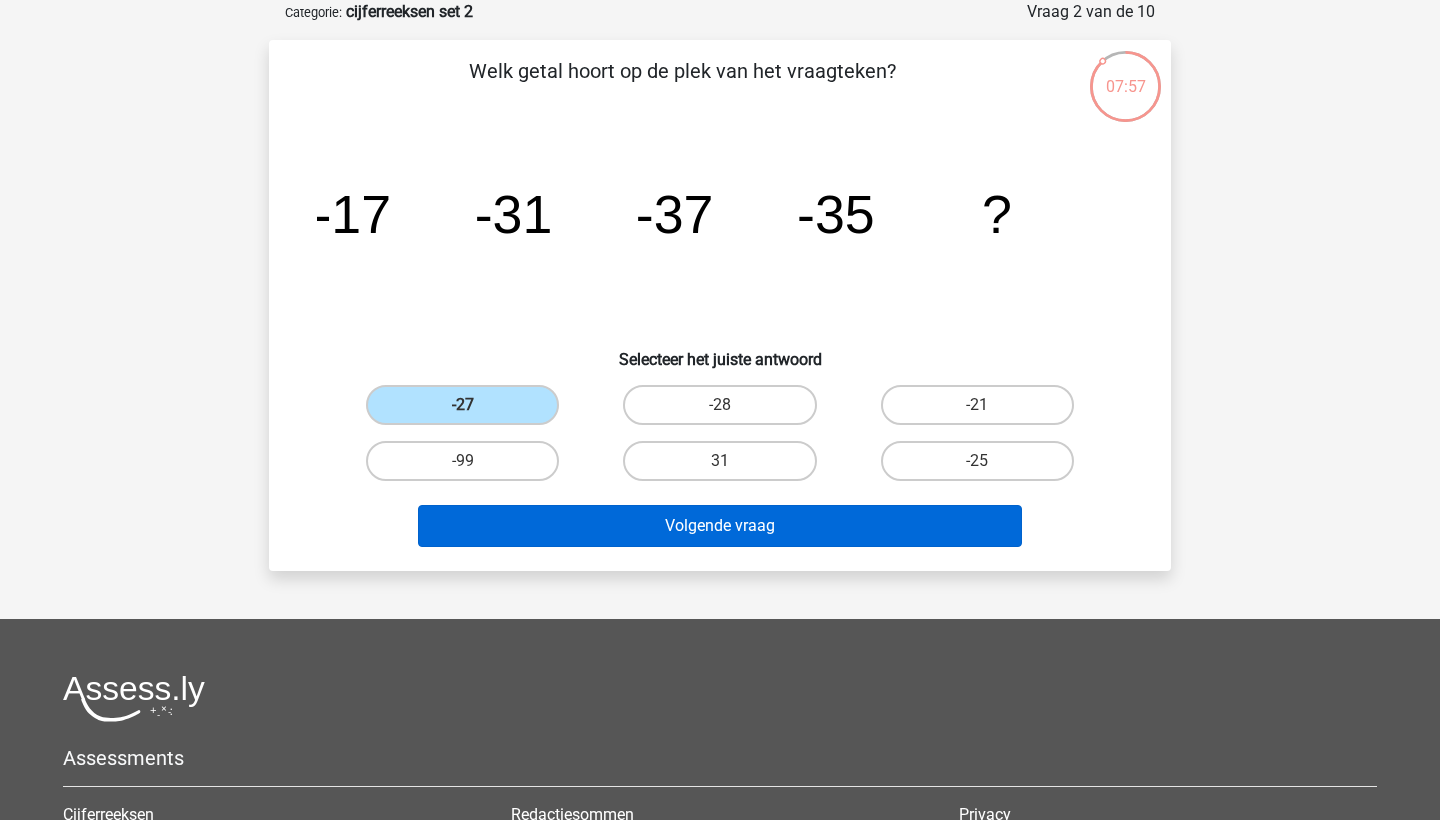 click on "Volgende vraag" at bounding box center (720, 526) 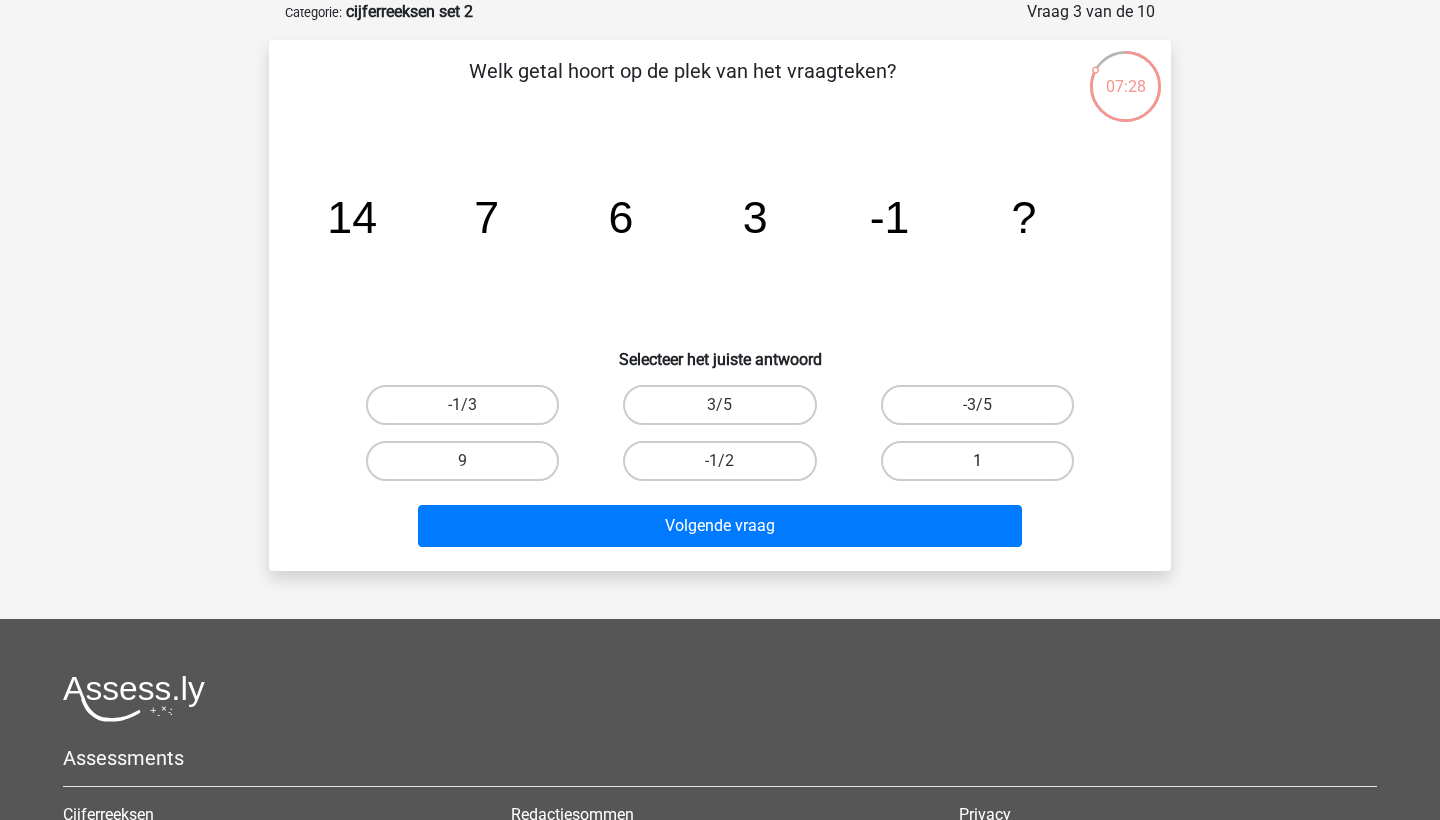 click on "1" at bounding box center [977, 461] 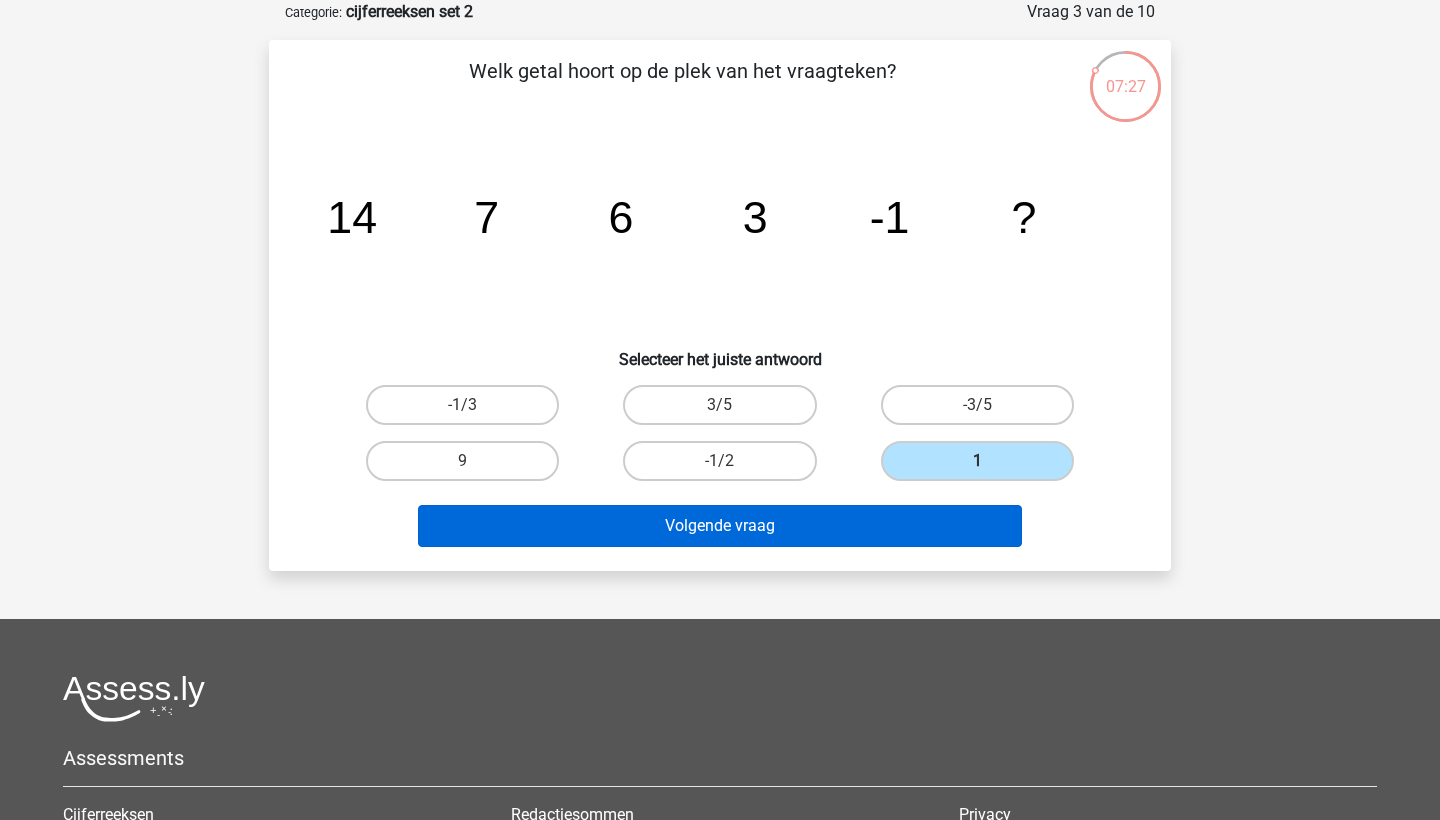 click on "Volgende vraag" at bounding box center (720, 526) 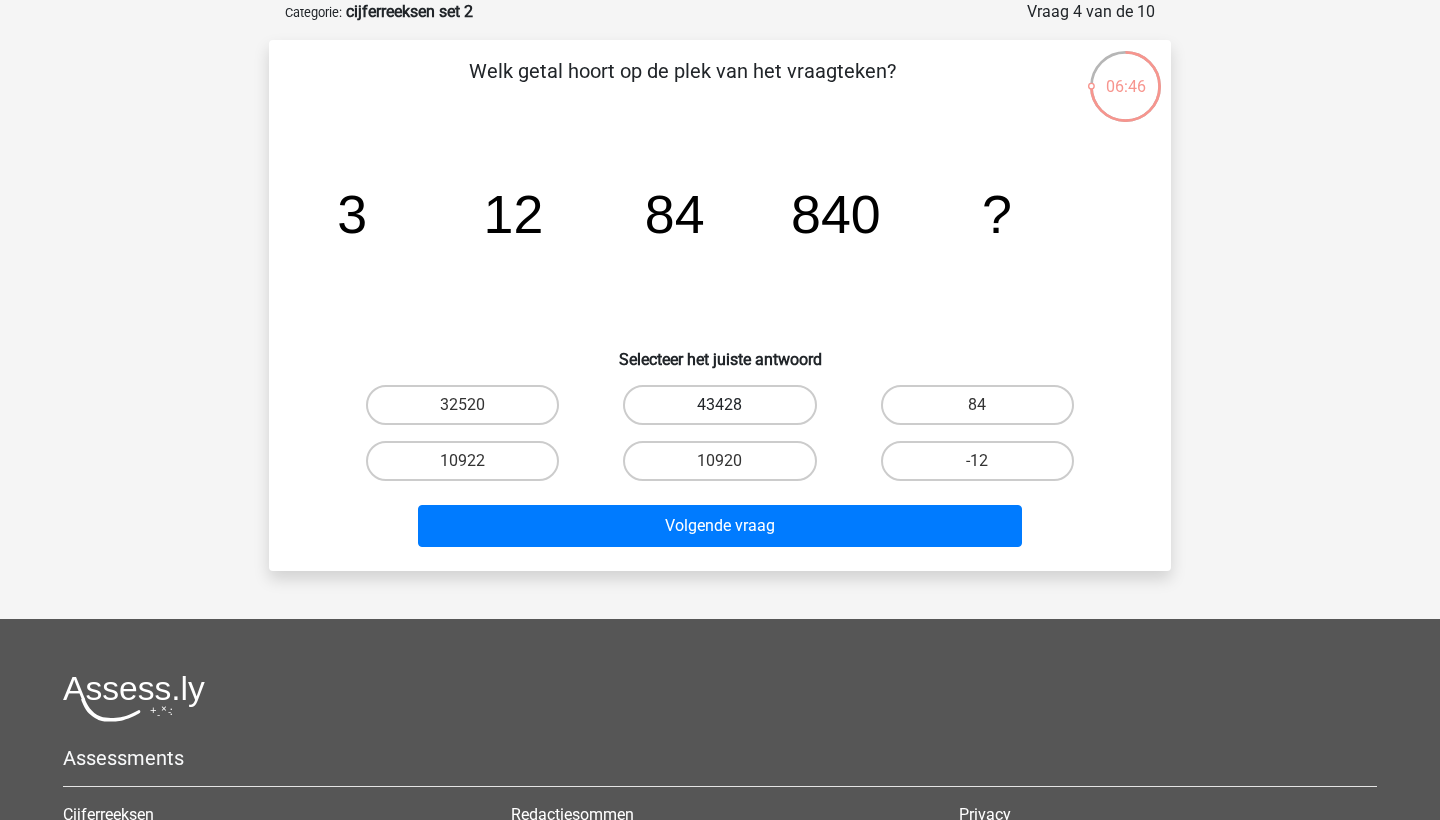 click on "43428" at bounding box center [719, 405] 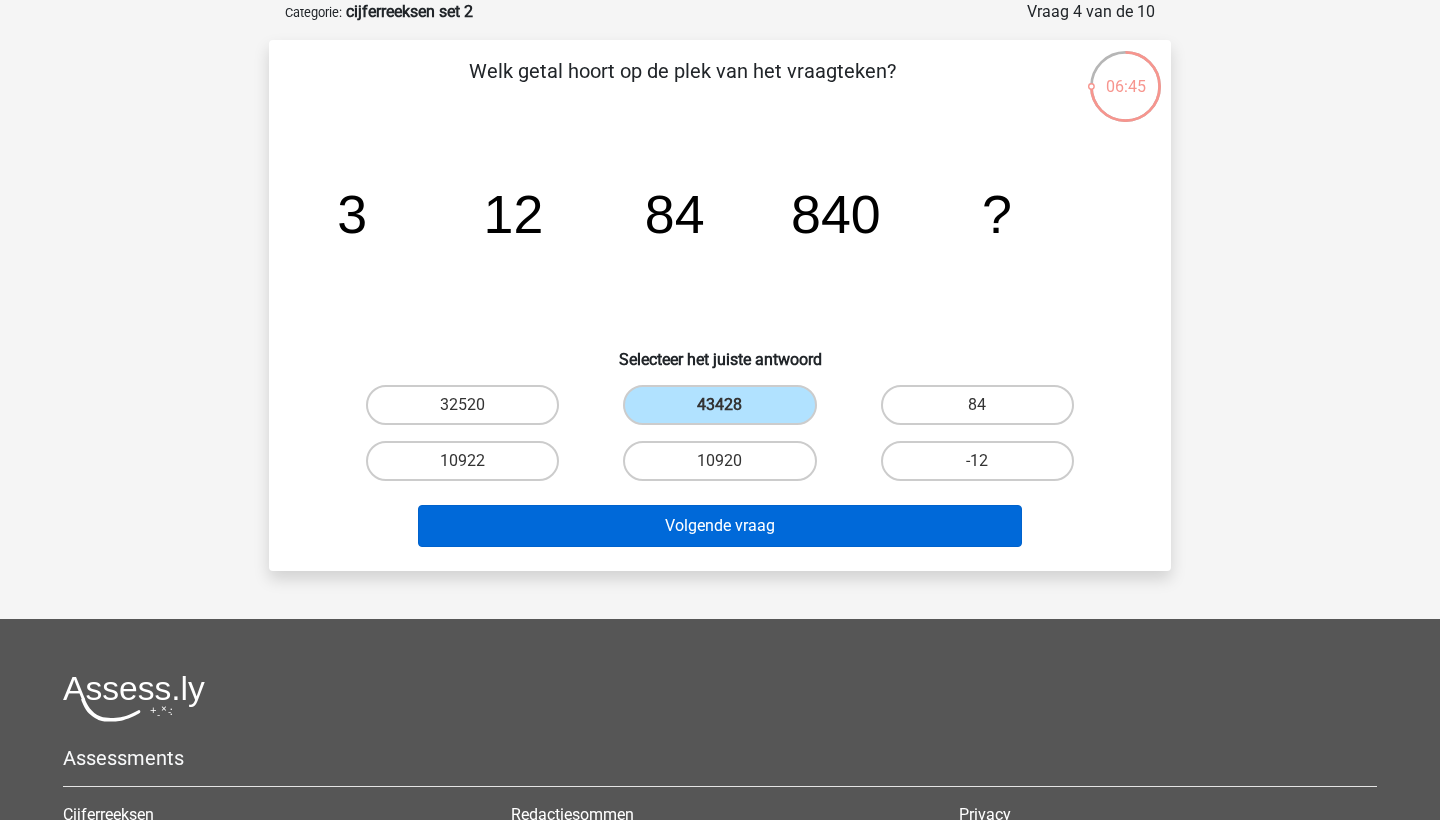 click on "Volgende vraag" at bounding box center (720, 526) 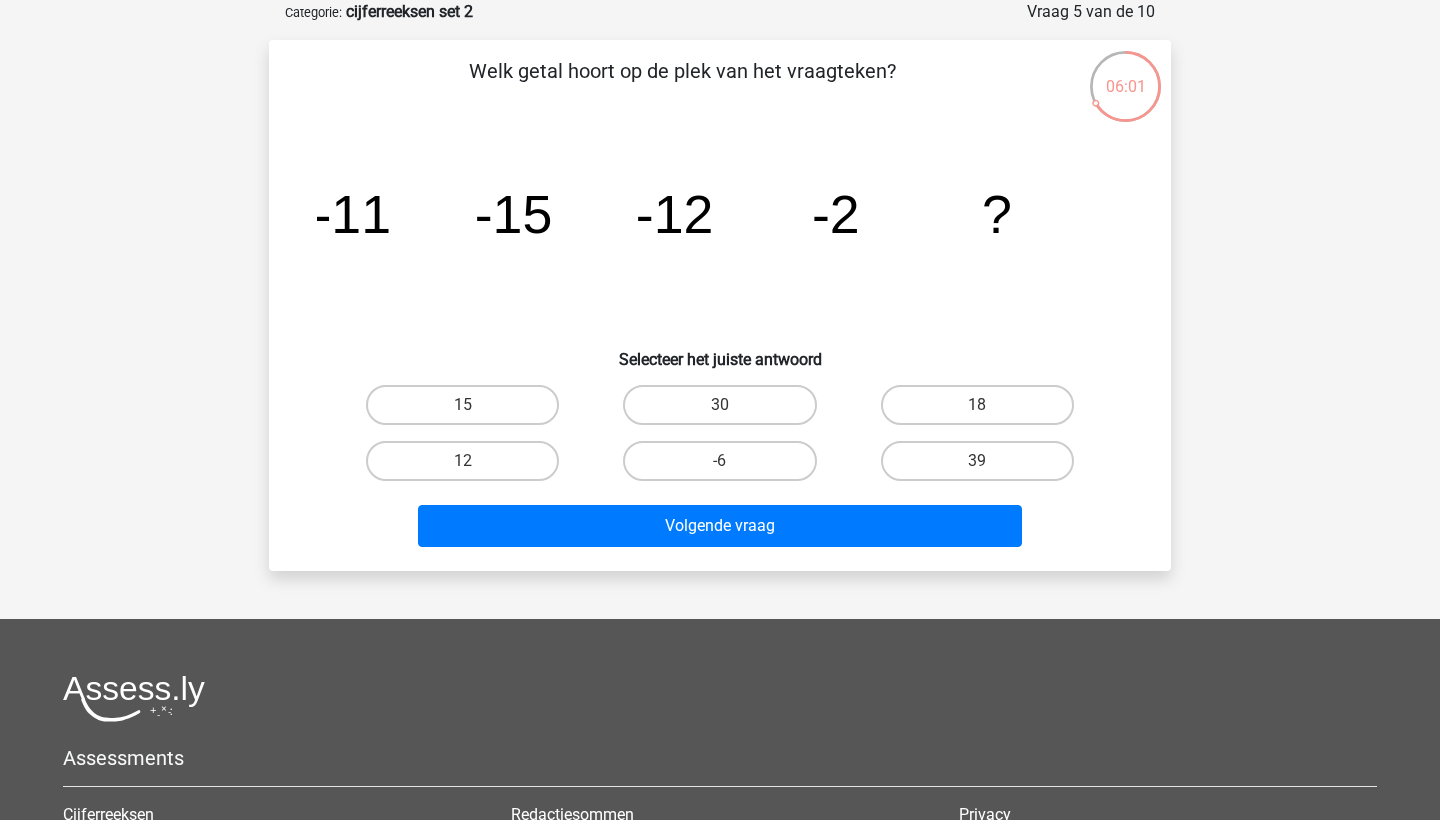 click on "15" at bounding box center (469, 411) 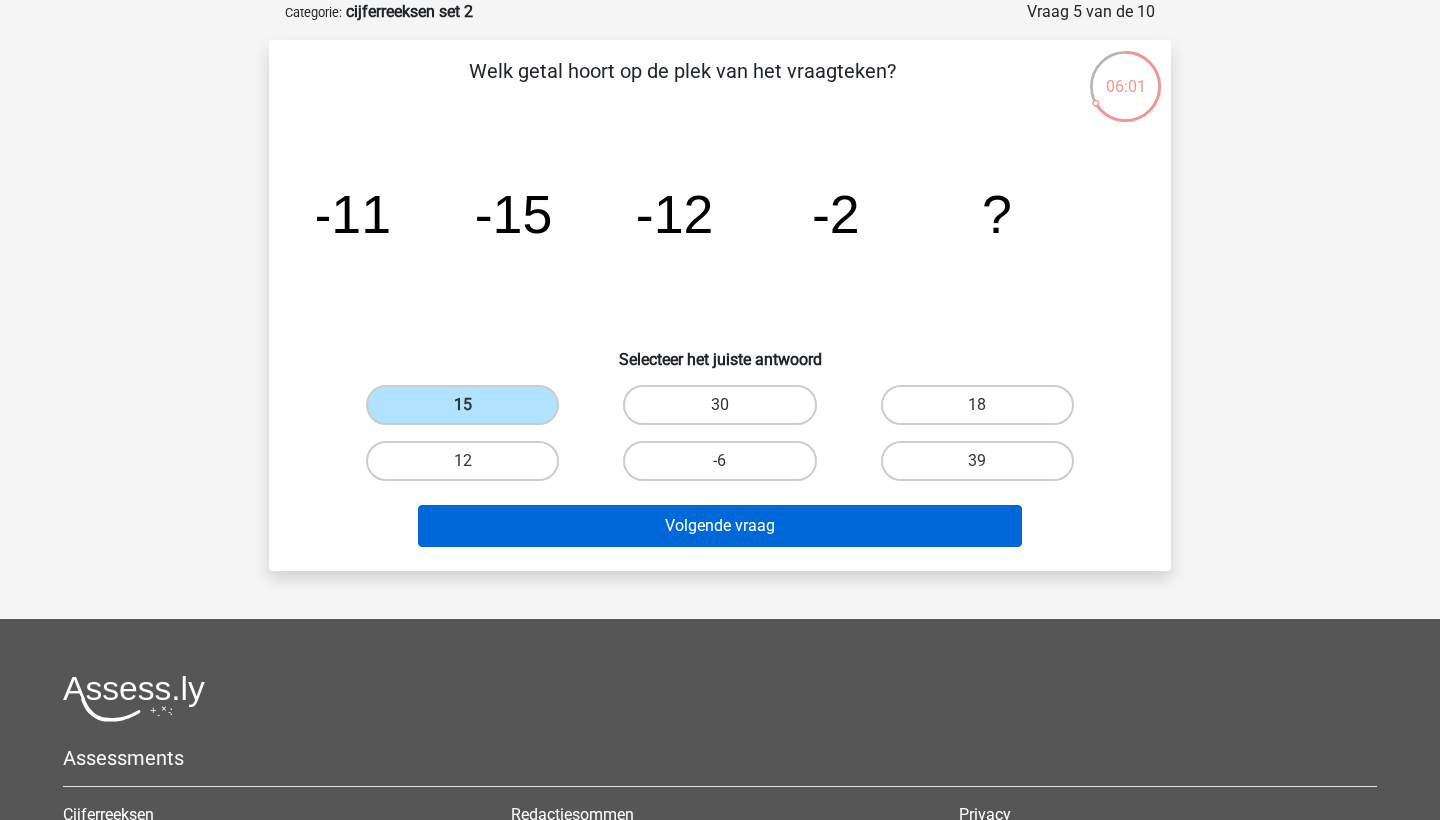 click on "Volgende vraag" at bounding box center [720, 526] 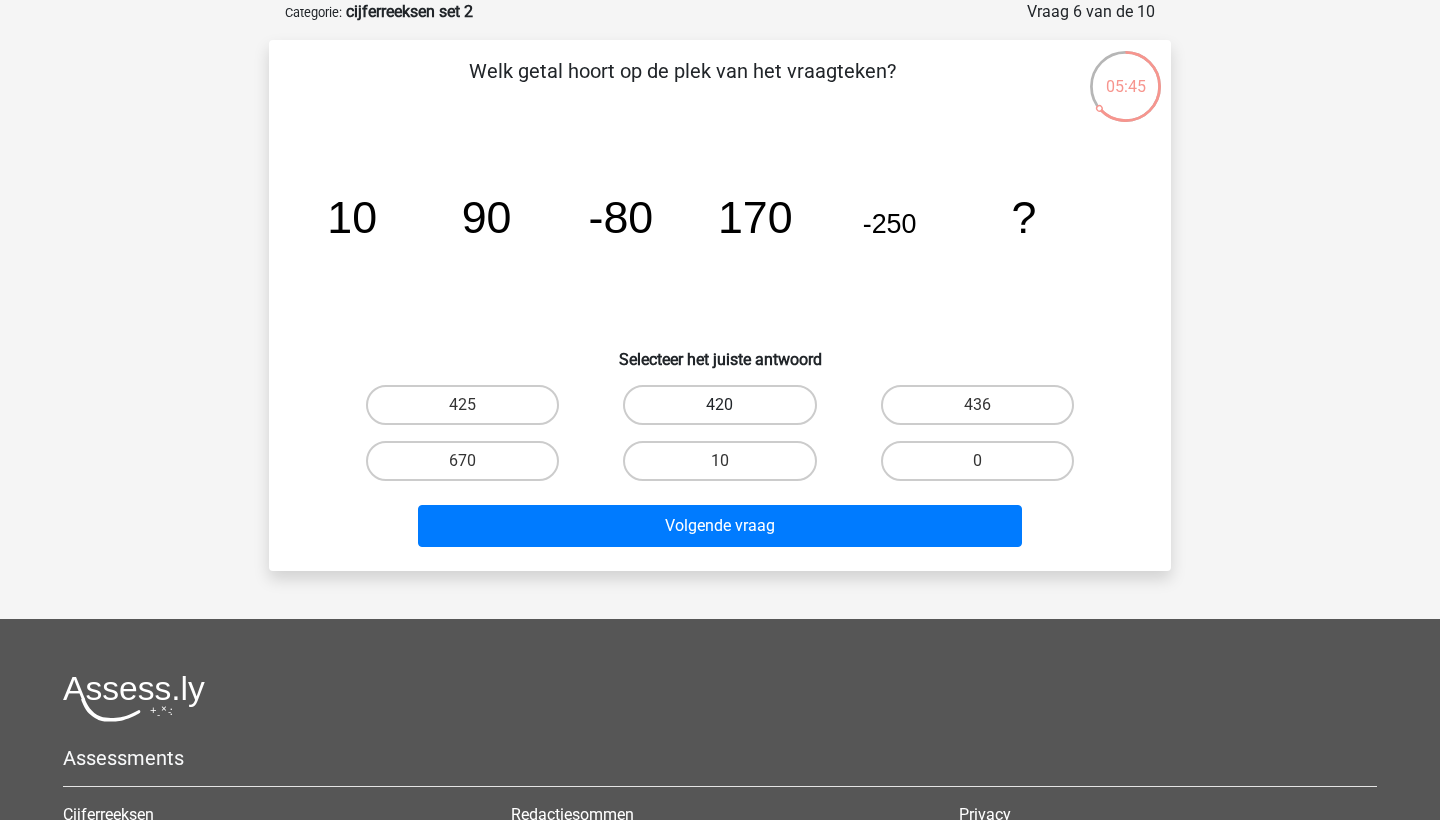 click on "420" at bounding box center (719, 405) 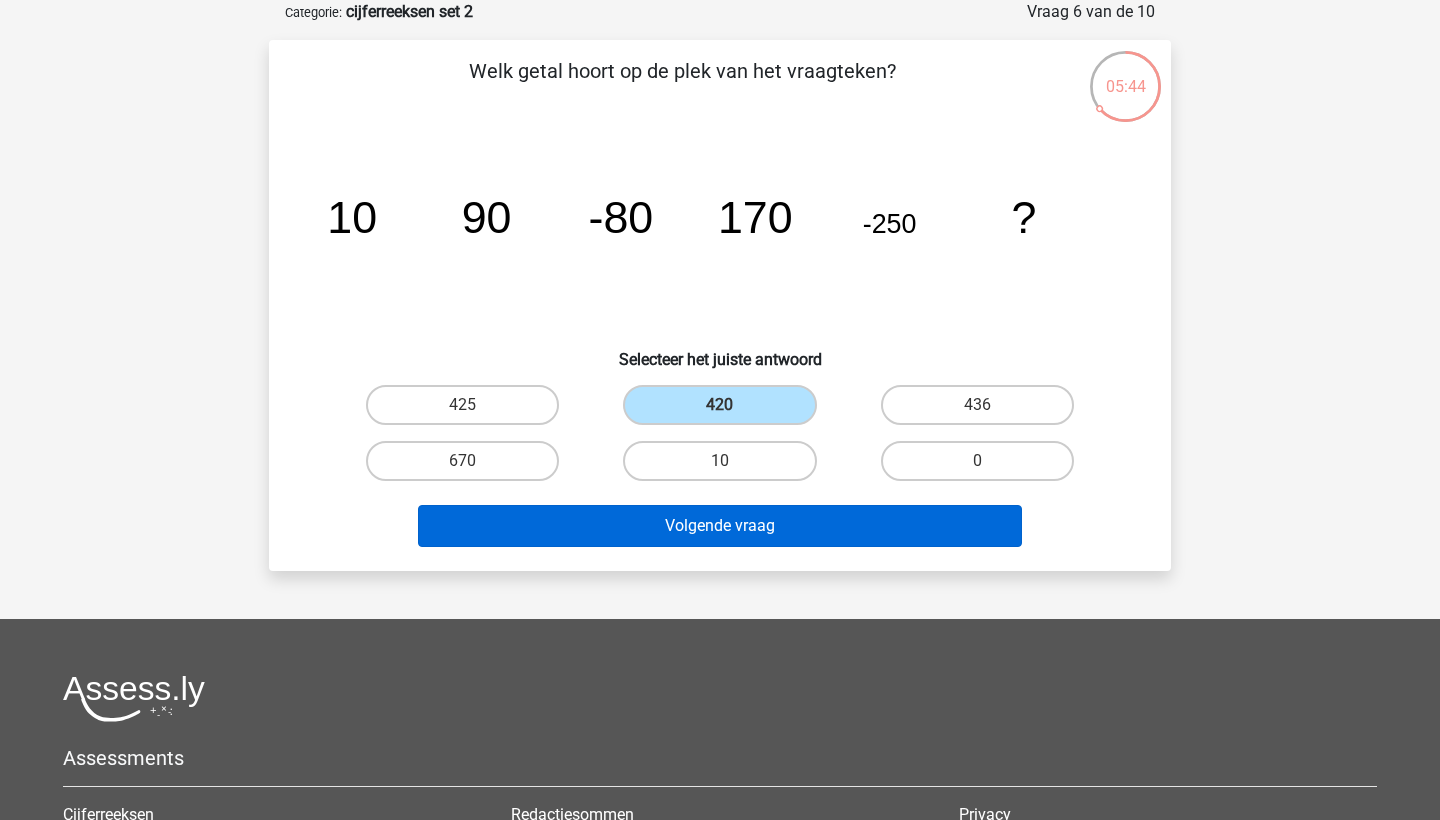 click on "Volgende vraag" at bounding box center [720, 526] 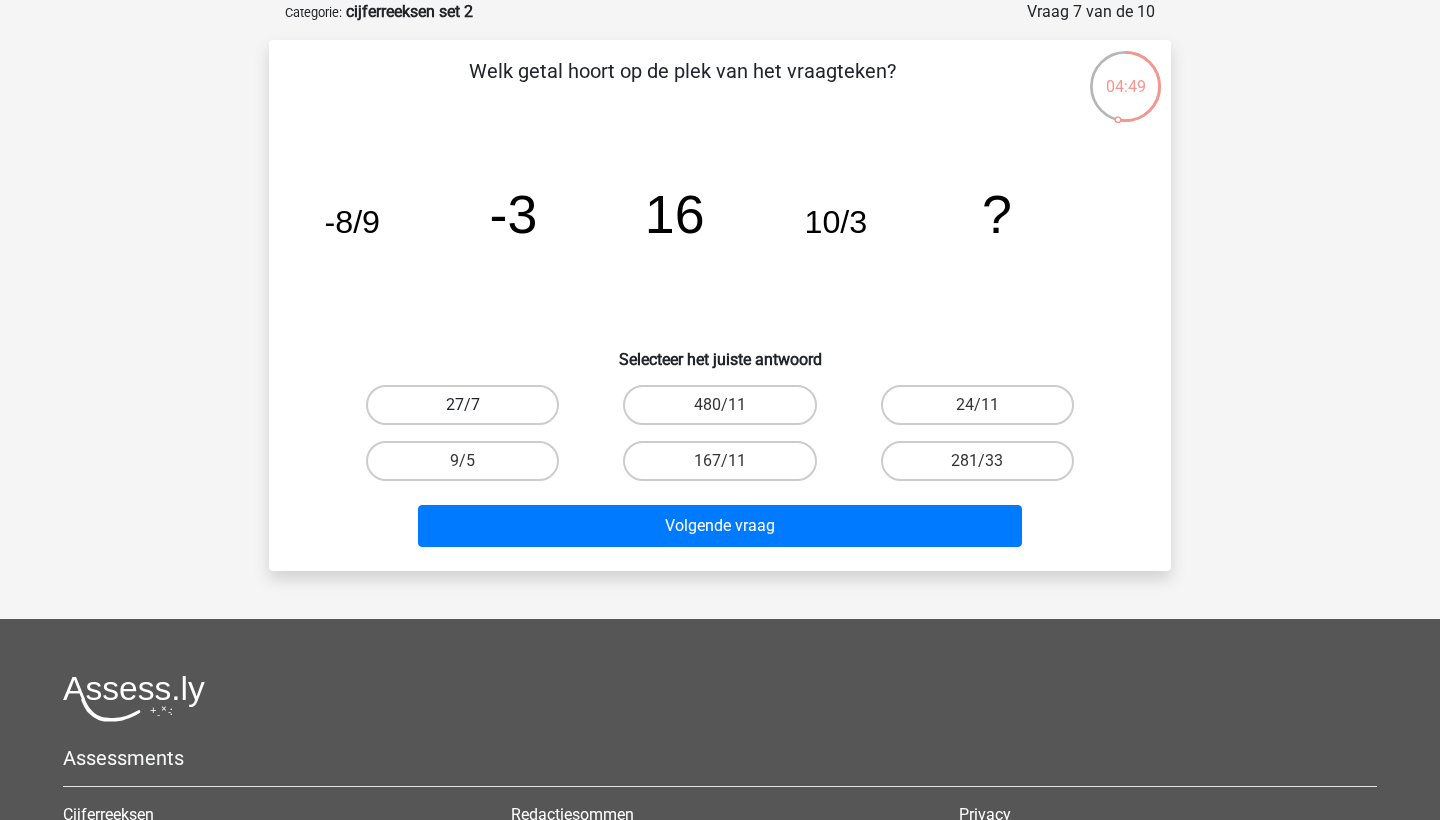 click on "27/7" at bounding box center [462, 405] 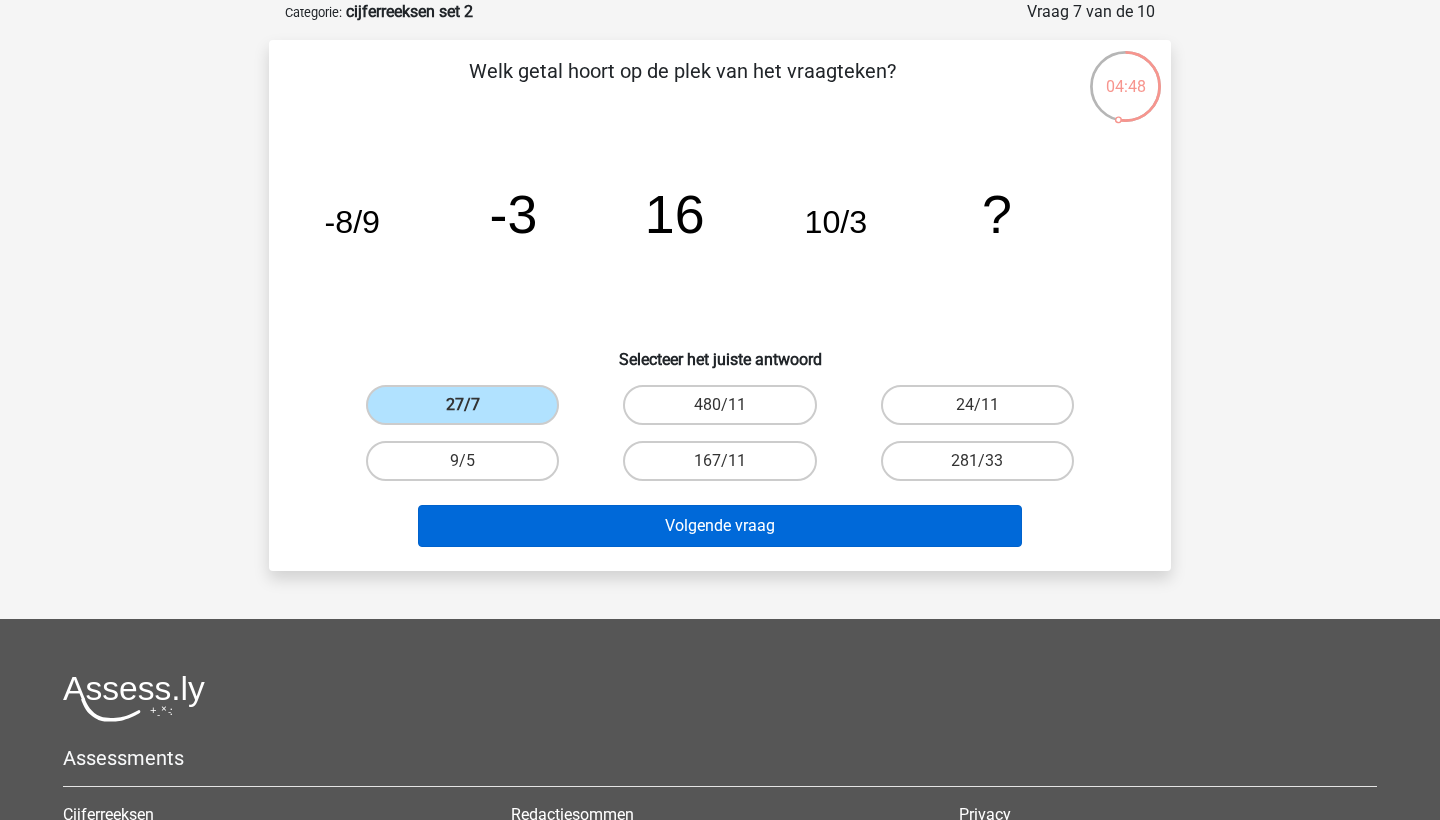 click on "Volgende vraag" at bounding box center (720, 526) 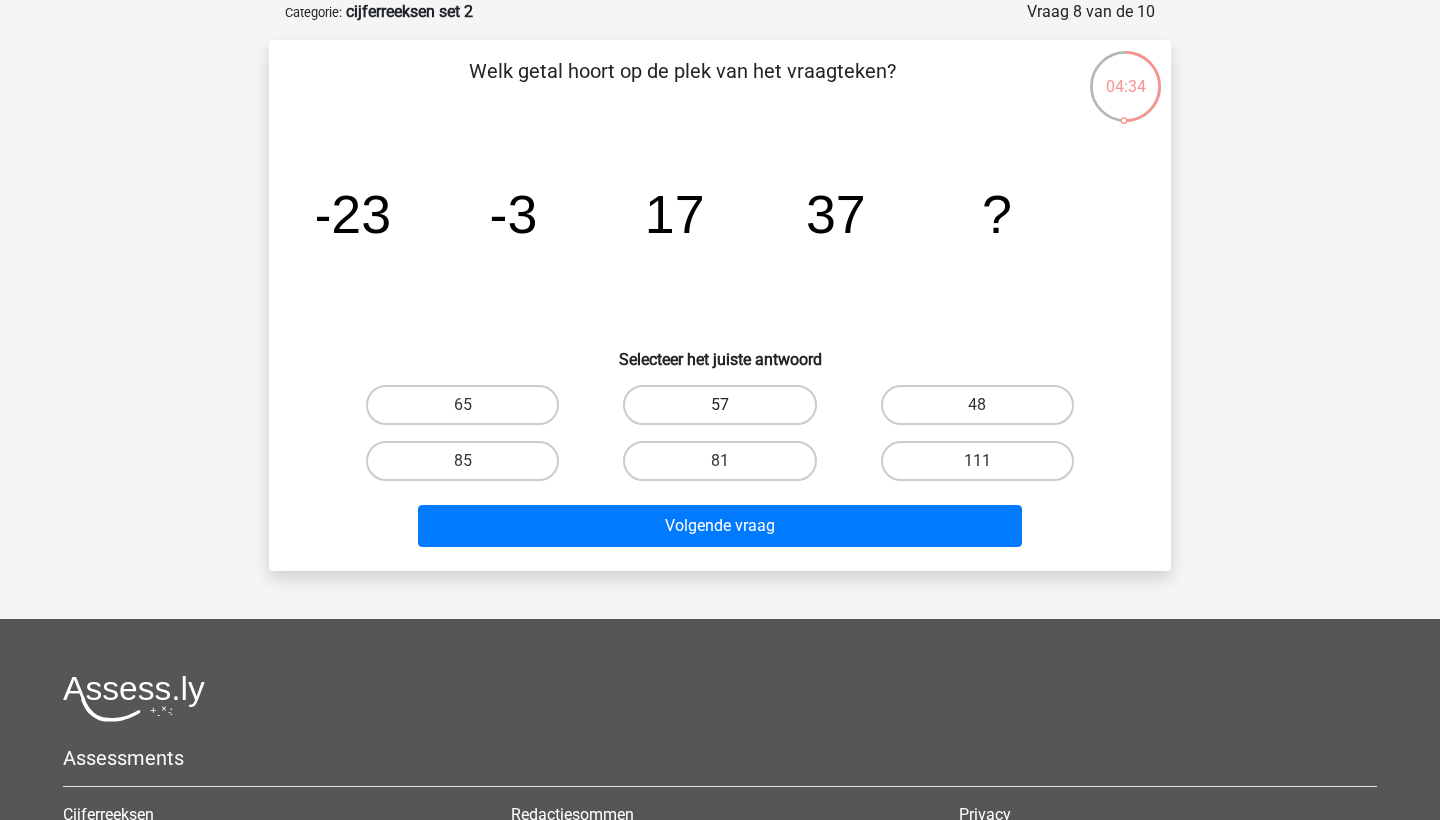 click on "57" at bounding box center [719, 405] 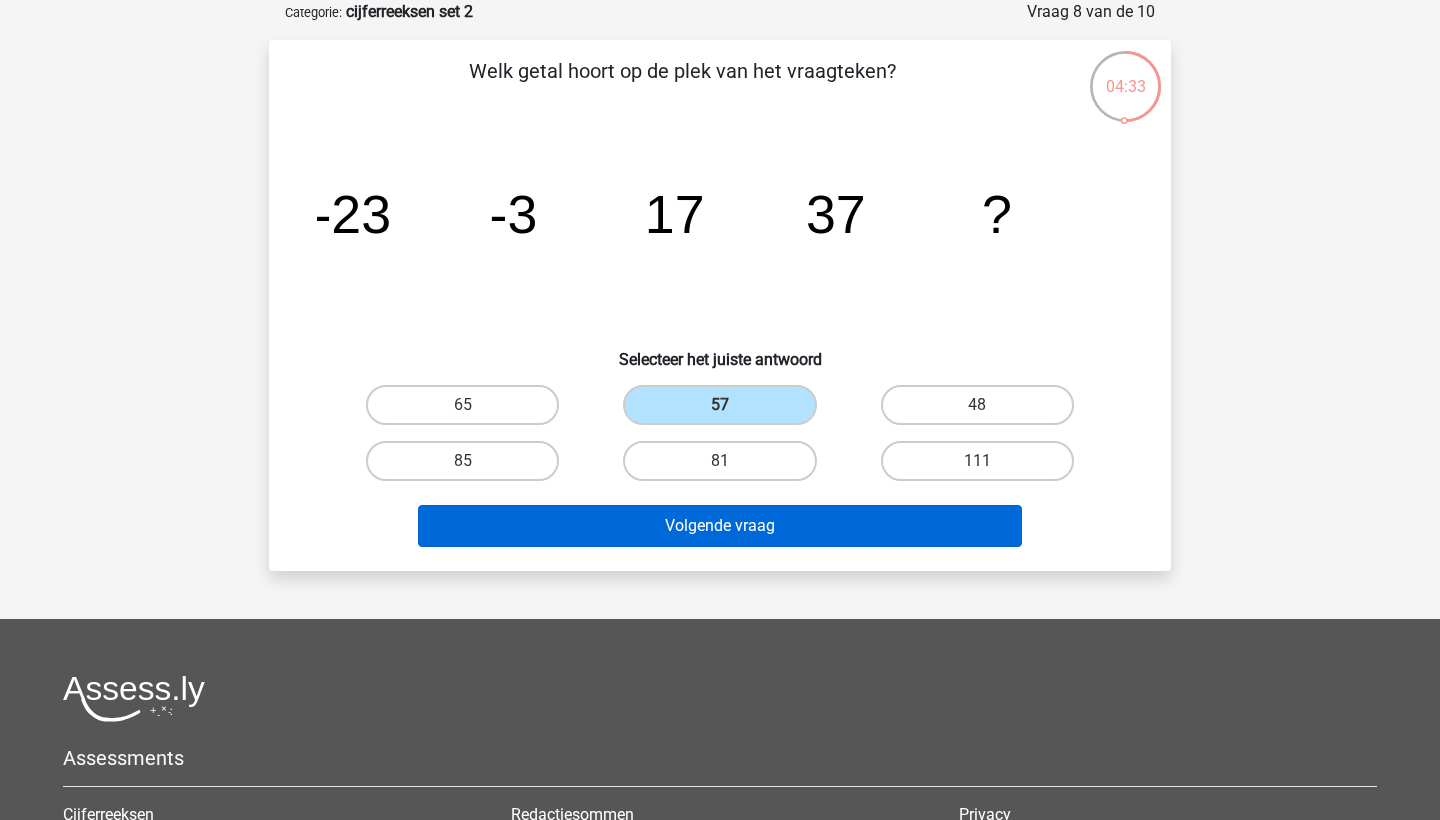click on "Volgende vraag" at bounding box center [720, 526] 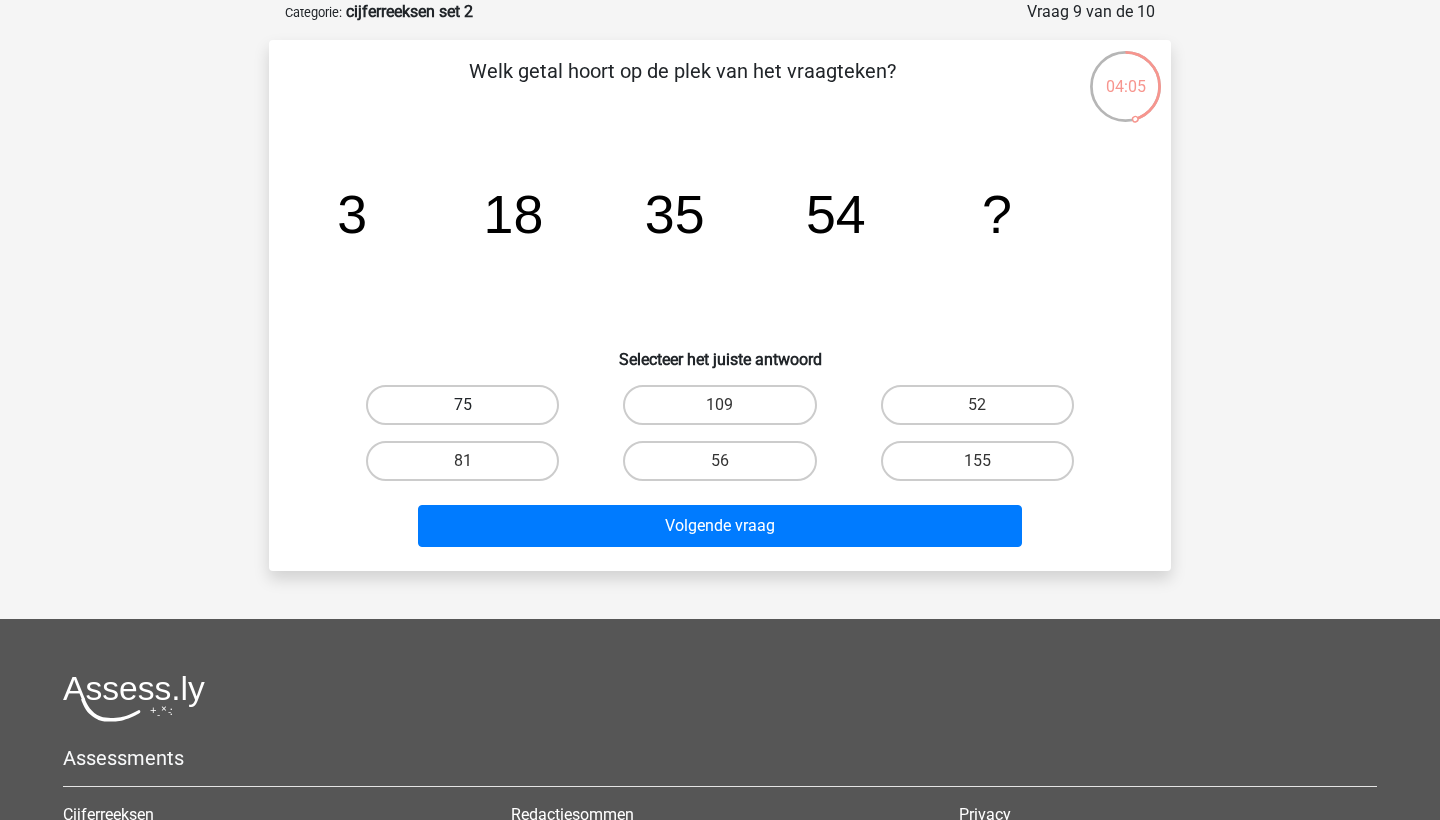 click on "75" at bounding box center (462, 405) 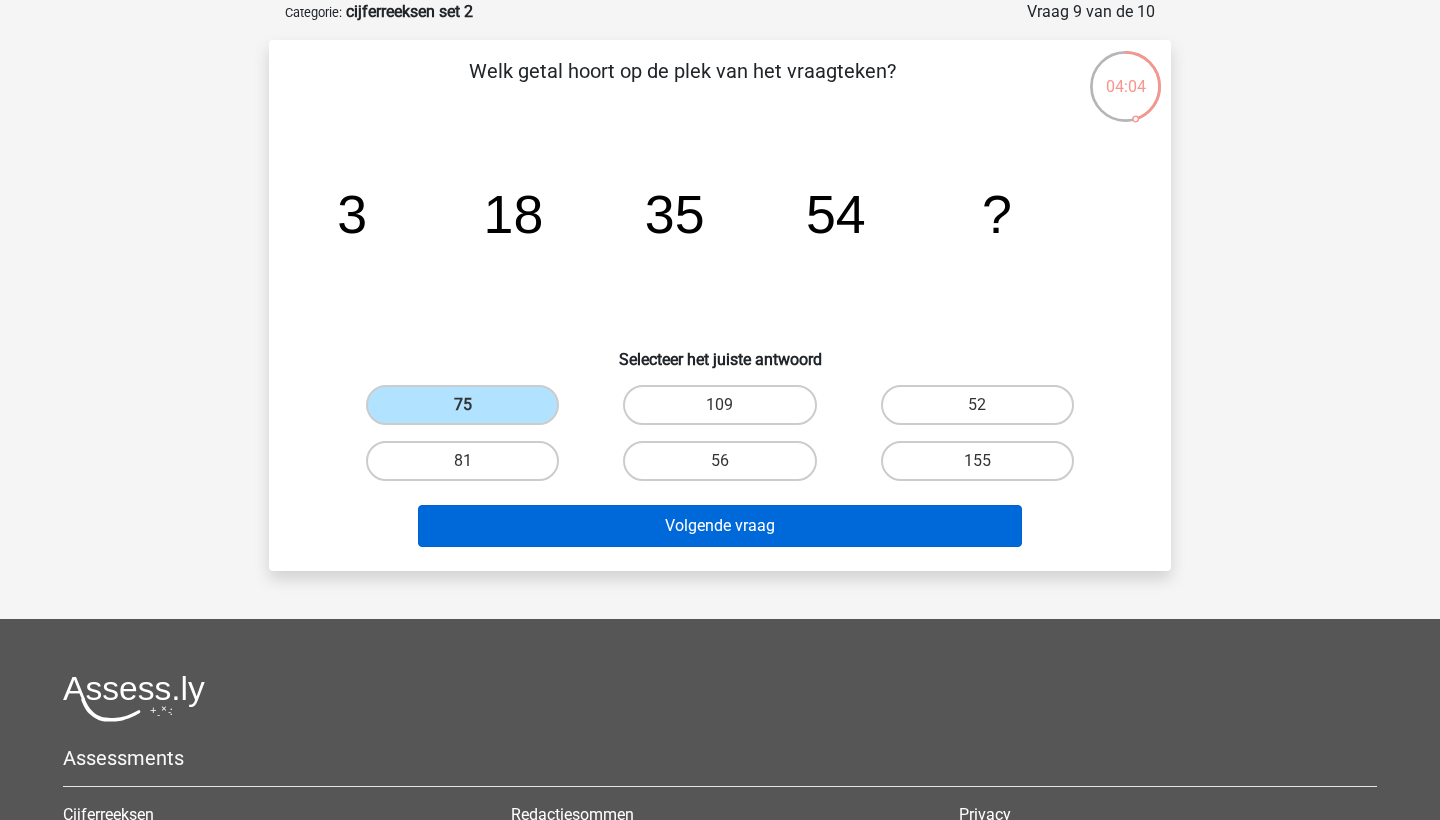click on "Volgende vraag" at bounding box center (720, 526) 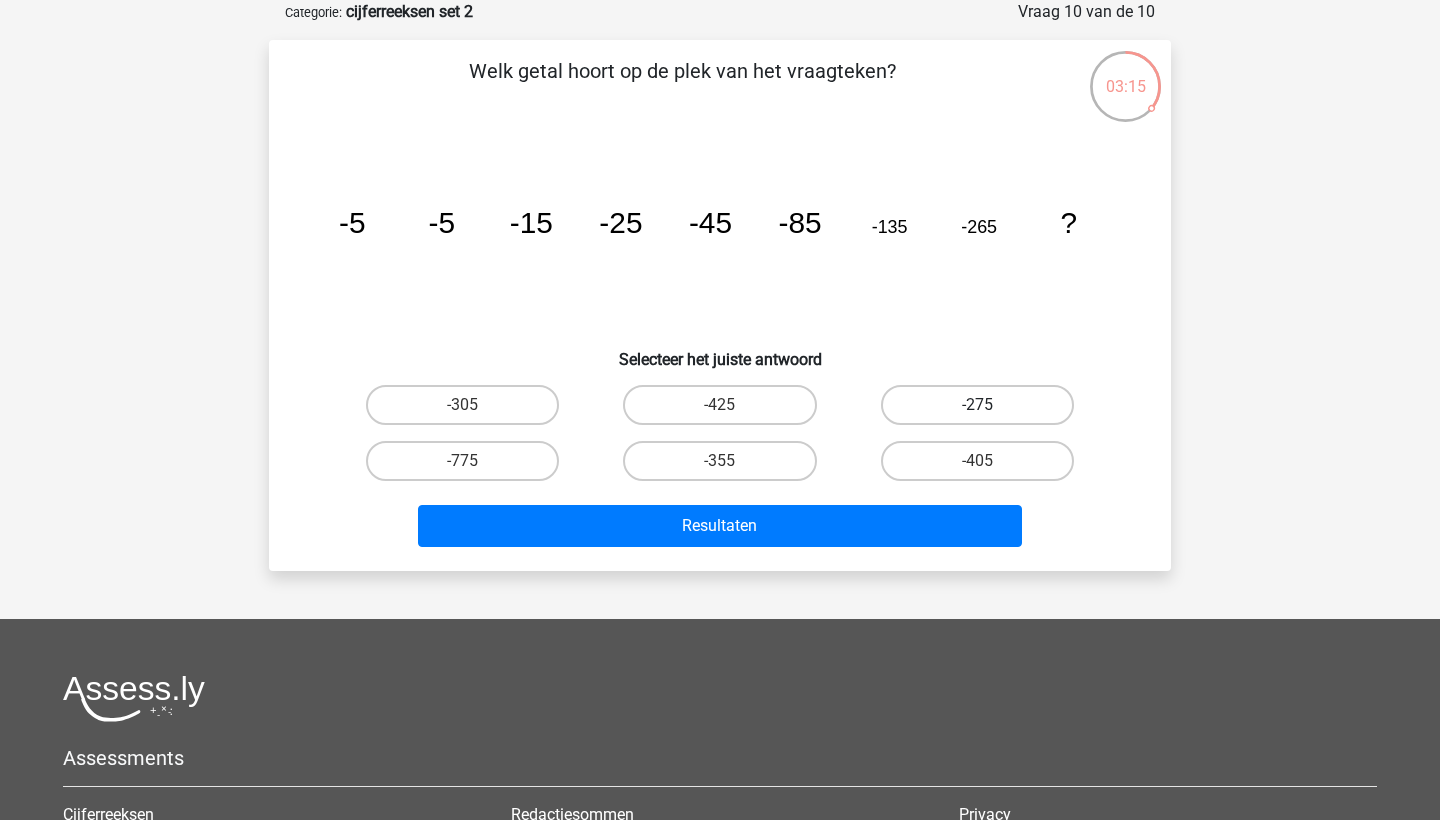 click on "-275" at bounding box center (977, 405) 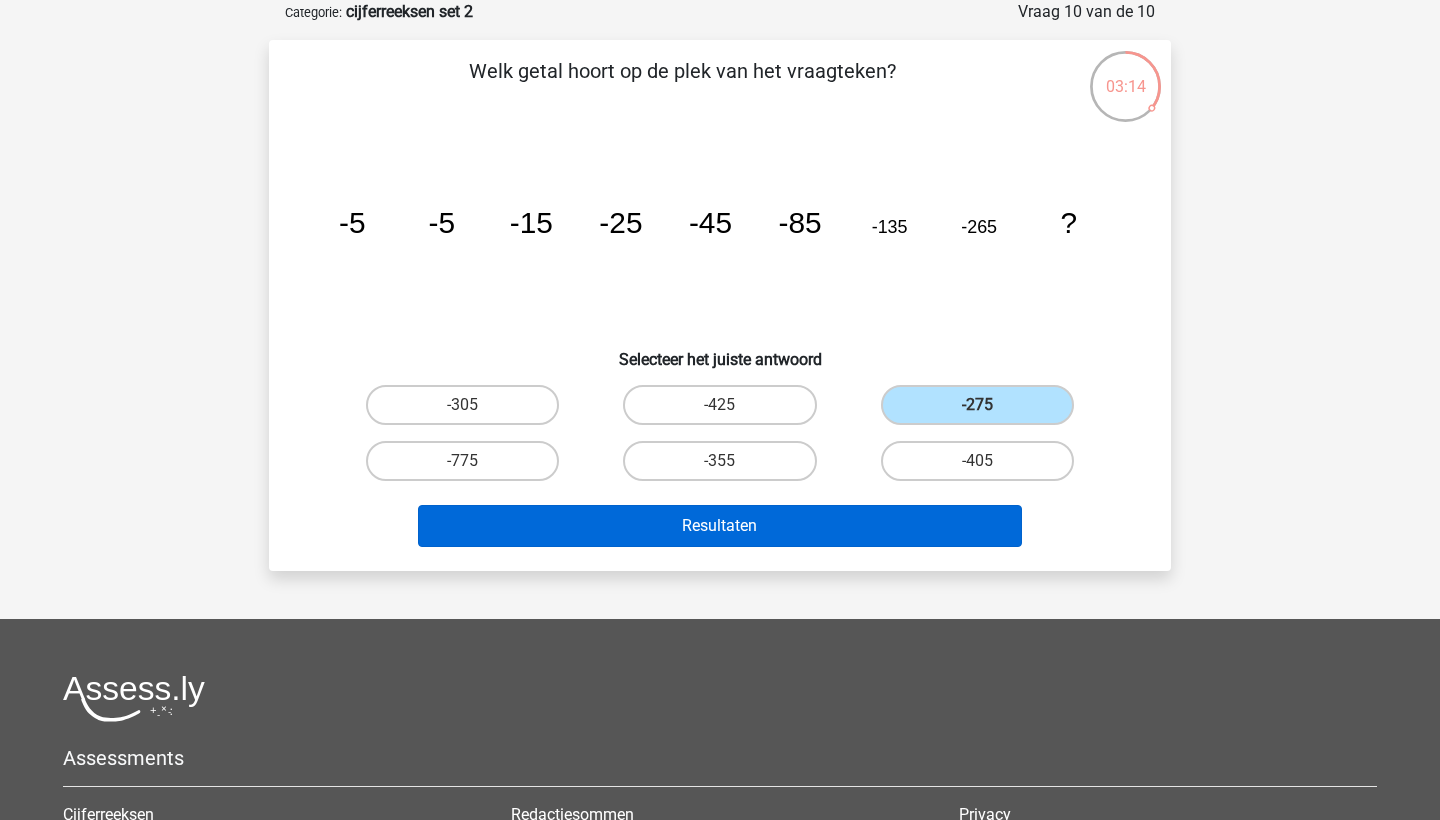 click on "Resultaten" at bounding box center (720, 526) 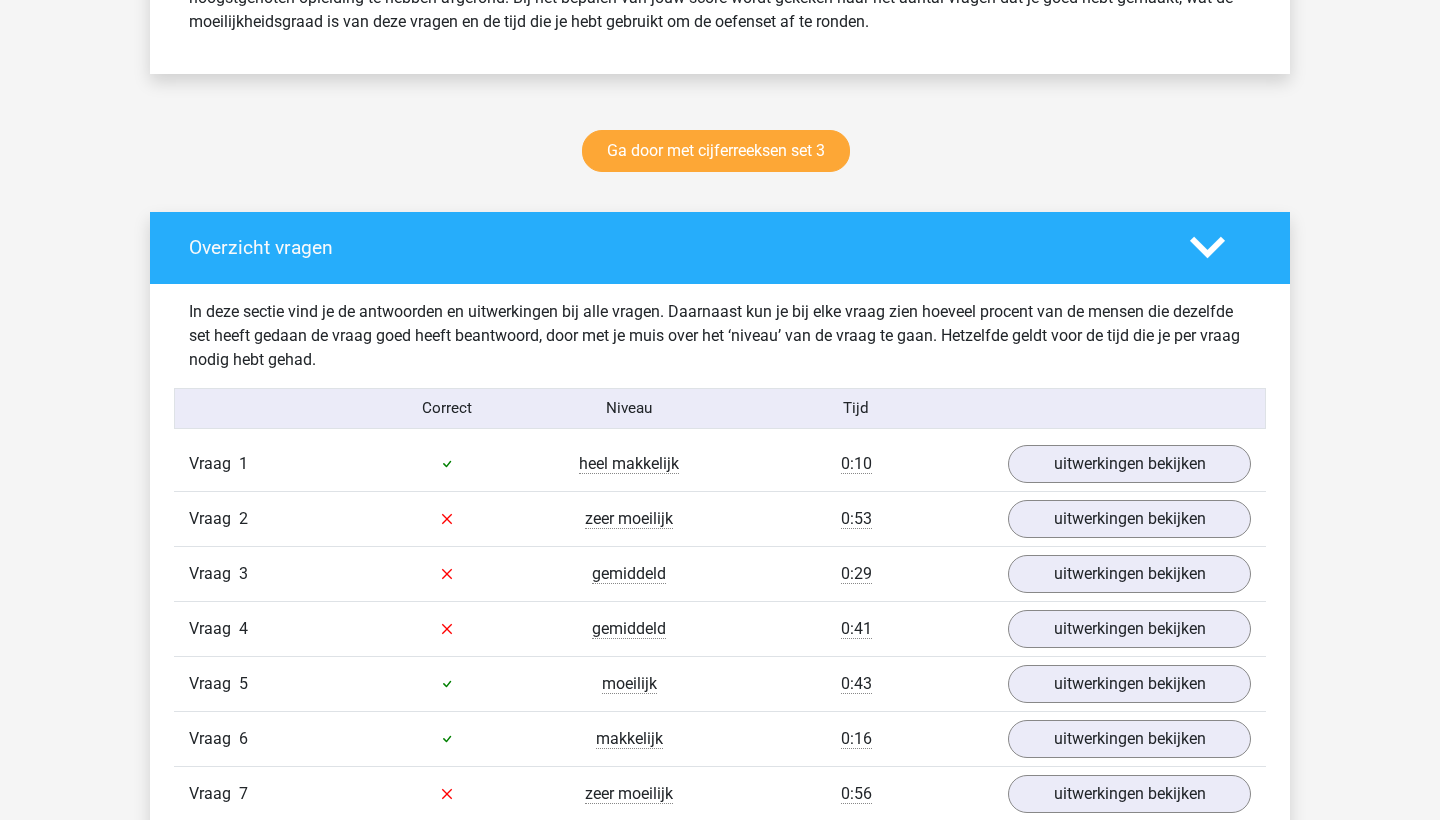 scroll, scrollTop: 969, scrollLeft: 0, axis: vertical 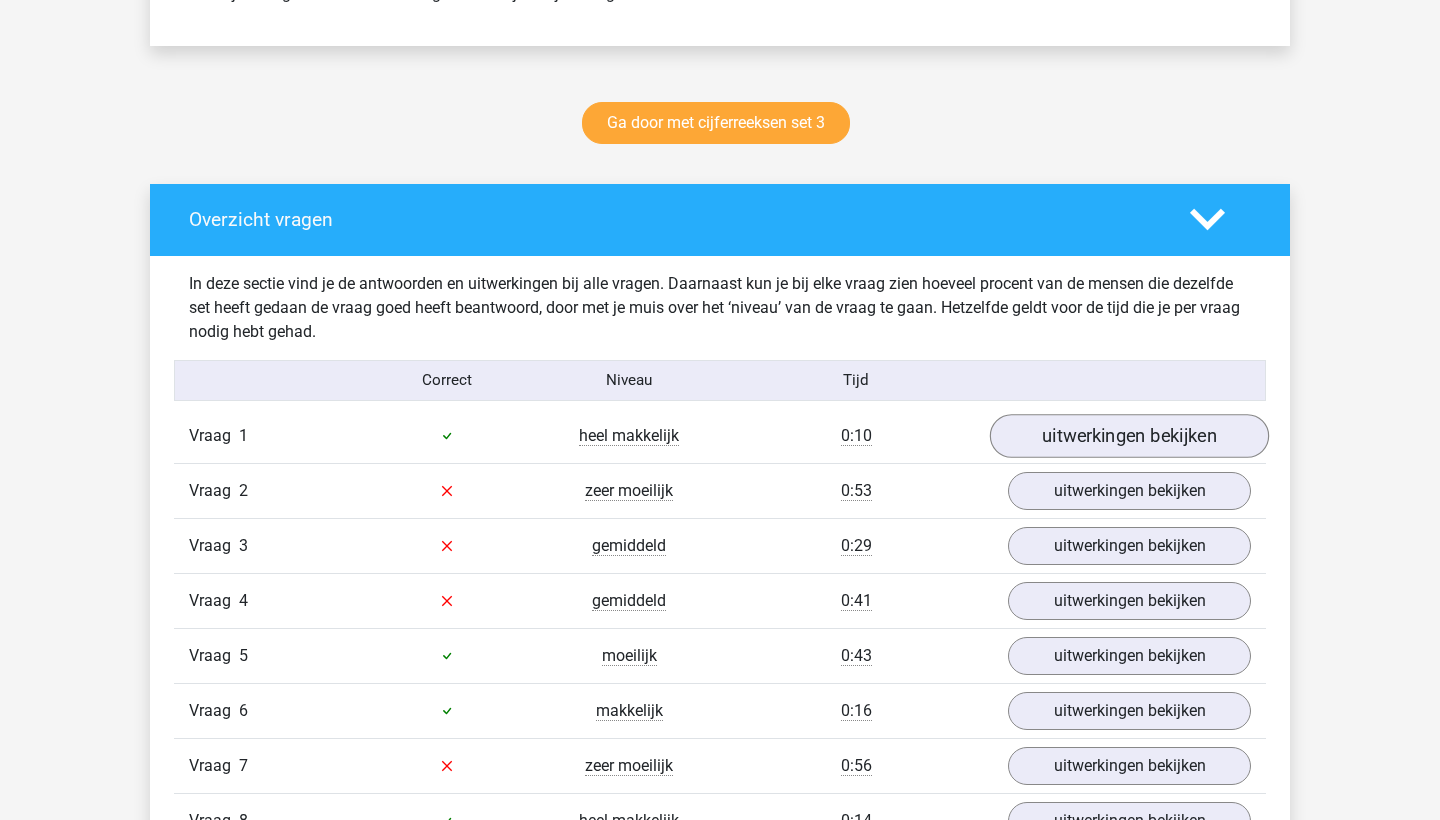 click on "uitwerkingen bekijken" at bounding box center [1129, 436] 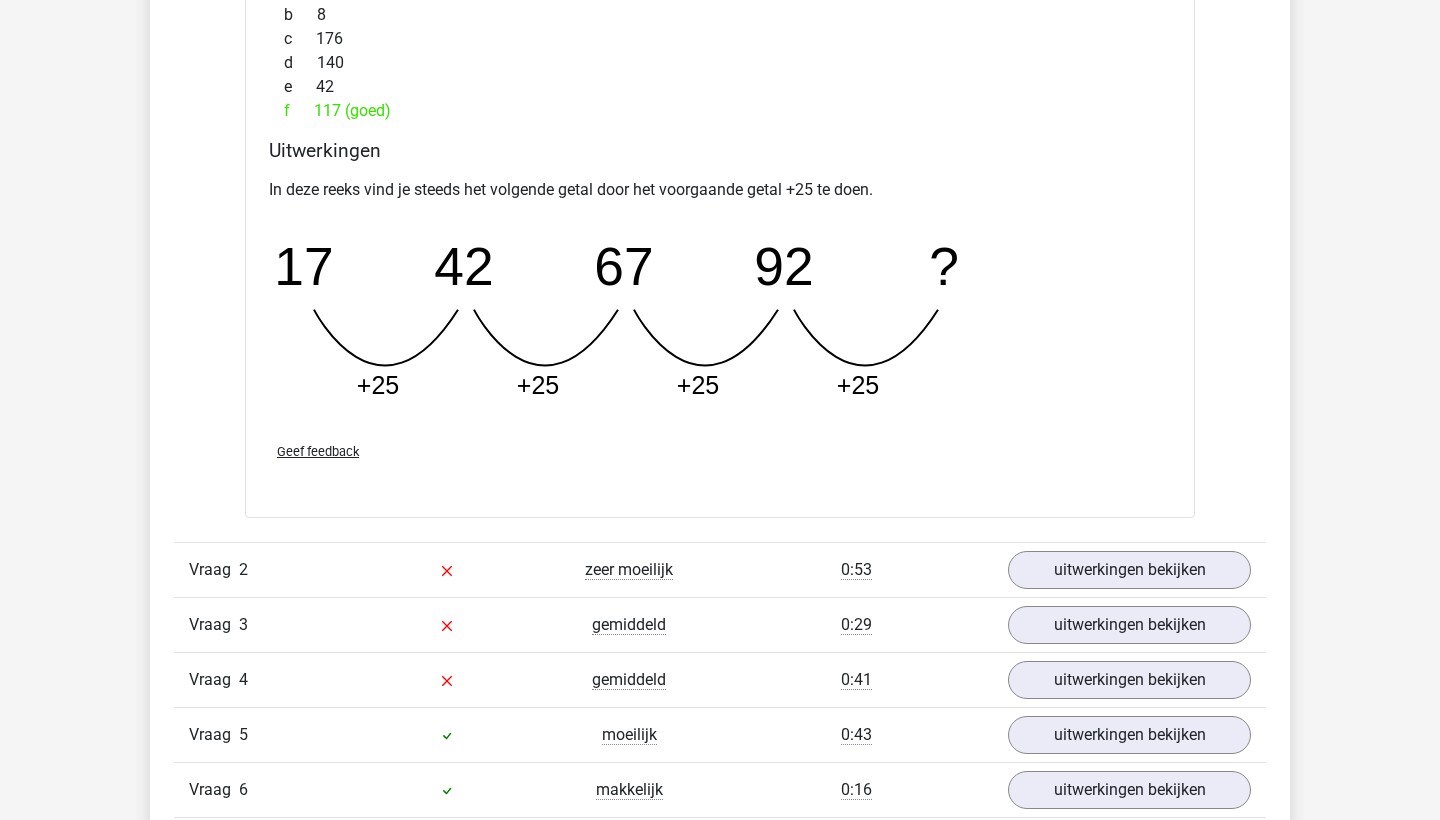 scroll, scrollTop: 1808, scrollLeft: 0, axis: vertical 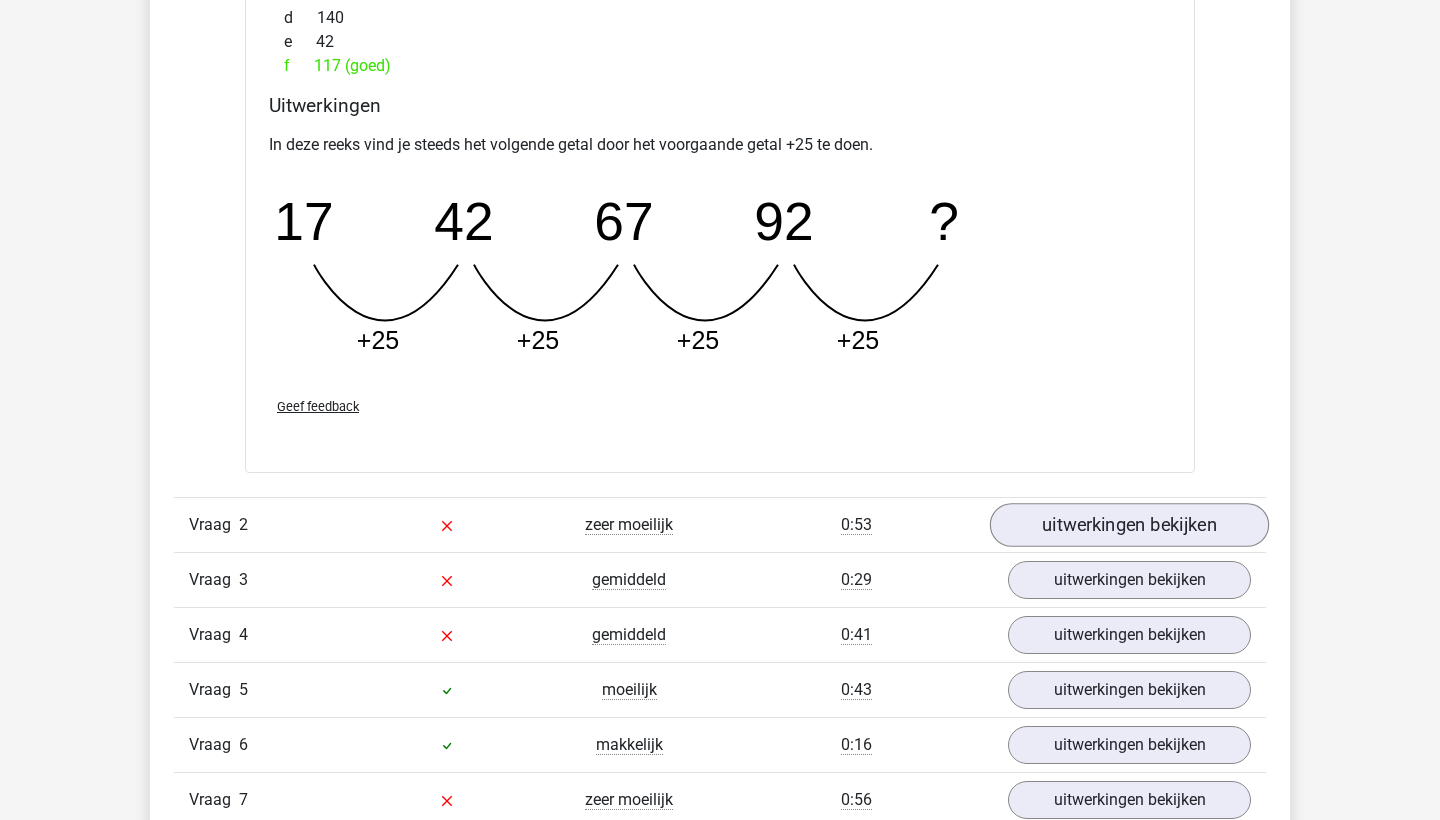click on "uitwerkingen bekijken" at bounding box center [1129, 525] 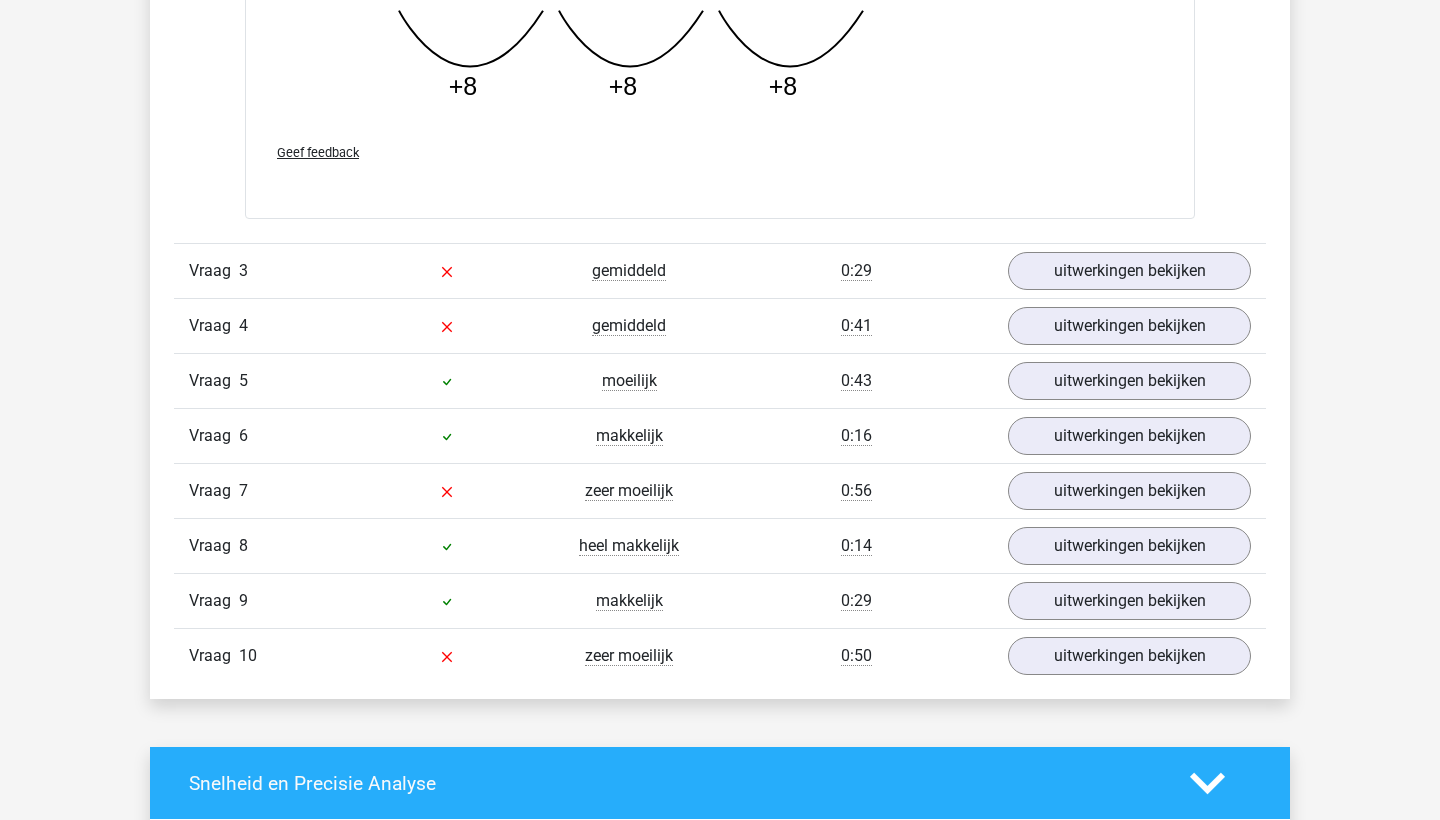 scroll, scrollTop: 3160, scrollLeft: 0, axis: vertical 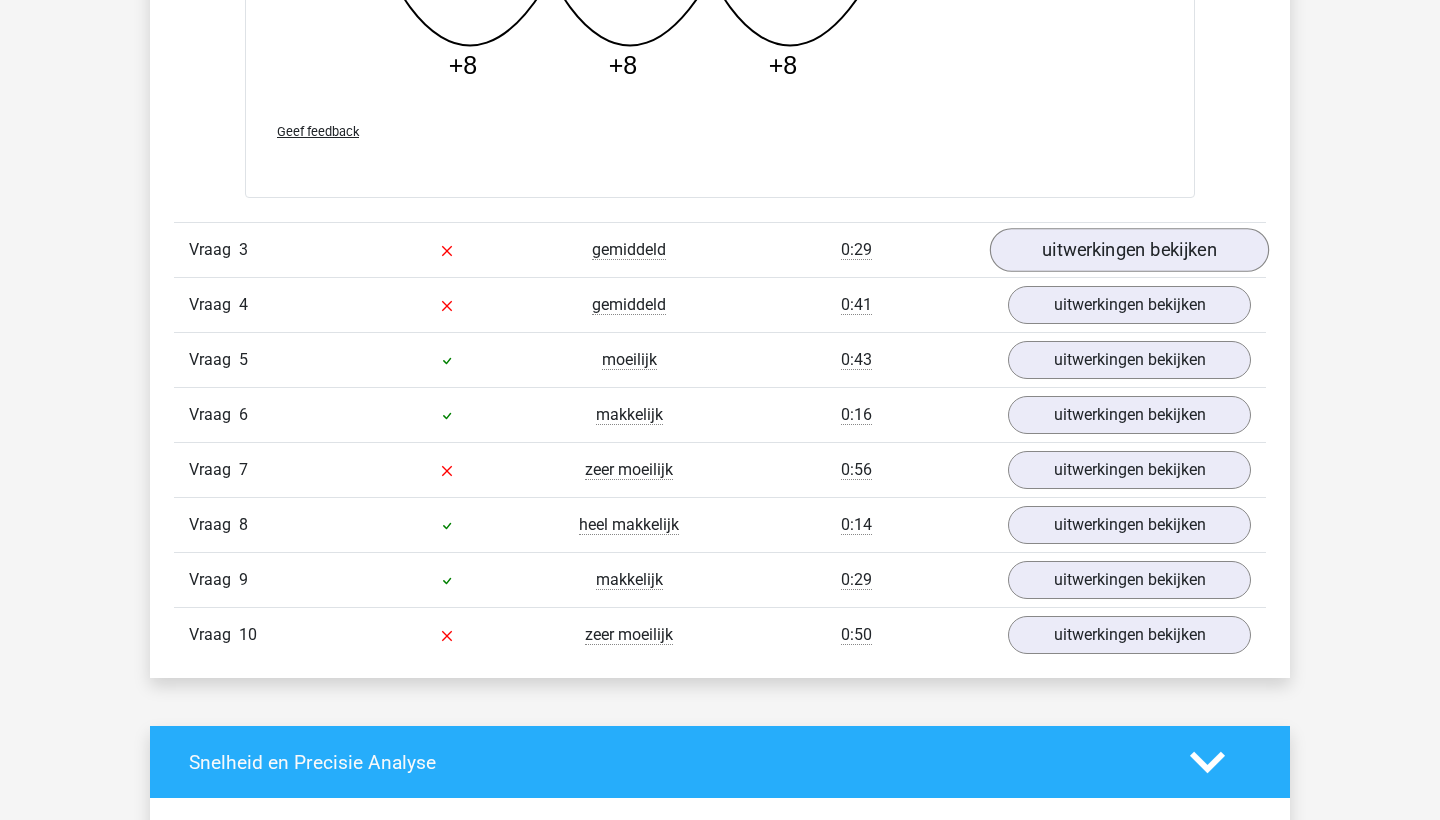 click on "uitwerkingen bekijken" at bounding box center (1129, 250) 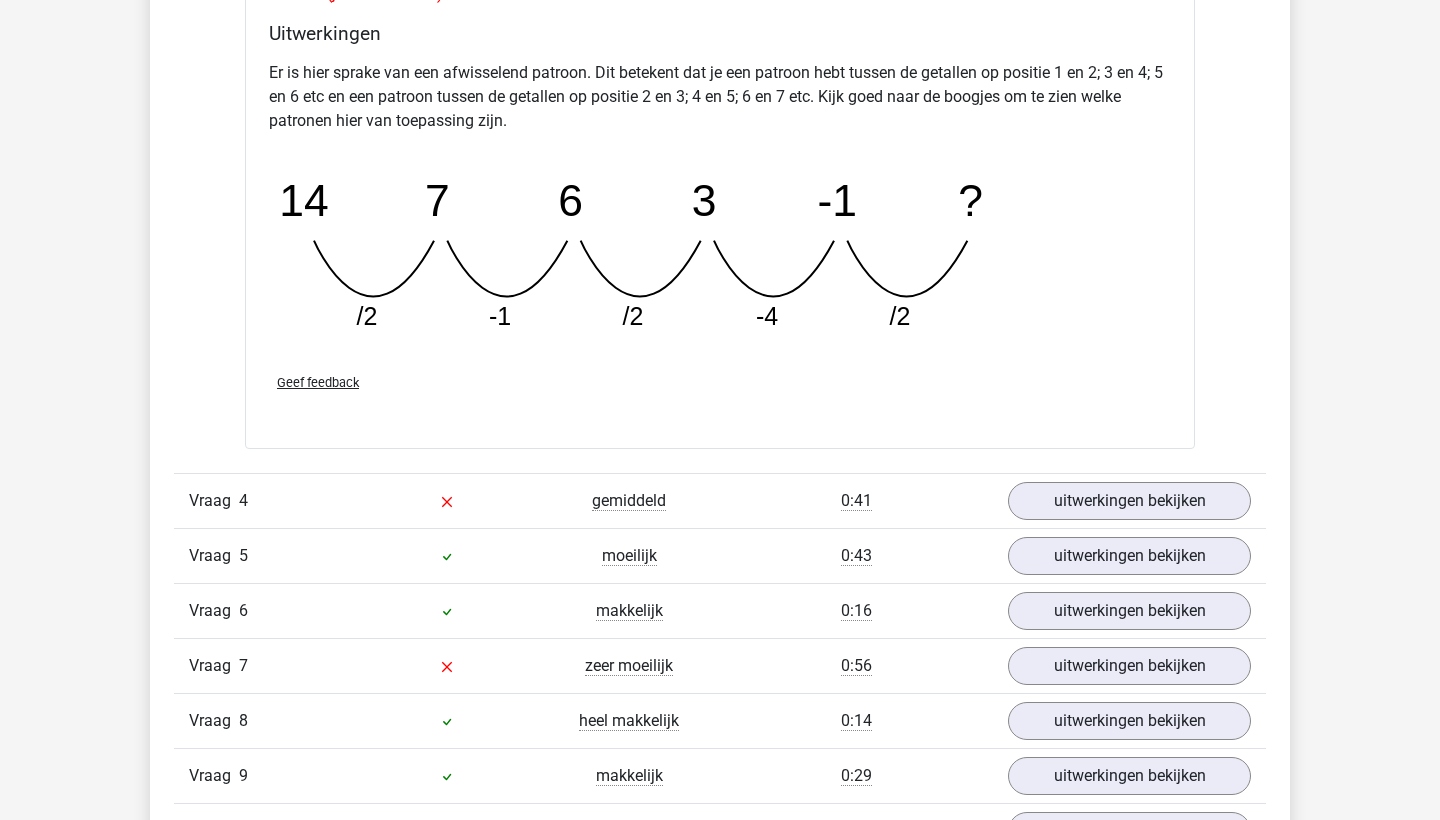 scroll, scrollTop: 4057, scrollLeft: 0, axis: vertical 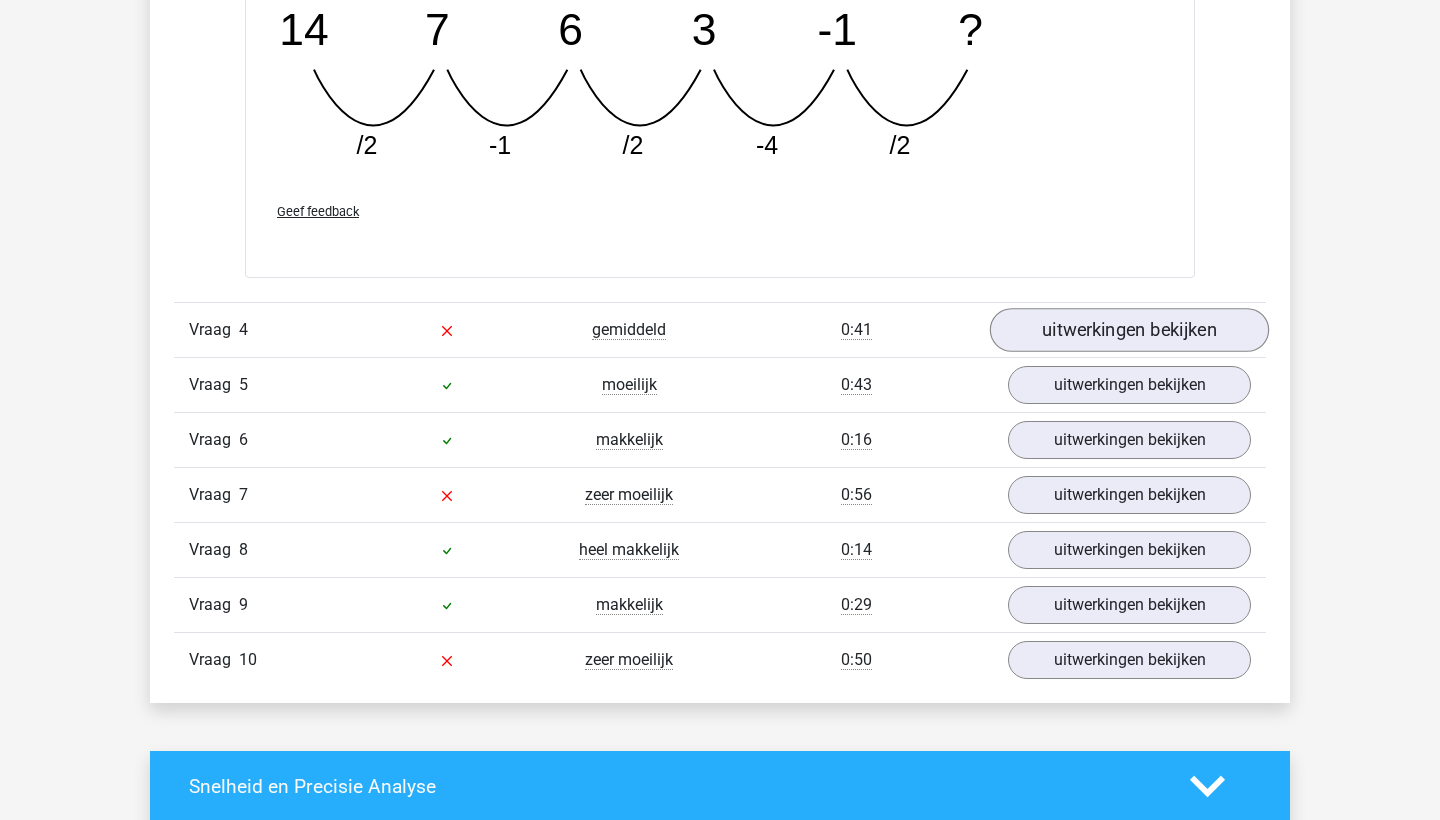 click on "uitwerkingen bekijken" at bounding box center [1129, 330] 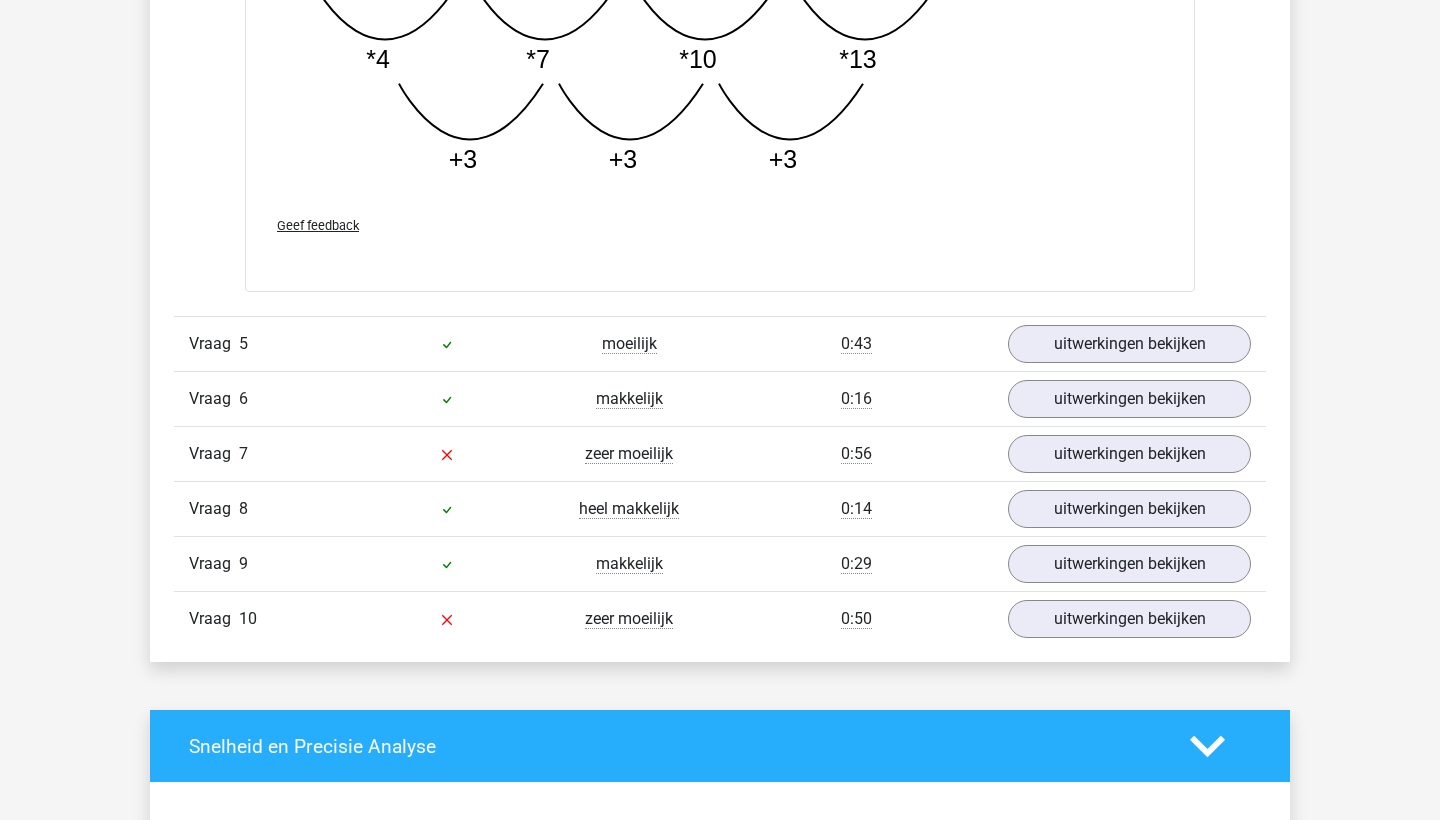 scroll, scrollTop: 5265, scrollLeft: 0, axis: vertical 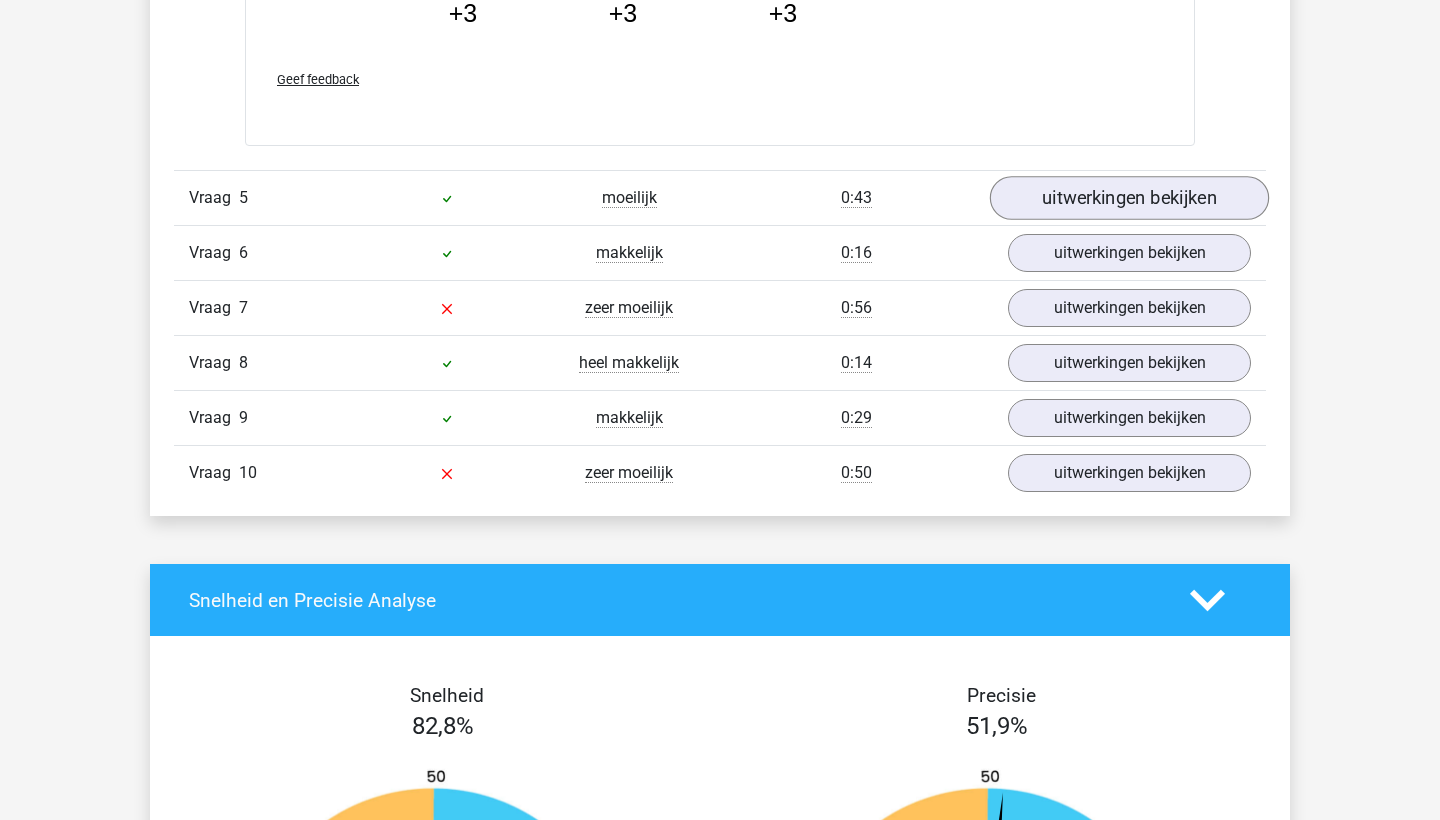 click on "uitwerkingen bekijken" at bounding box center [1129, 199] 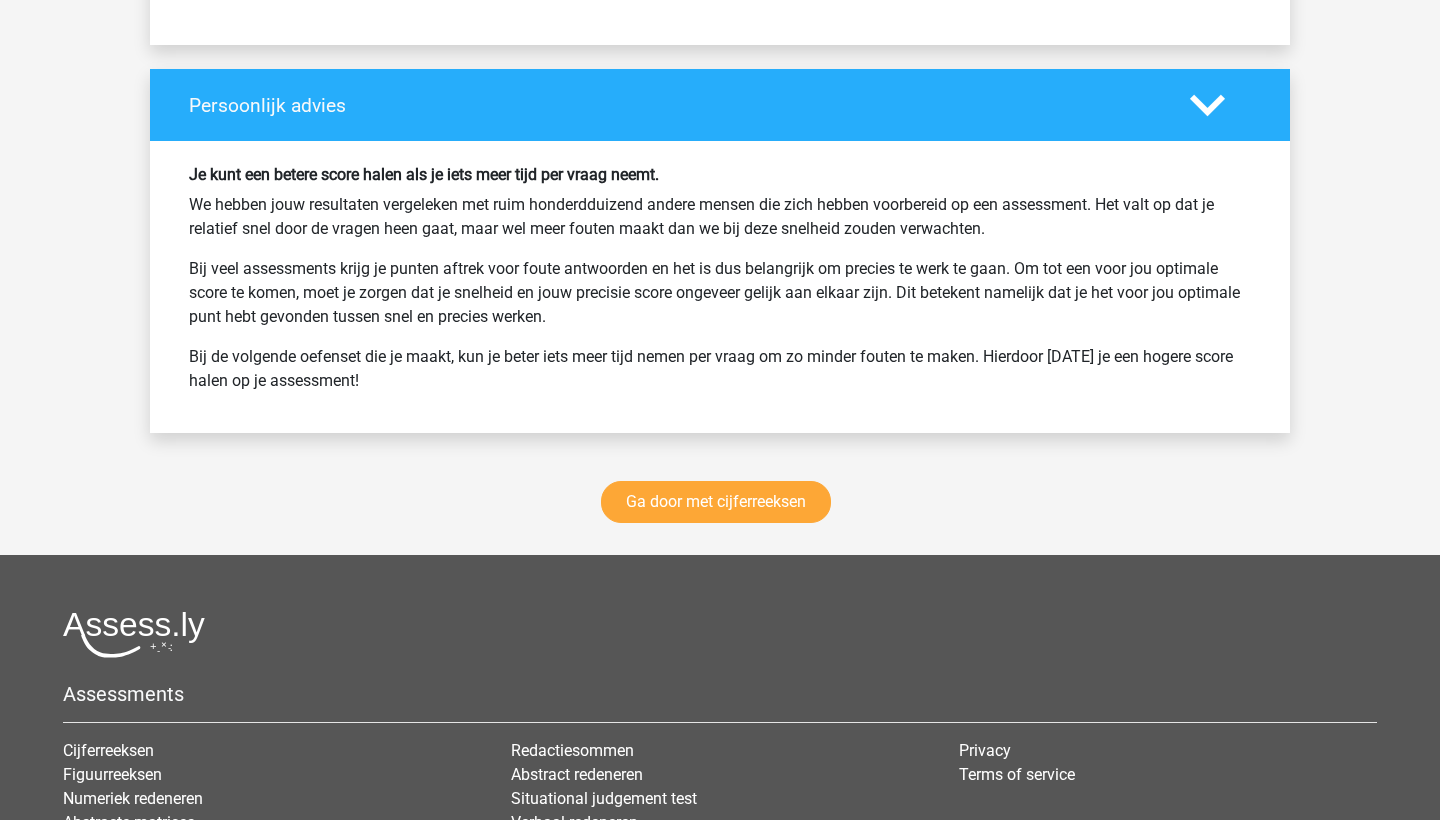 scroll, scrollTop: 7479, scrollLeft: 0, axis: vertical 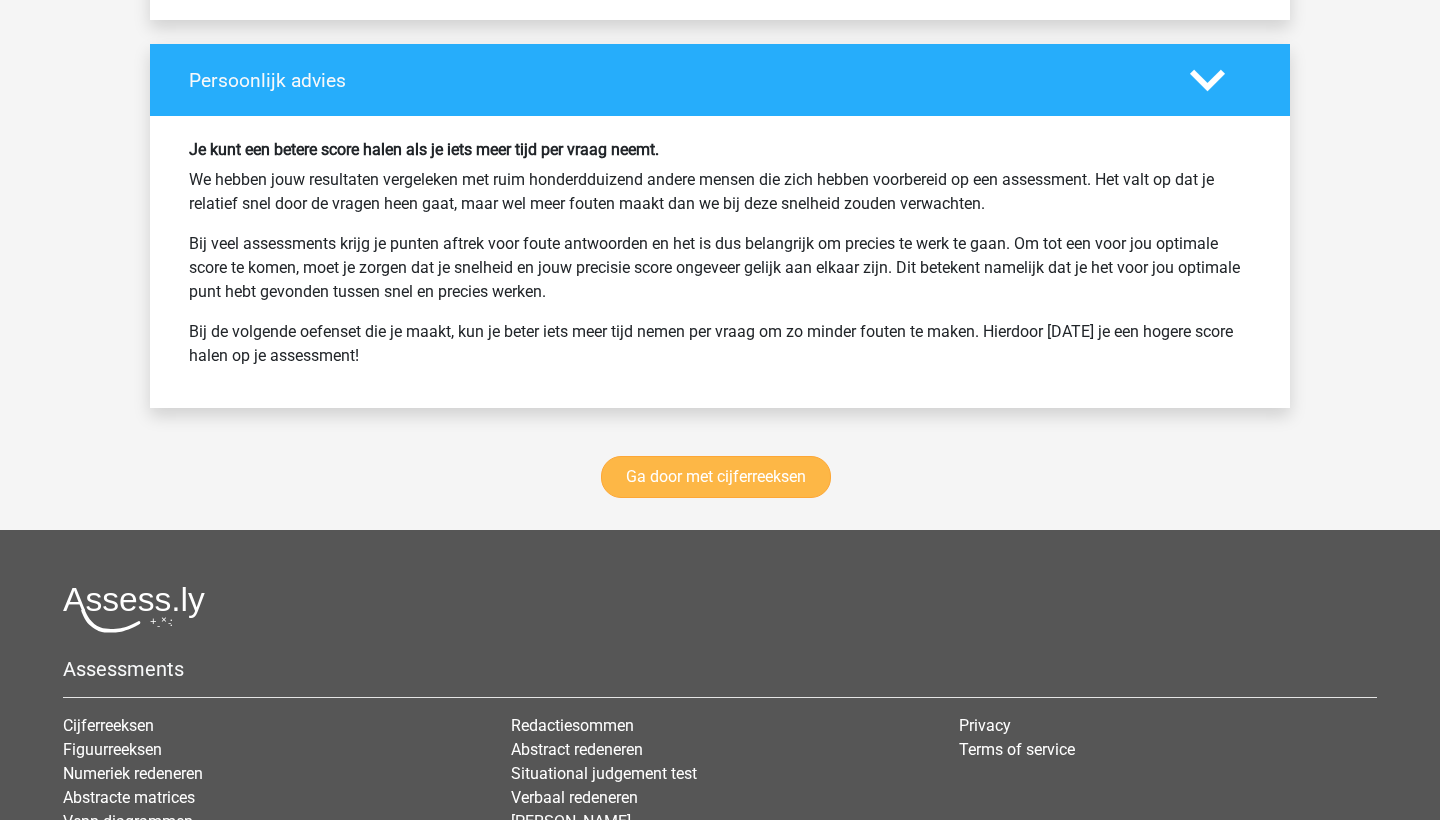 click on "Ga door met cijferreeksen" at bounding box center (716, 477) 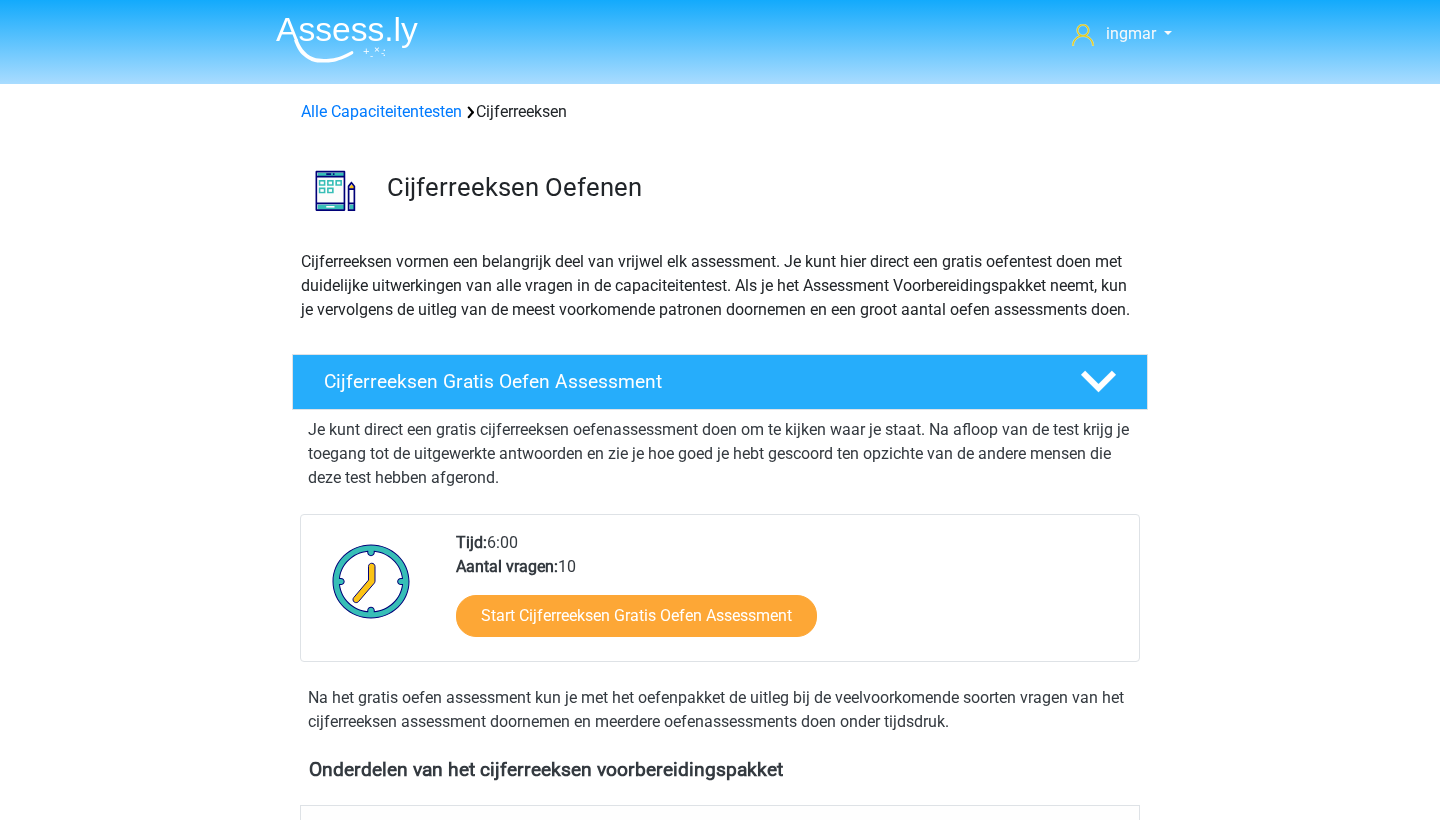 scroll, scrollTop: 893, scrollLeft: 0, axis: vertical 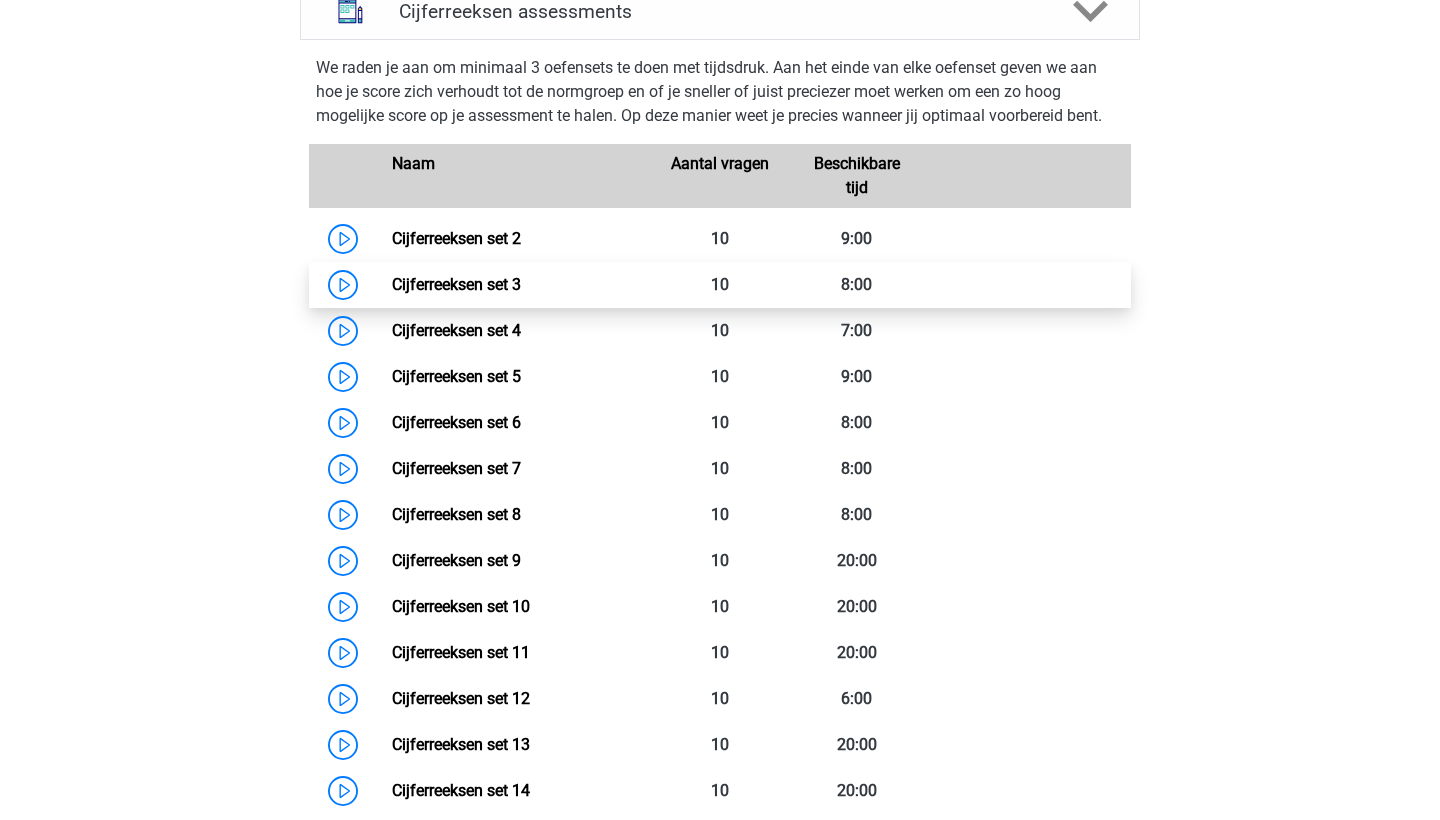 click on "Cijferreeksen
set 3" at bounding box center [456, 284] 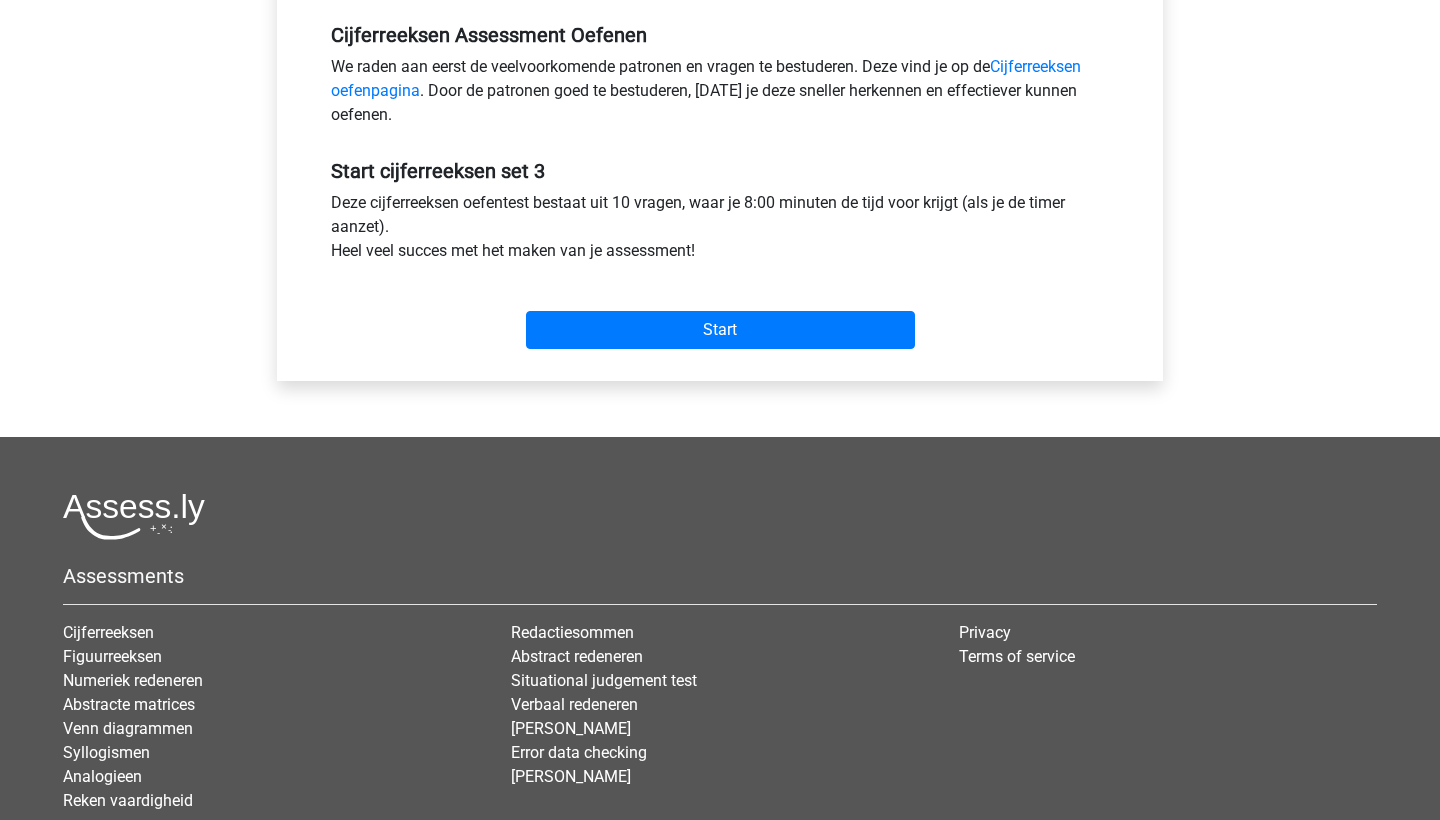 scroll, scrollTop: 638, scrollLeft: 0, axis: vertical 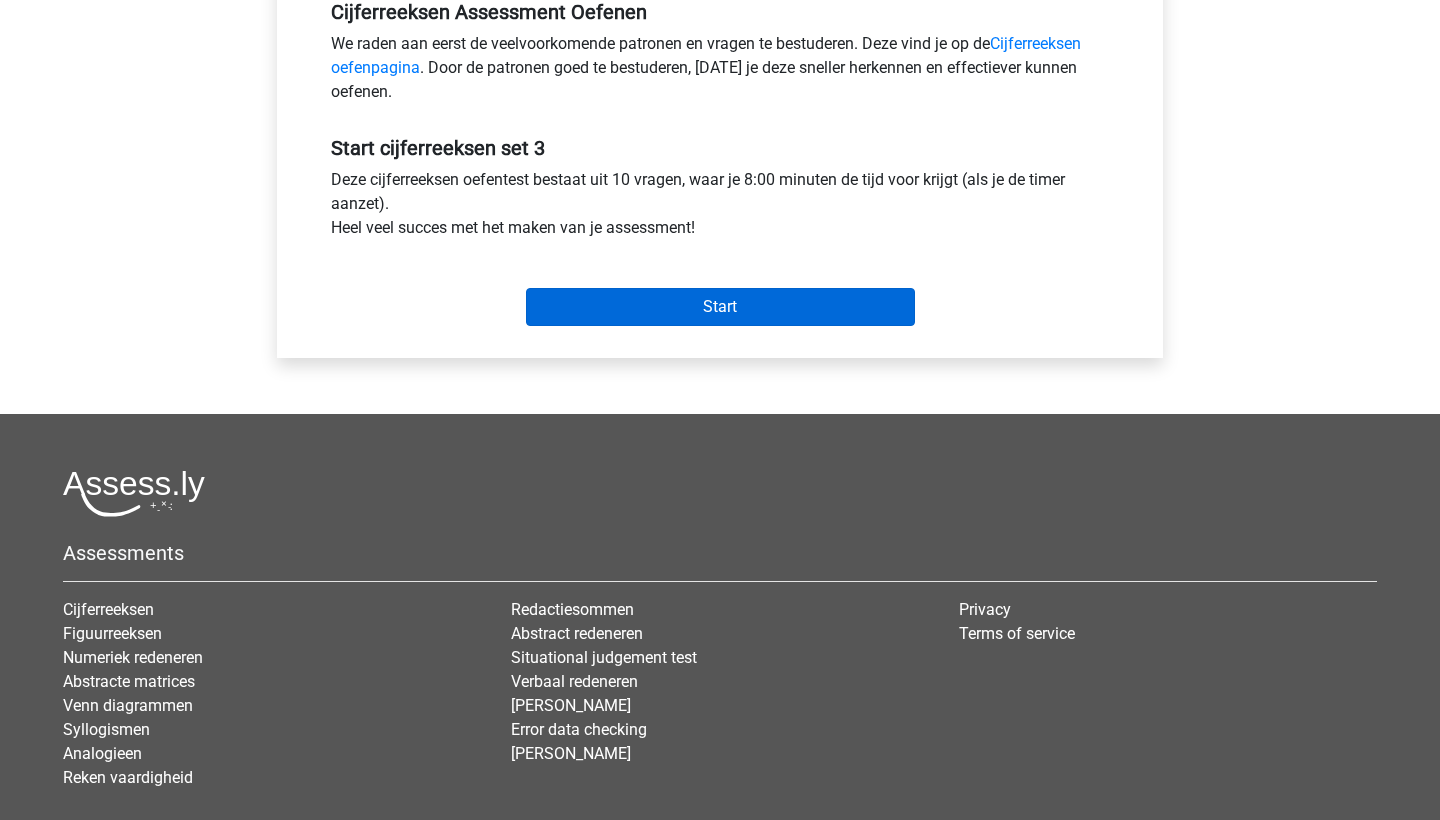 click on "Start" at bounding box center [720, 307] 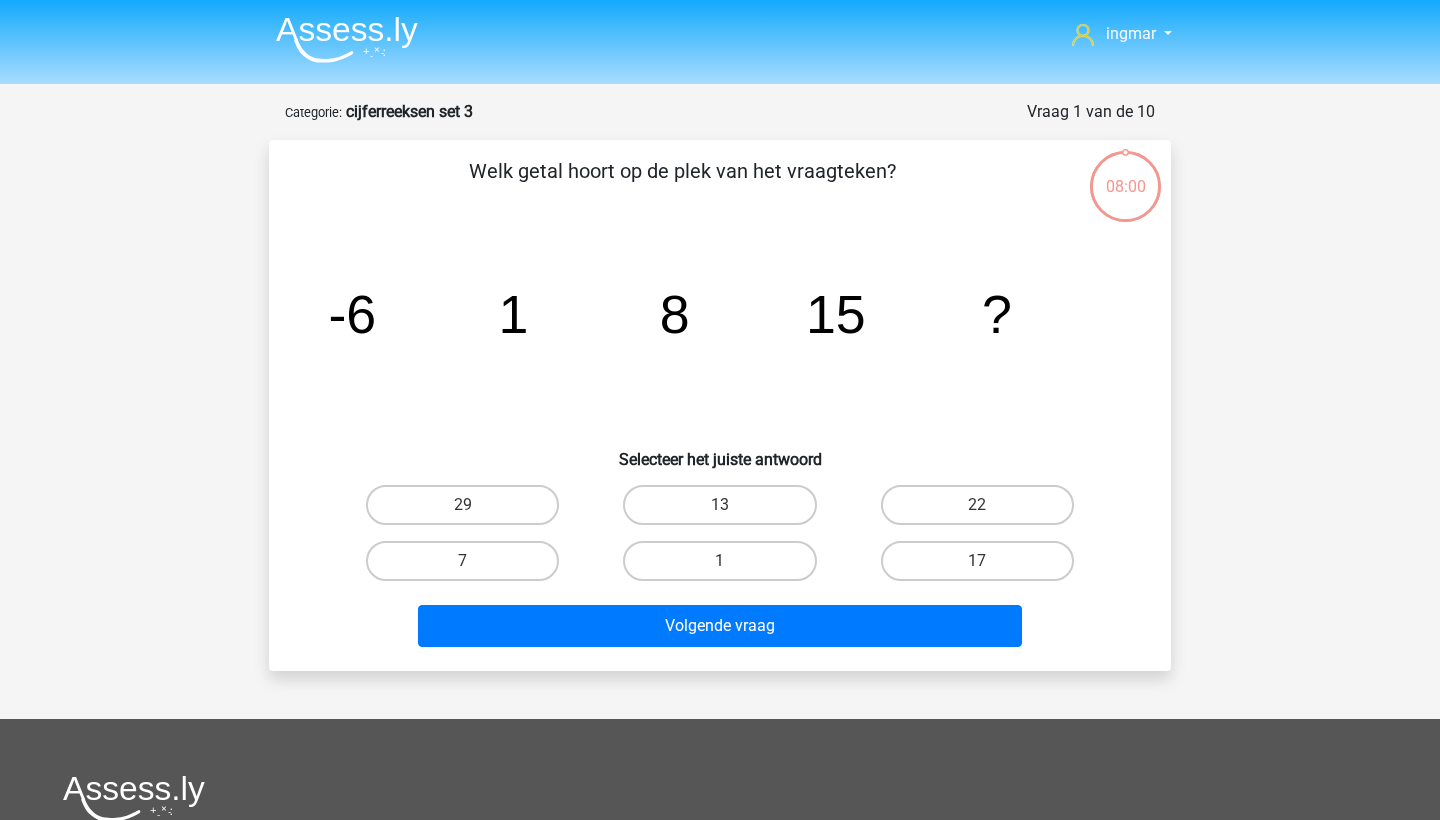 scroll, scrollTop: 0, scrollLeft: 0, axis: both 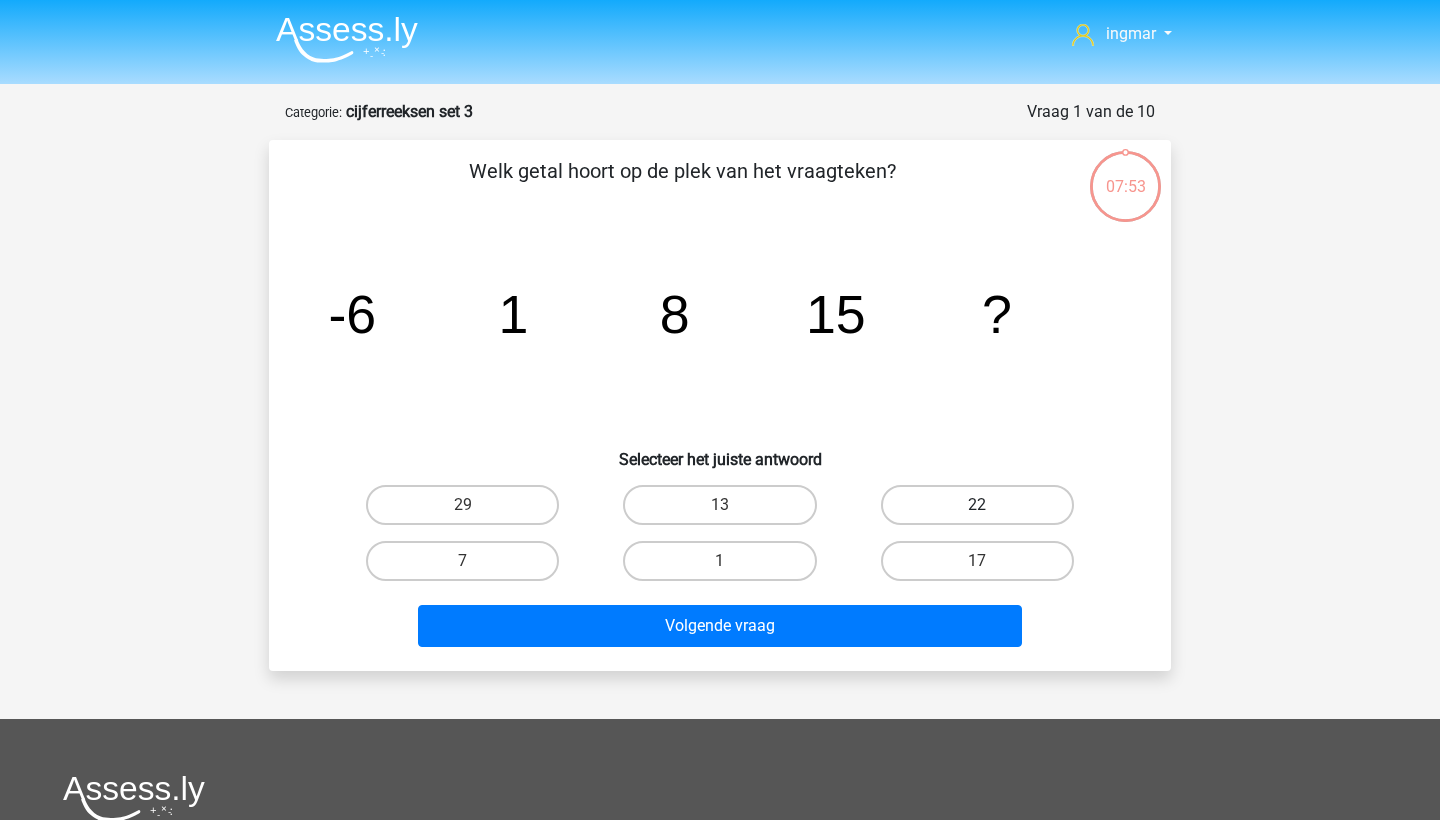 click on "22" at bounding box center (977, 505) 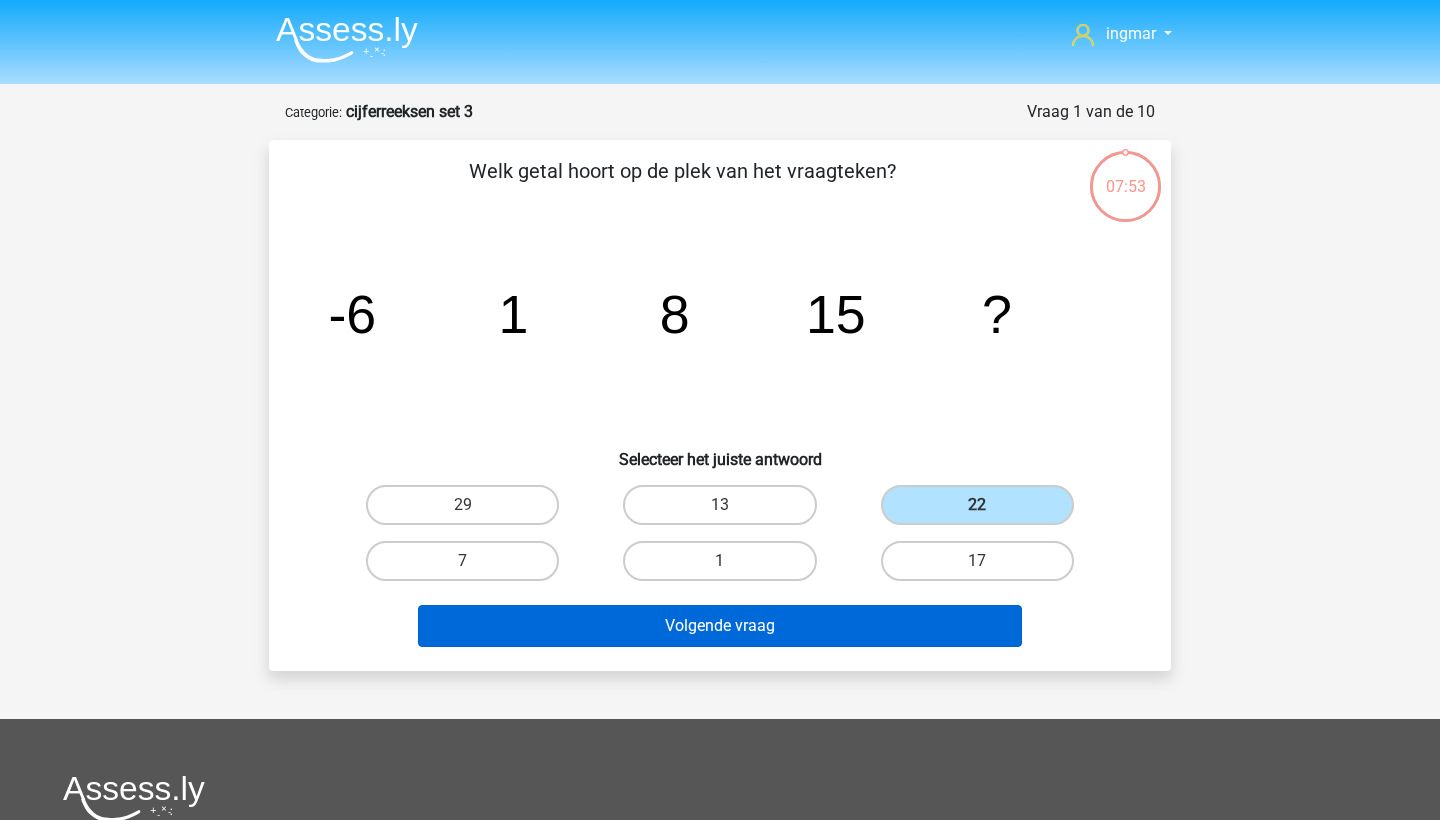 click on "Volgende vraag" at bounding box center [720, 626] 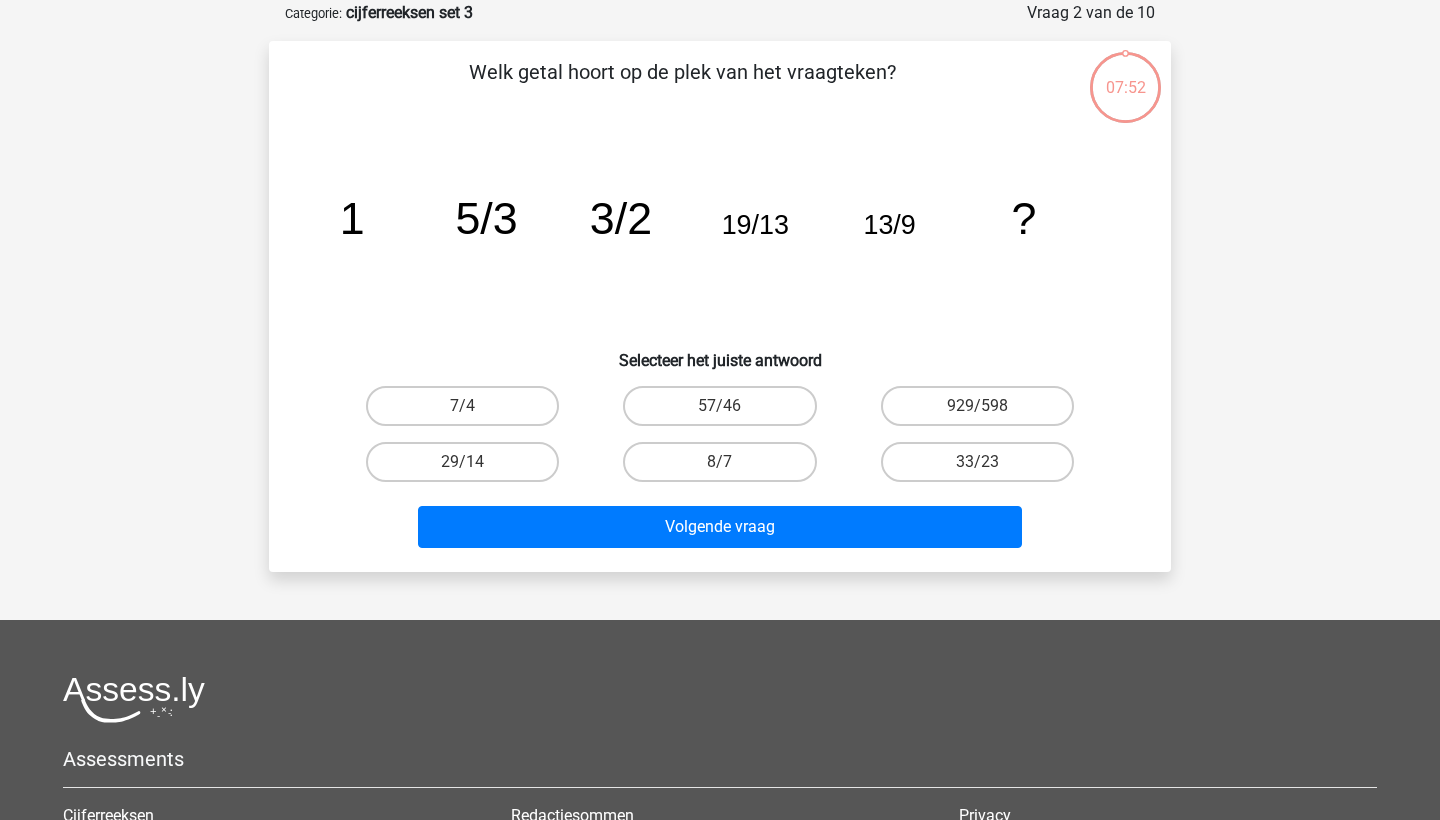 scroll, scrollTop: 100, scrollLeft: 0, axis: vertical 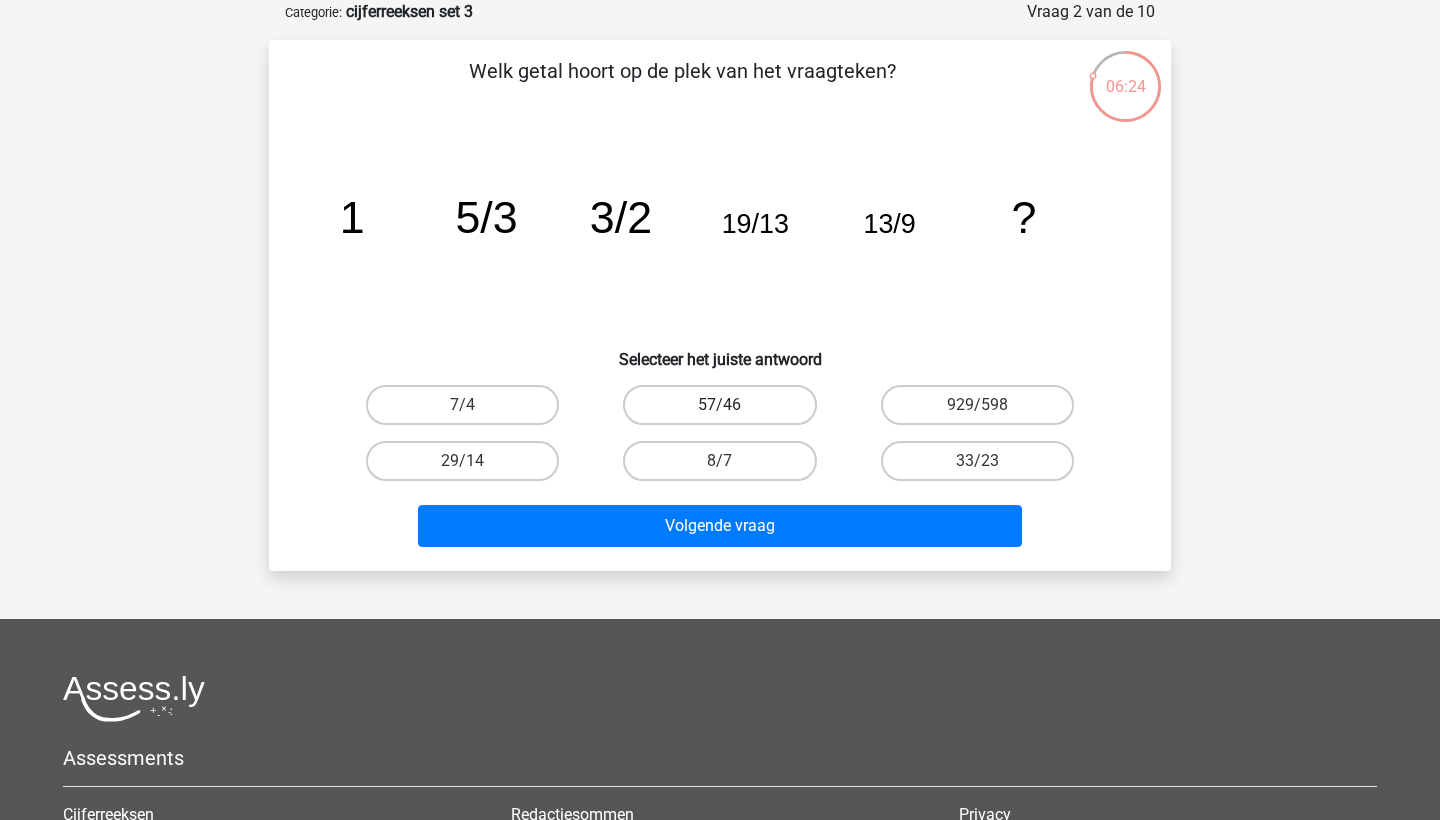 click on "57/46" at bounding box center (719, 405) 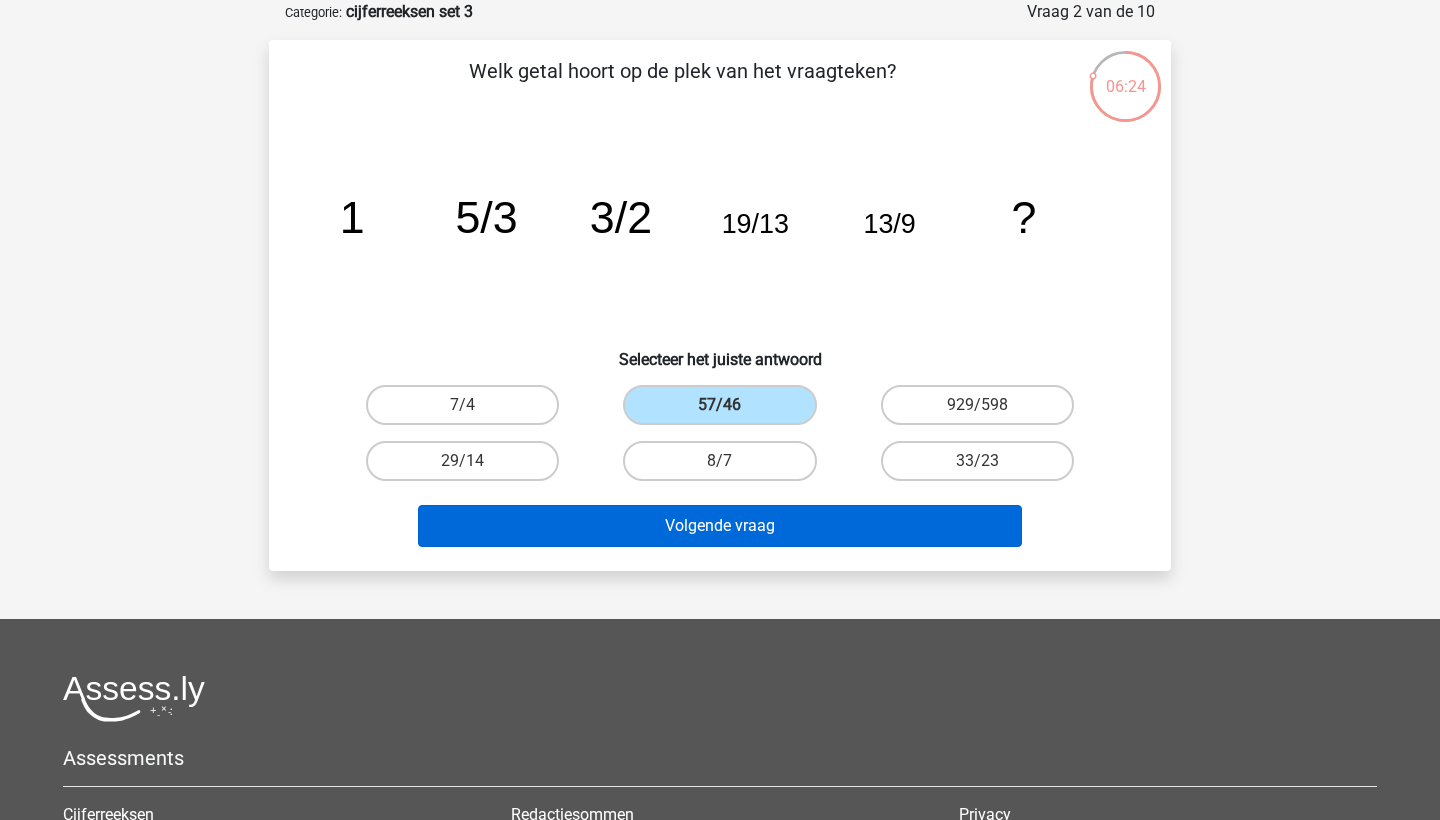 click on "Volgende vraag" at bounding box center (720, 526) 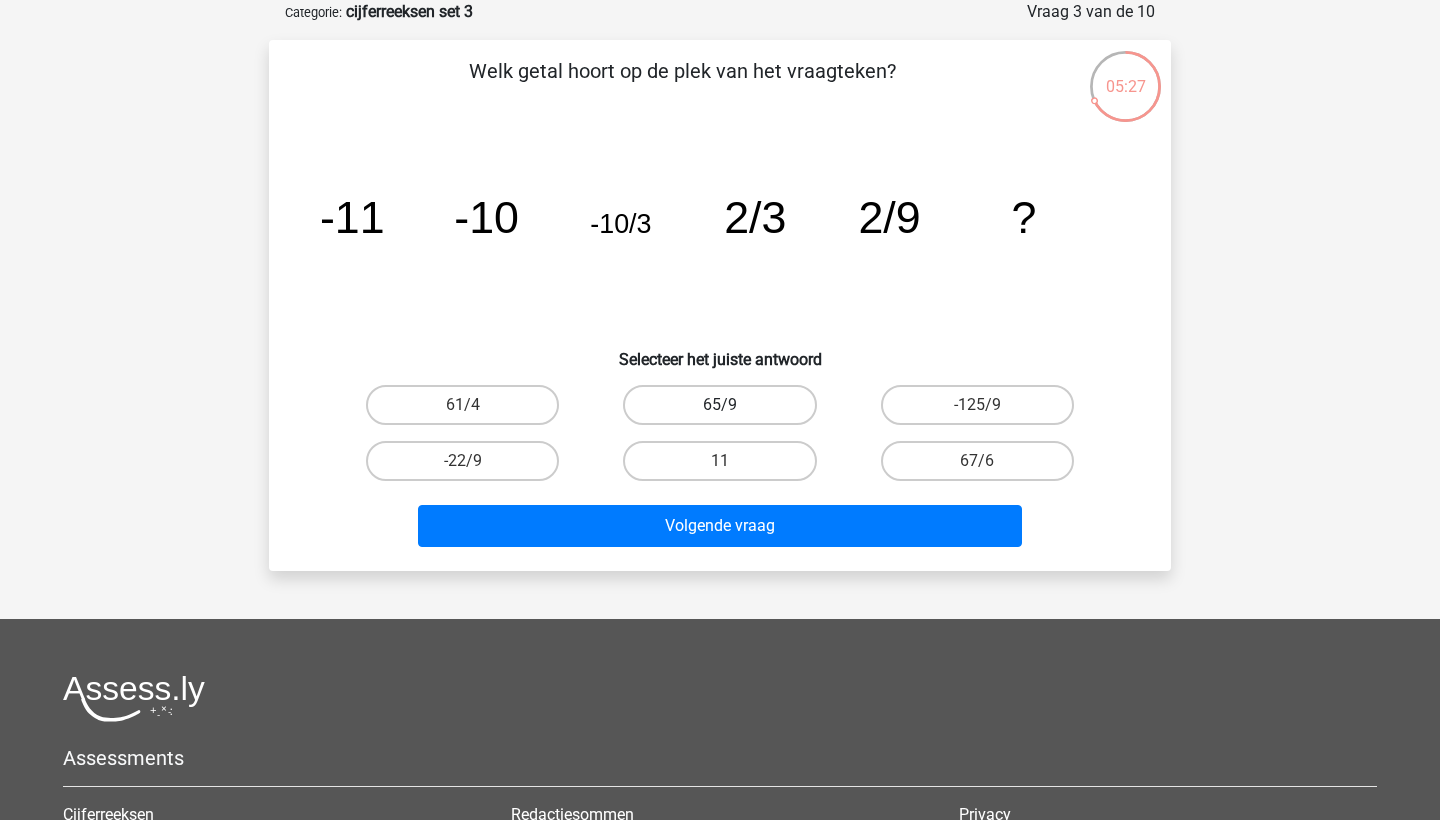 click on "65/9" at bounding box center [719, 405] 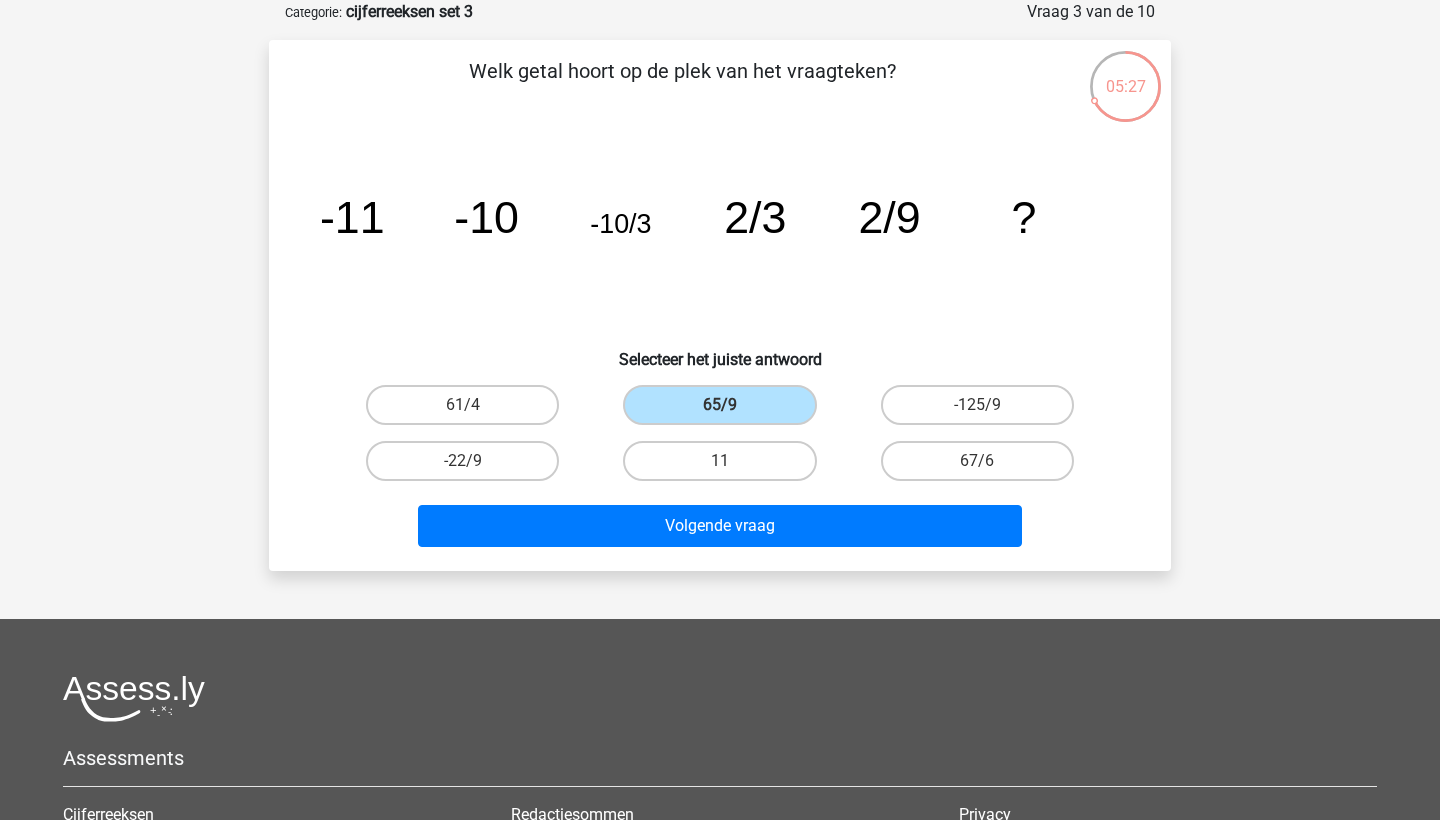 click on "11" at bounding box center (719, 461) 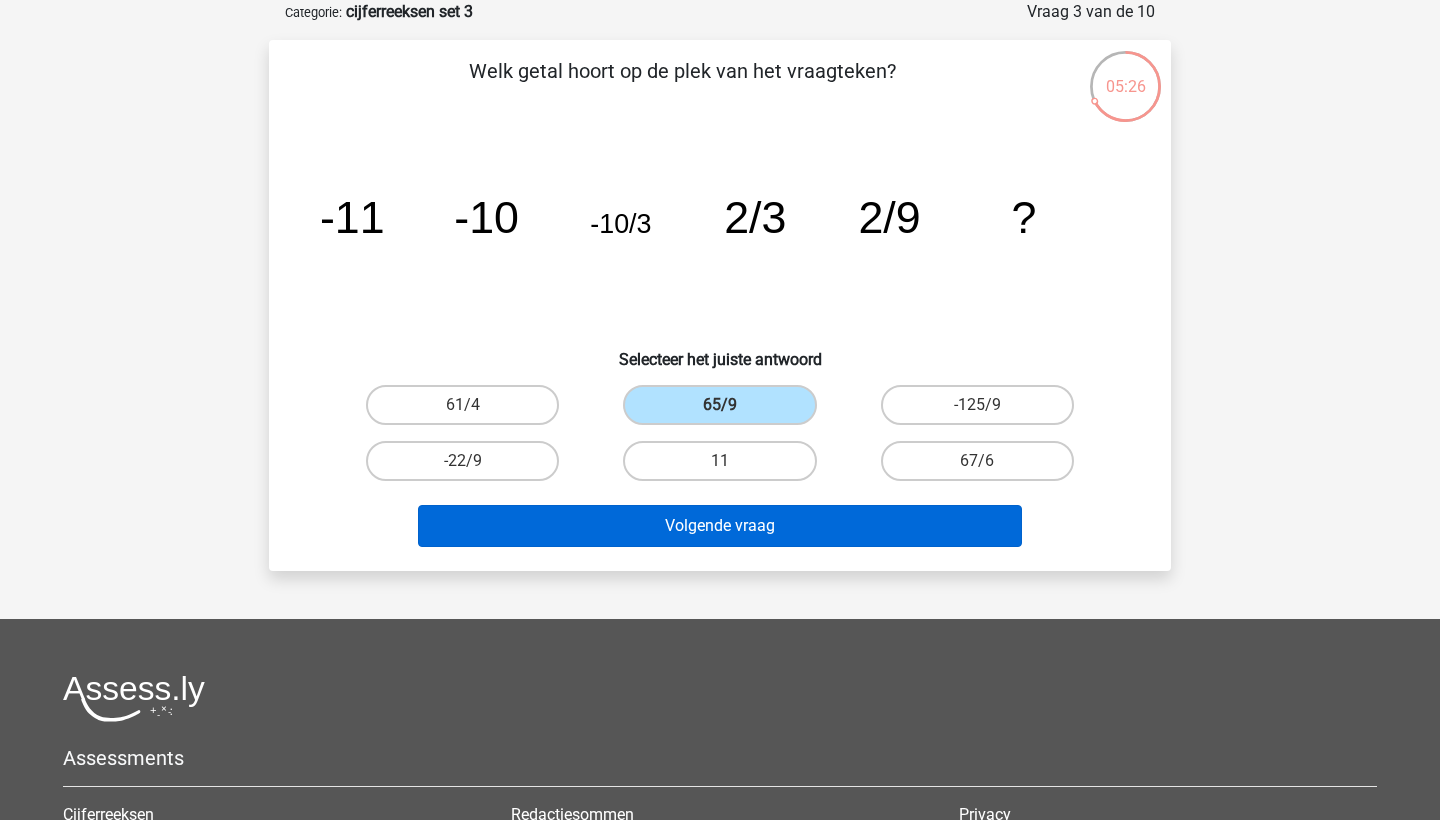 click on "Volgende vraag" at bounding box center (720, 526) 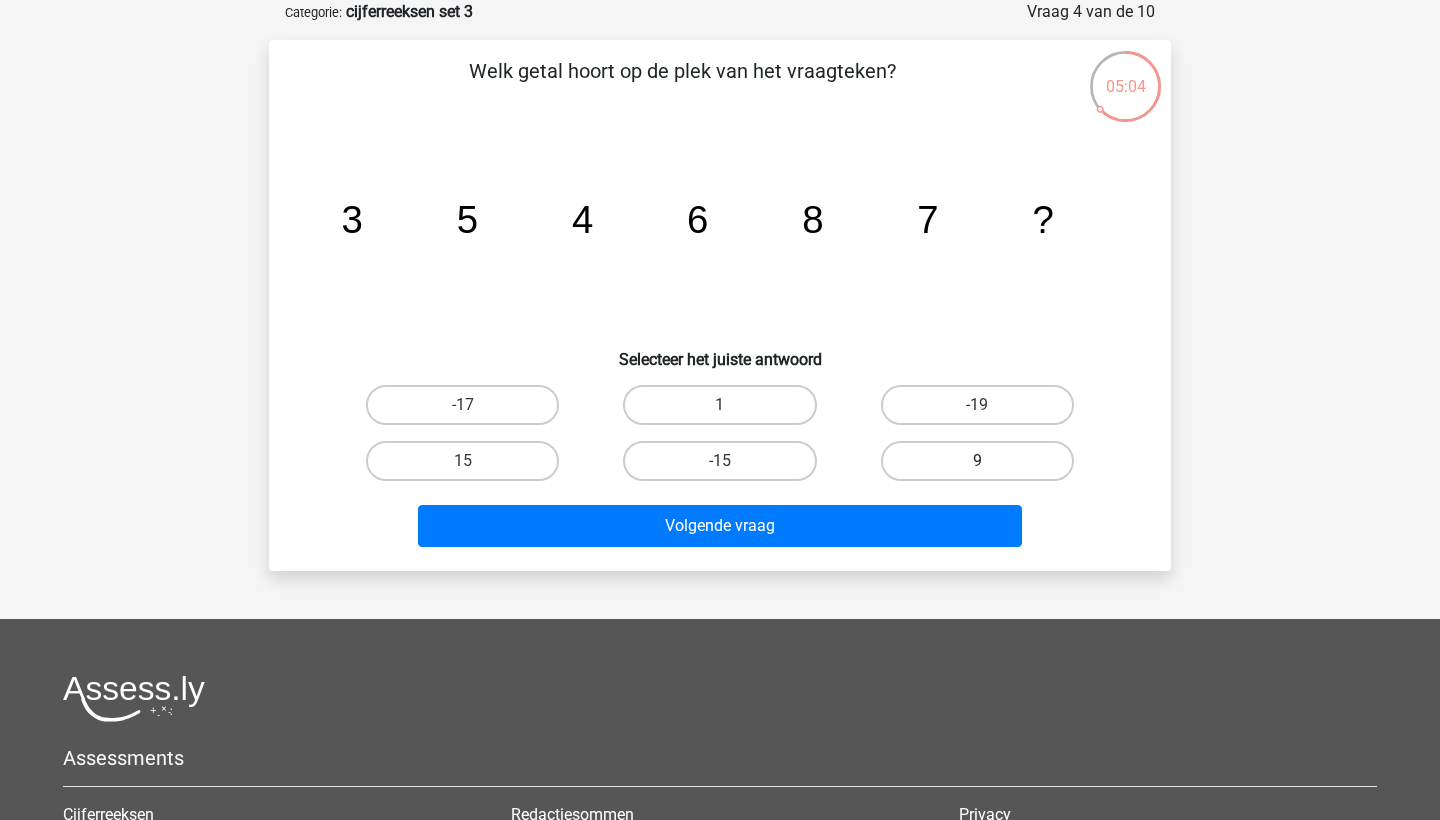 click on "9" at bounding box center [977, 461] 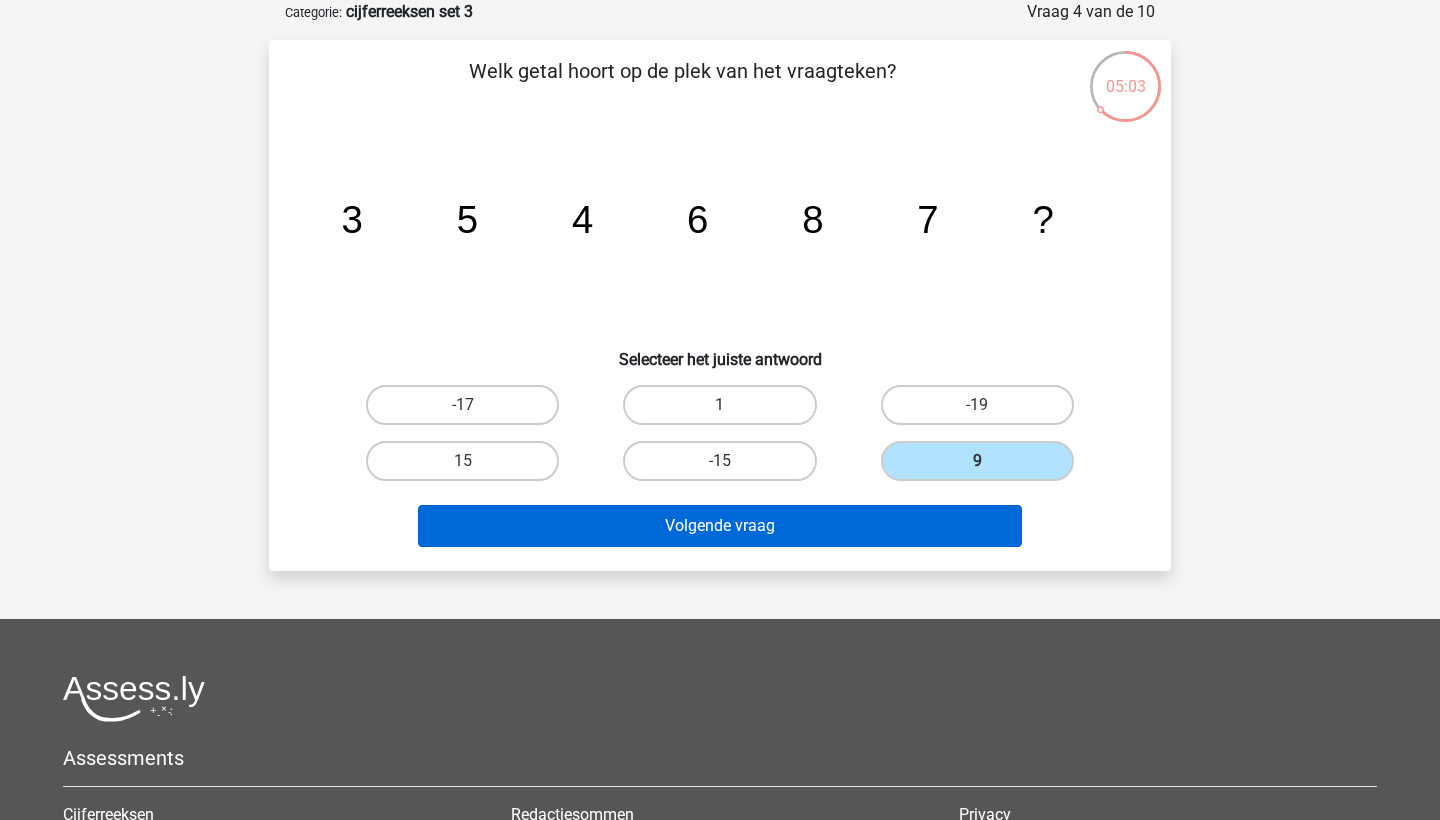 click on "Volgende vraag" at bounding box center [720, 526] 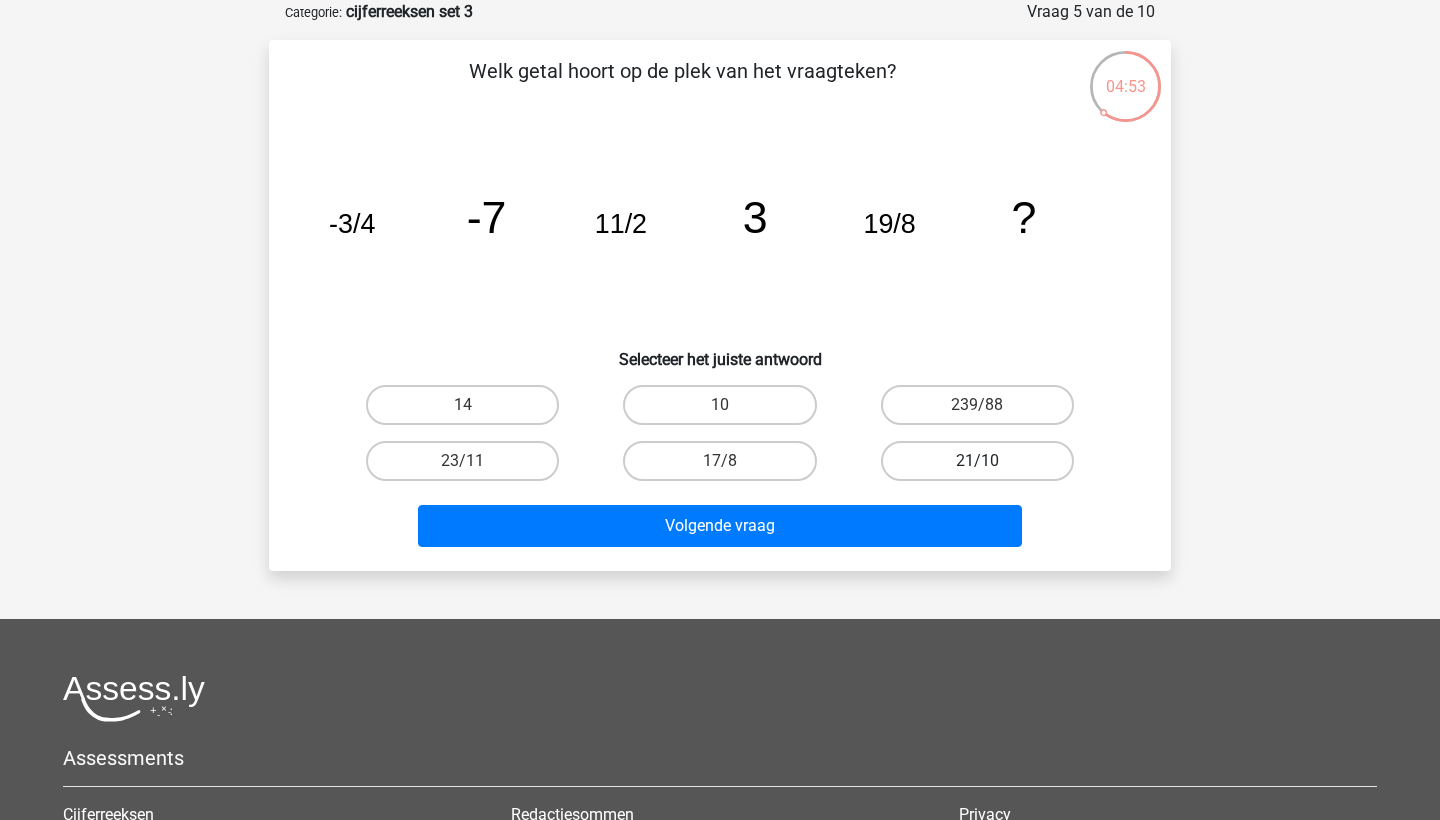 click on "21/10" at bounding box center [977, 461] 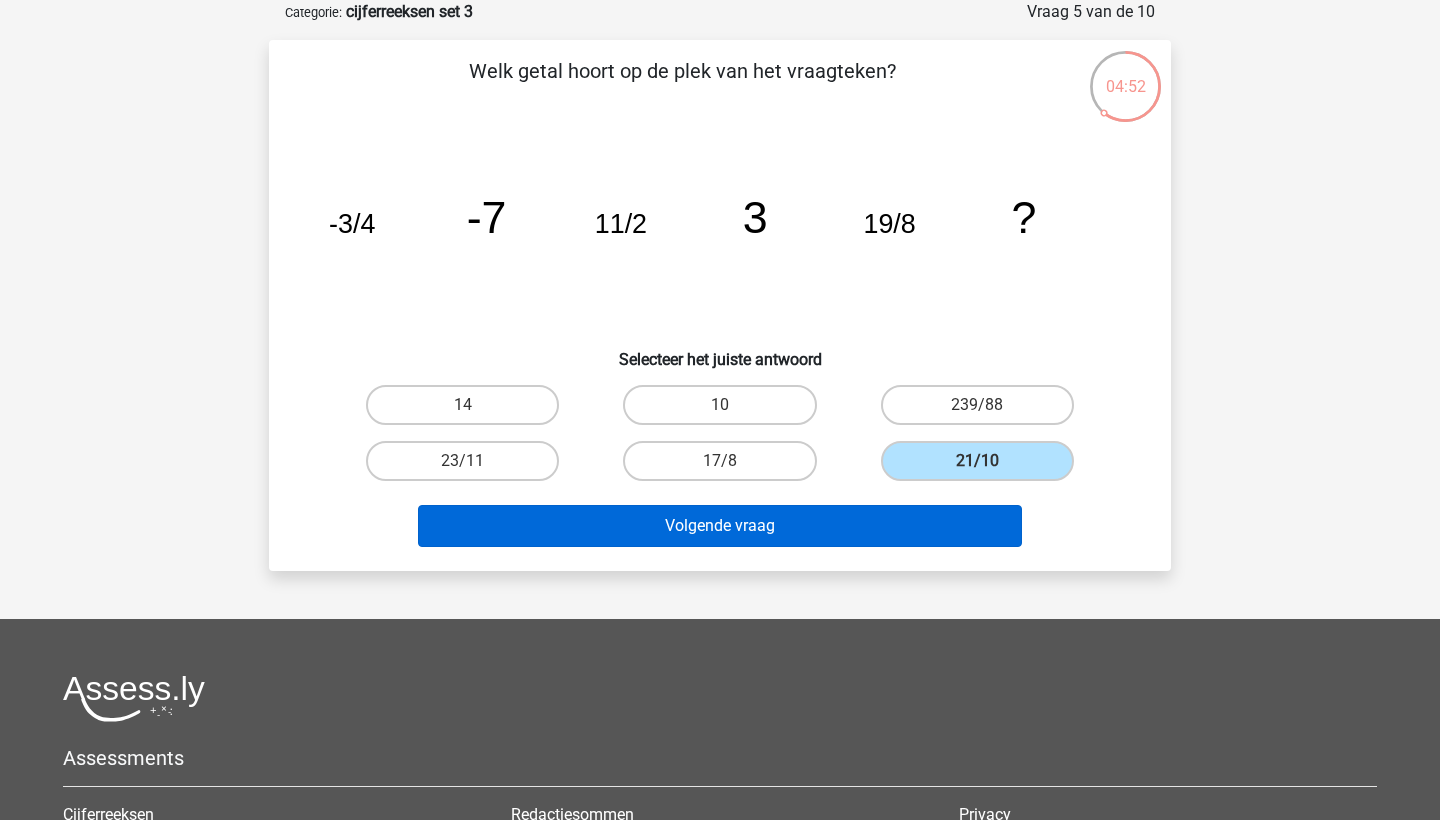 click on "Volgende vraag" at bounding box center (720, 526) 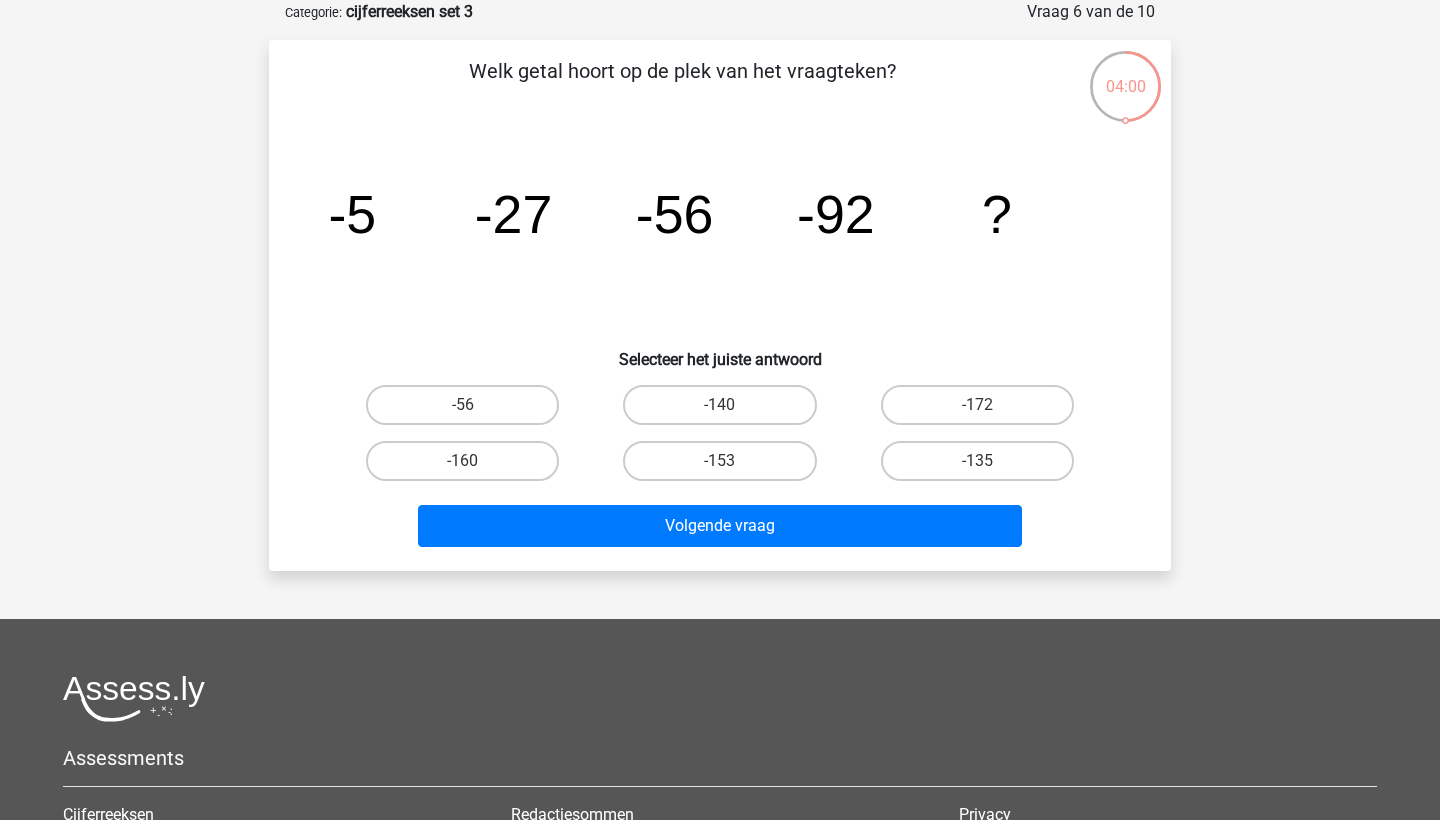 click on "-135" at bounding box center (983, 467) 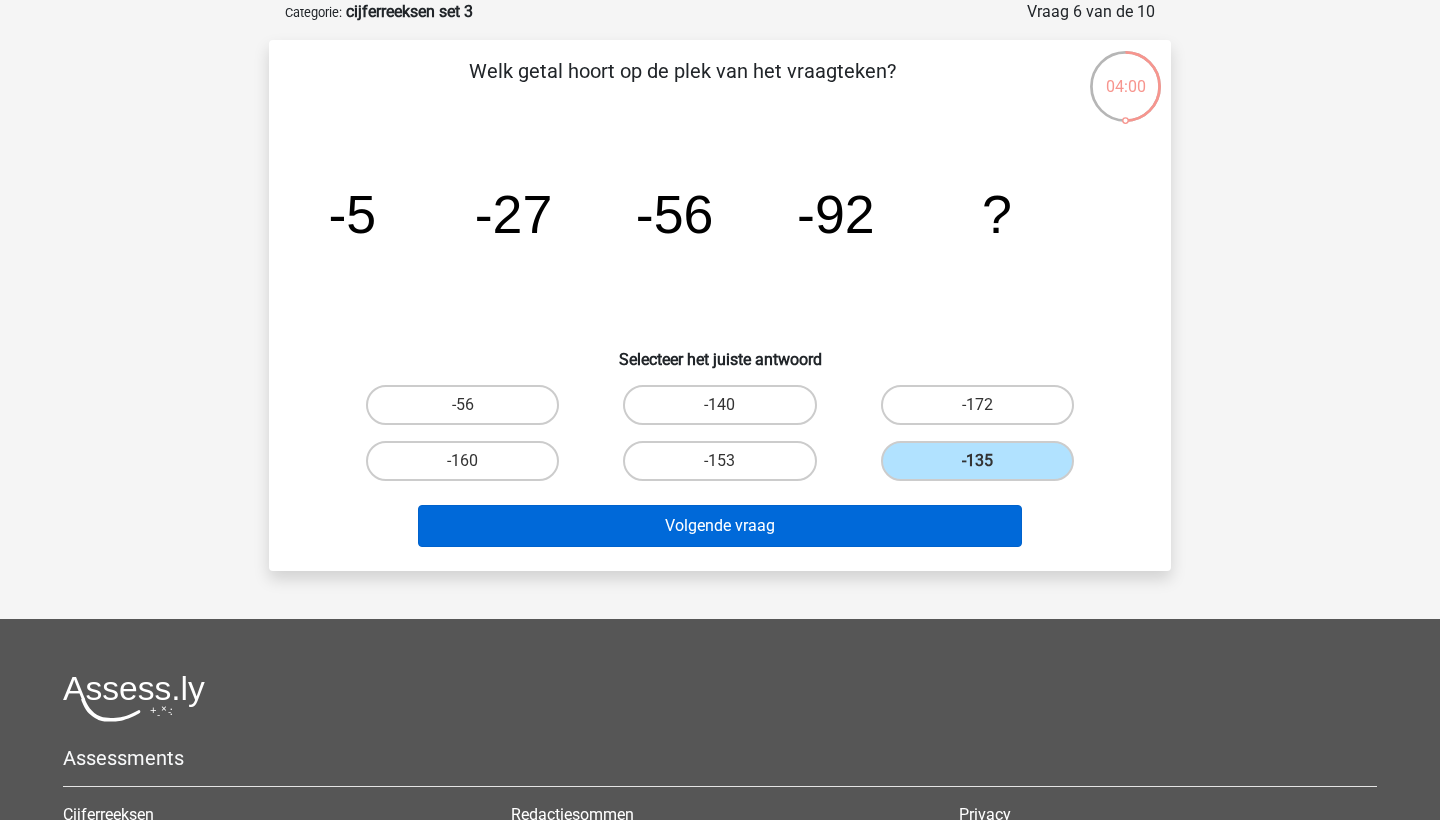 click on "Volgende vraag" at bounding box center [720, 526] 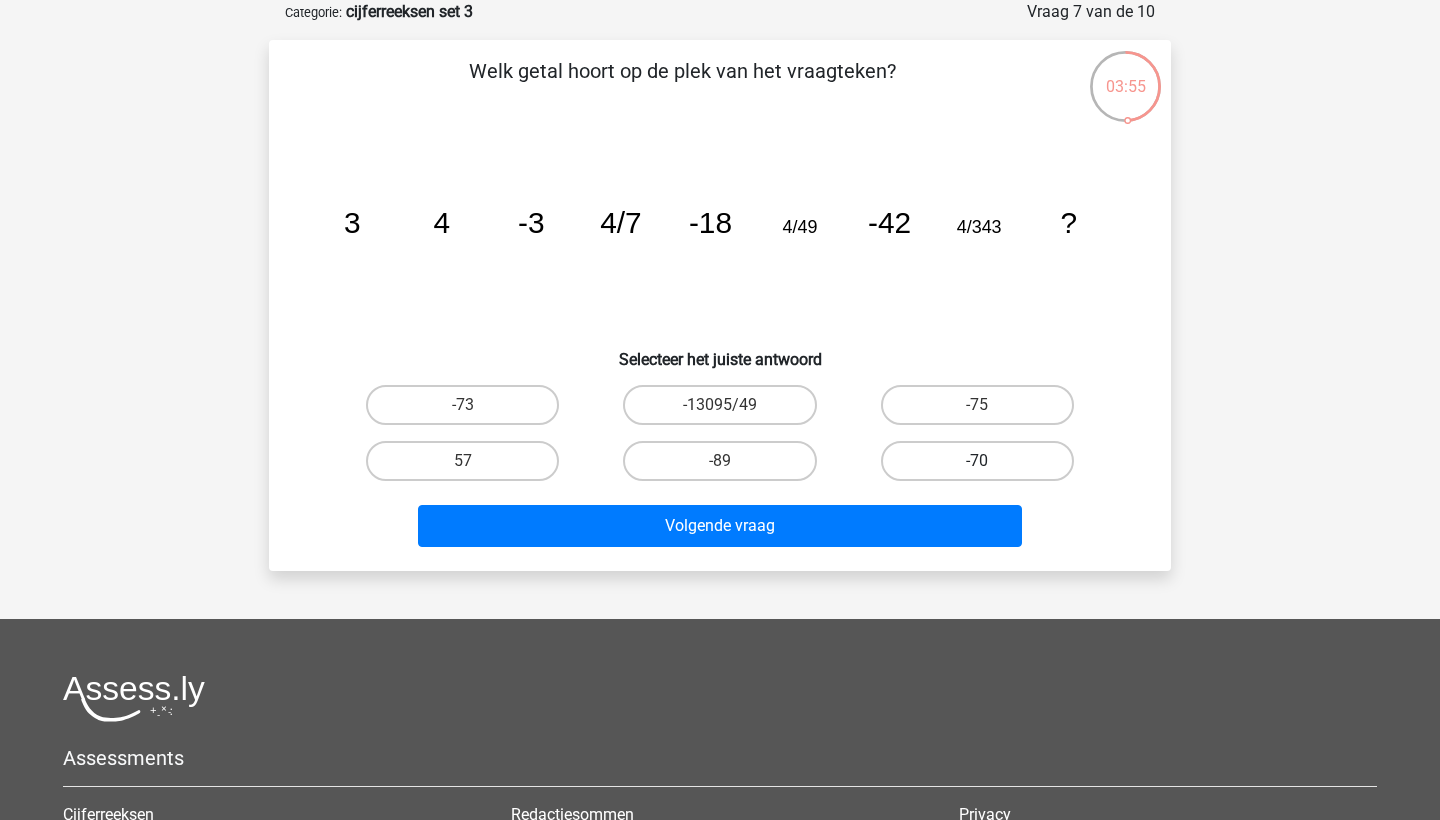 click on "-70" at bounding box center [977, 461] 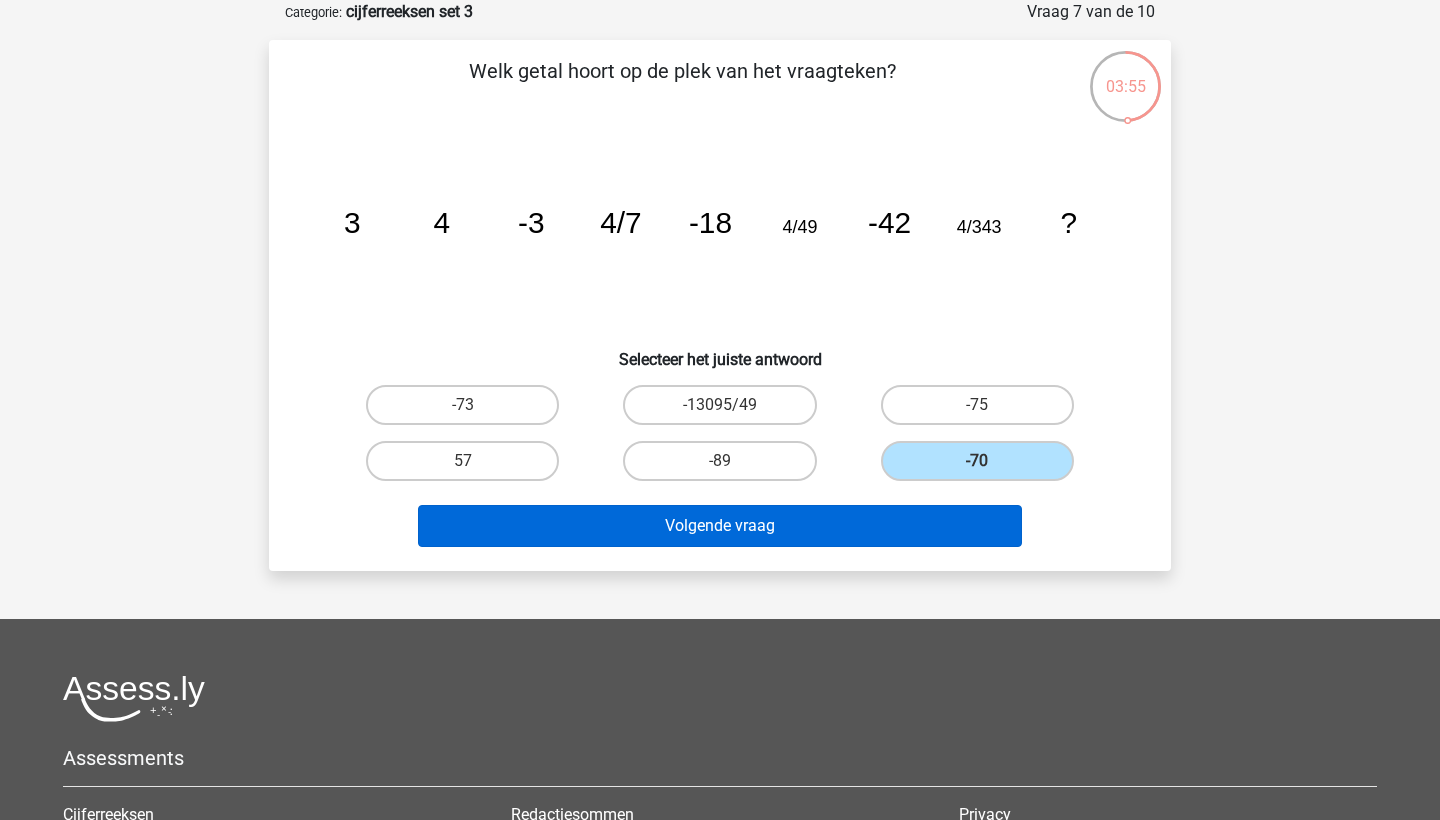 click on "Volgende vraag" at bounding box center [720, 526] 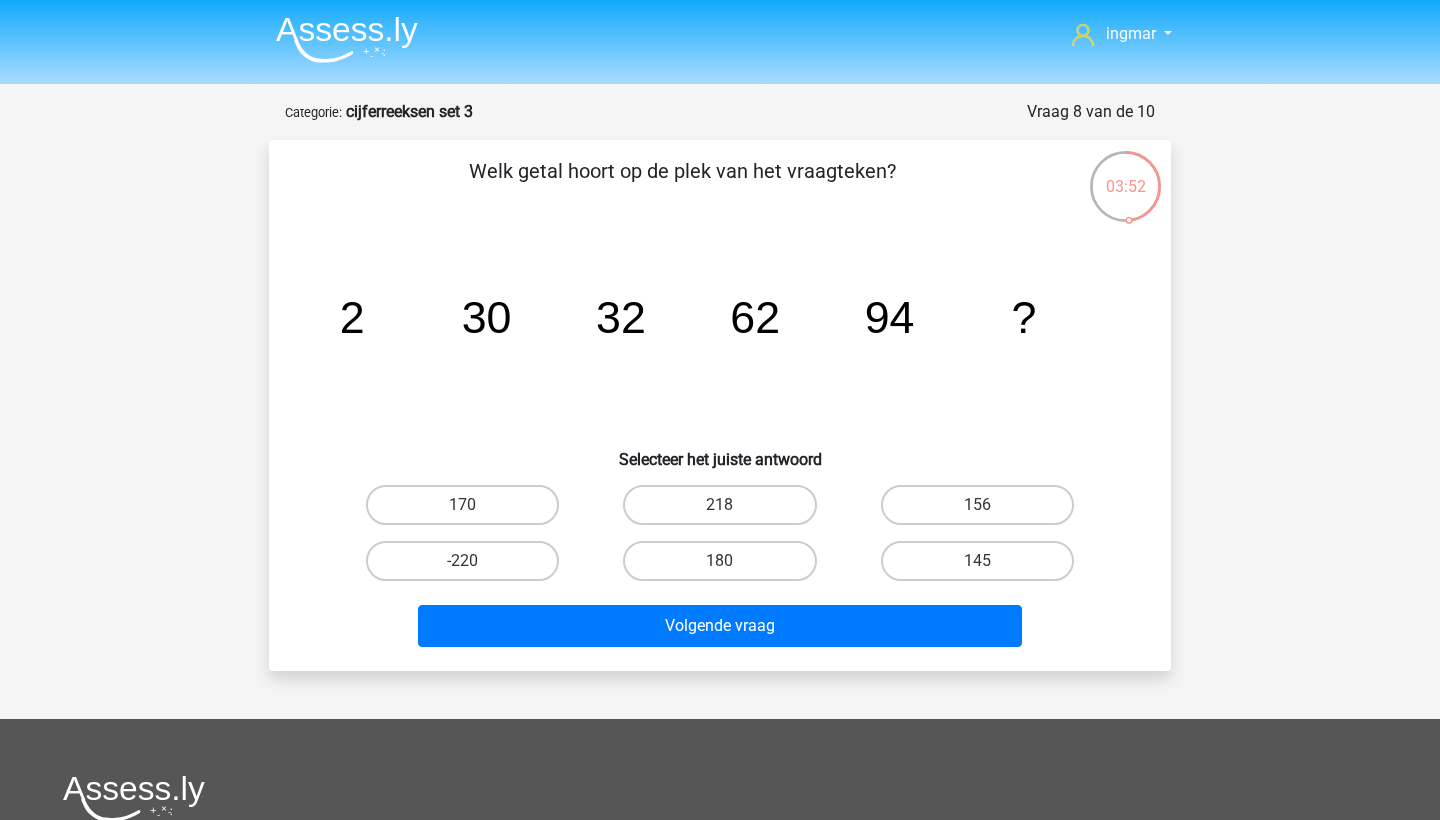 scroll, scrollTop: 0, scrollLeft: 0, axis: both 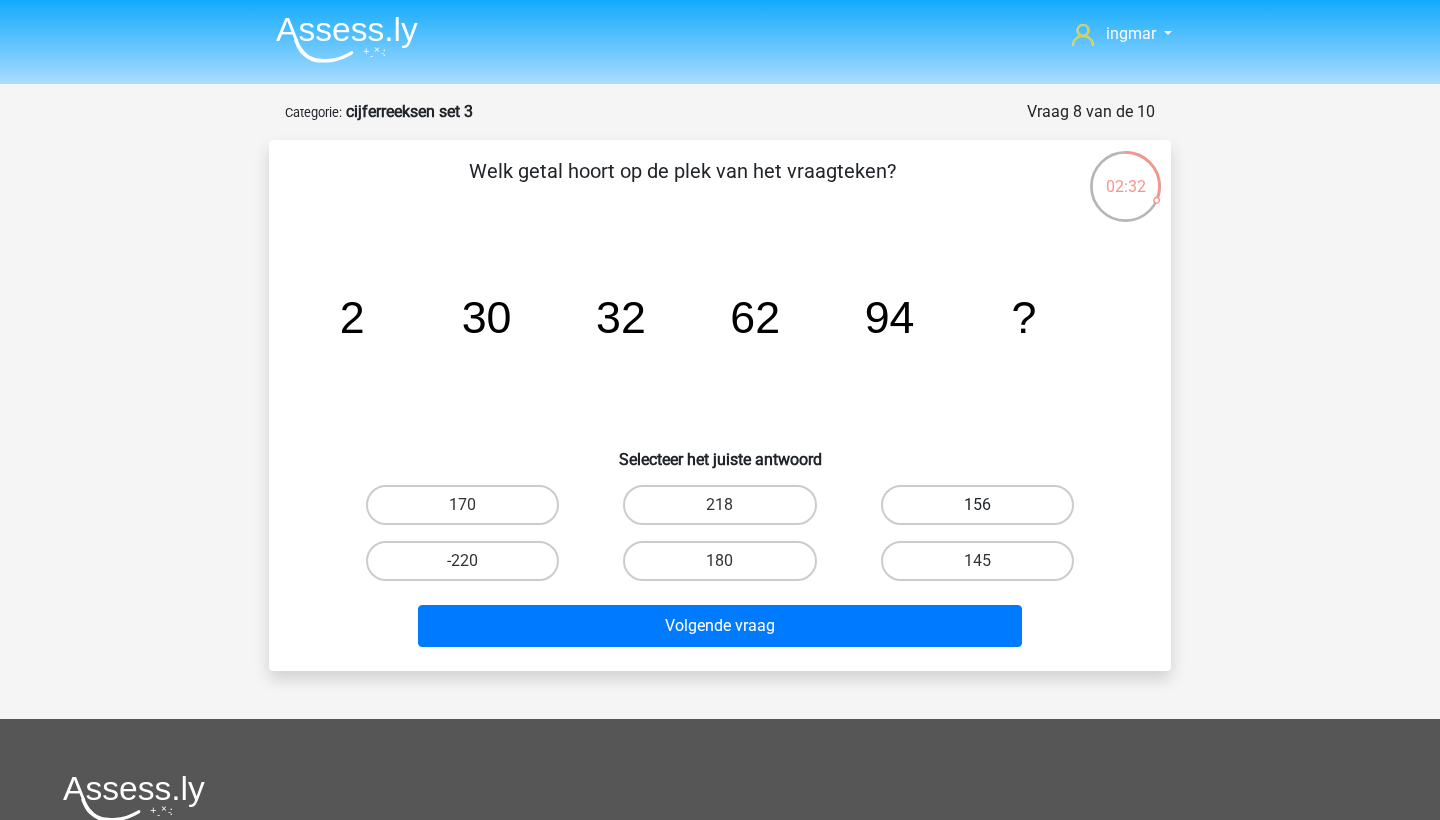 click on "156" at bounding box center [977, 505] 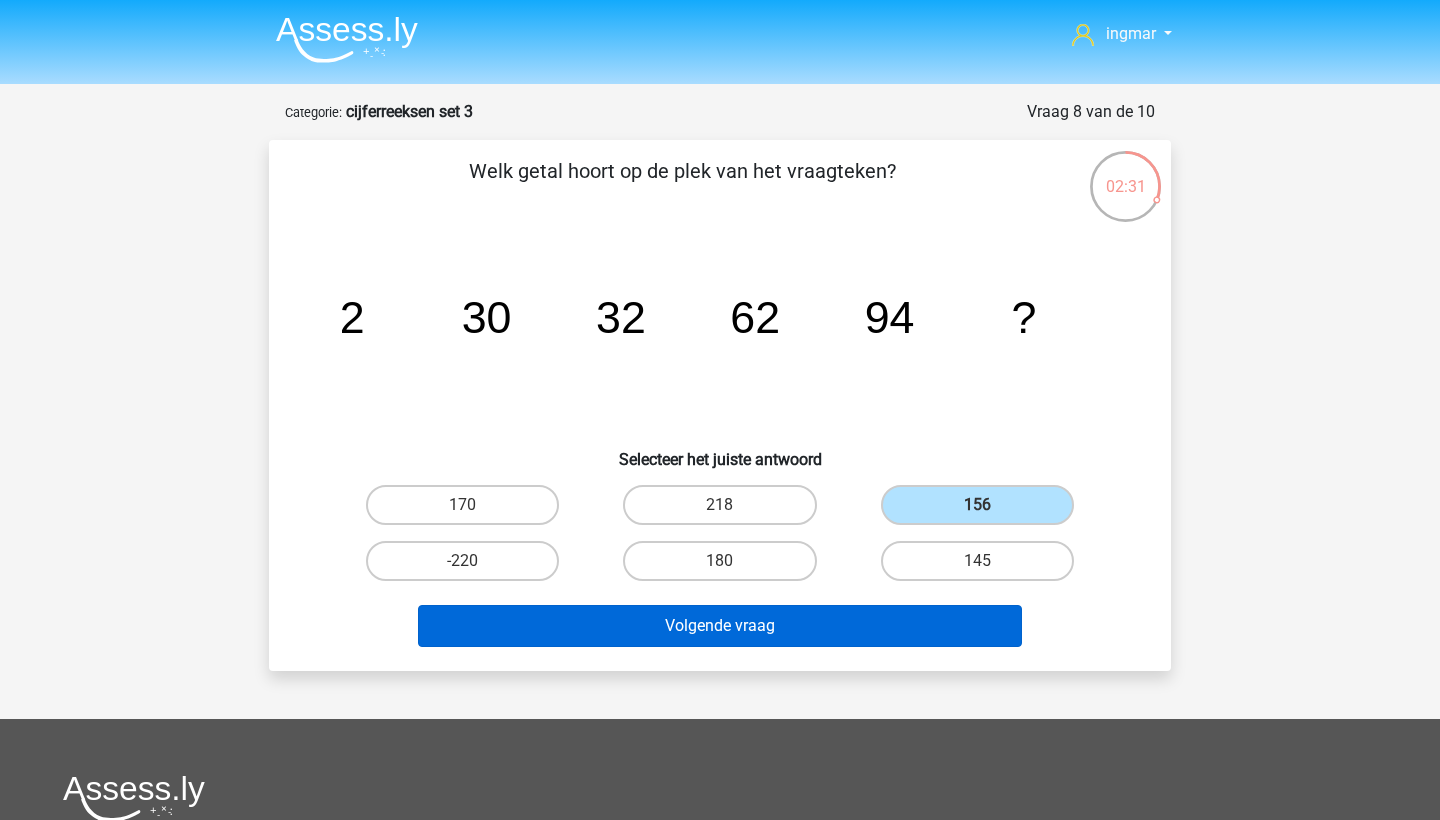 click on "Volgende vraag" at bounding box center (720, 626) 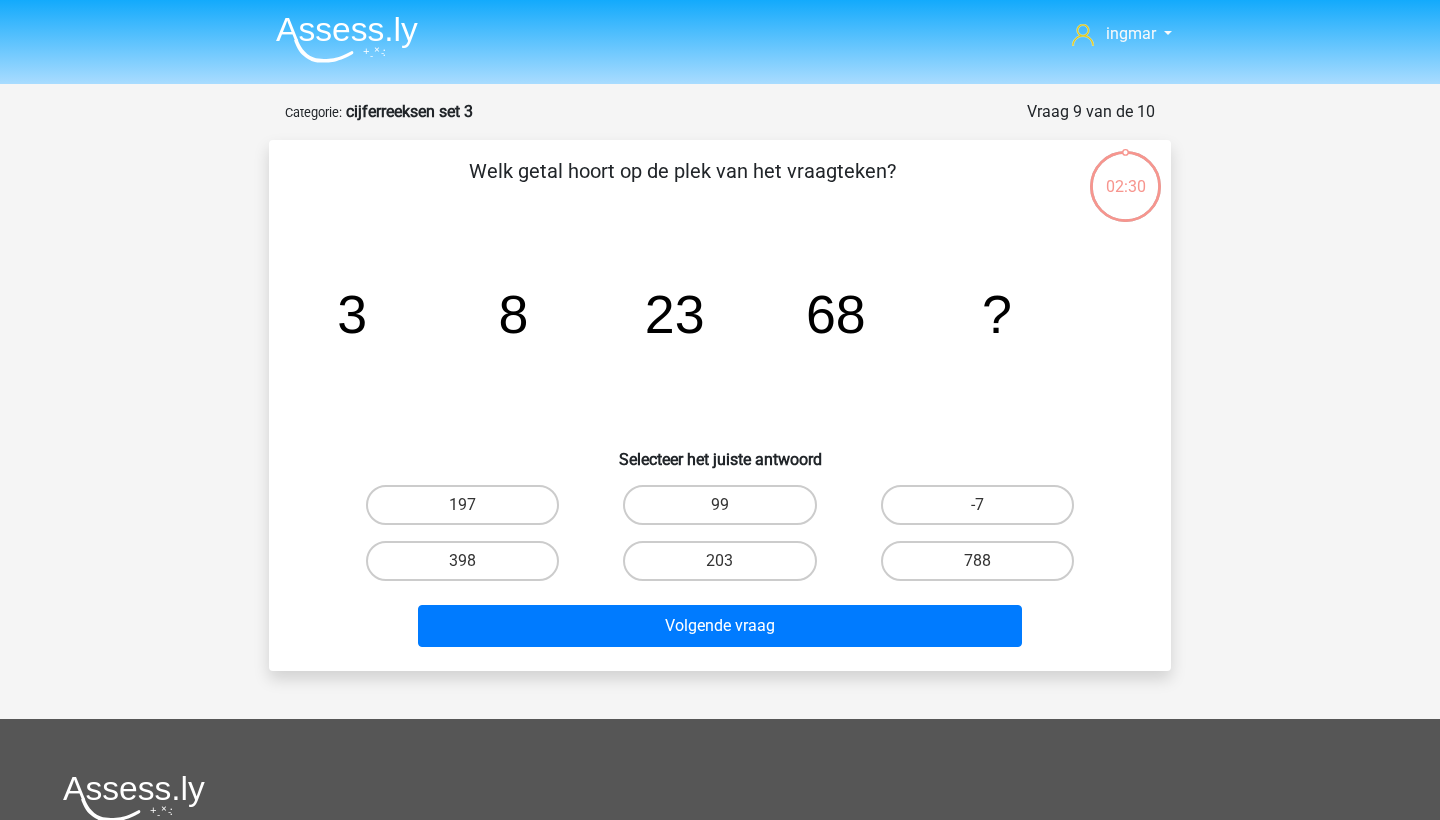 scroll, scrollTop: 100, scrollLeft: 0, axis: vertical 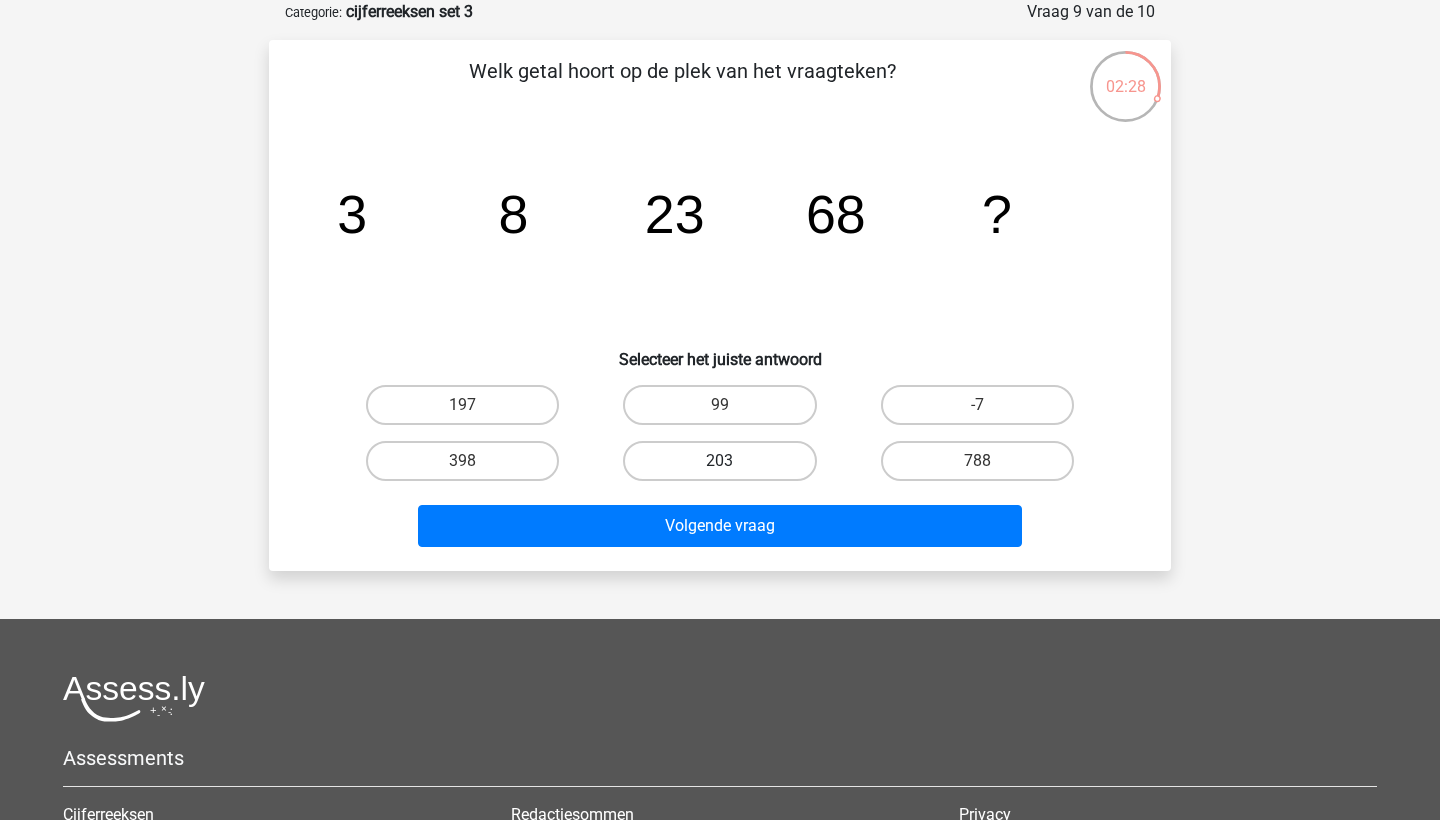 drag, startPoint x: 765, startPoint y: 449, endPoint x: 765, endPoint y: 468, distance: 19 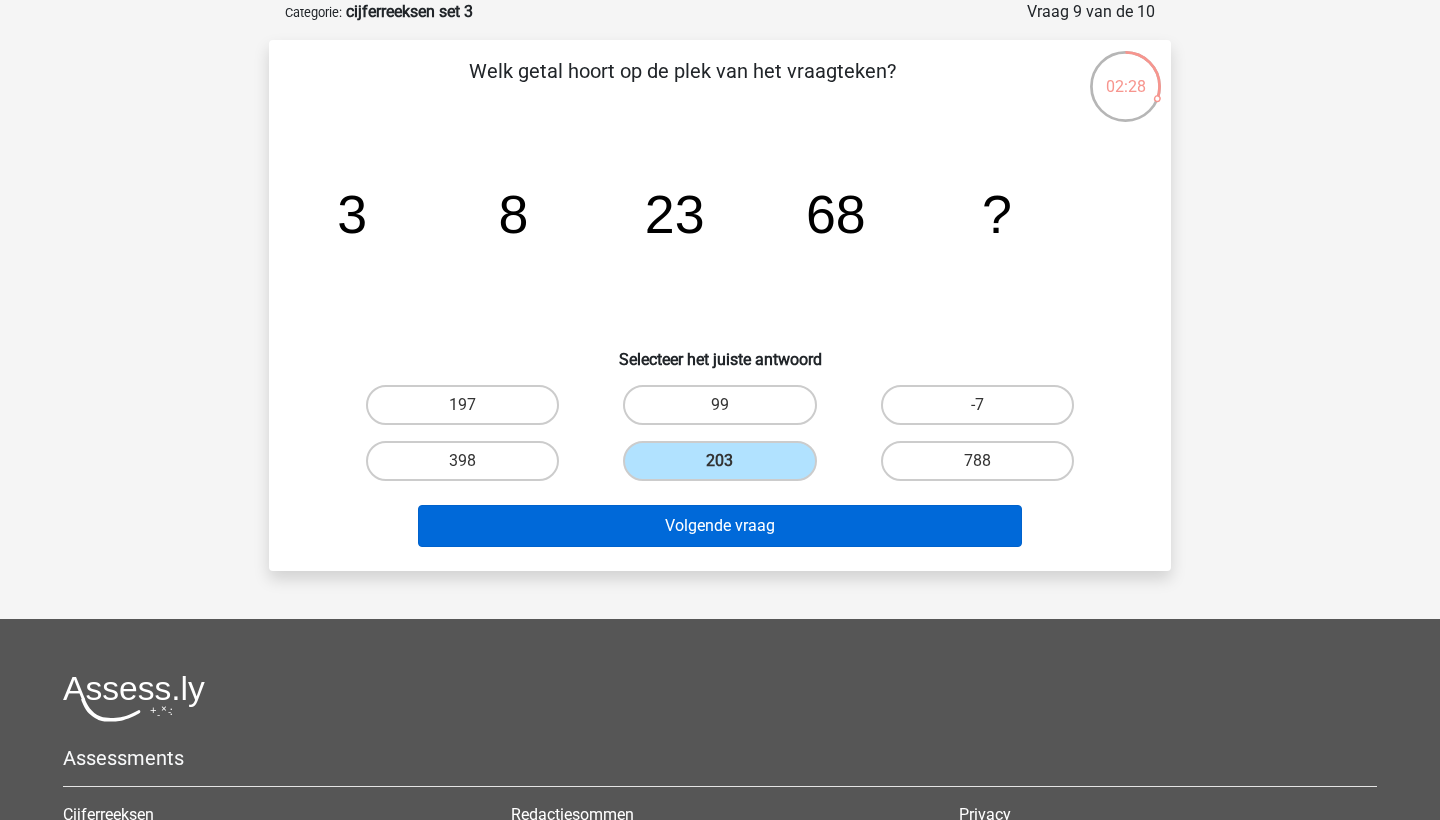 click on "Volgende vraag" at bounding box center (720, 526) 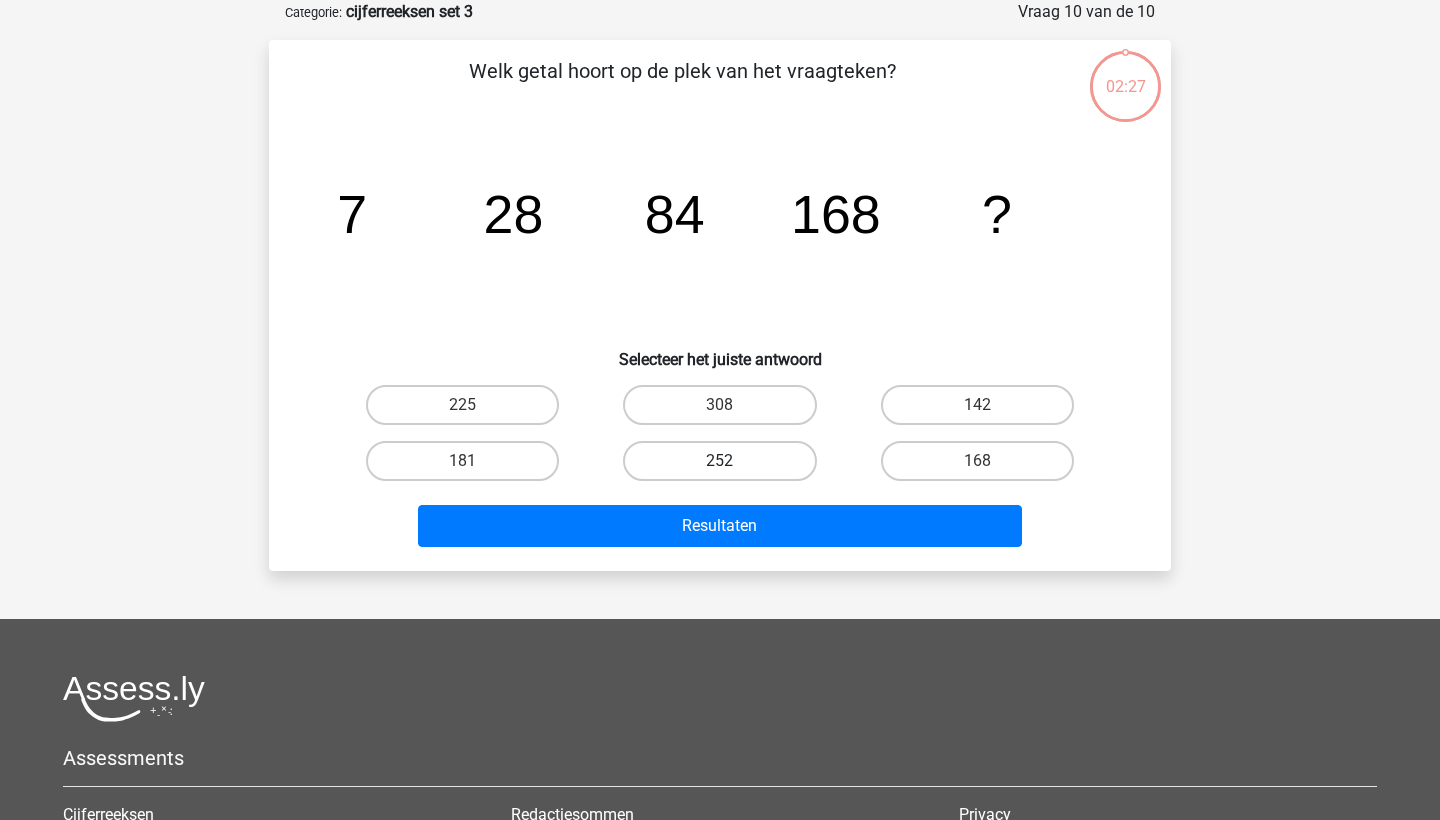 click on "252" at bounding box center [719, 461] 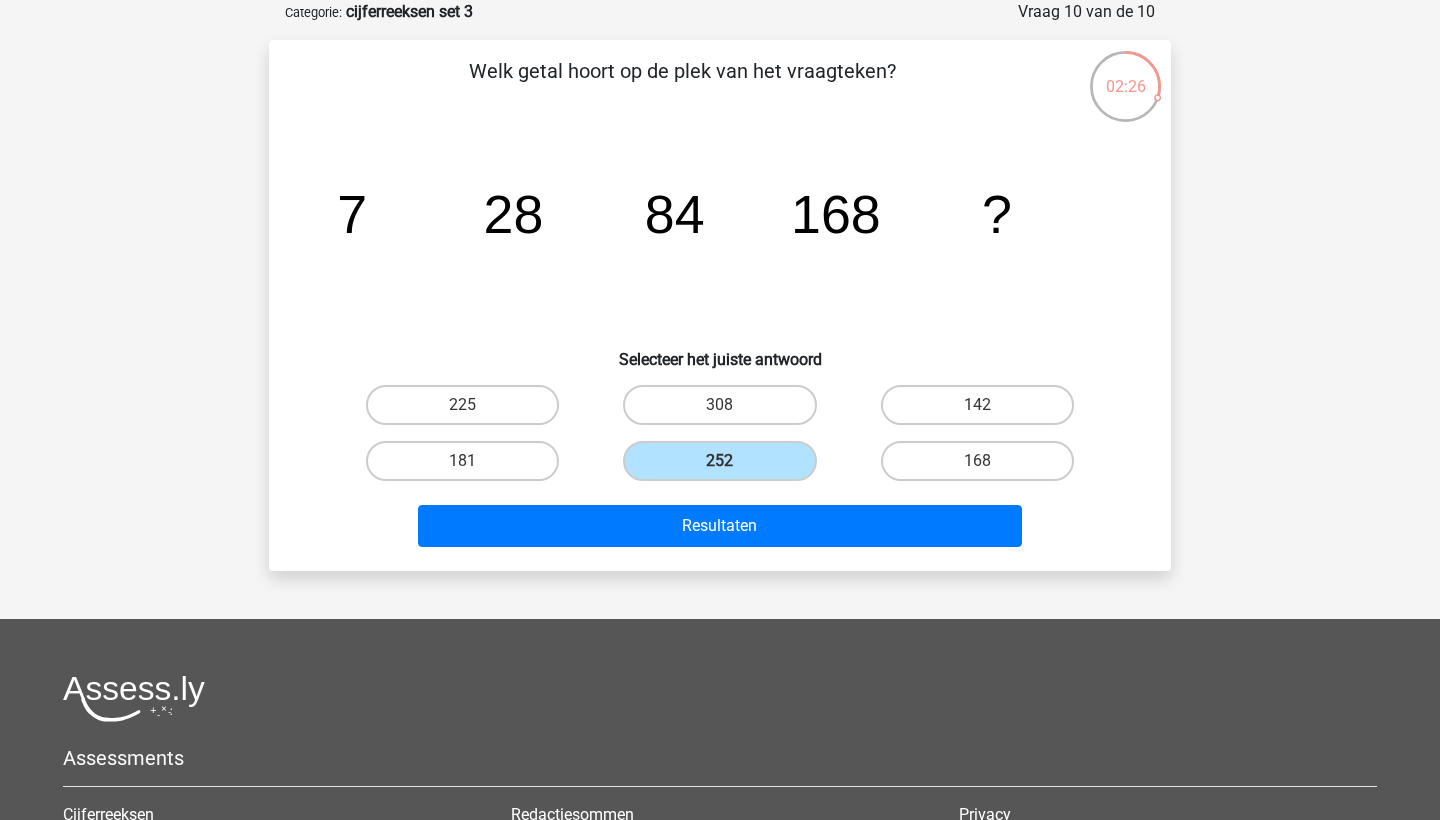 click on "Welk getal hoort op de plek van het vraagteken?
image/svg+xml
7
28
84
168
?
Selecteer het juiste antwoord" at bounding box center (720, 305) 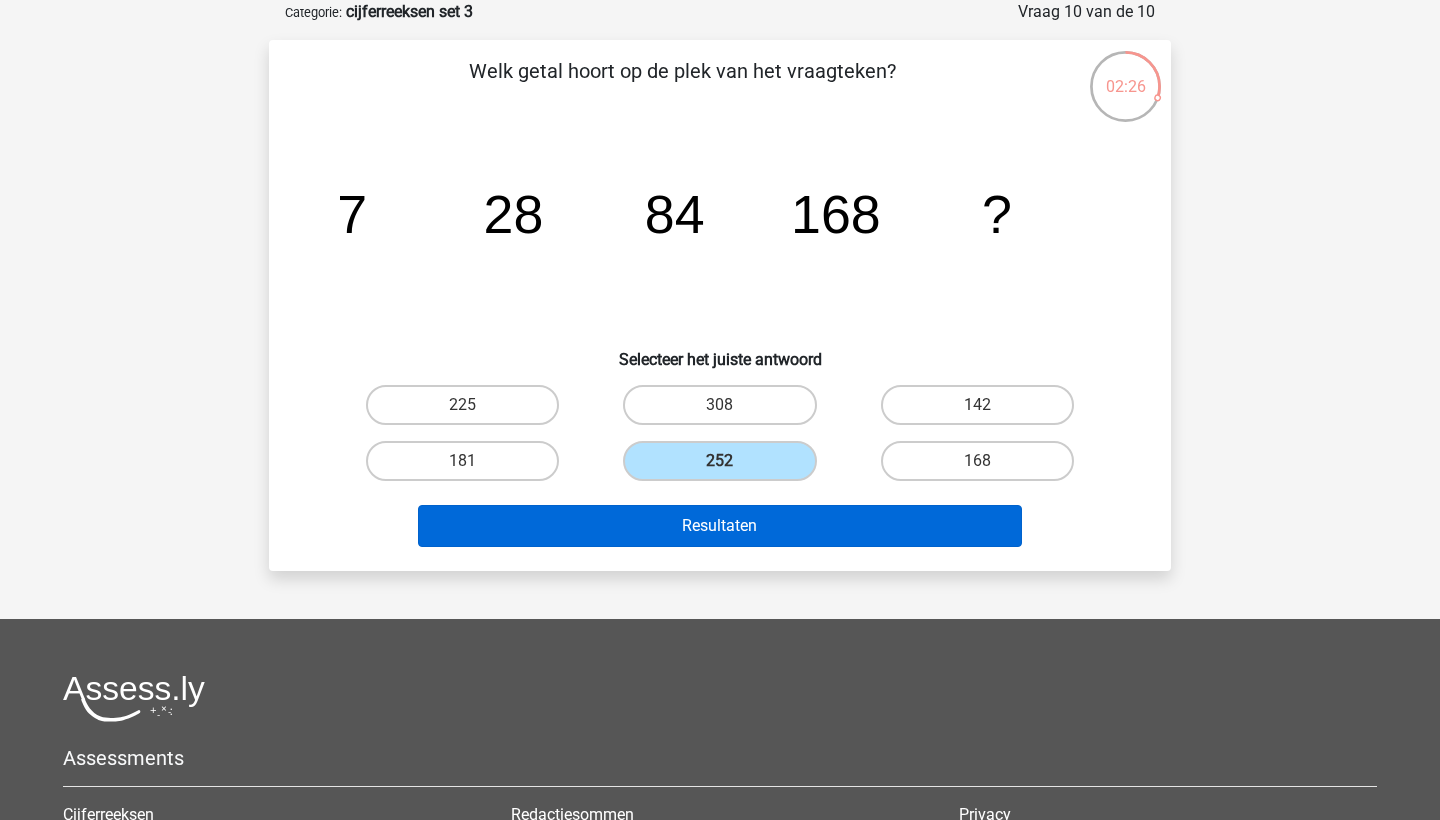 click on "Resultaten" at bounding box center (720, 526) 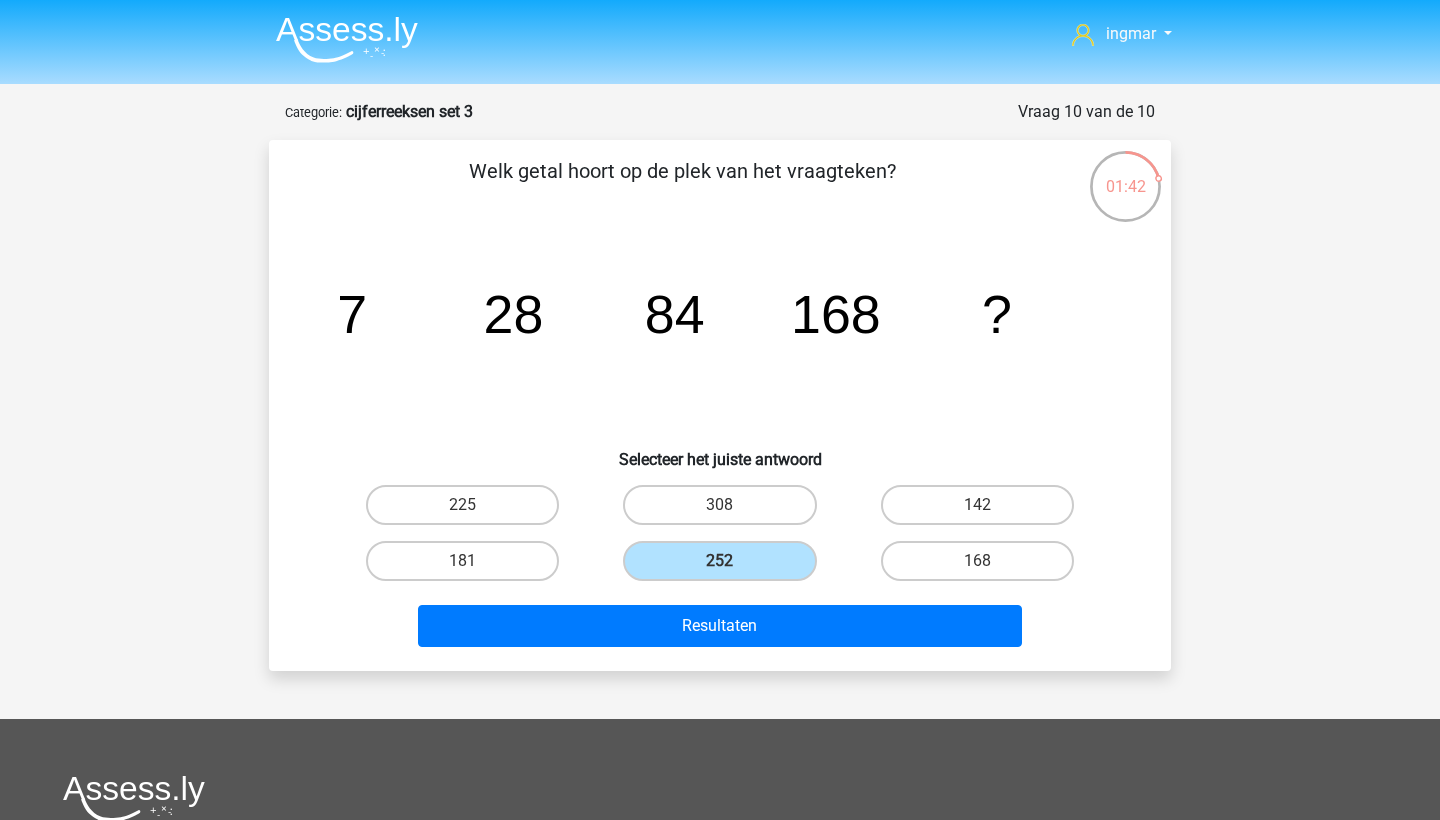 scroll, scrollTop: 0, scrollLeft: 0, axis: both 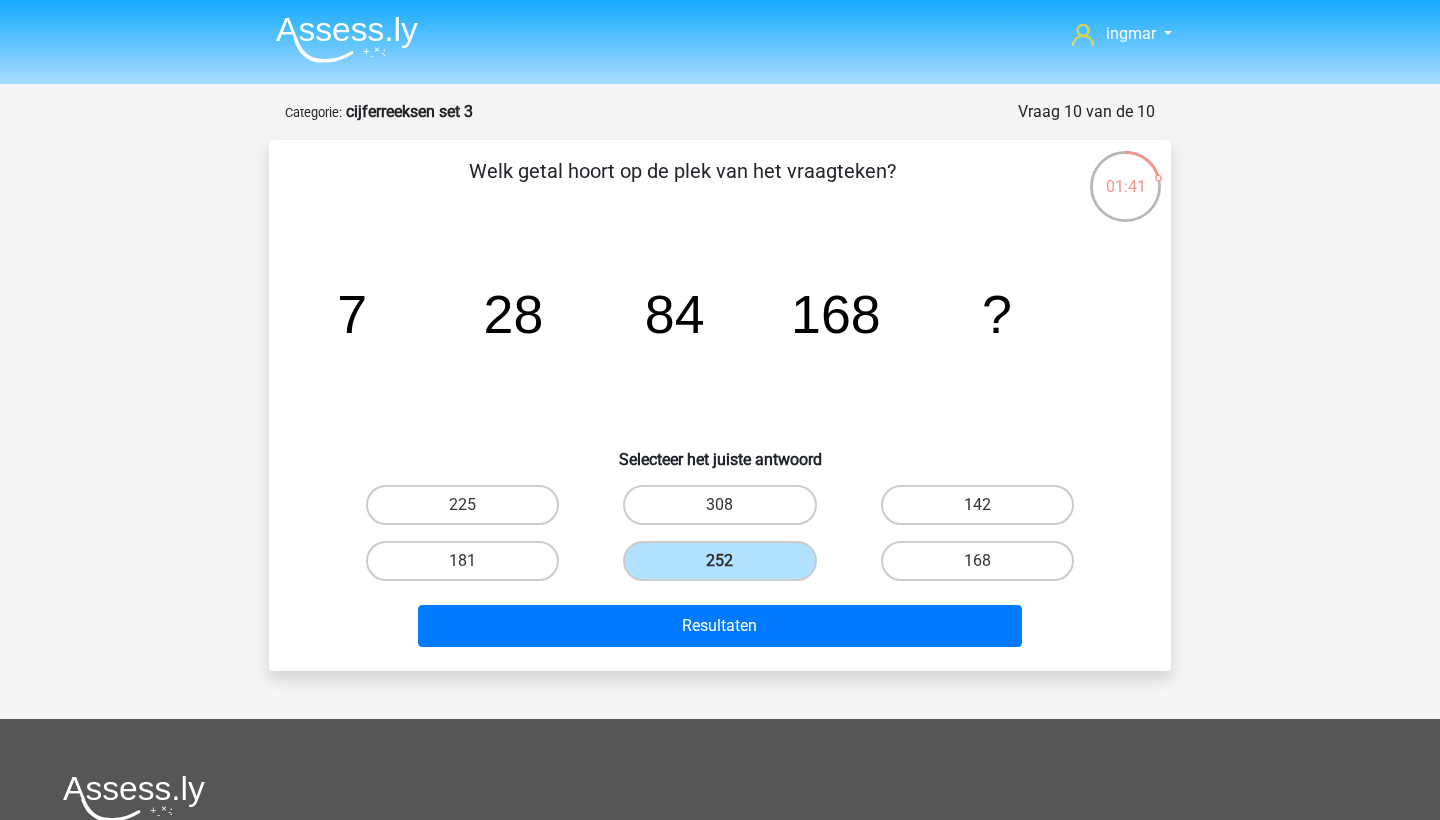 click at bounding box center (347, 39) 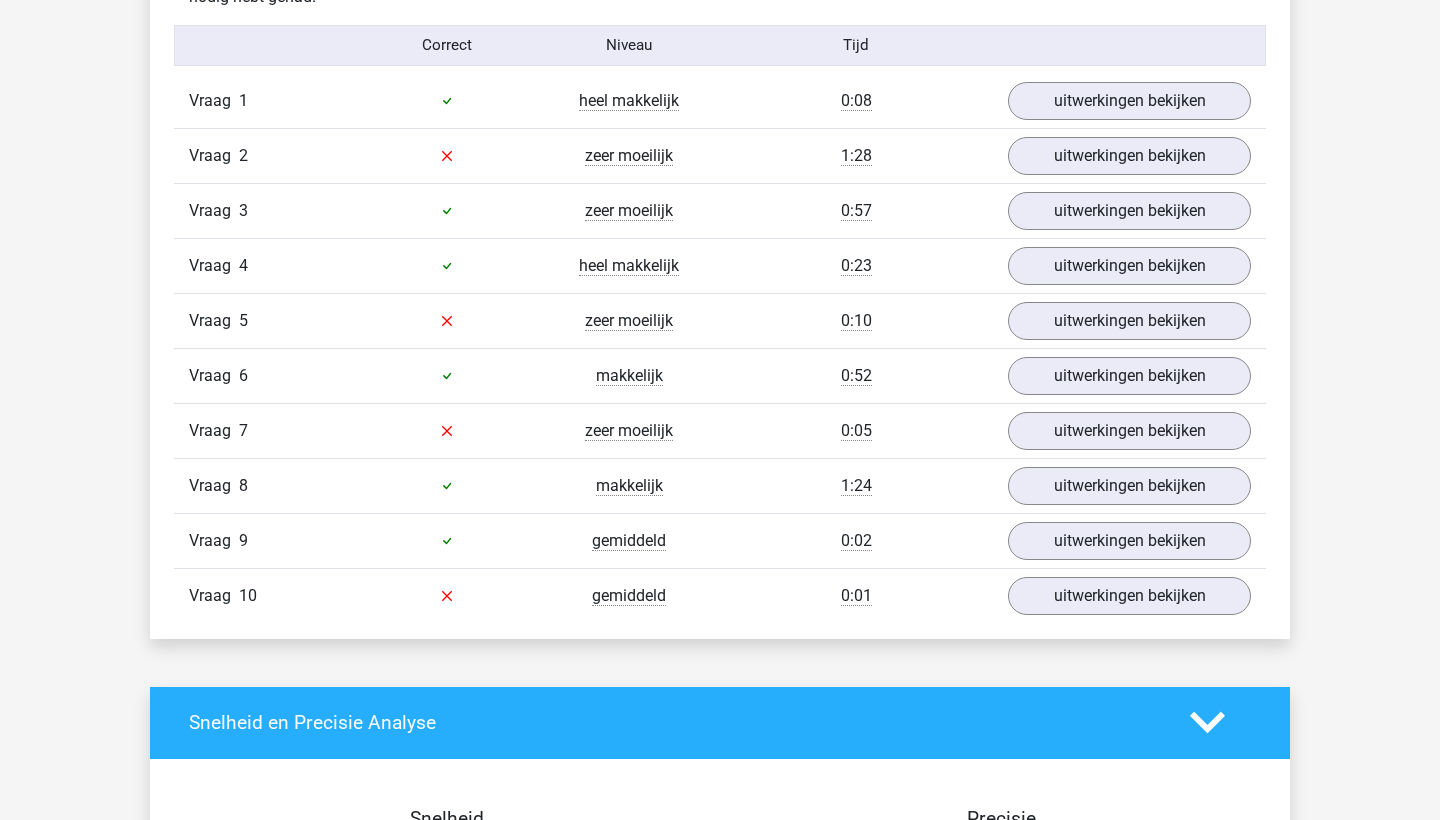 scroll, scrollTop: 1298, scrollLeft: 0, axis: vertical 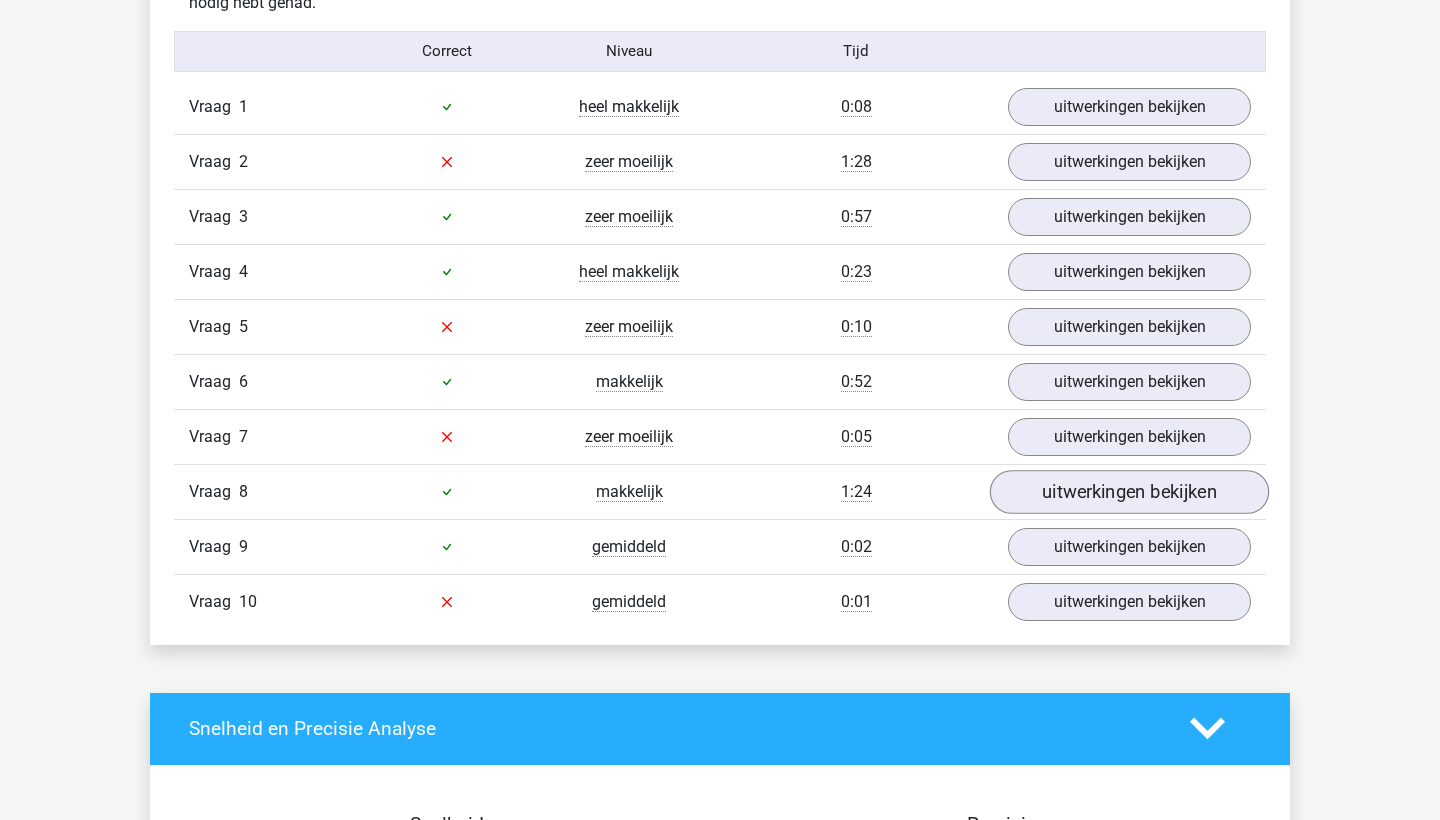click on "uitwerkingen bekijken" at bounding box center (1129, 492) 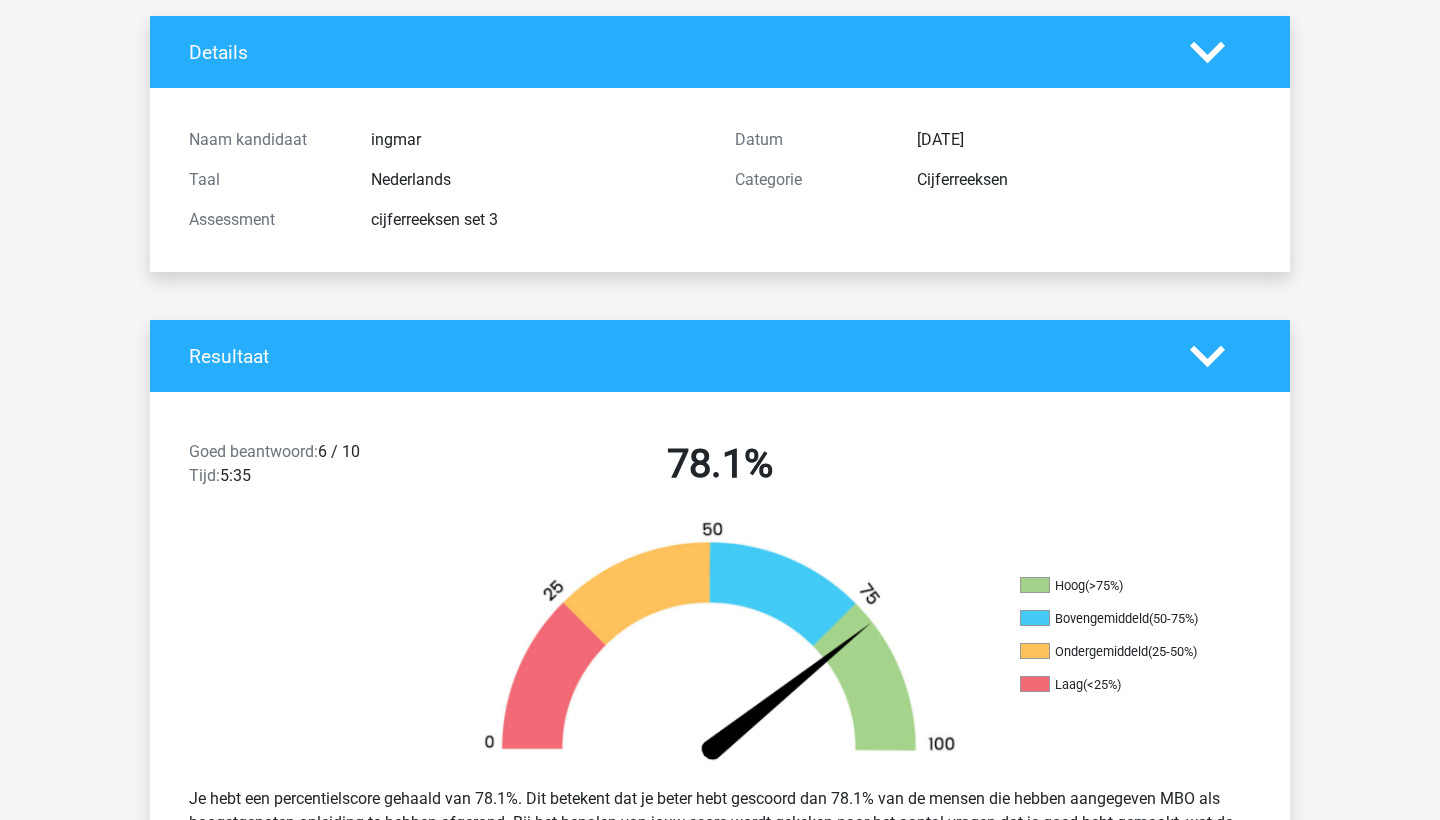 scroll, scrollTop: 115, scrollLeft: 0, axis: vertical 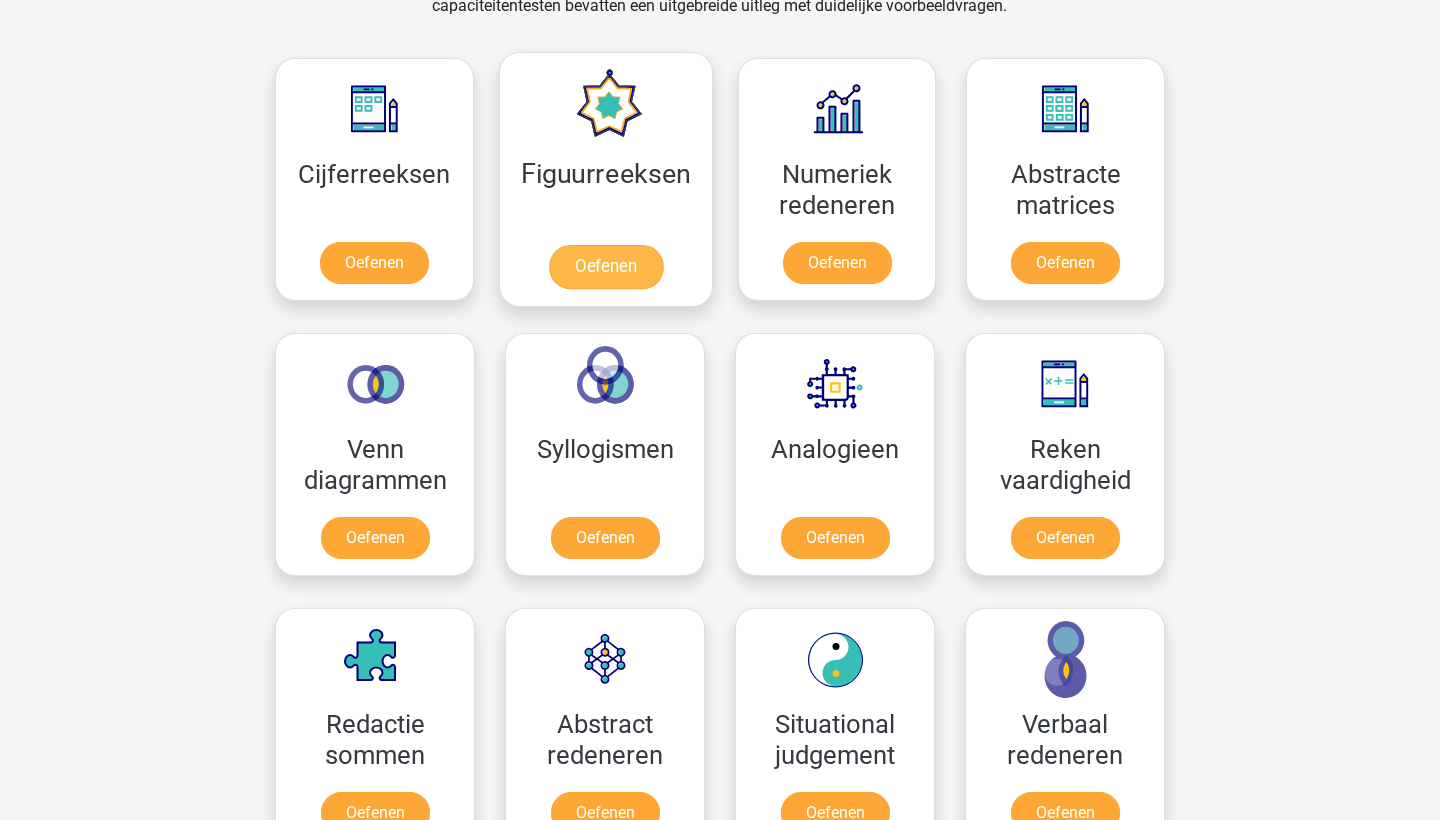 click on "Oefenen" at bounding box center (605, 267) 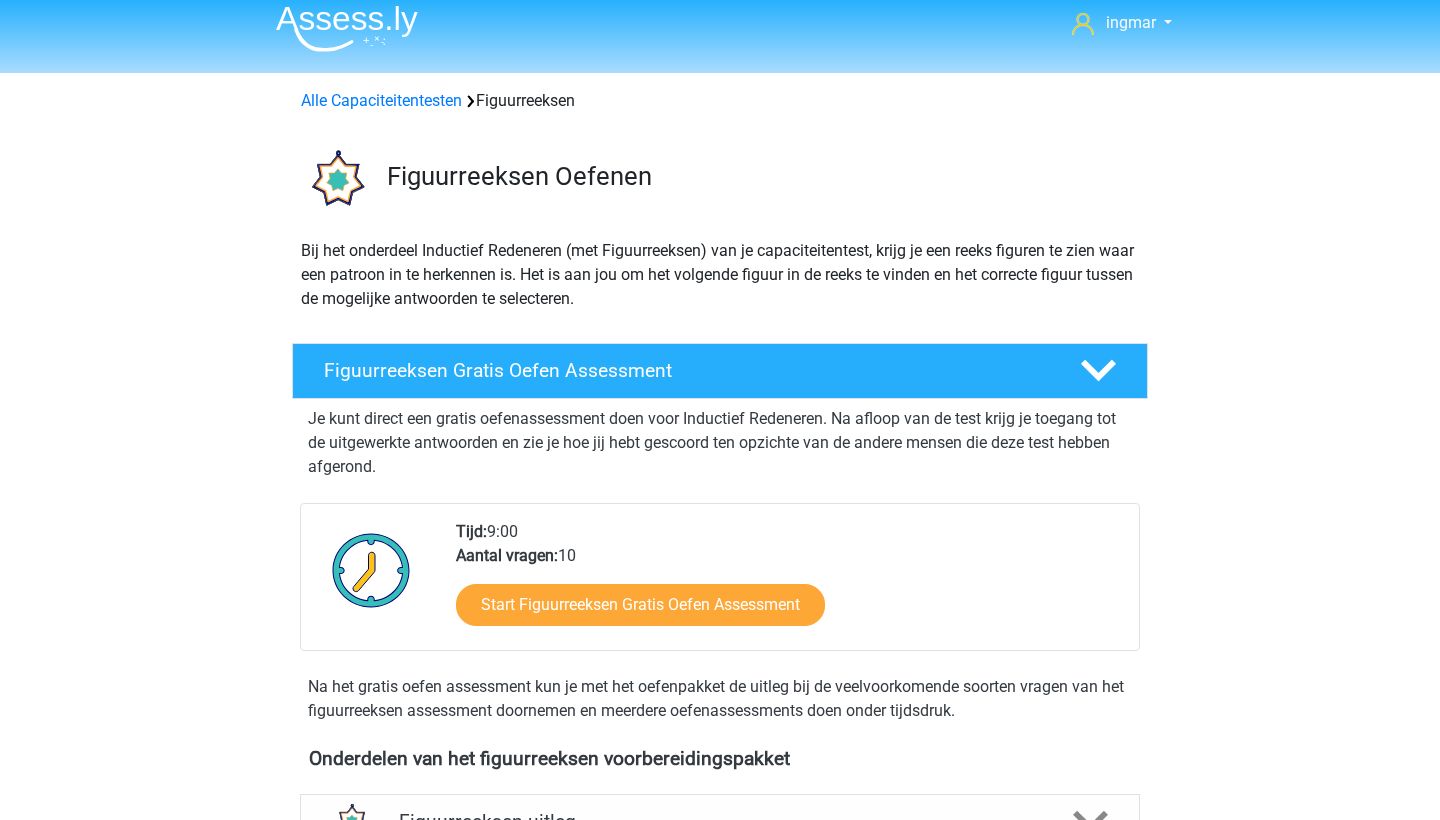 scroll, scrollTop: 0, scrollLeft: 0, axis: both 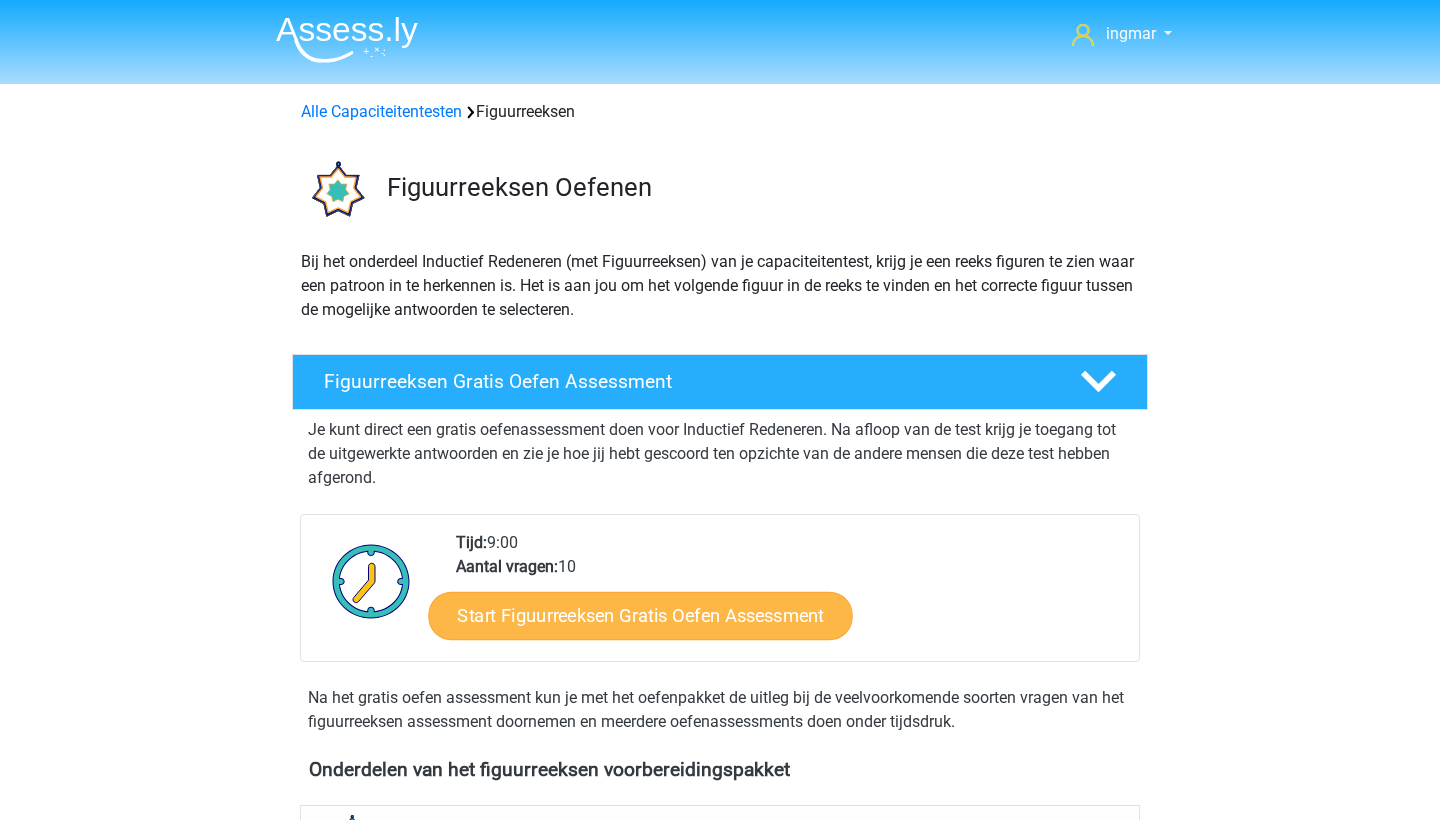 click on "Start Figuurreeksen
Gratis Oefen Assessment" at bounding box center (641, 615) 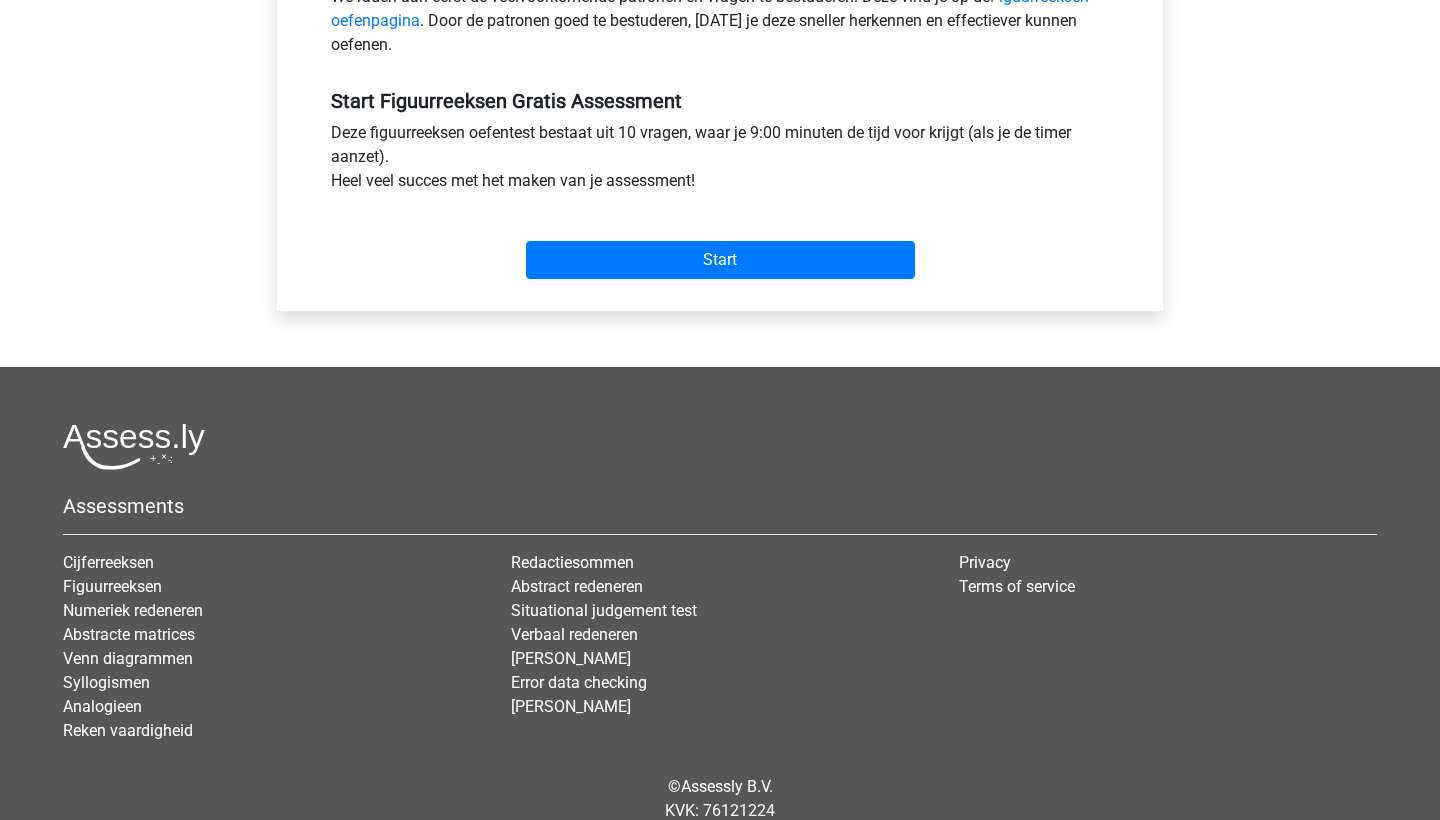 scroll, scrollTop: 689, scrollLeft: 0, axis: vertical 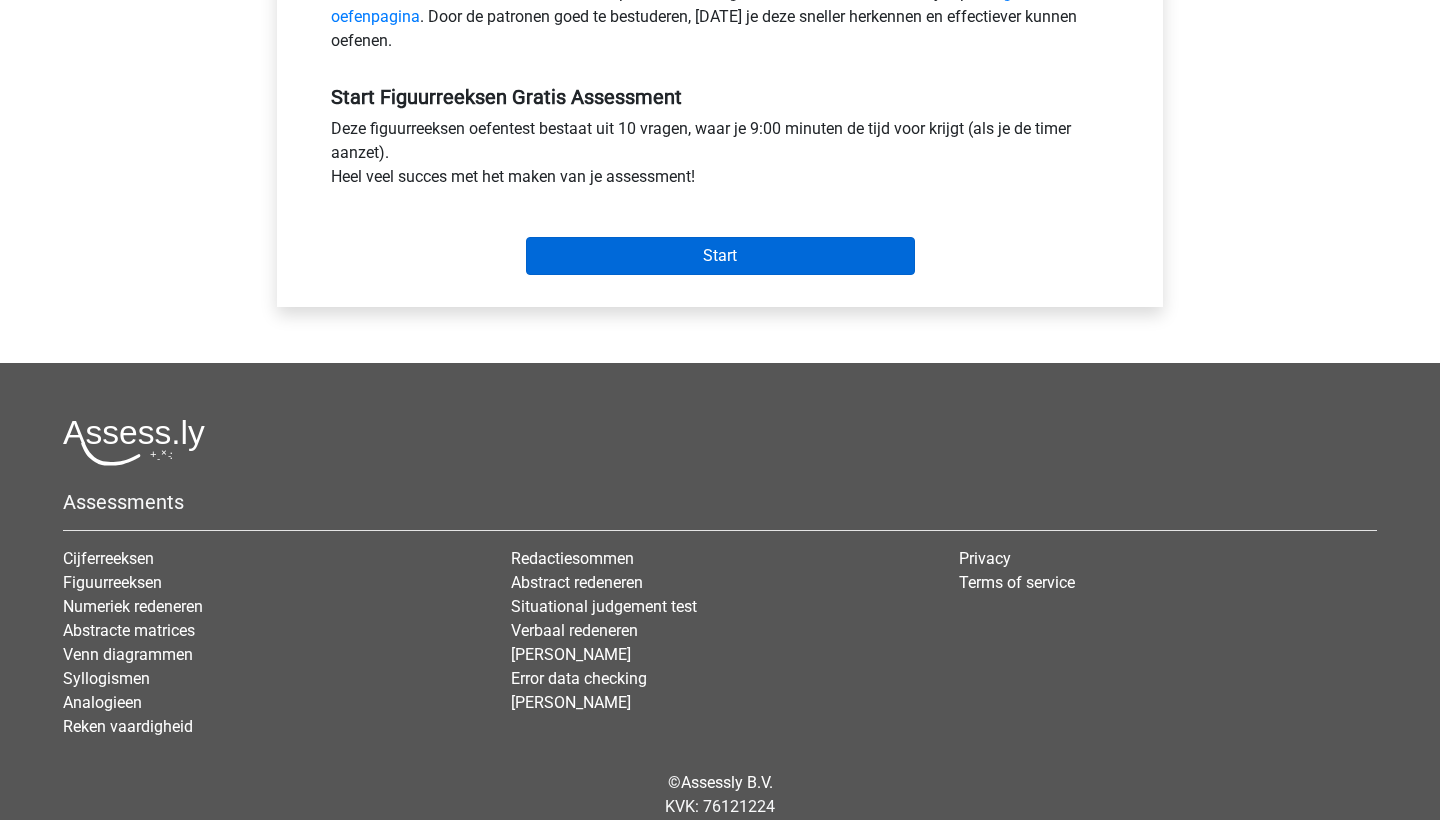 click on "Start" at bounding box center (720, 256) 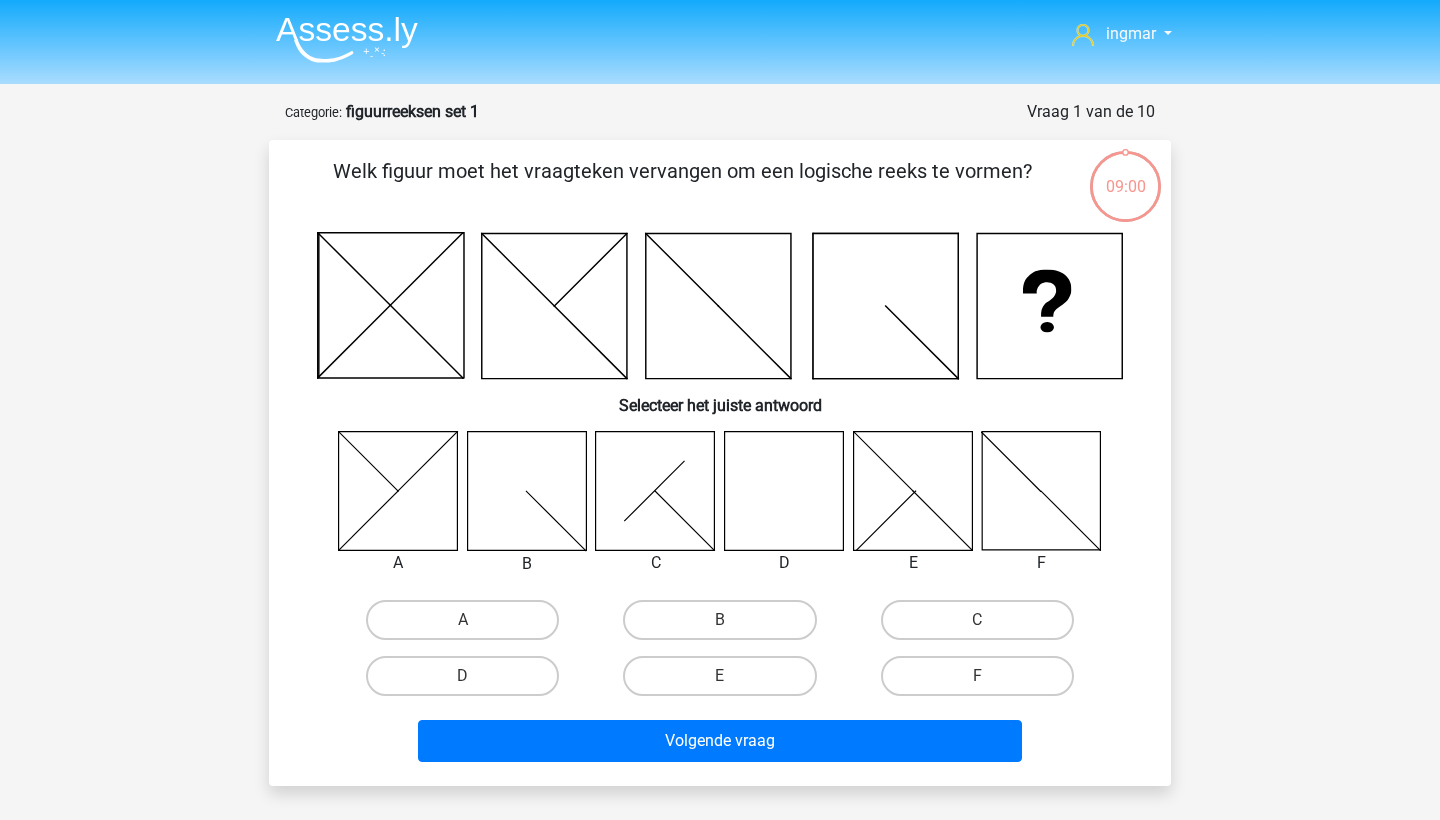 scroll, scrollTop: 0, scrollLeft: 0, axis: both 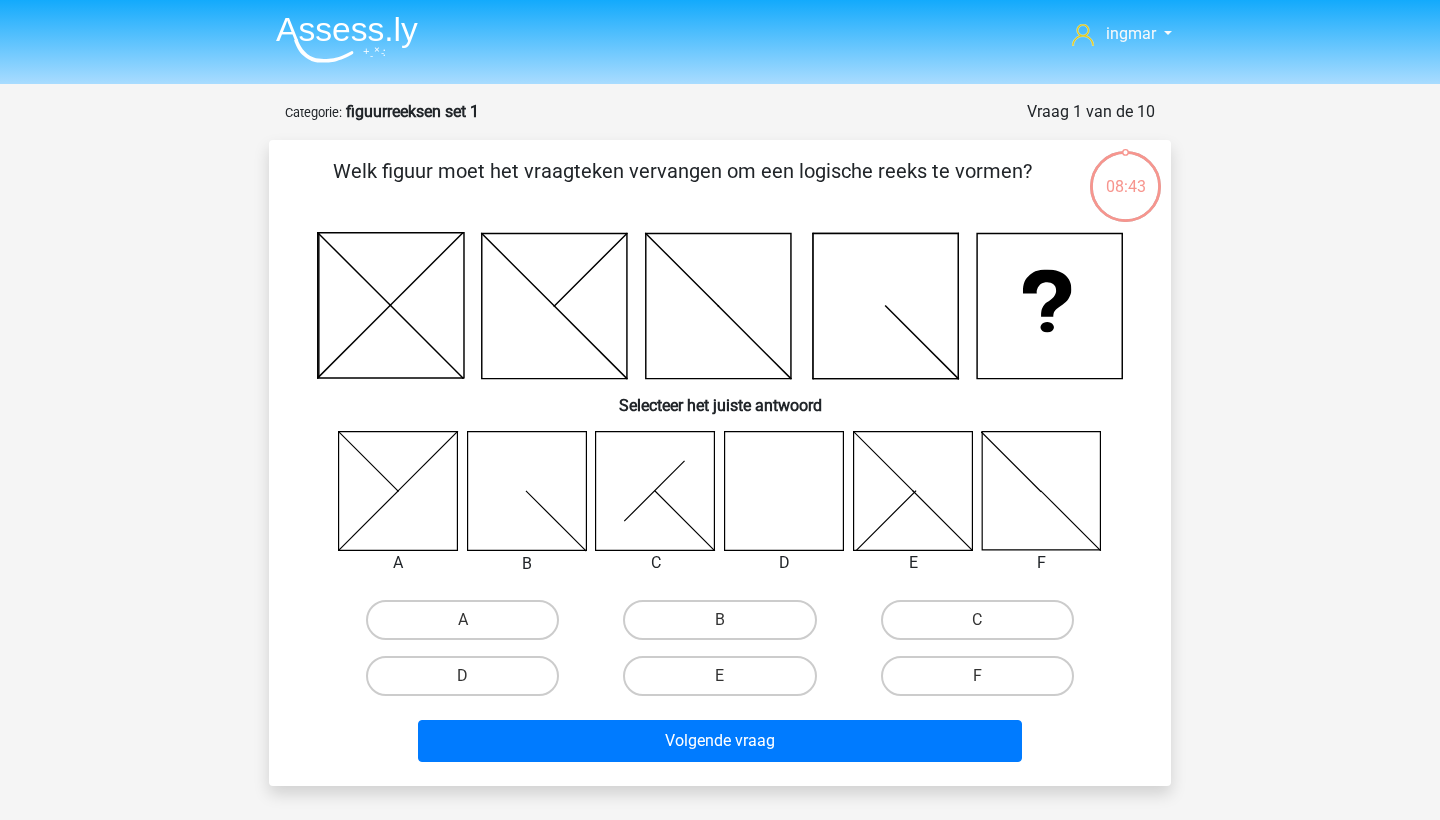 click on "ingmar
ingmar1999@hotmail.com
Nederlands
English" at bounding box center (720, 681) 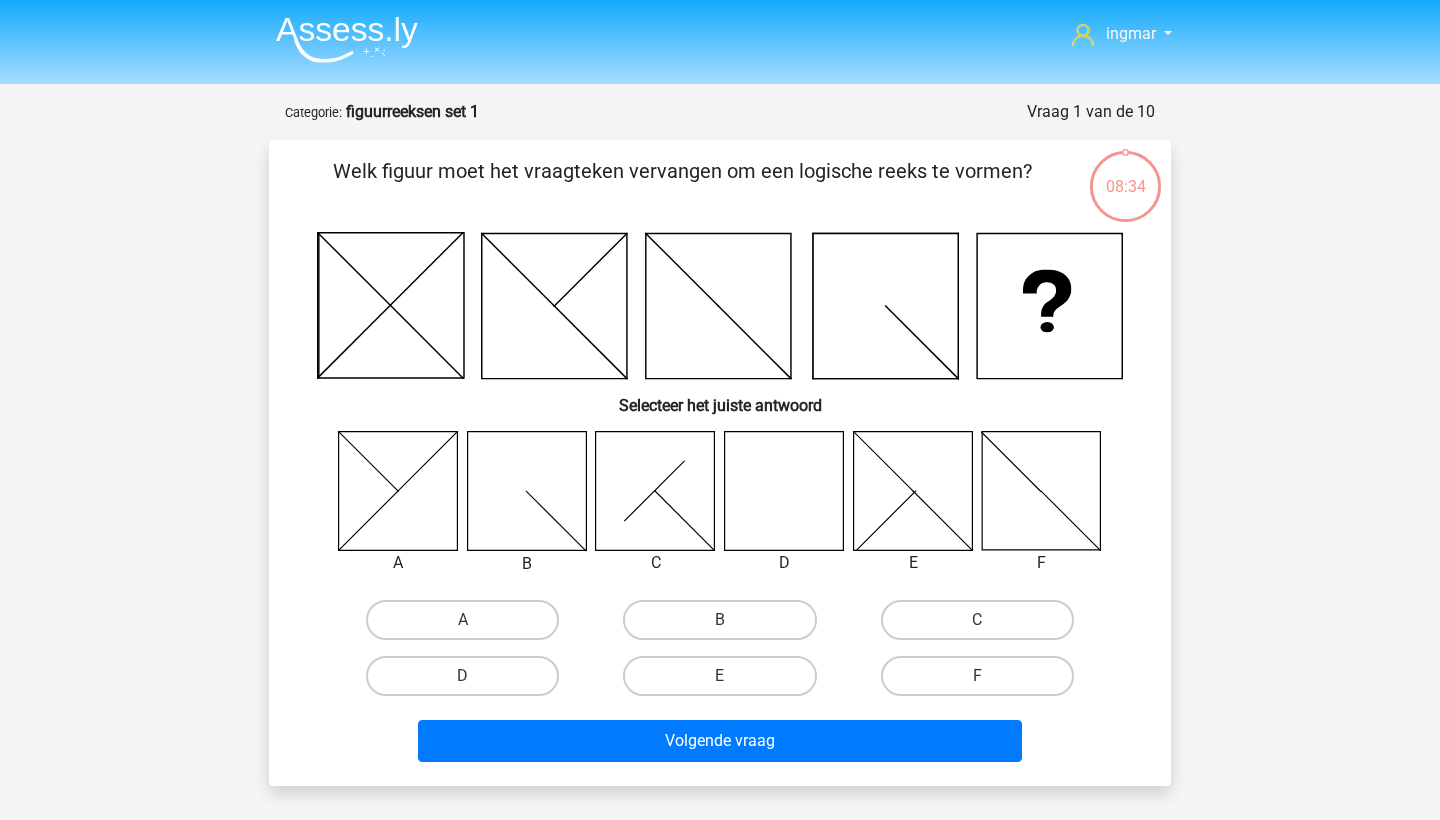 click 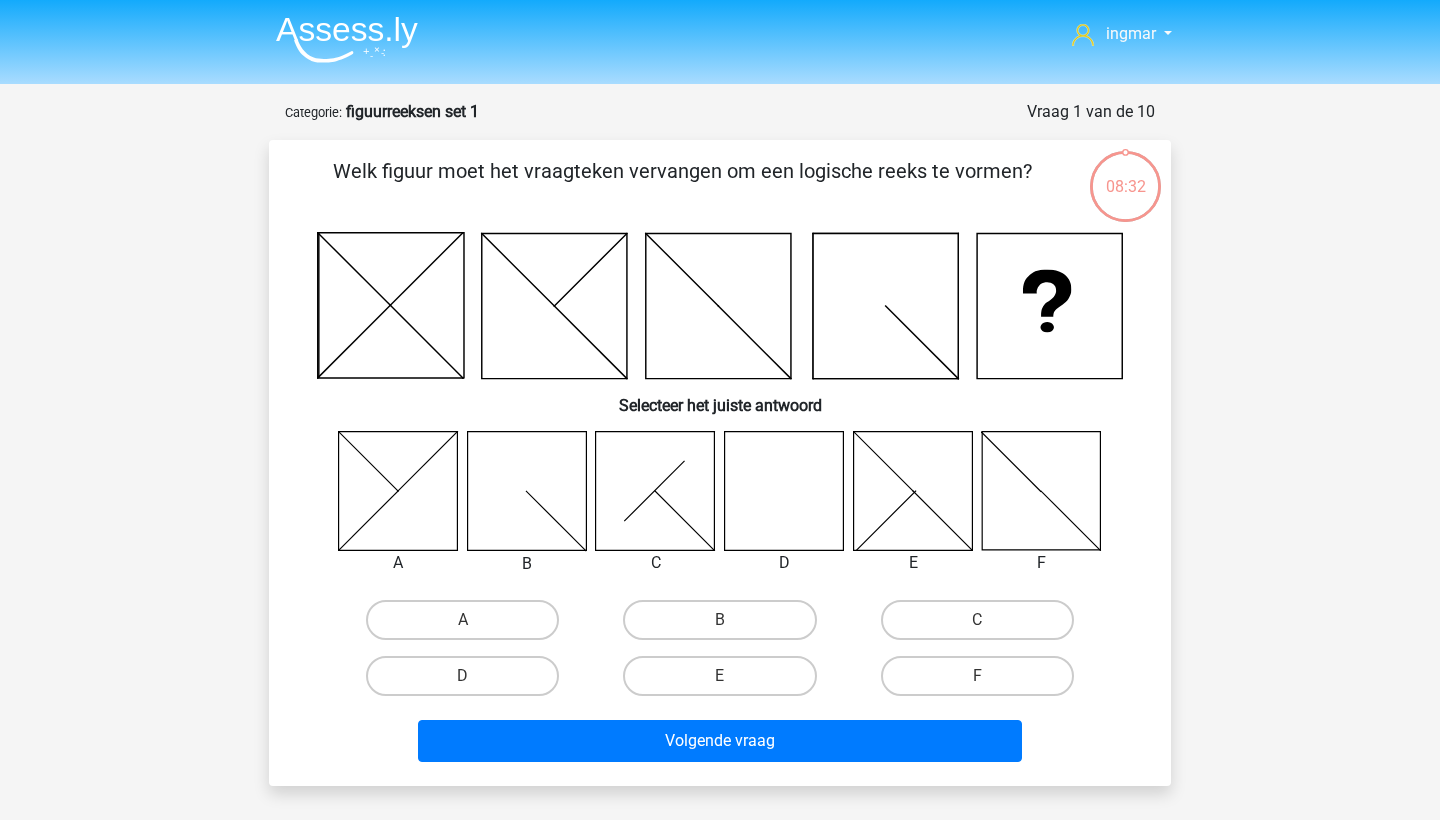 click on "D" at bounding box center [469, 682] 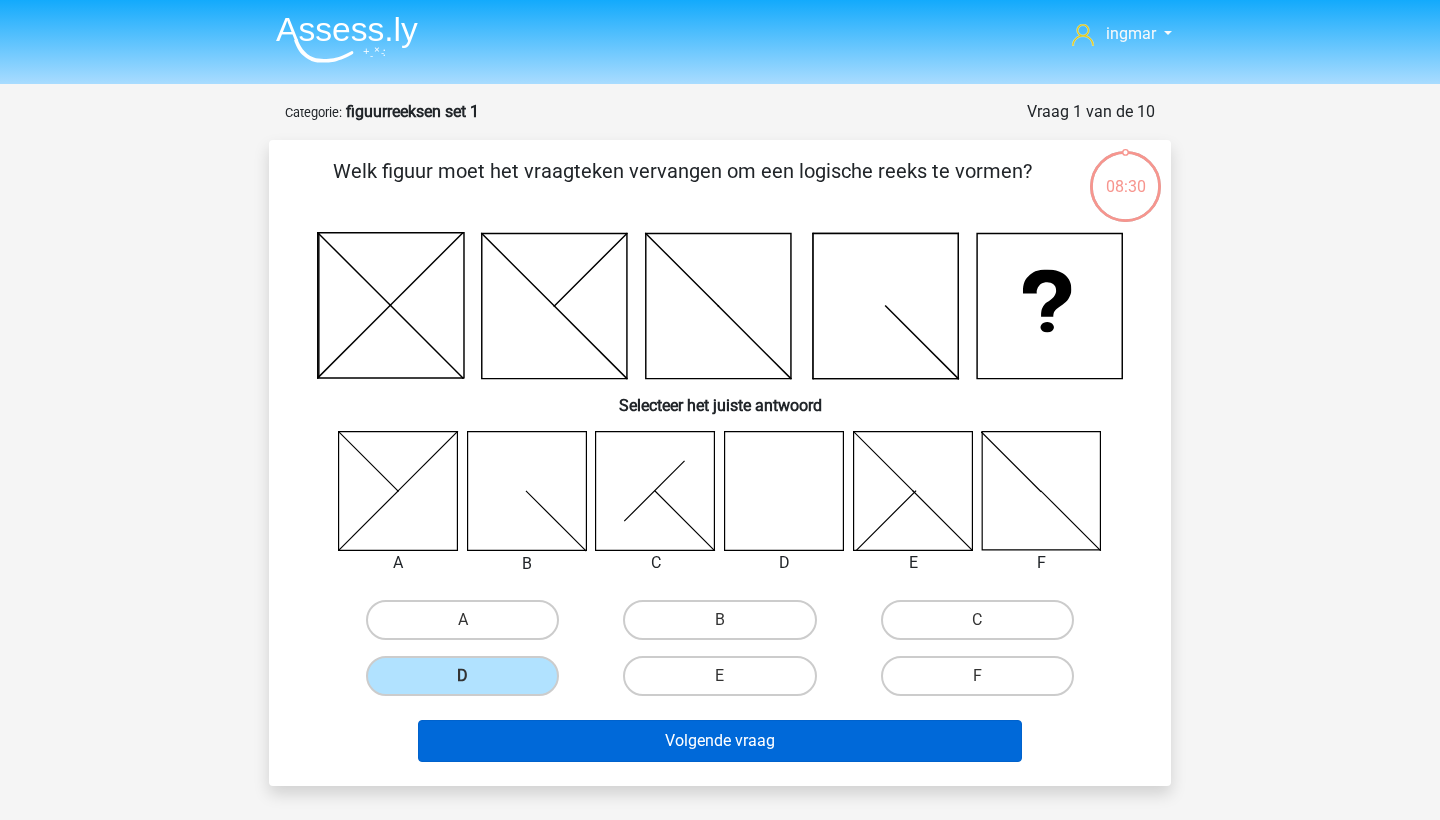 click on "Volgende vraag" at bounding box center (720, 741) 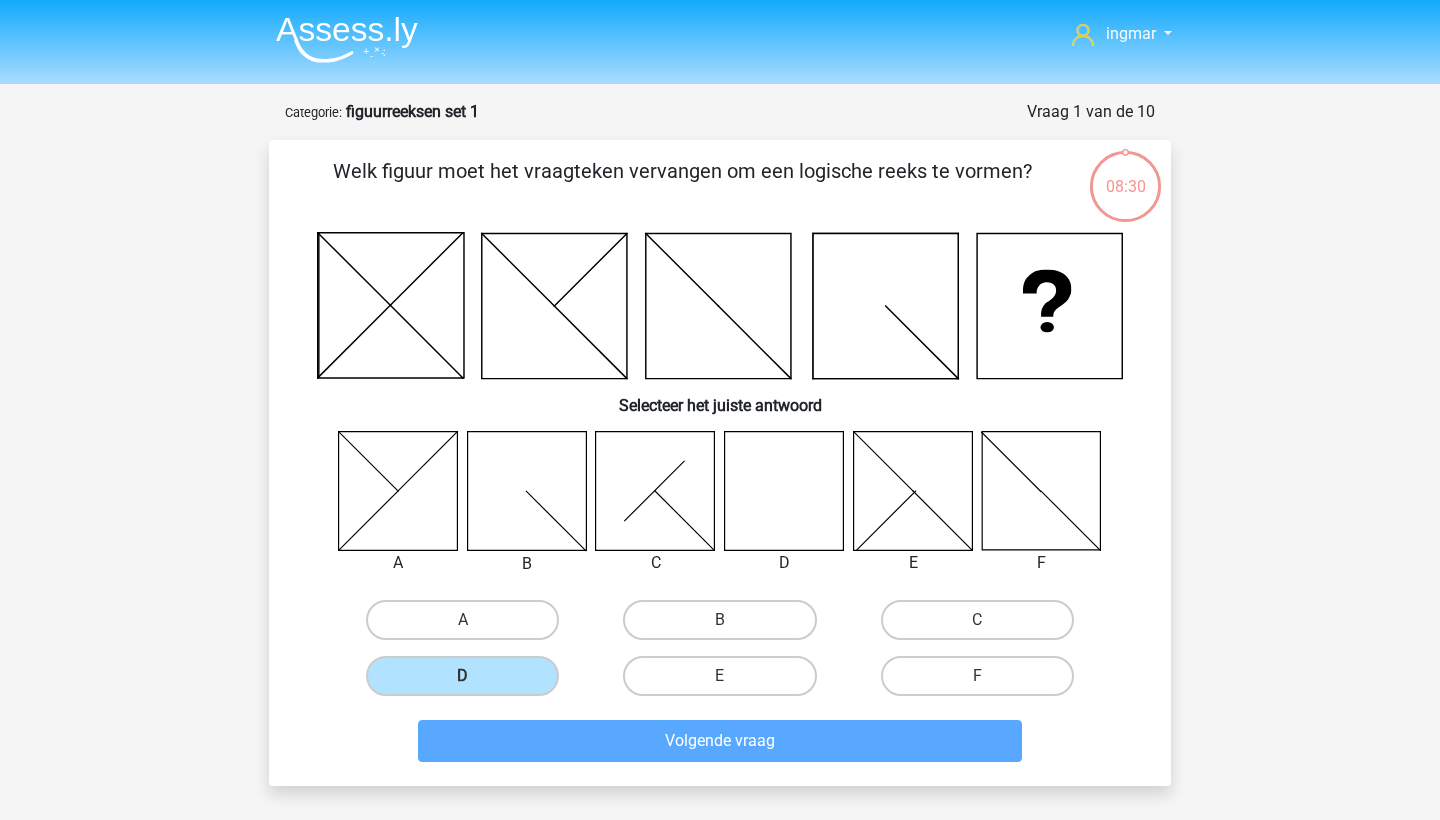 scroll, scrollTop: 100, scrollLeft: 0, axis: vertical 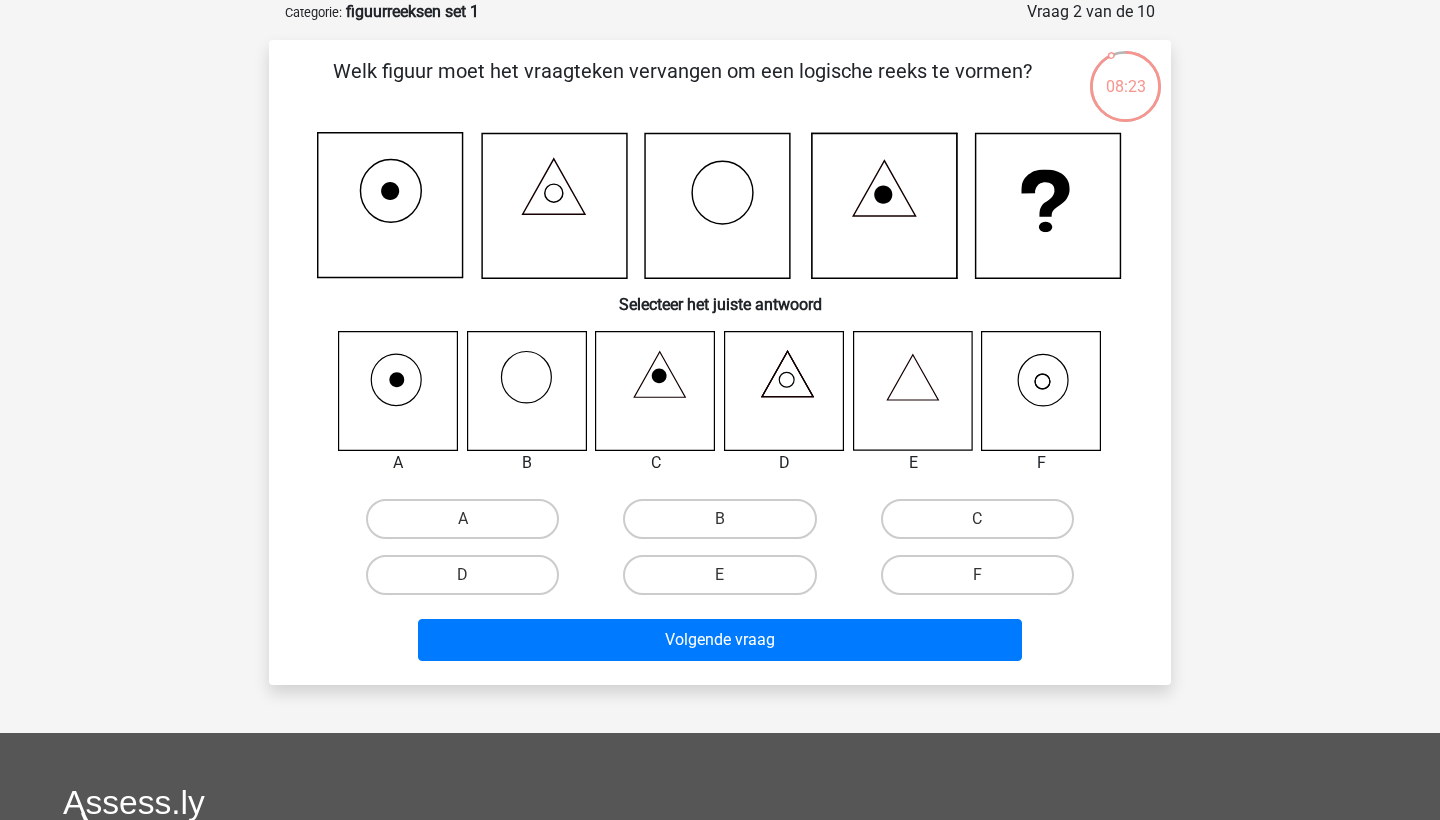 click 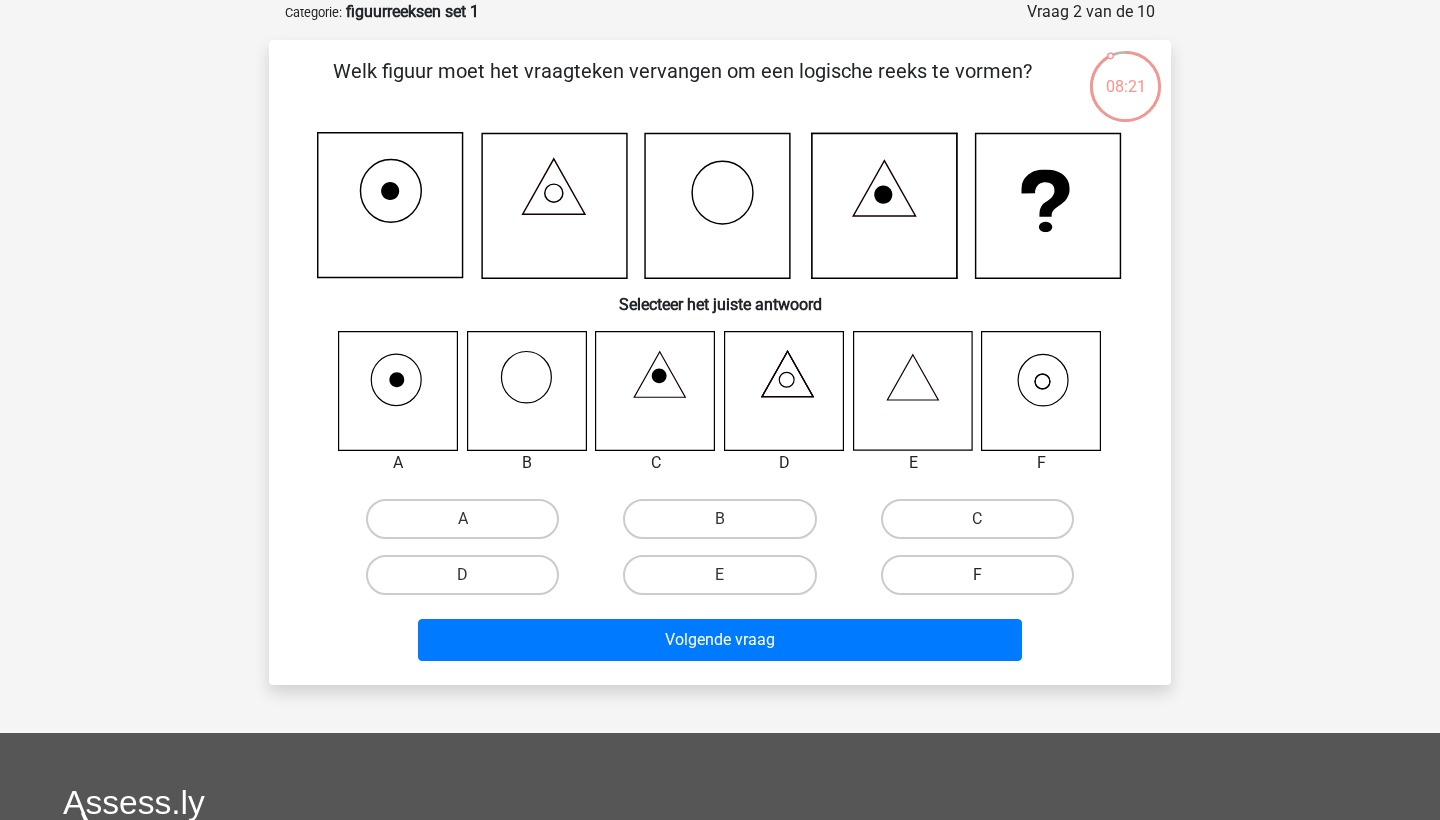 click on "F" at bounding box center (977, 575) 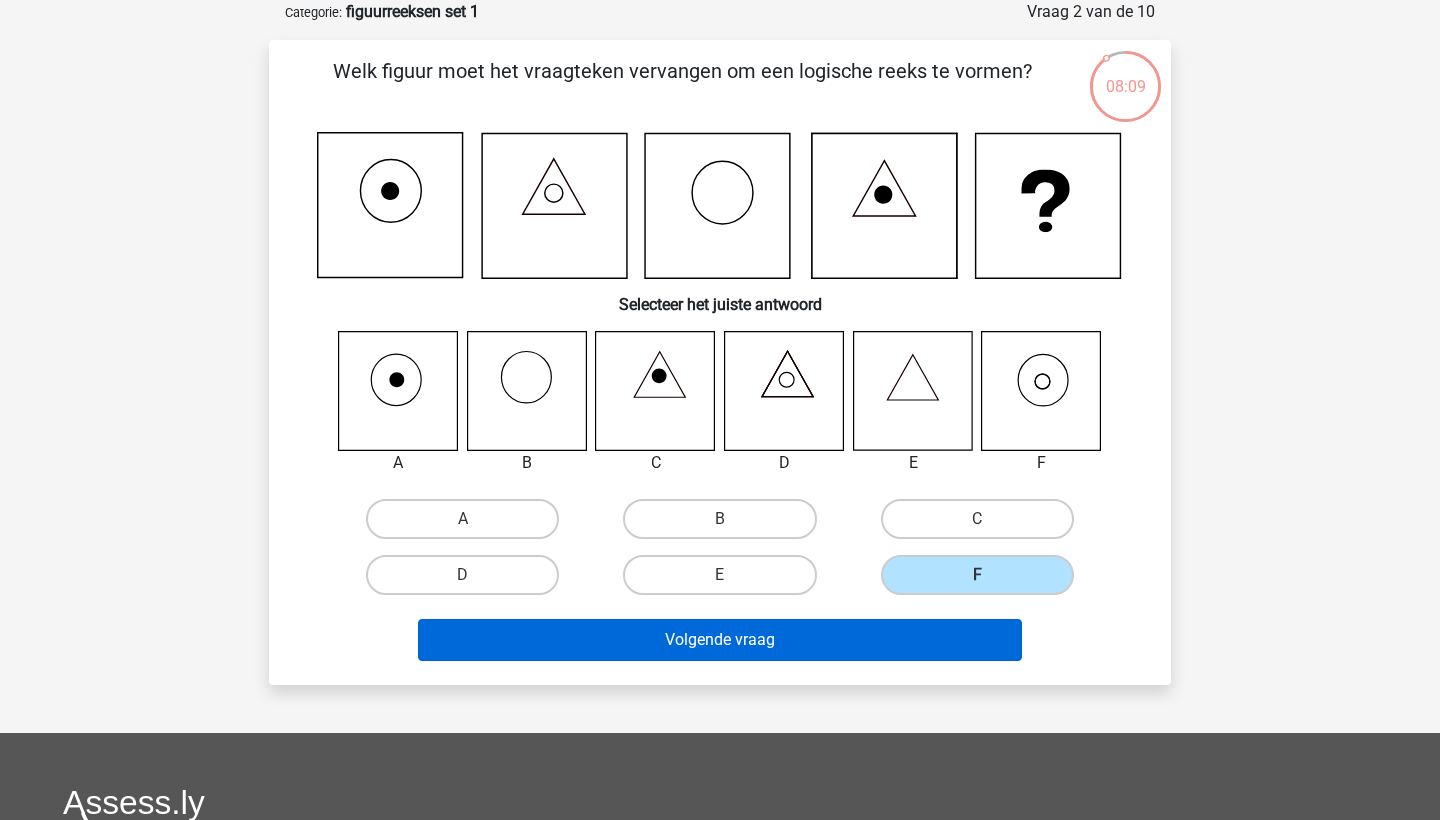 click on "Volgende vraag" at bounding box center (720, 640) 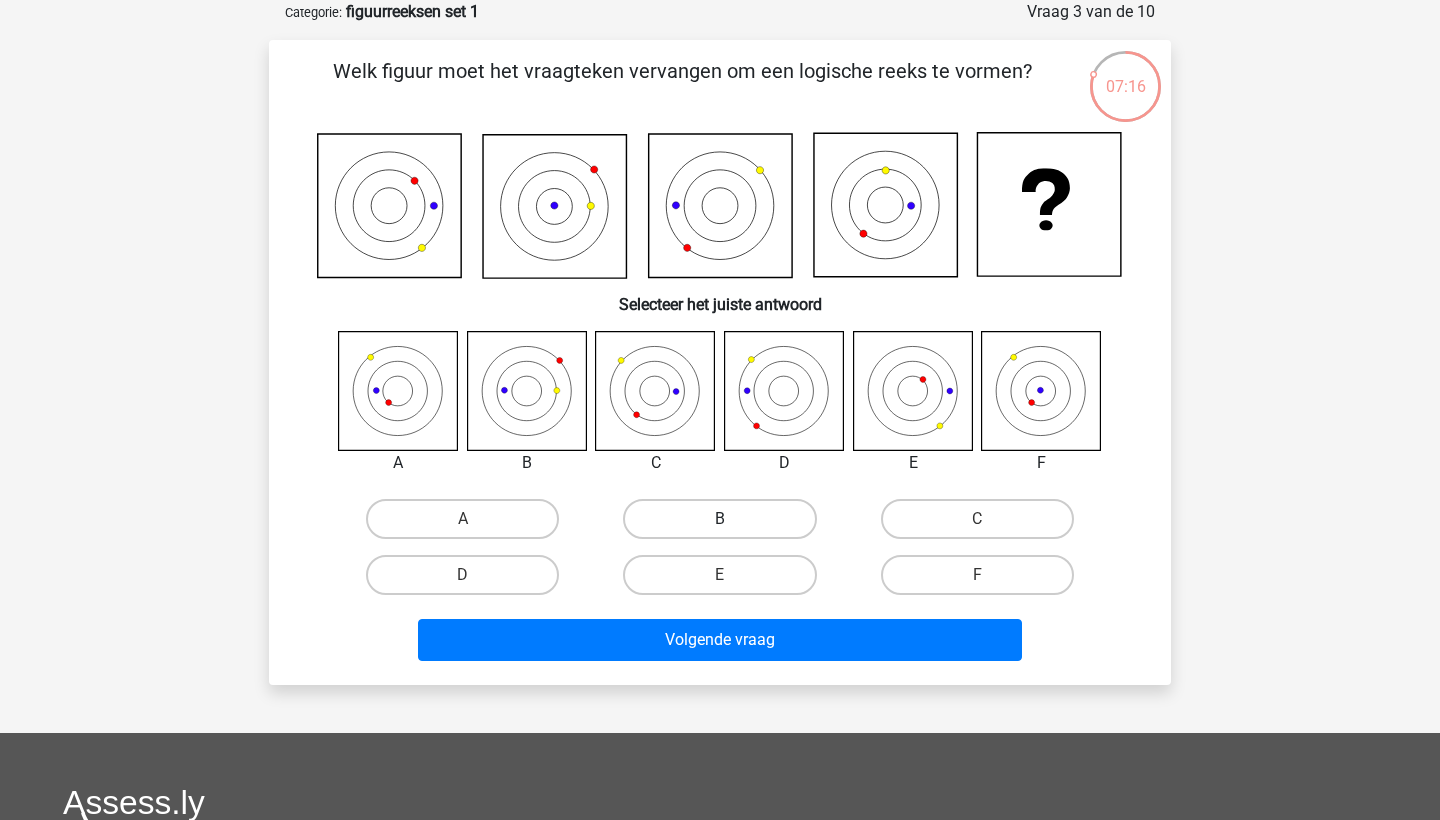 click on "B" at bounding box center [719, 519] 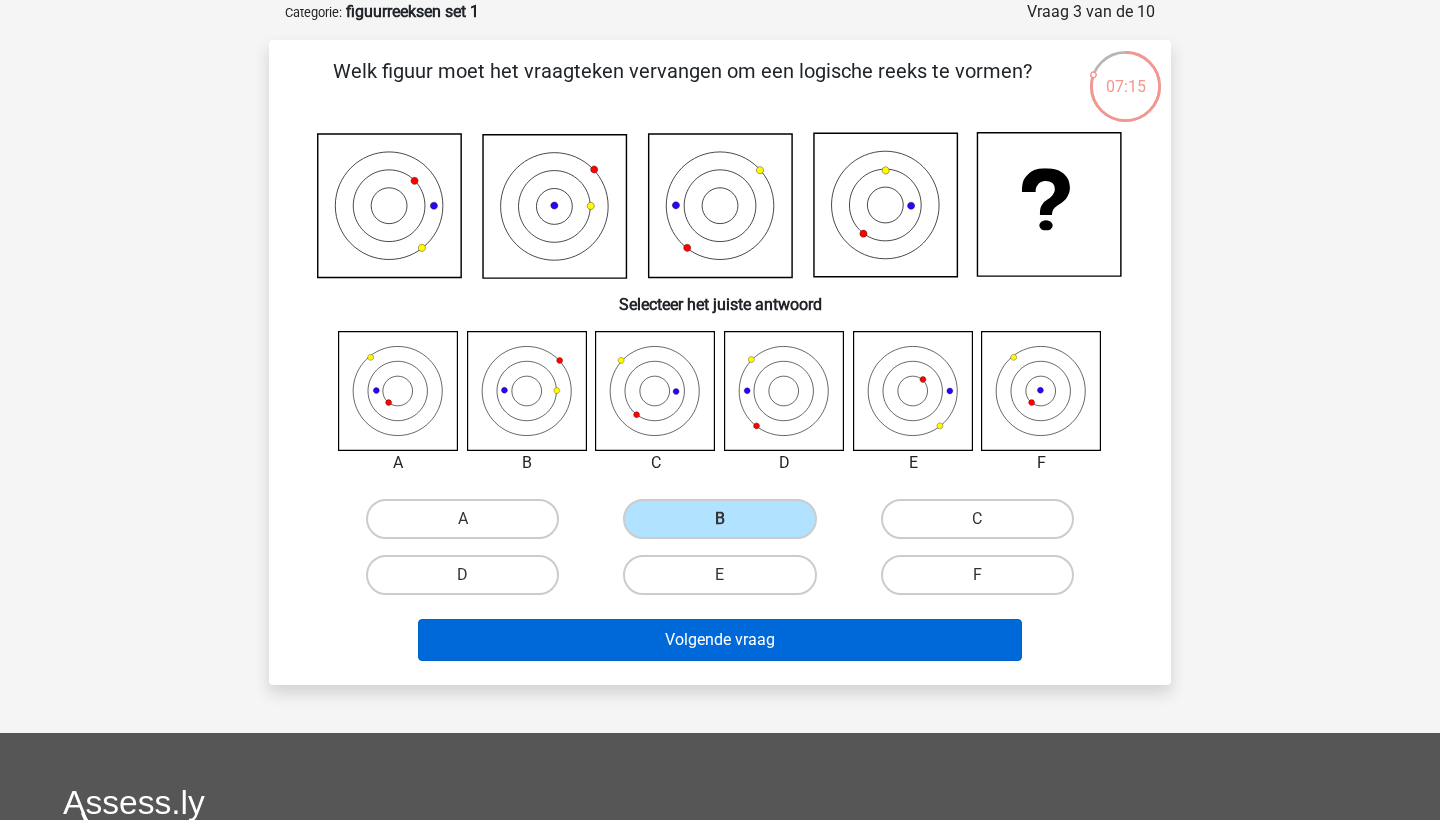 click on "Volgende vraag" at bounding box center [720, 640] 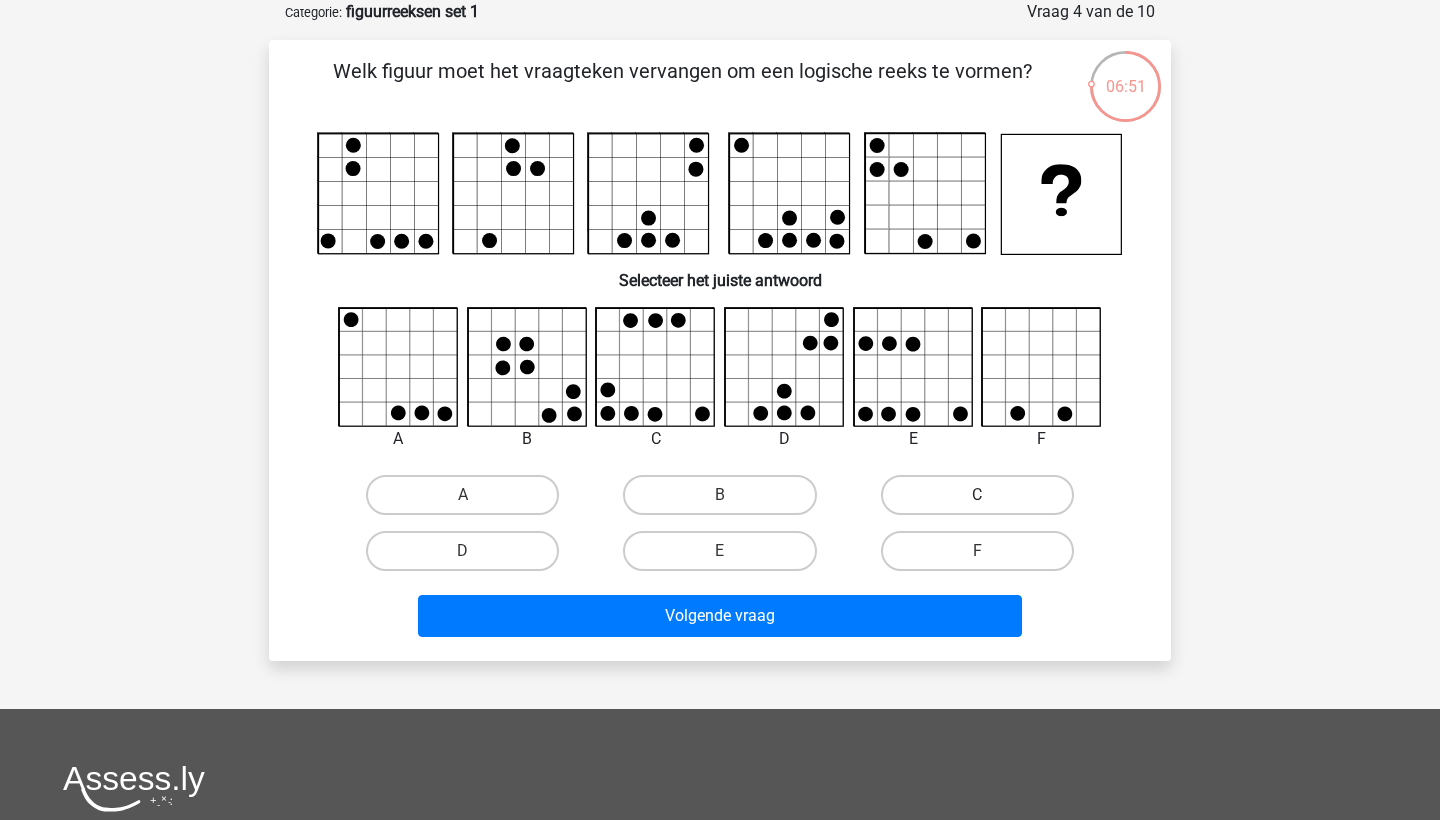 click on "C" at bounding box center [977, 495] 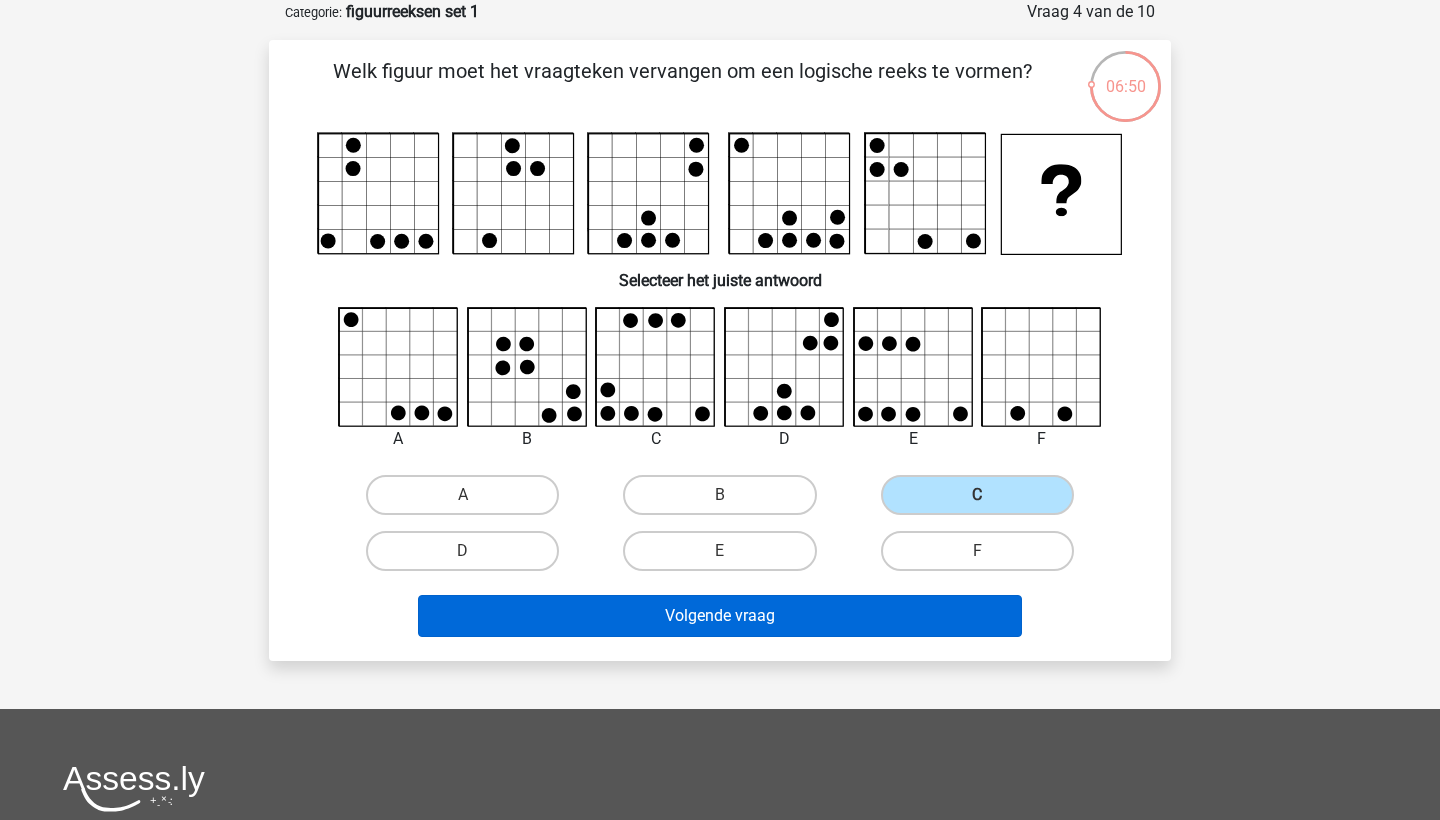 click on "Volgende vraag" at bounding box center [720, 616] 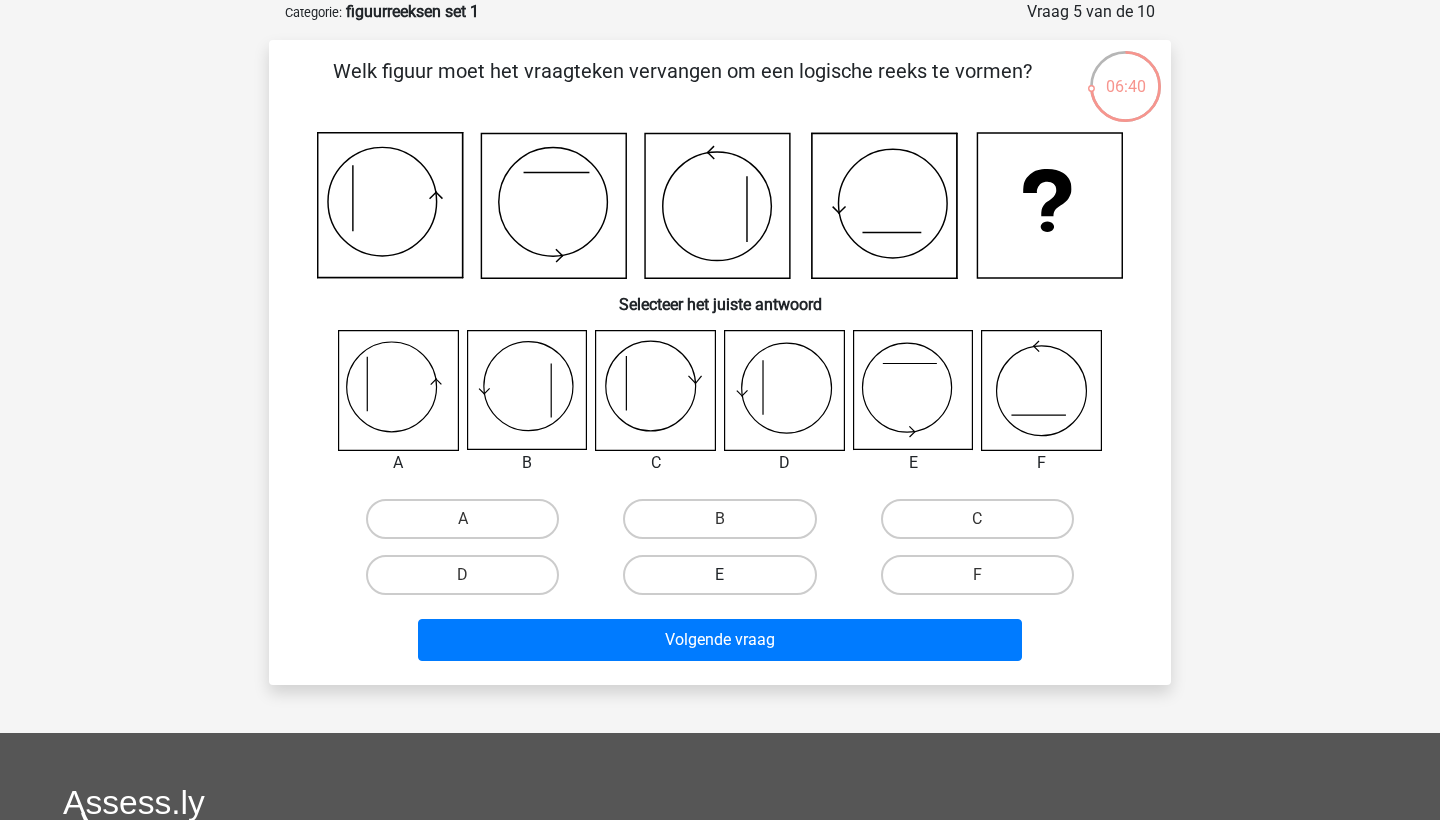 click on "E" at bounding box center (719, 575) 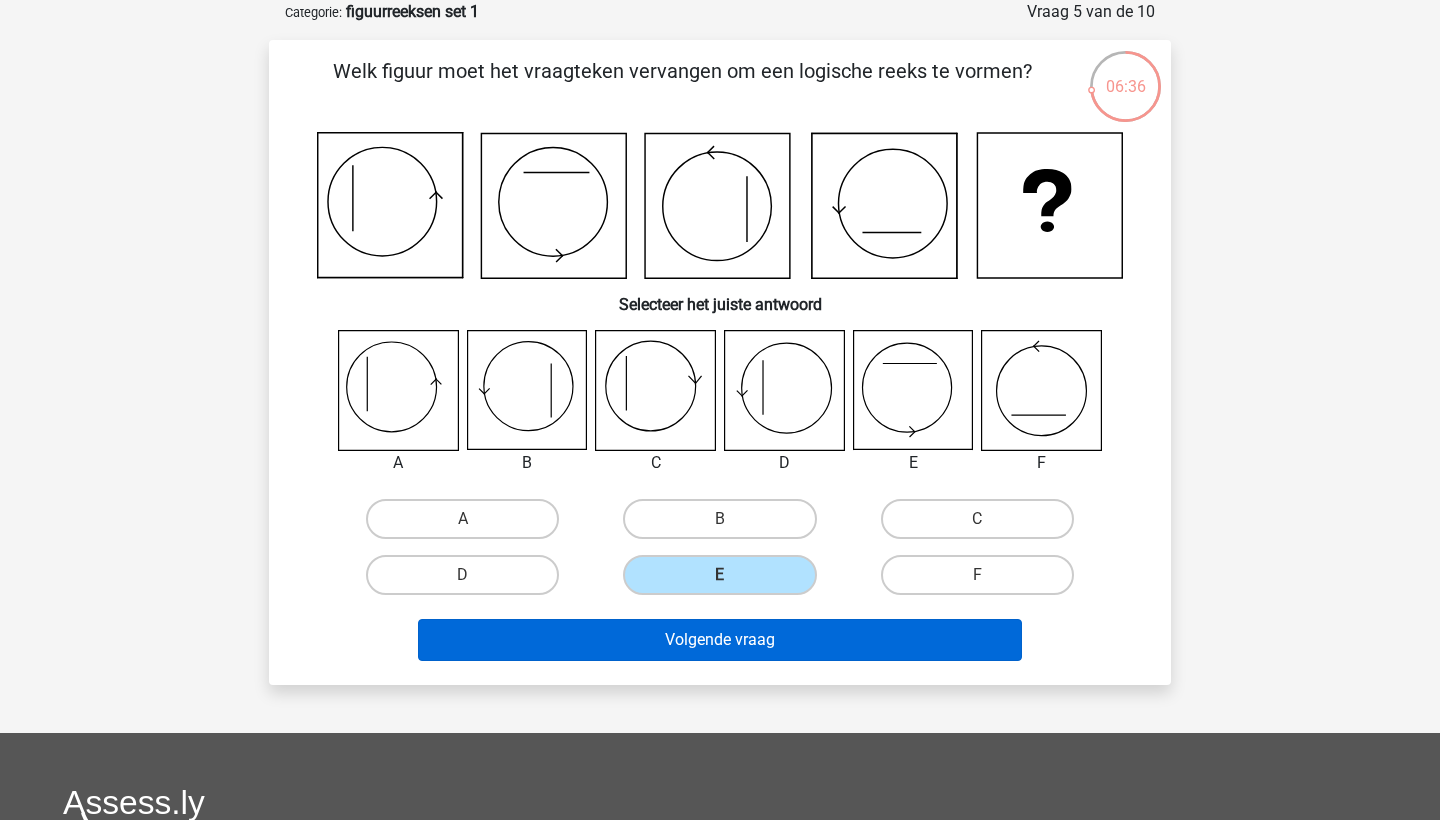click on "Volgende vraag" at bounding box center (720, 640) 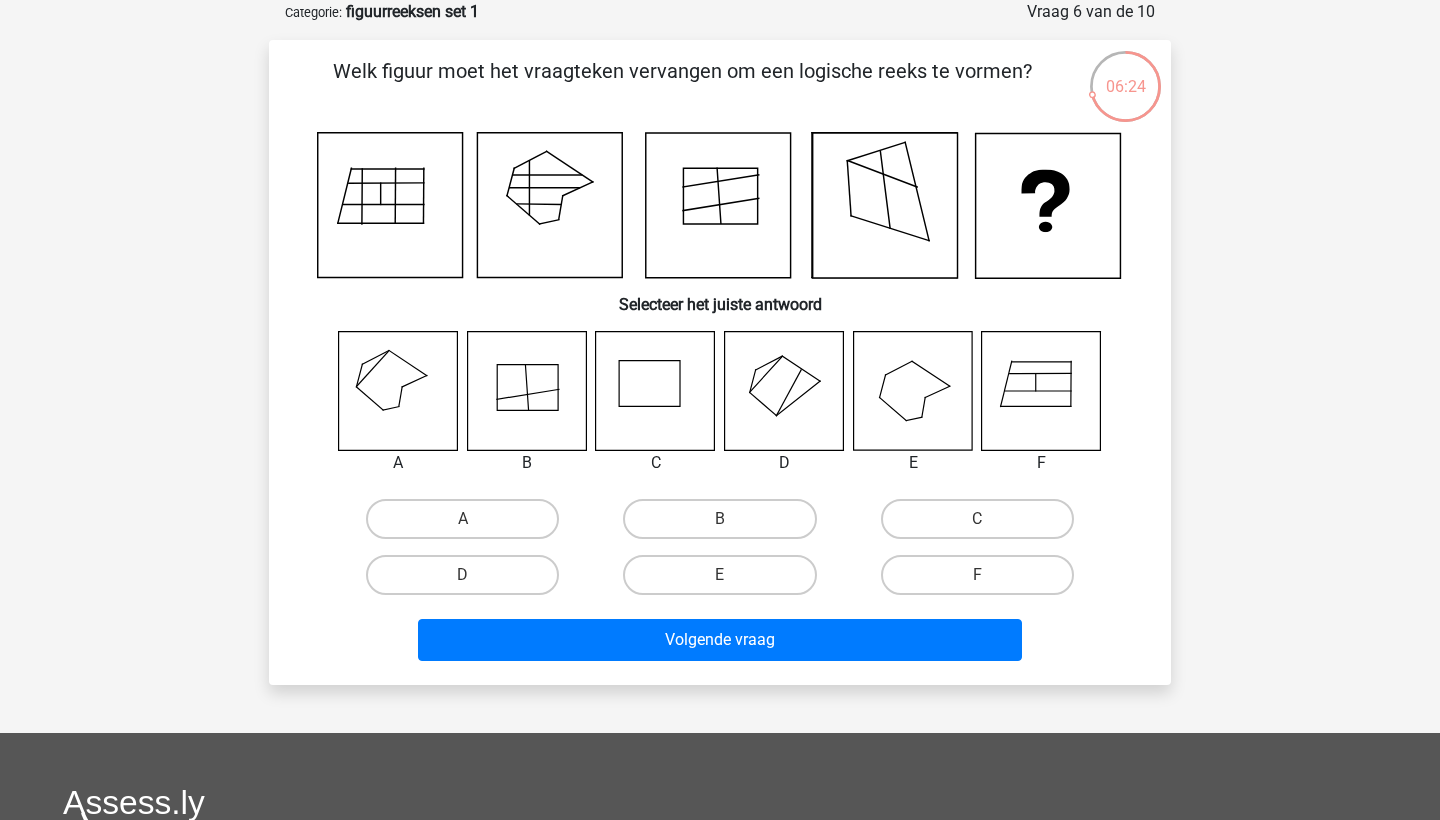 click 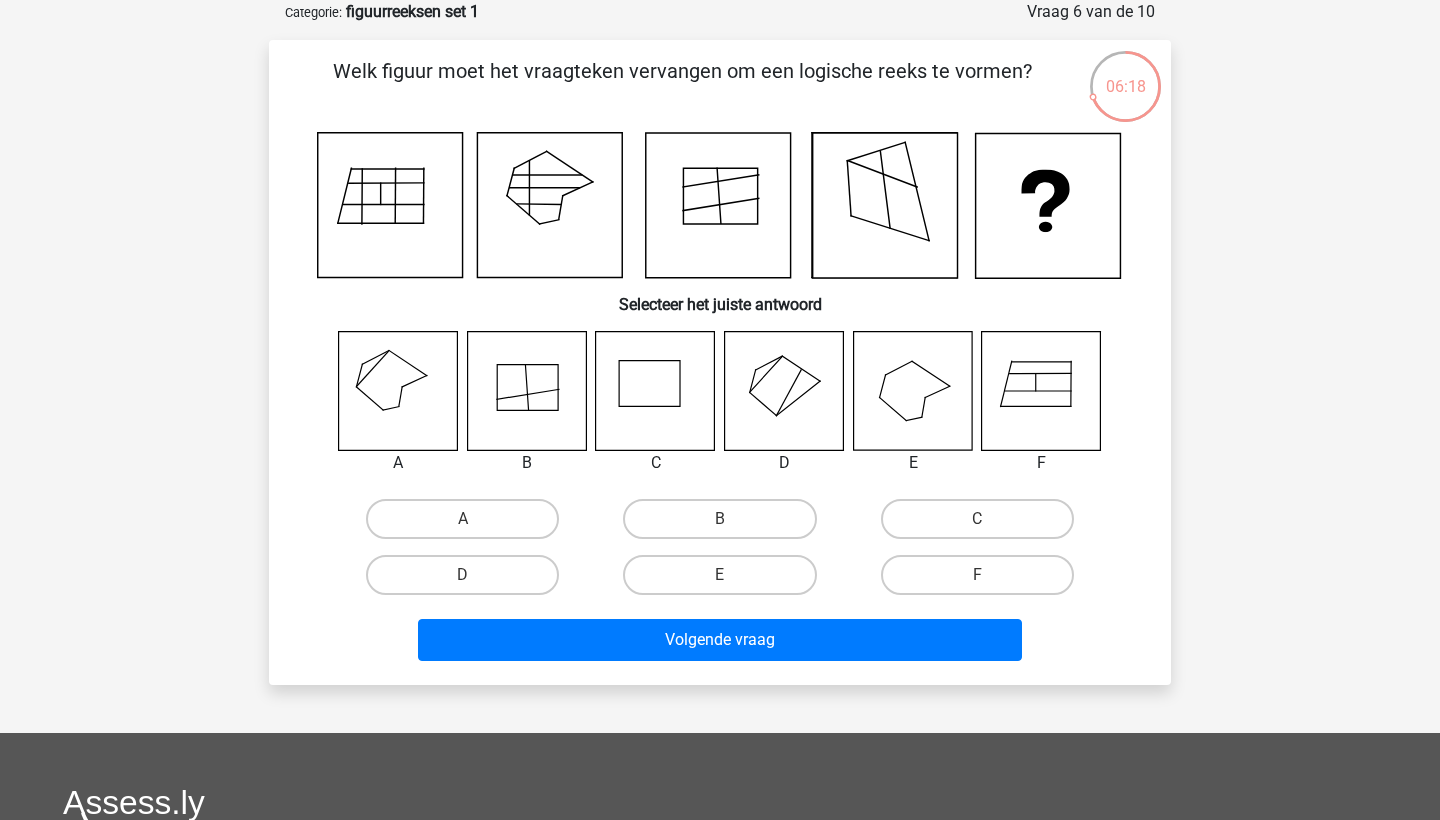 click on "E" at bounding box center [726, 581] 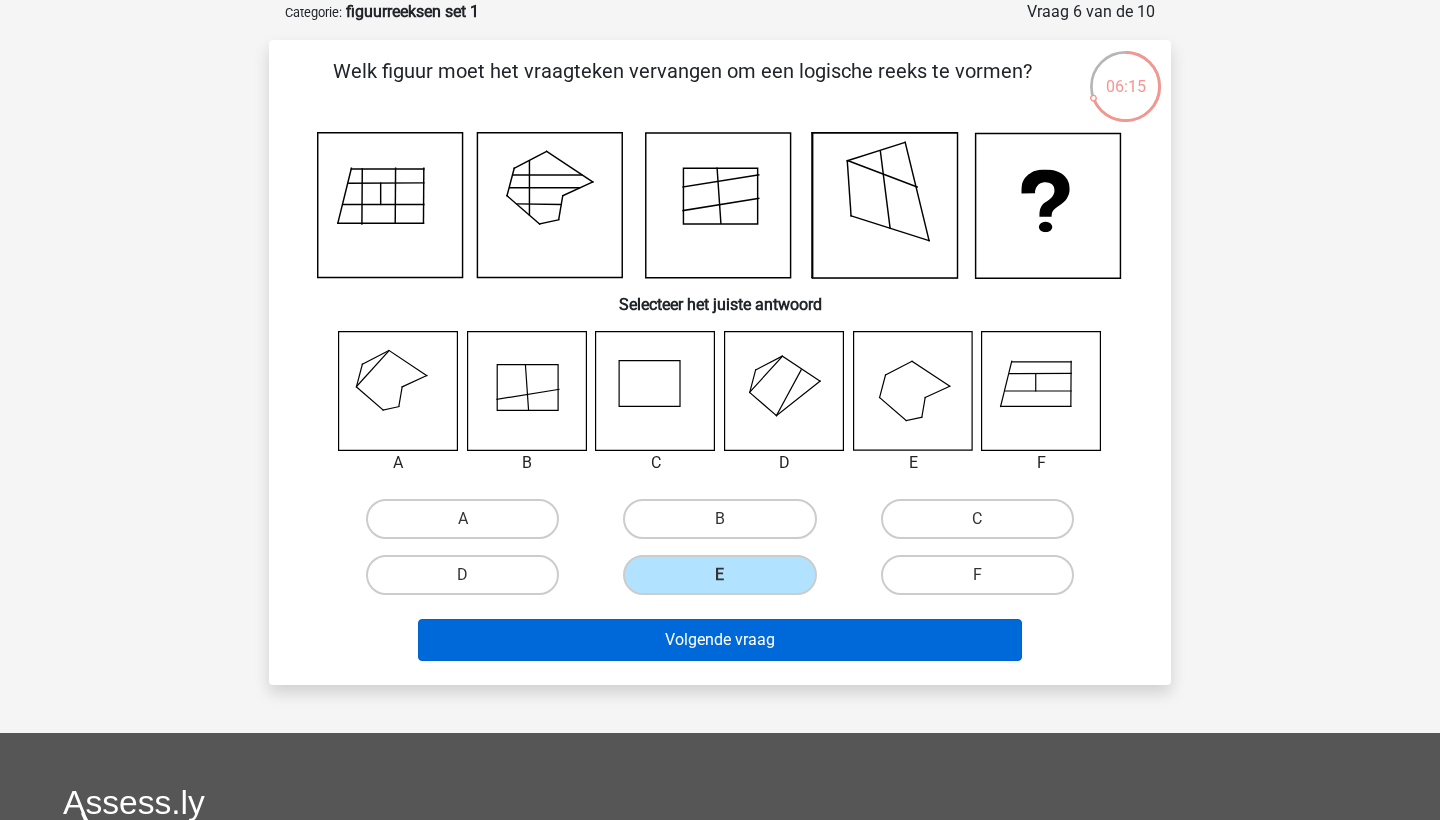 click on "Volgende vraag" at bounding box center [720, 640] 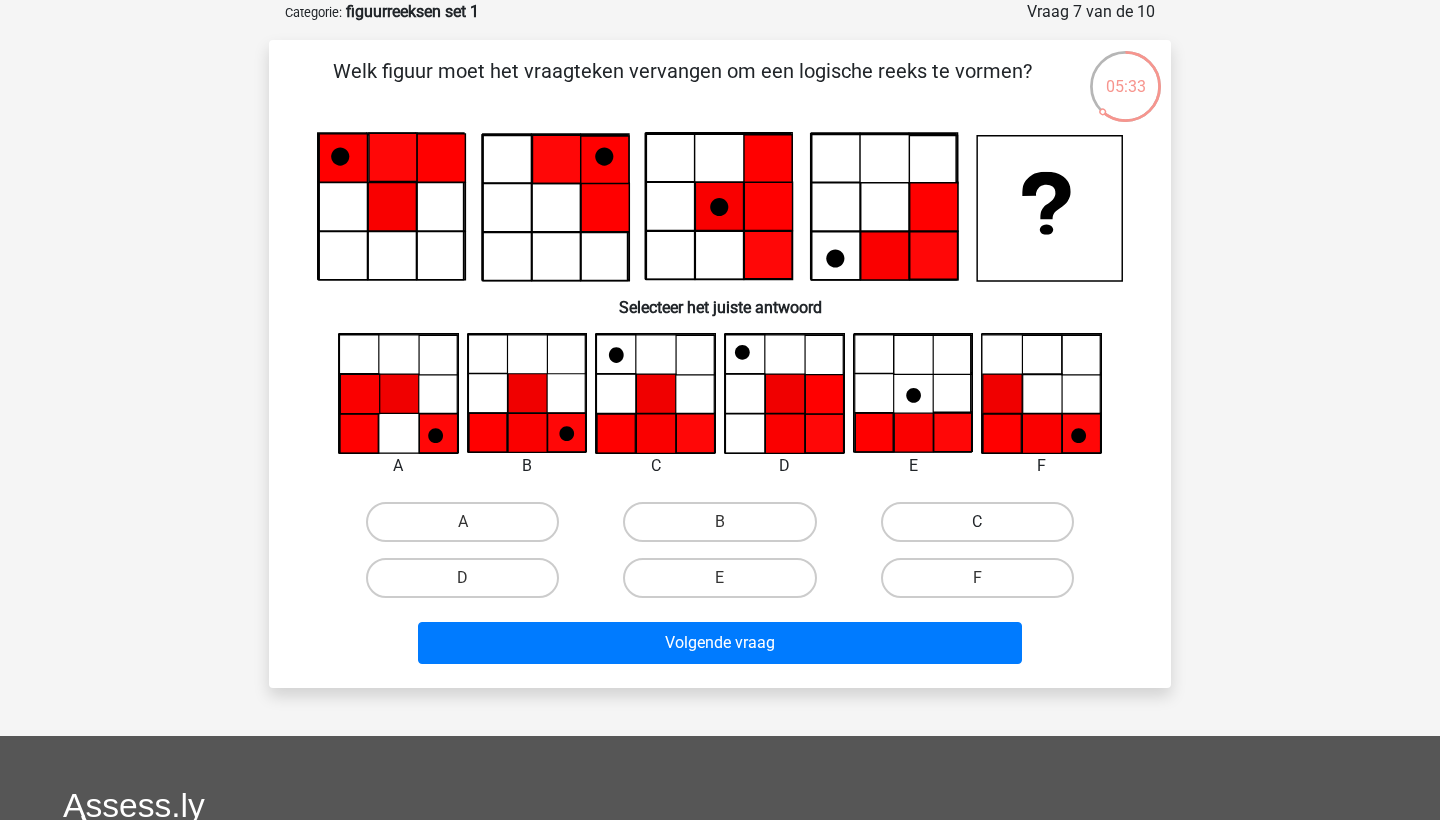click on "C" at bounding box center [977, 522] 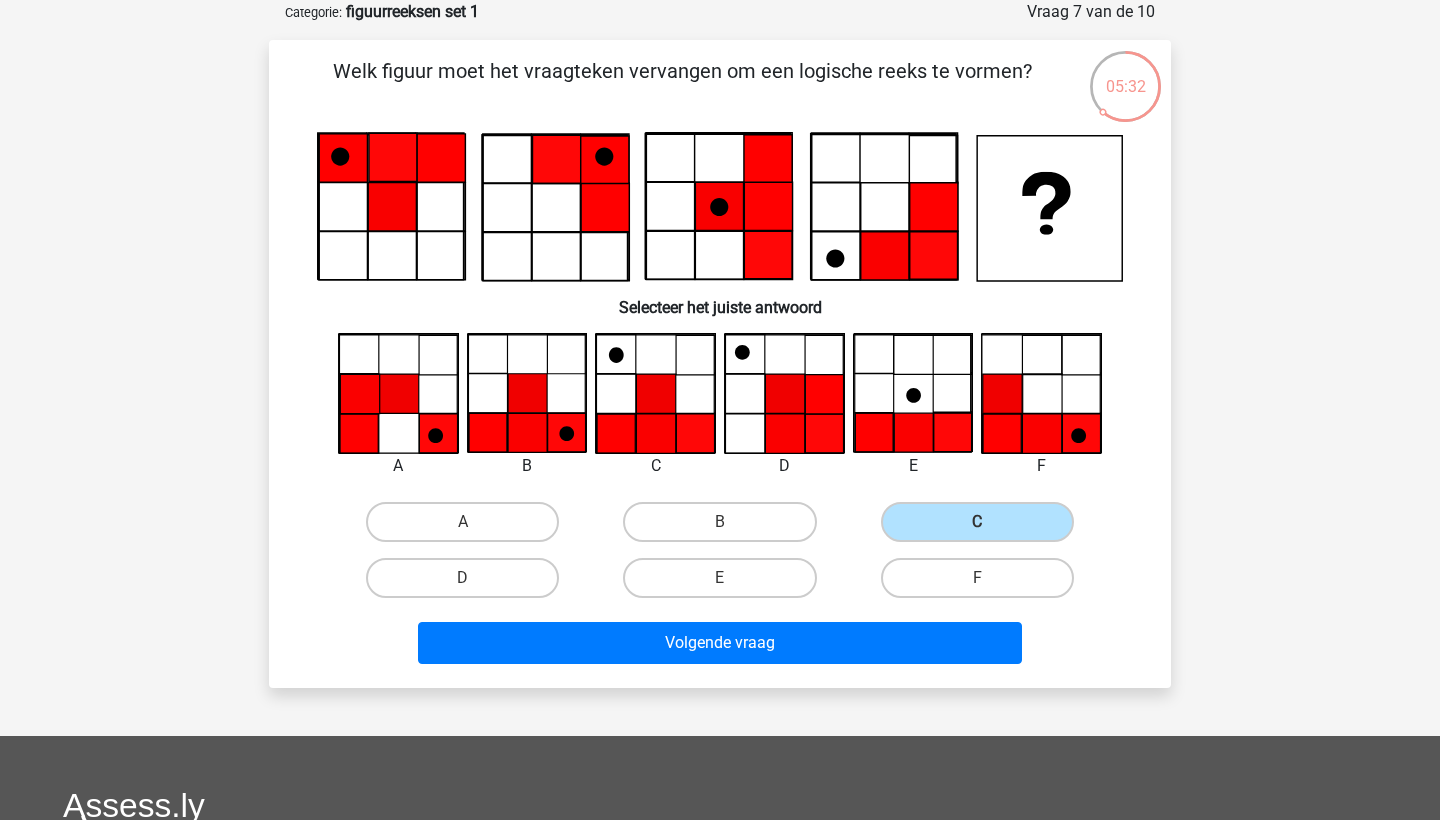 click on "Volgende vraag" at bounding box center [720, 647] 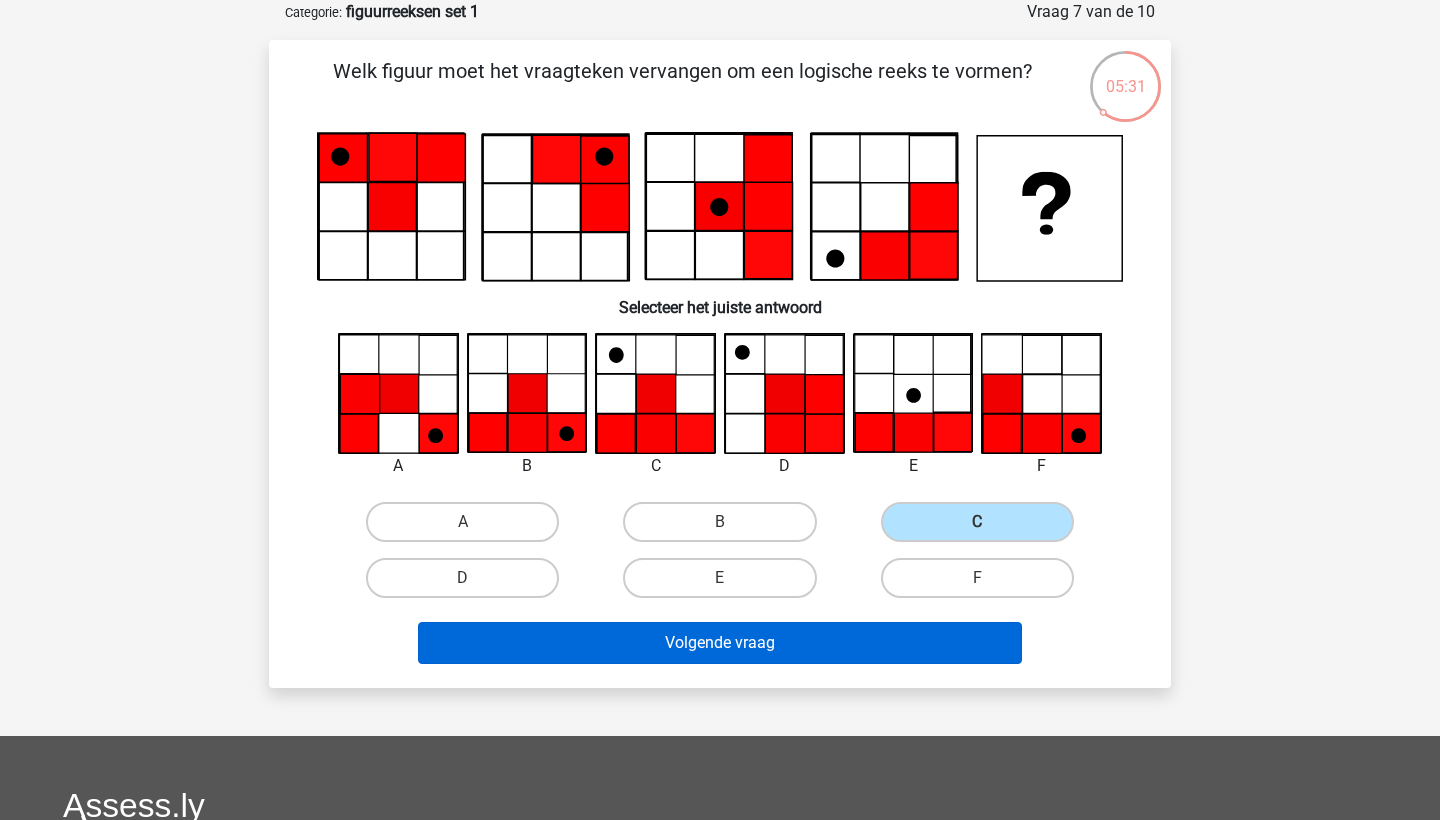 click on "Volgende vraag" at bounding box center [720, 643] 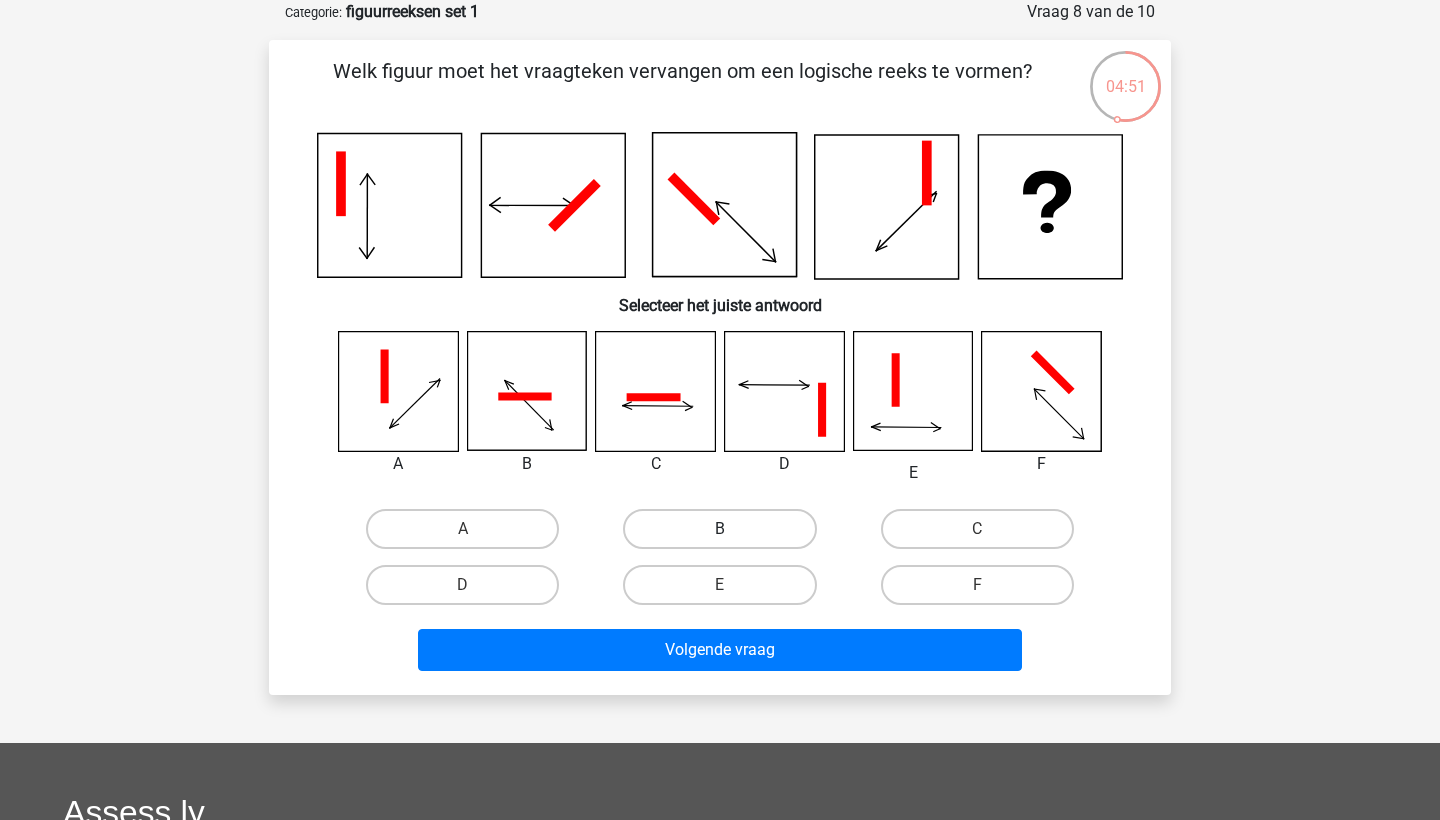 click on "B" at bounding box center [719, 529] 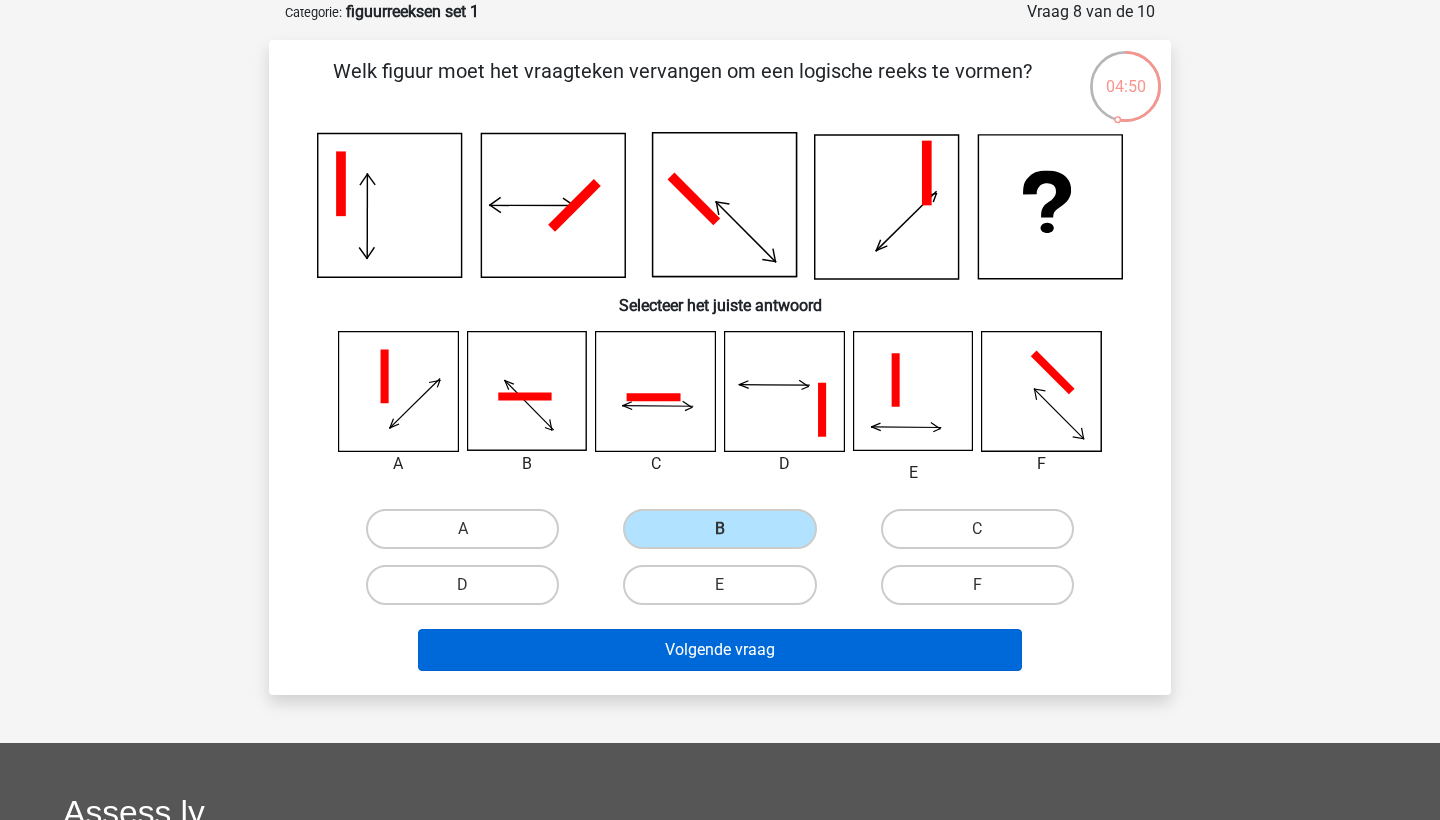 click on "Volgende vraag" at bounding box center [720, 650] 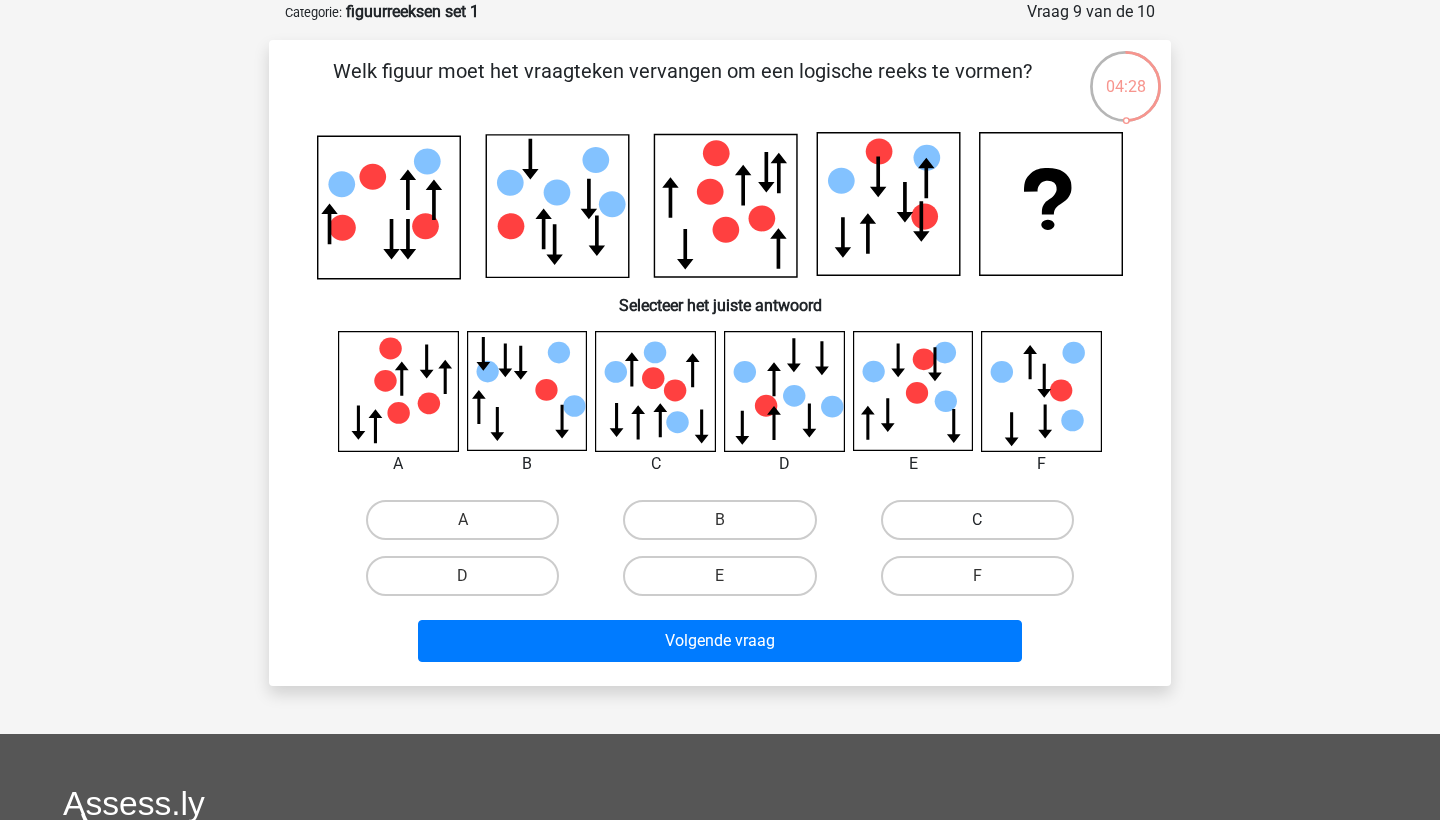 click on "C" at bounding box center [977, 520] 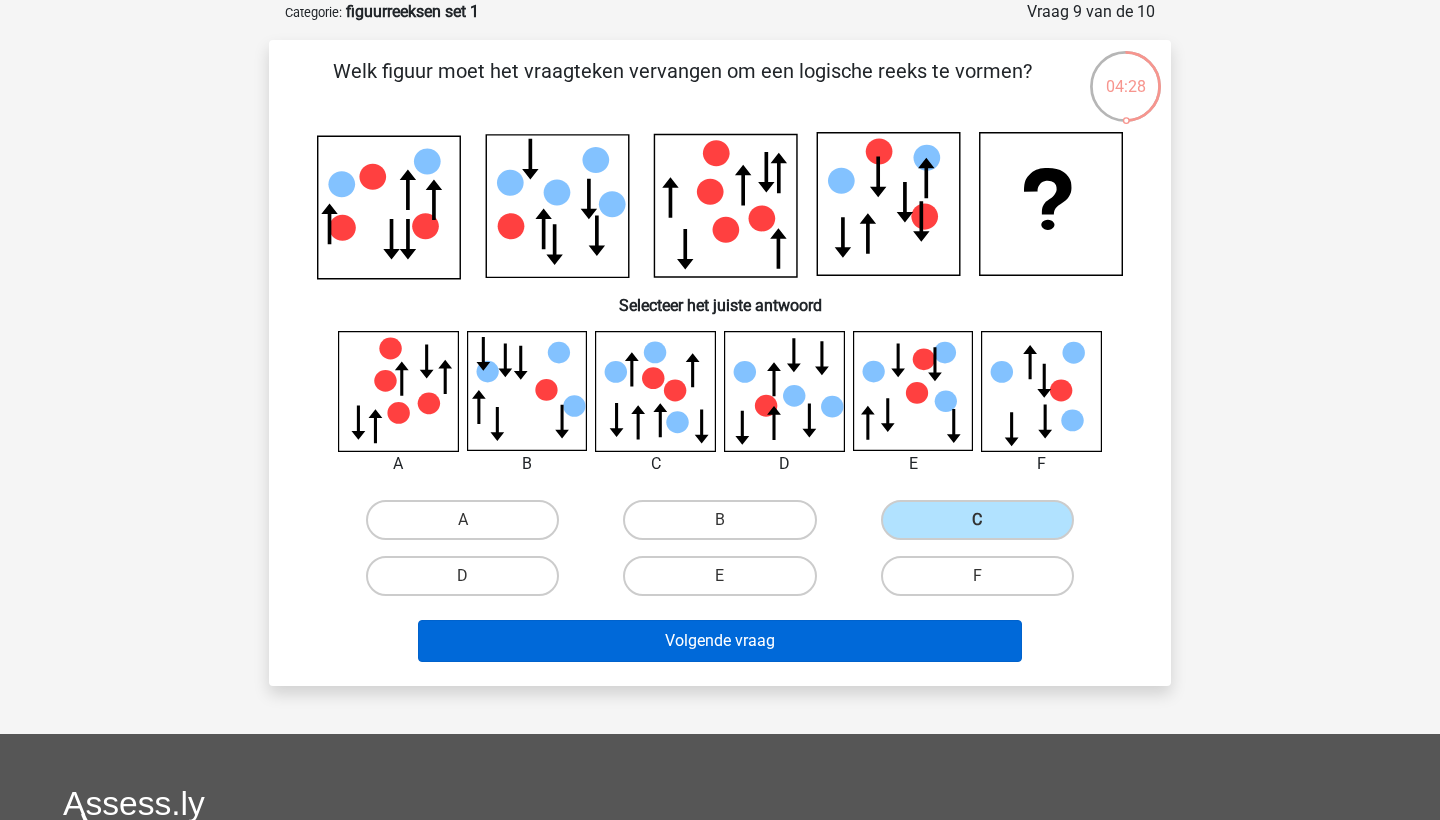 click on "Volgende vraag" at bounding box center (720, 641) 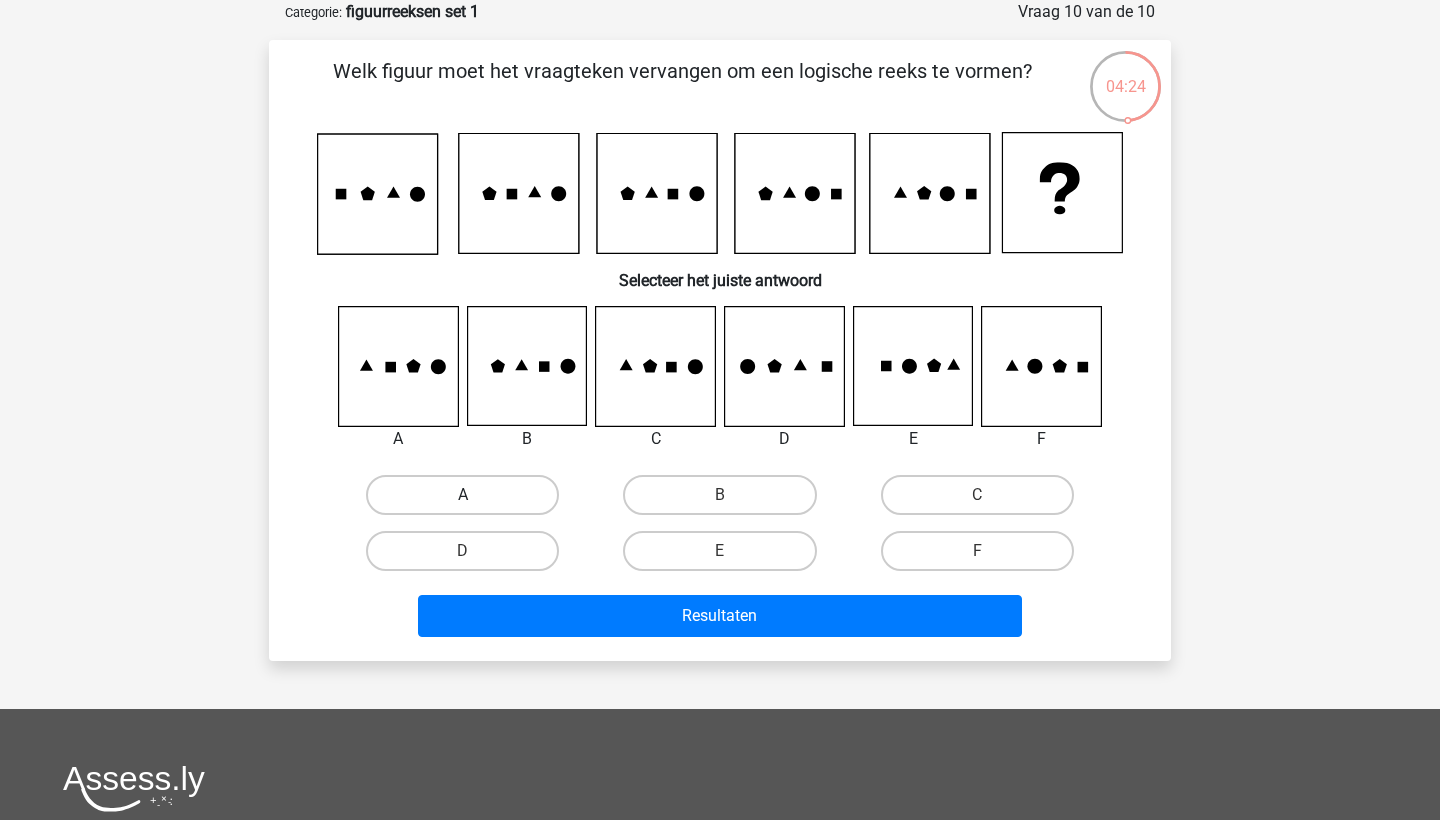 click on "A" at bounding box center [462, 495] 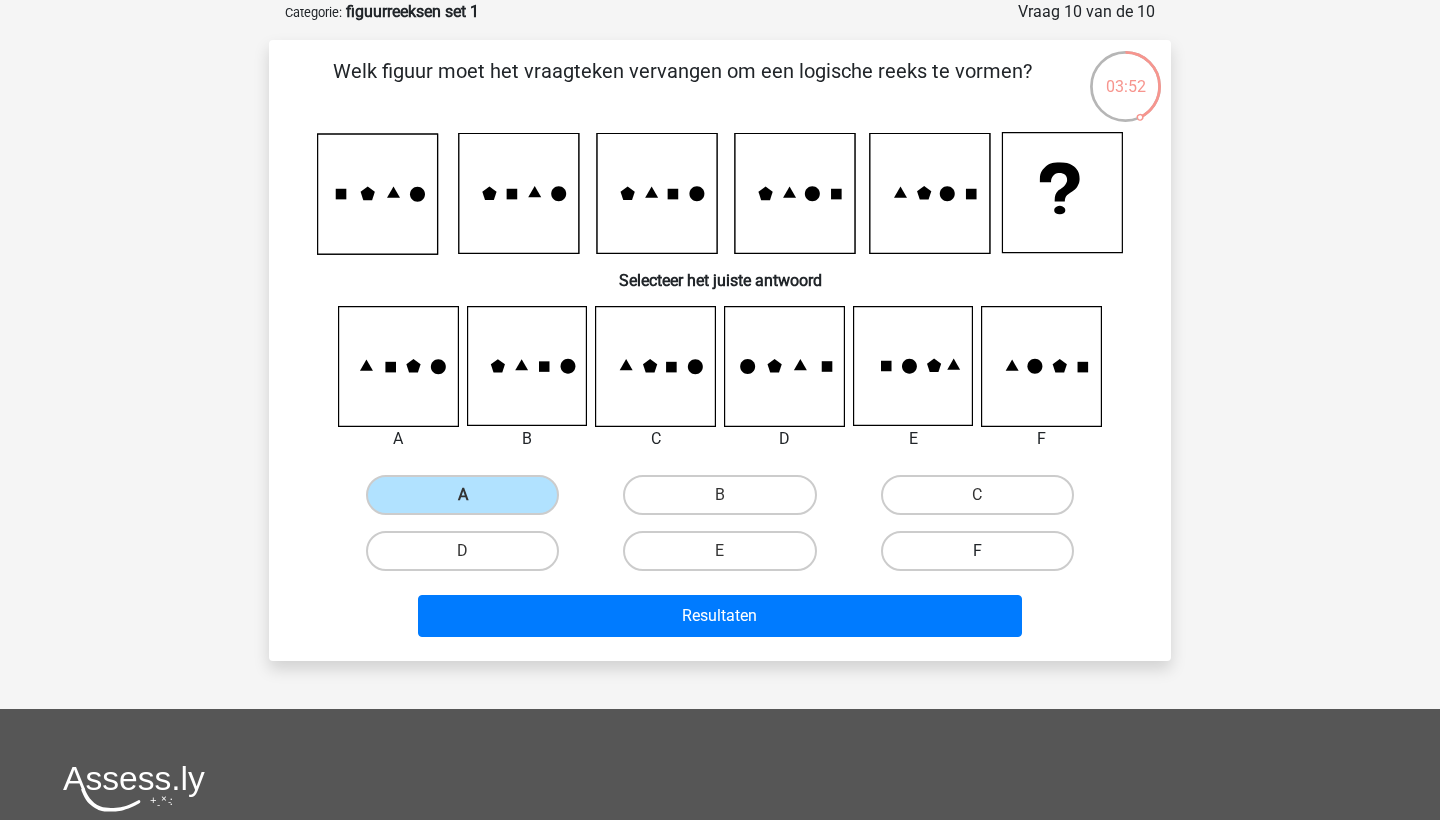 click on "F" at bounding box center (977, 551) 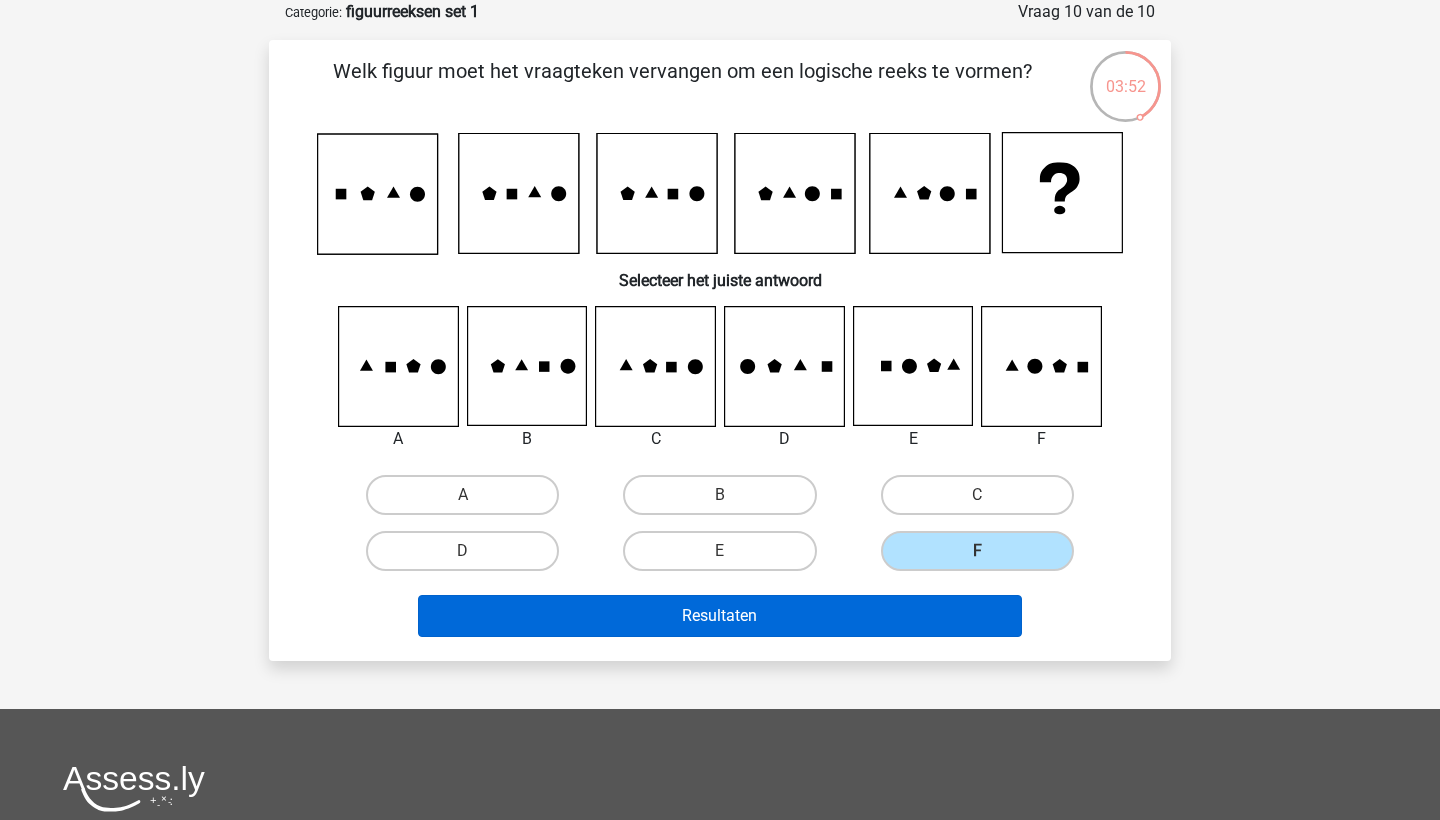 click on "Resultaten" at bounding box center (720, 616) 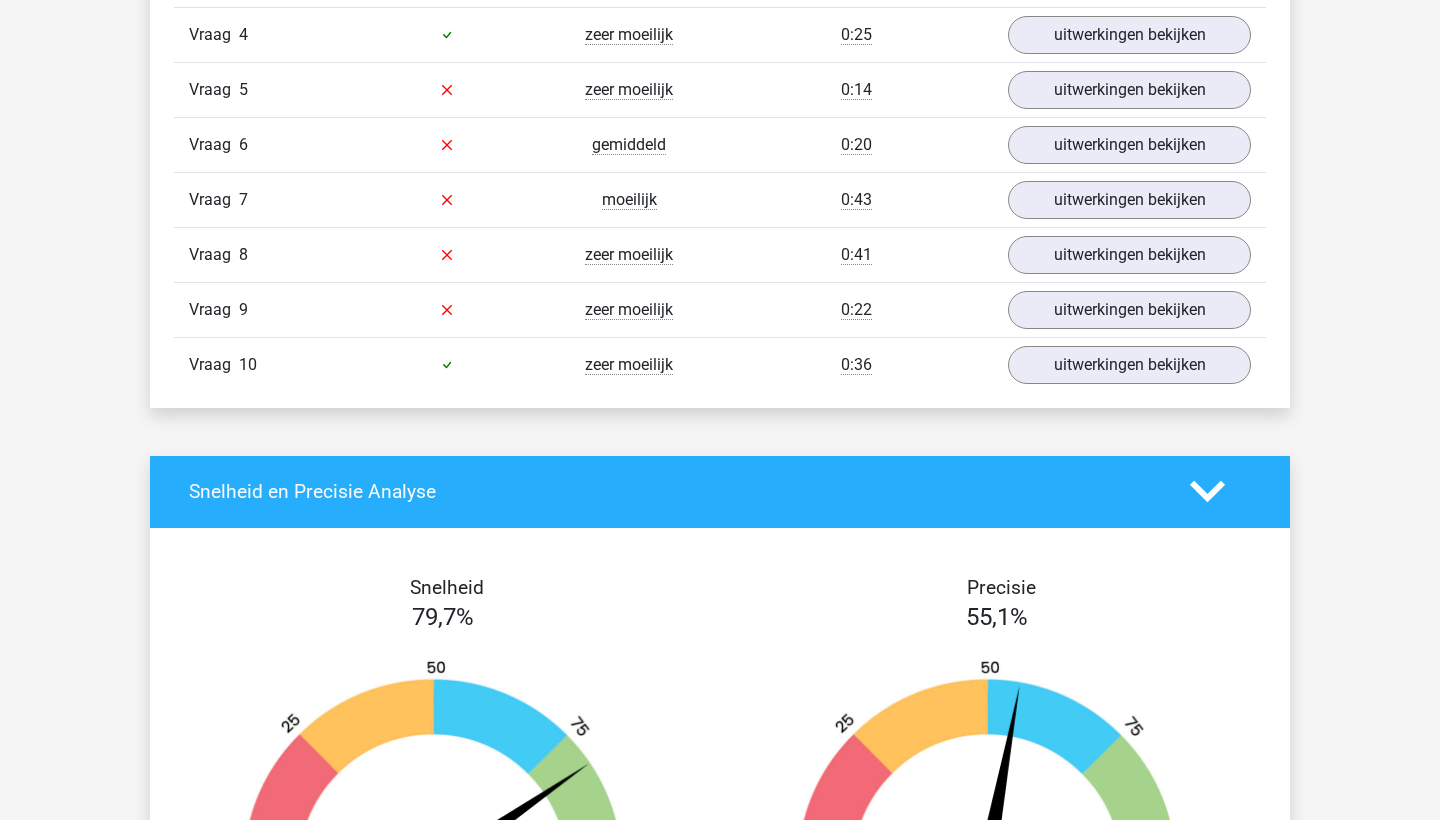 scroll, scrollTop: 1516, scrollLeft: 0, axis: vertical 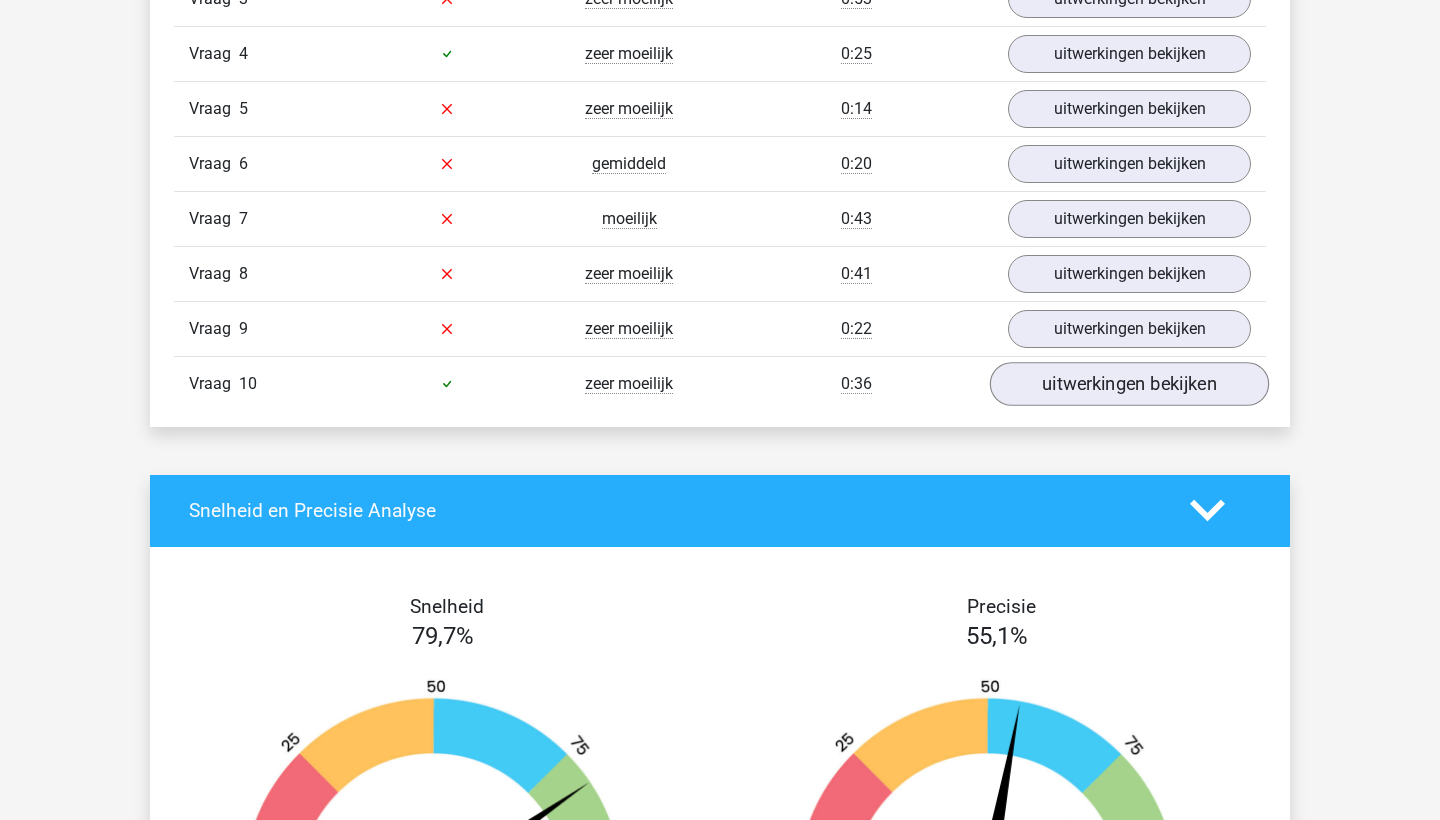 click on "uitwerkingen bekijken" at bounding box center (1129, 384) 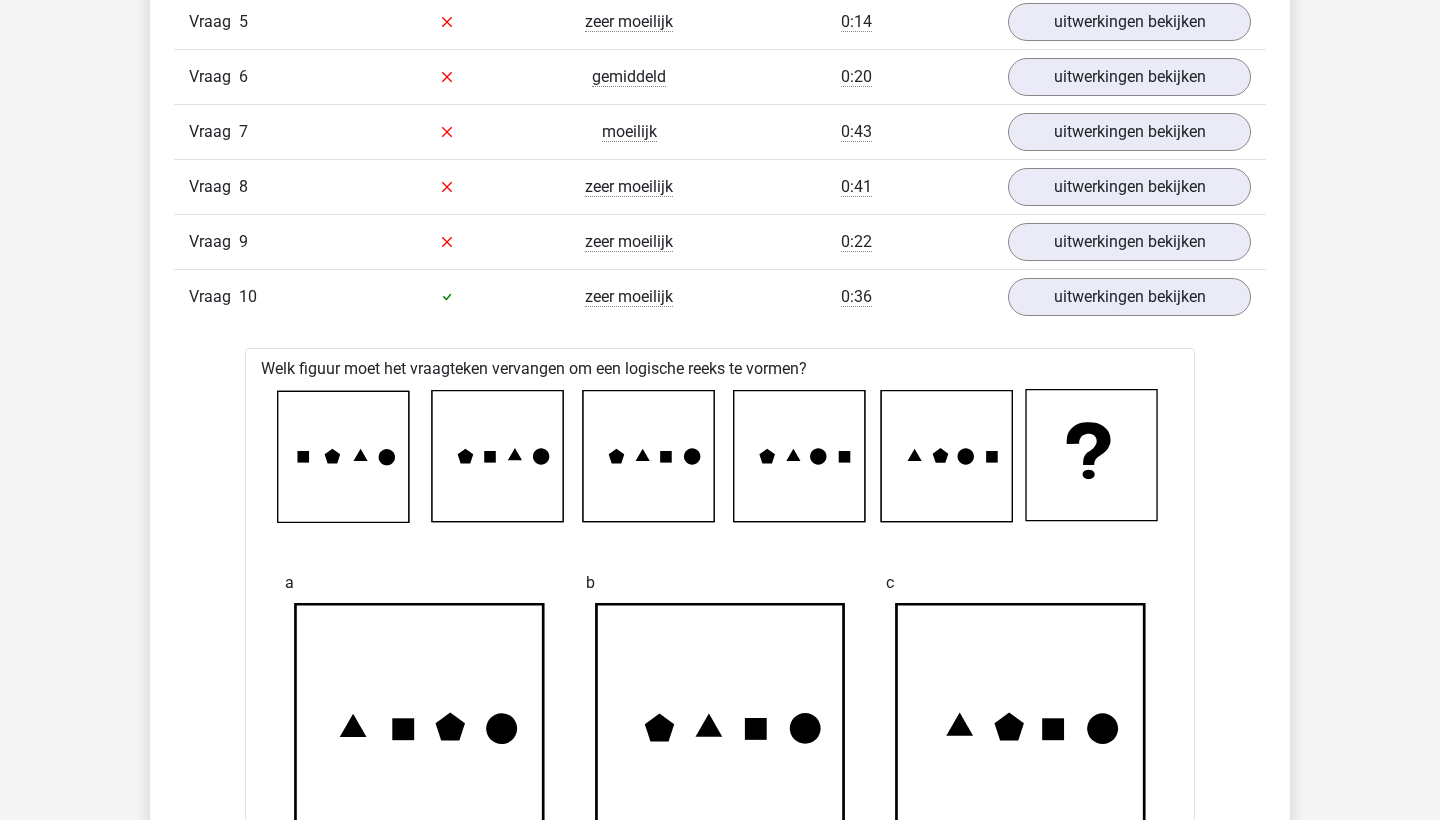 scroll, scrollTop: 1560, scrollLeft: 0, axis: vertical 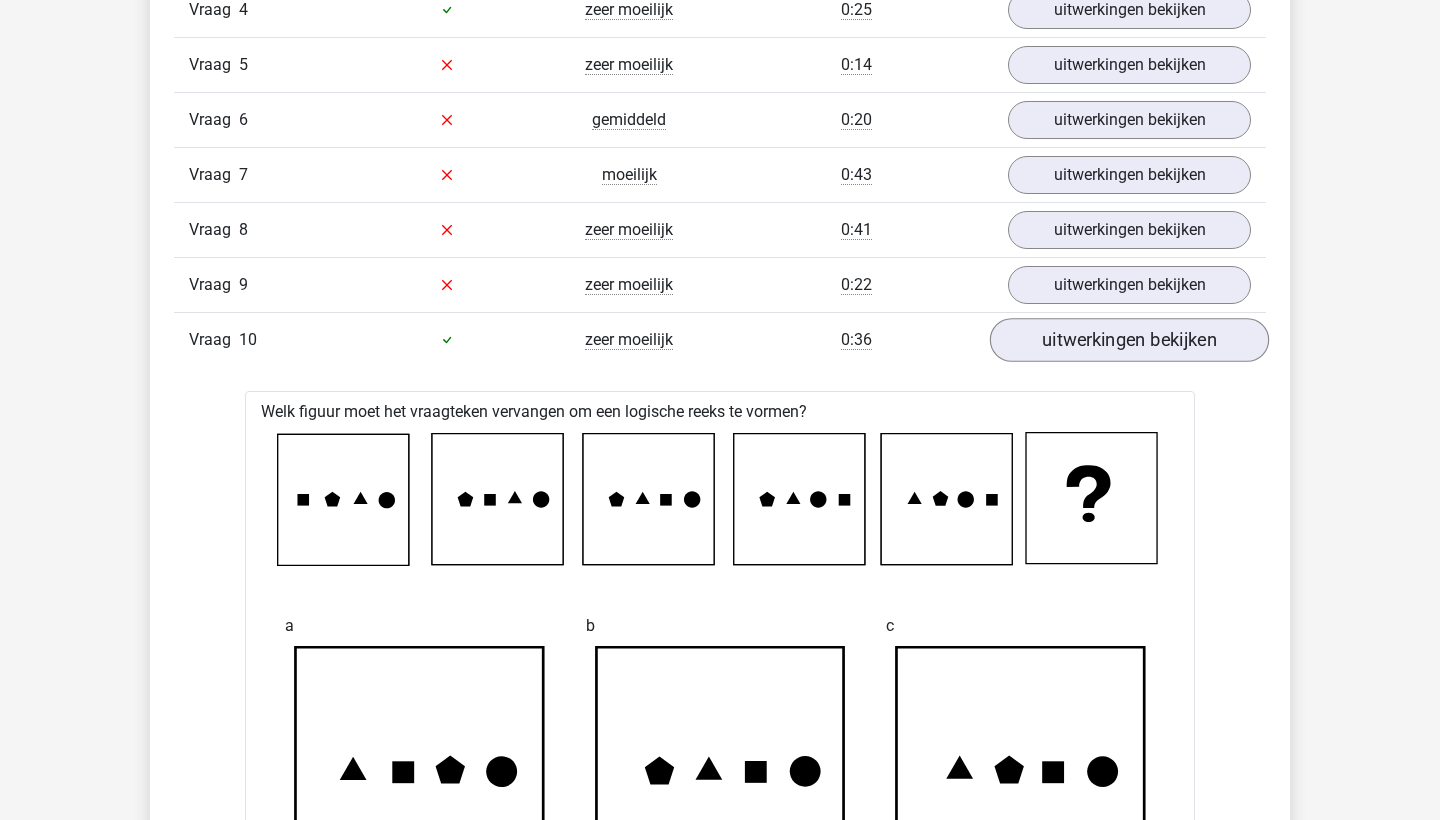 click on "uitwerkingen bekijken" at bounding box center (1129, 340) 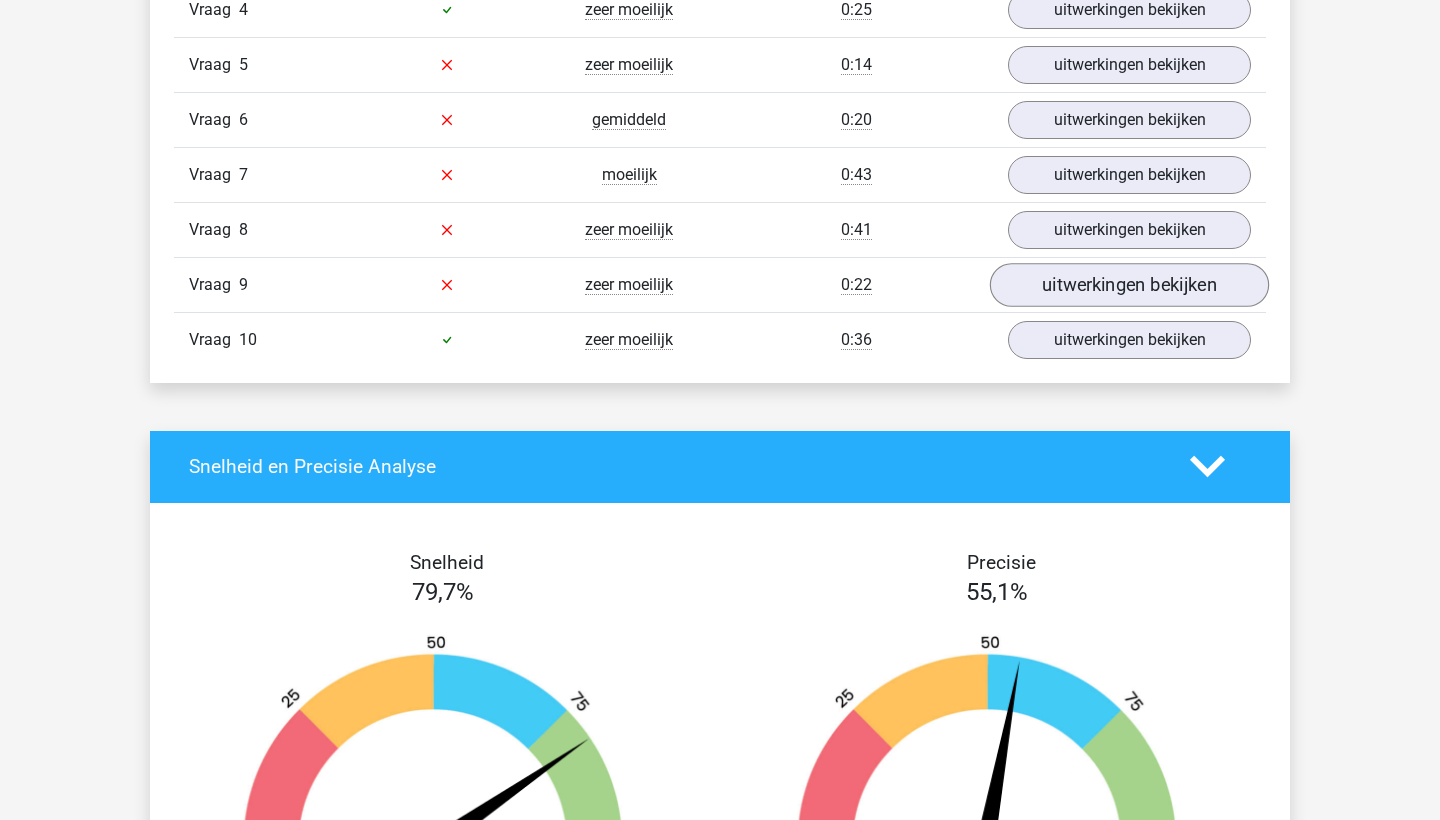 click on "uitwerkingen bekijken" at bounding box center [1129, 285] 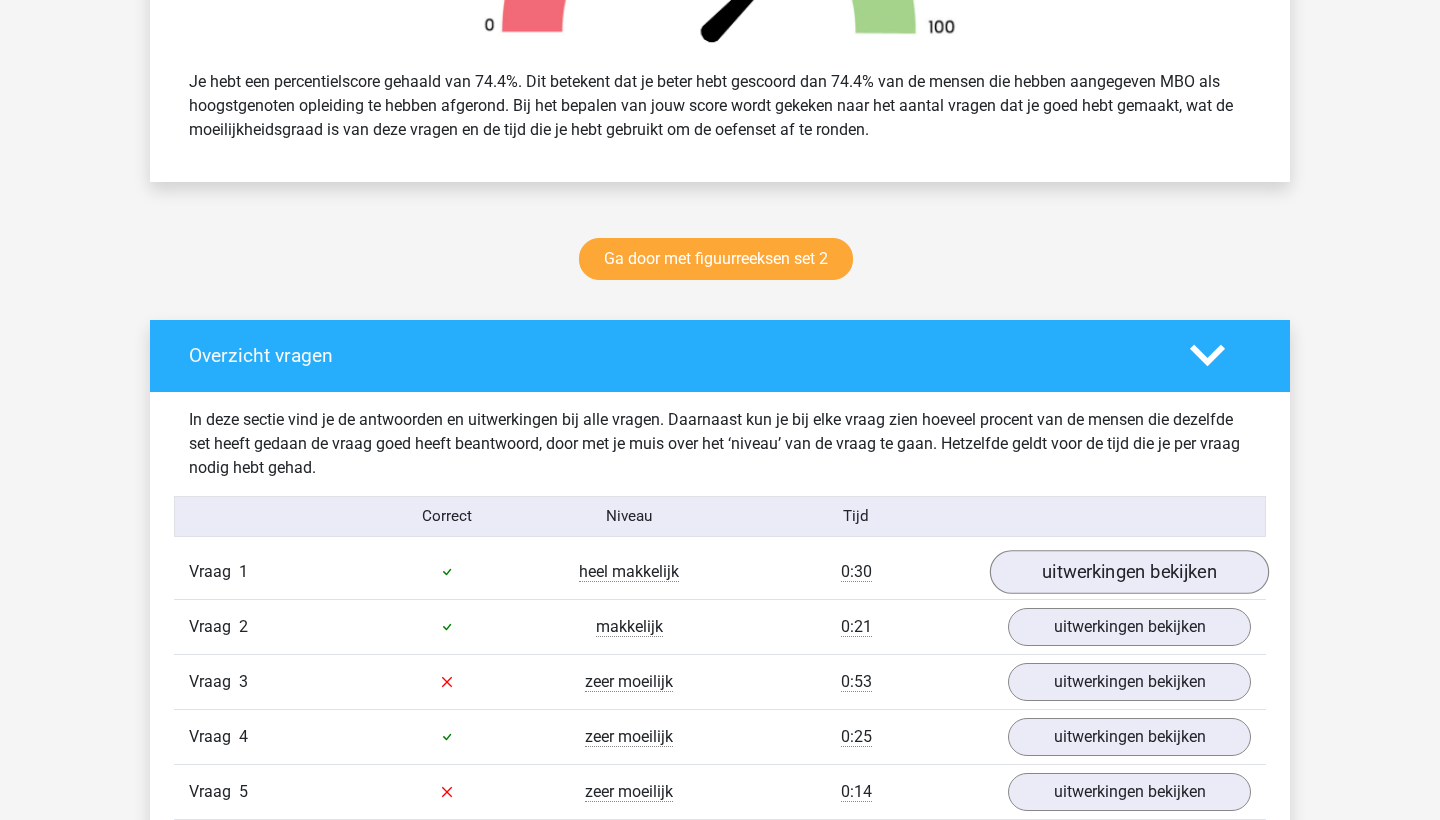 scroll, scrollTop: 842, scrollLeft: 0, axis: vertical 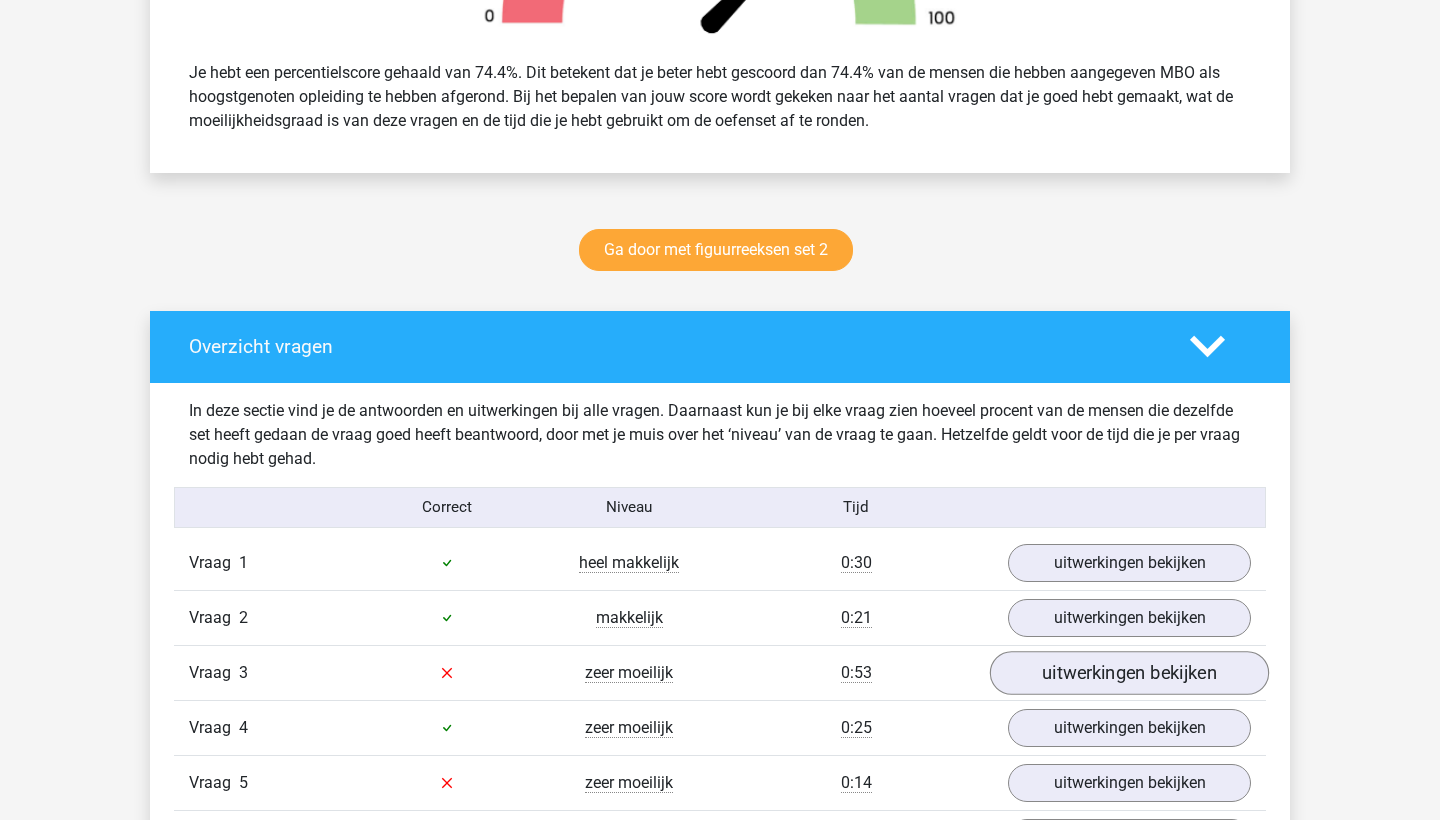 click on "uitwerkingen bekijken" at bounding box center (1129, 673) 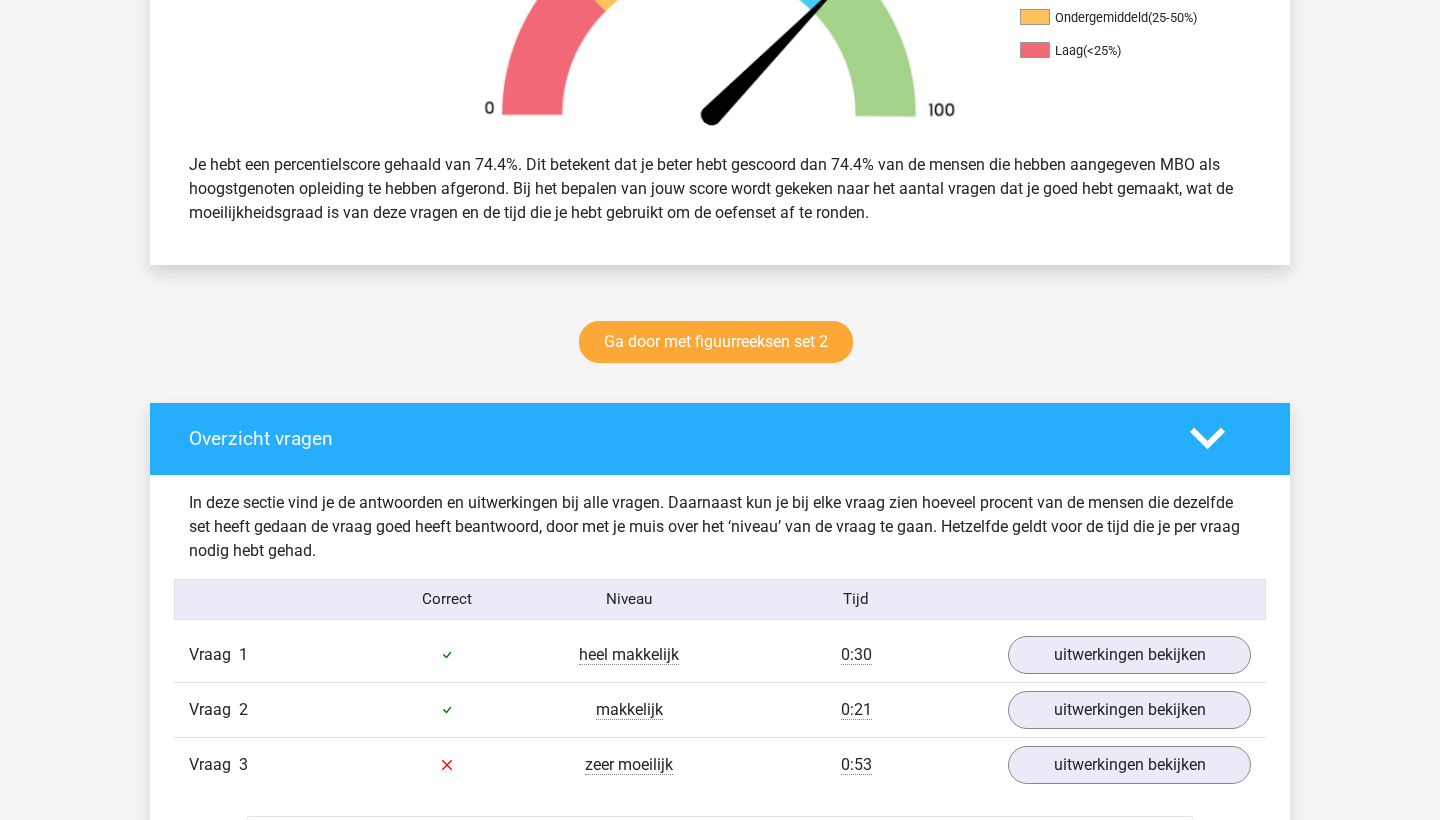 scroll, scrollTop: 764, scrollLeft: 0, axis: vertical 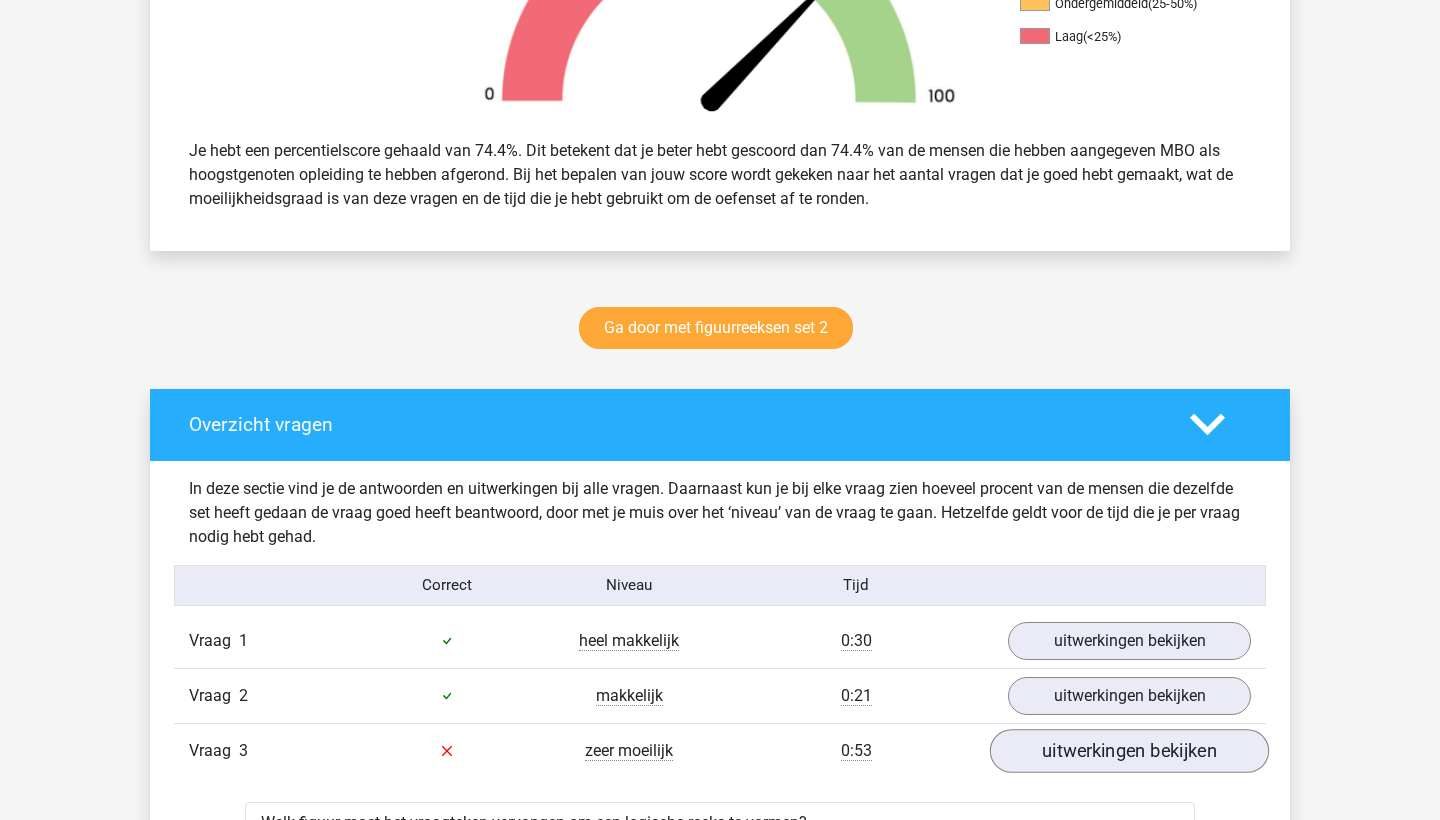 click on "uitwerkingen bekijken" at bounding box center (1129, 751) 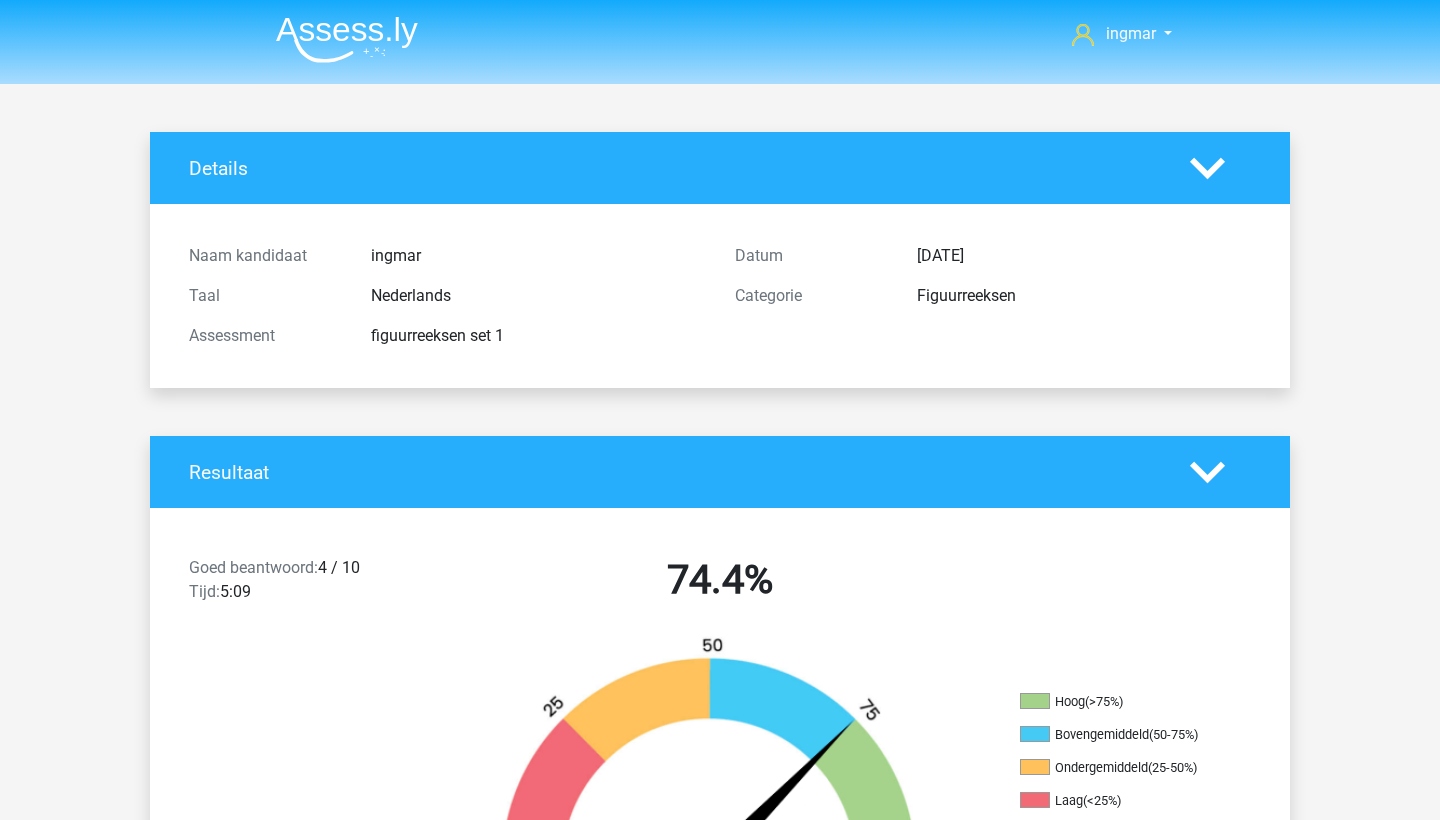 scroll, scrollTop: 0, scrollLeft: 0, axis: both 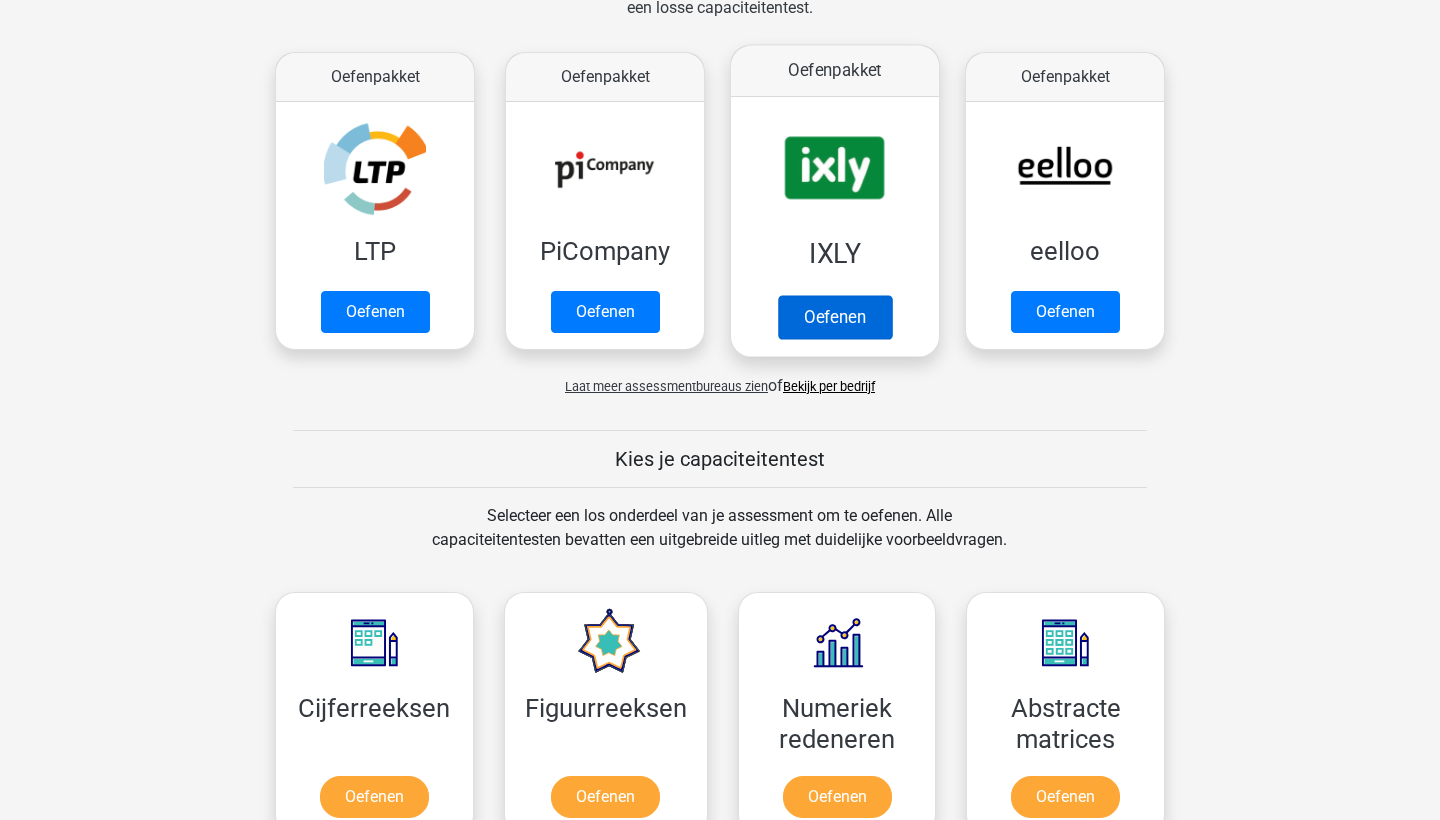click on "Oefenen" at bounding box center (835, 317) 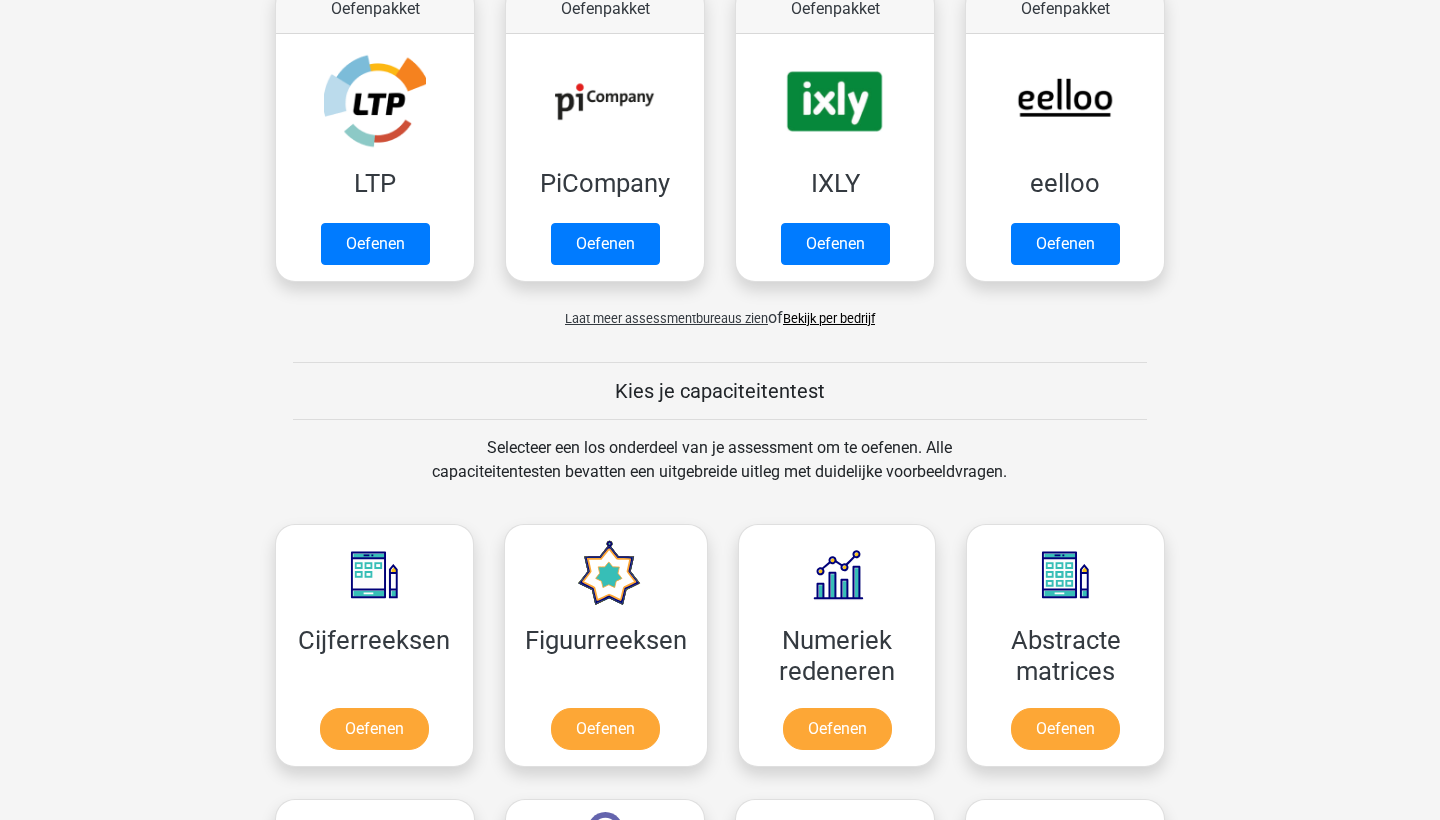 scroll, scrollTop: 488, scrollLeft: 0, axis: vertical 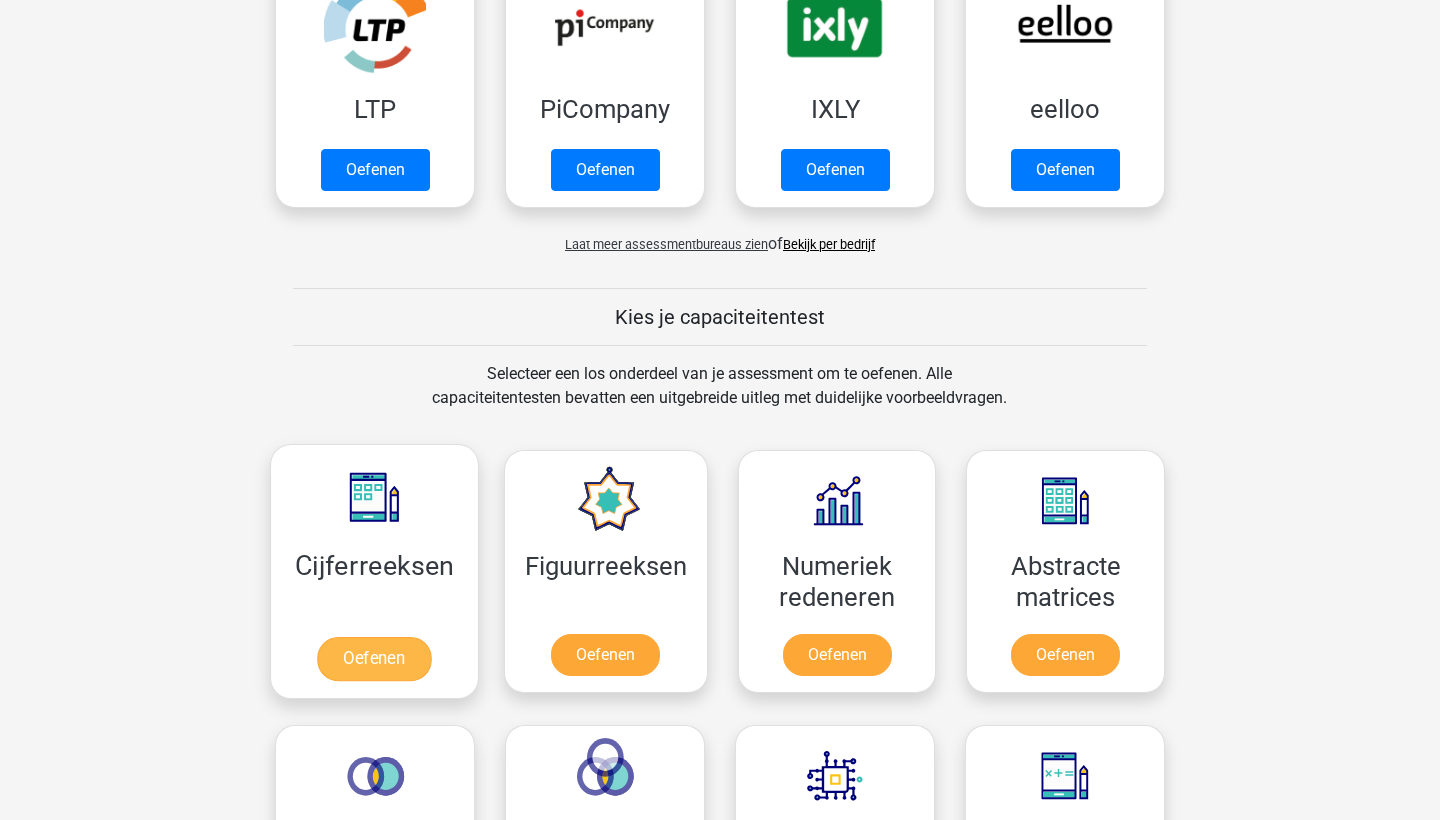 click on "Oefenen" at bounding box center [374, 659] 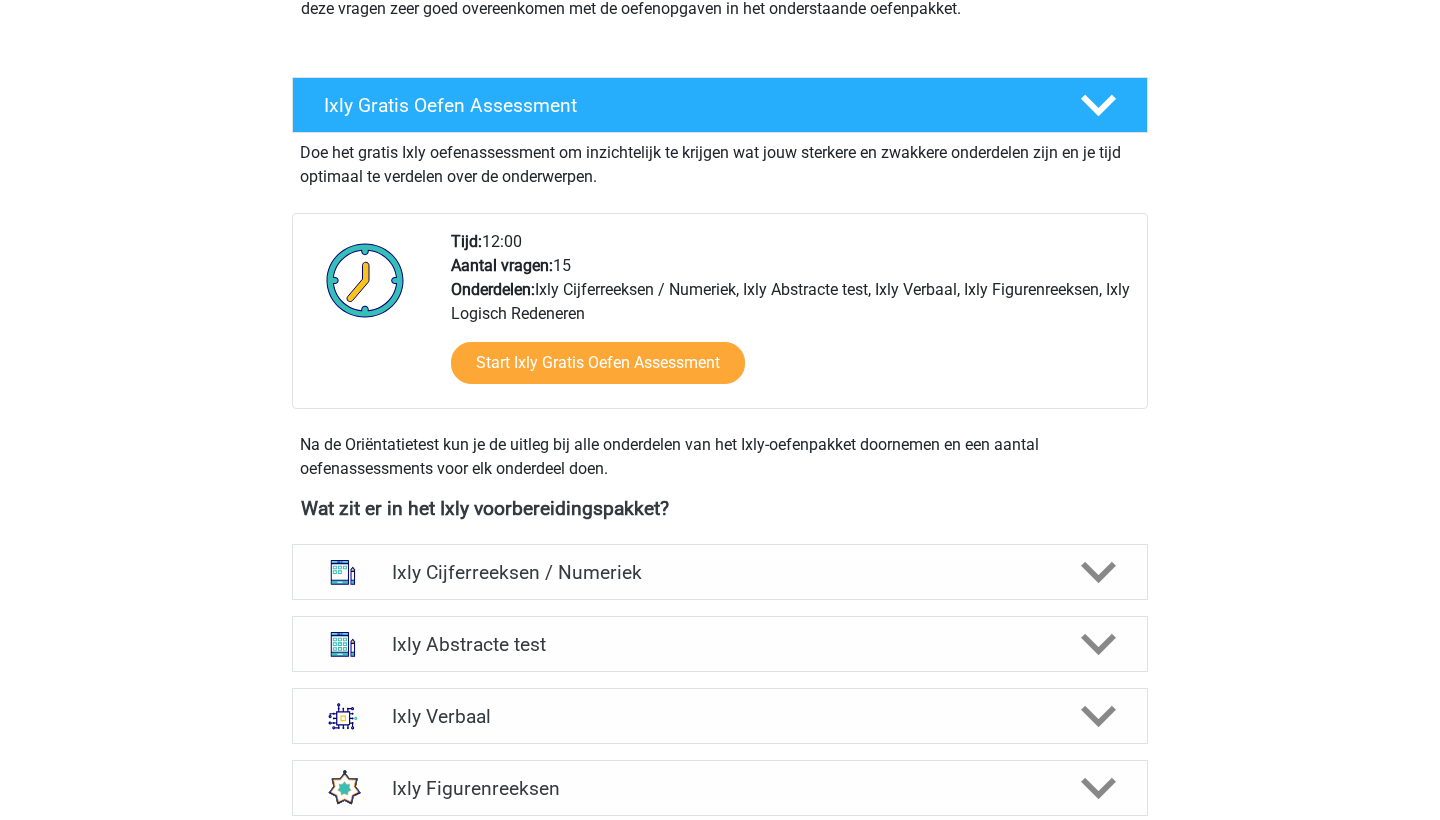 scroll, scrollTop: 107, scrollLeft: 0, axis: vertical 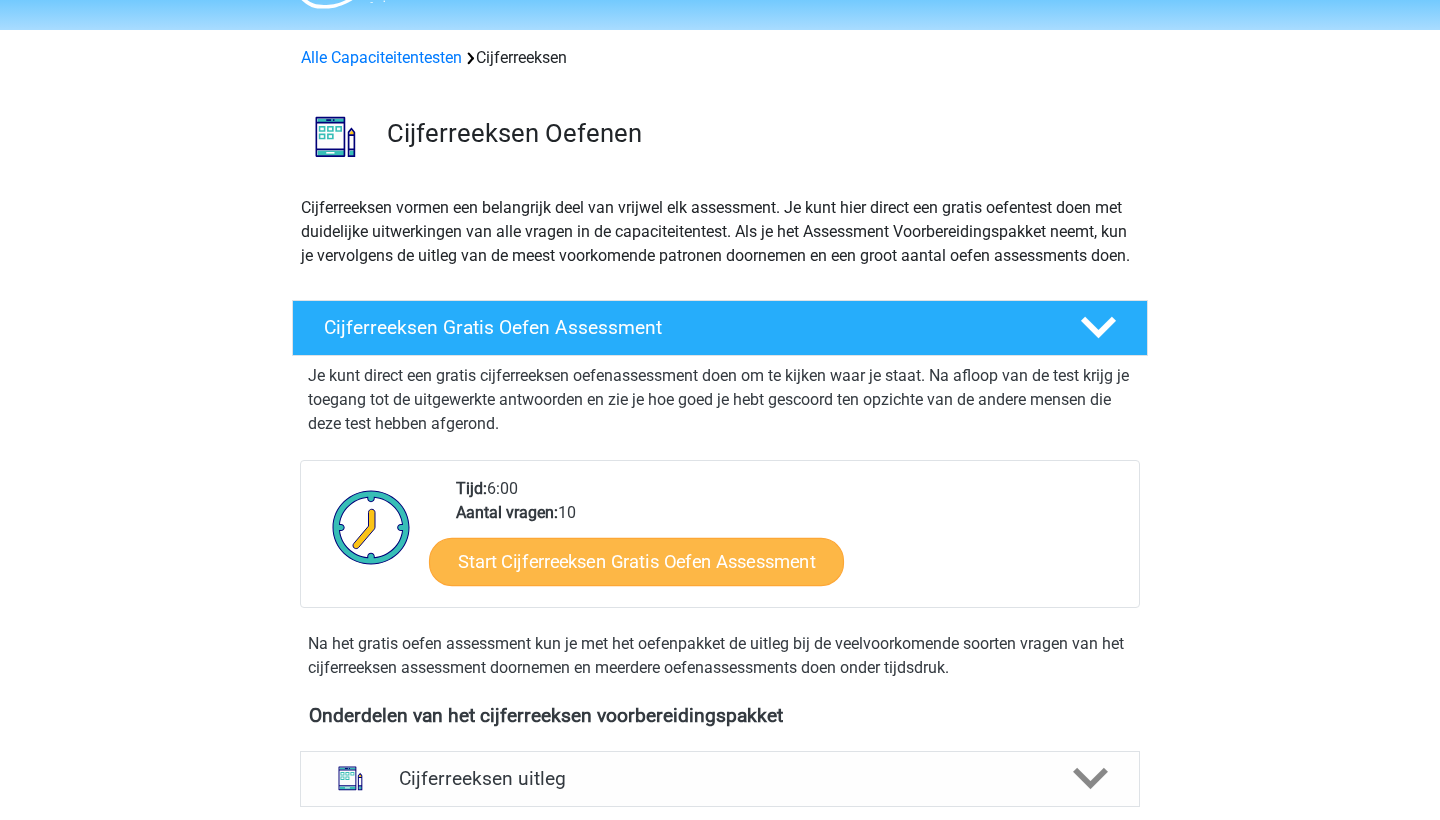 click on "Start Cijferreeksen
Gratis Oefen Assessment" at bounding box center [636, 561] 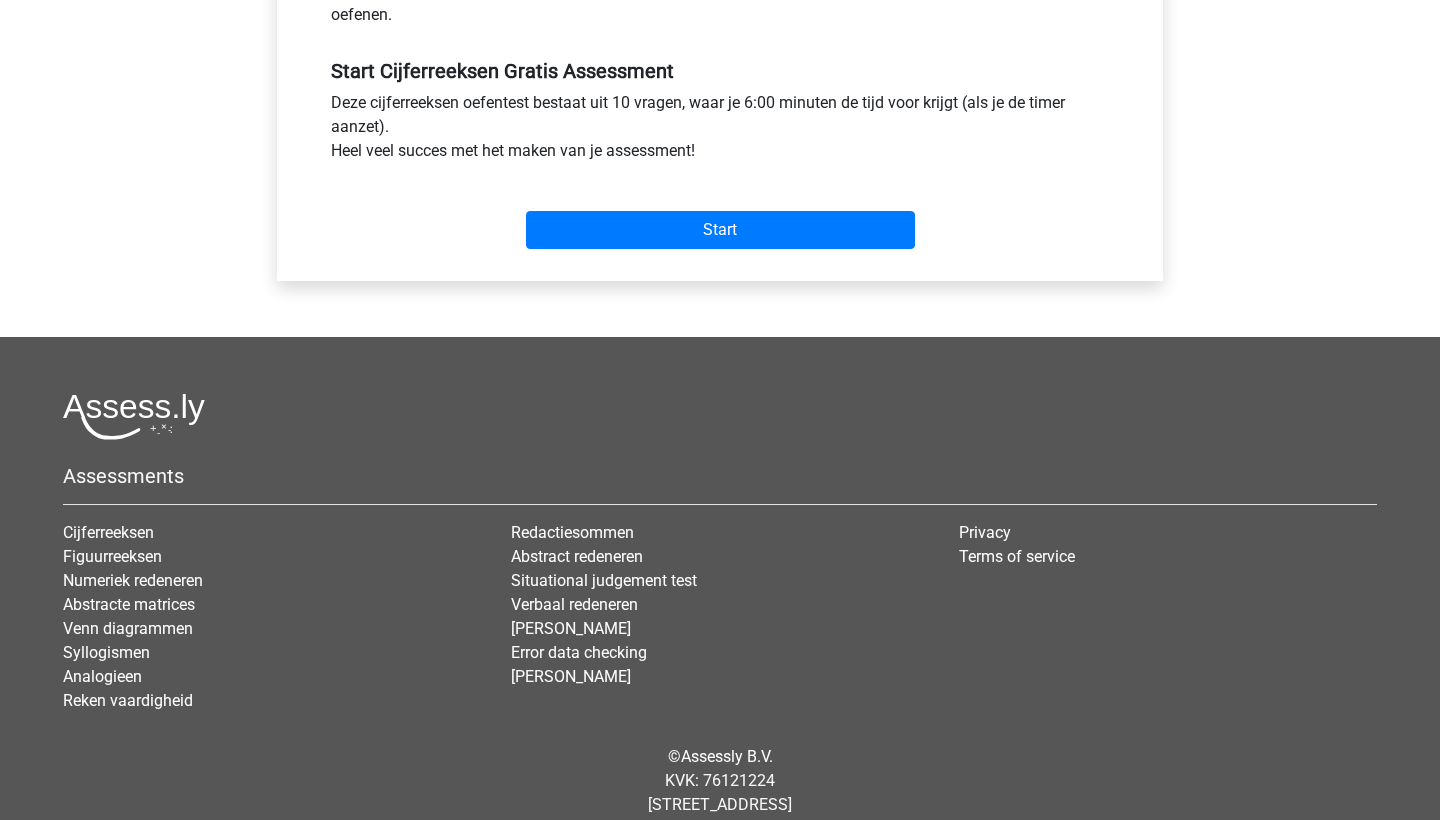 scroll, scrollTop: 750, scrollLeft: 0, axis: vertical 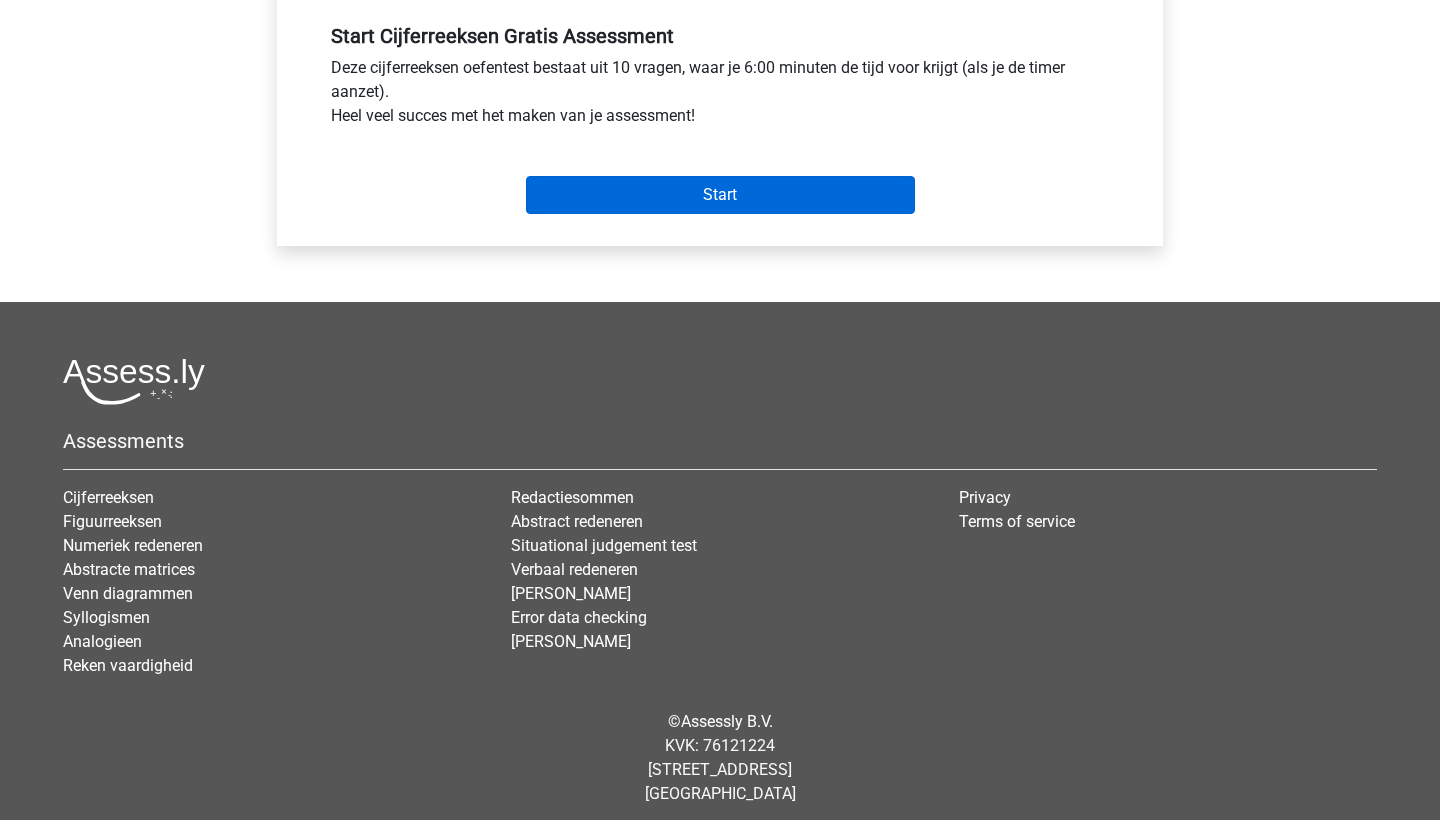click on "Start" at bounding box center [720, 195] 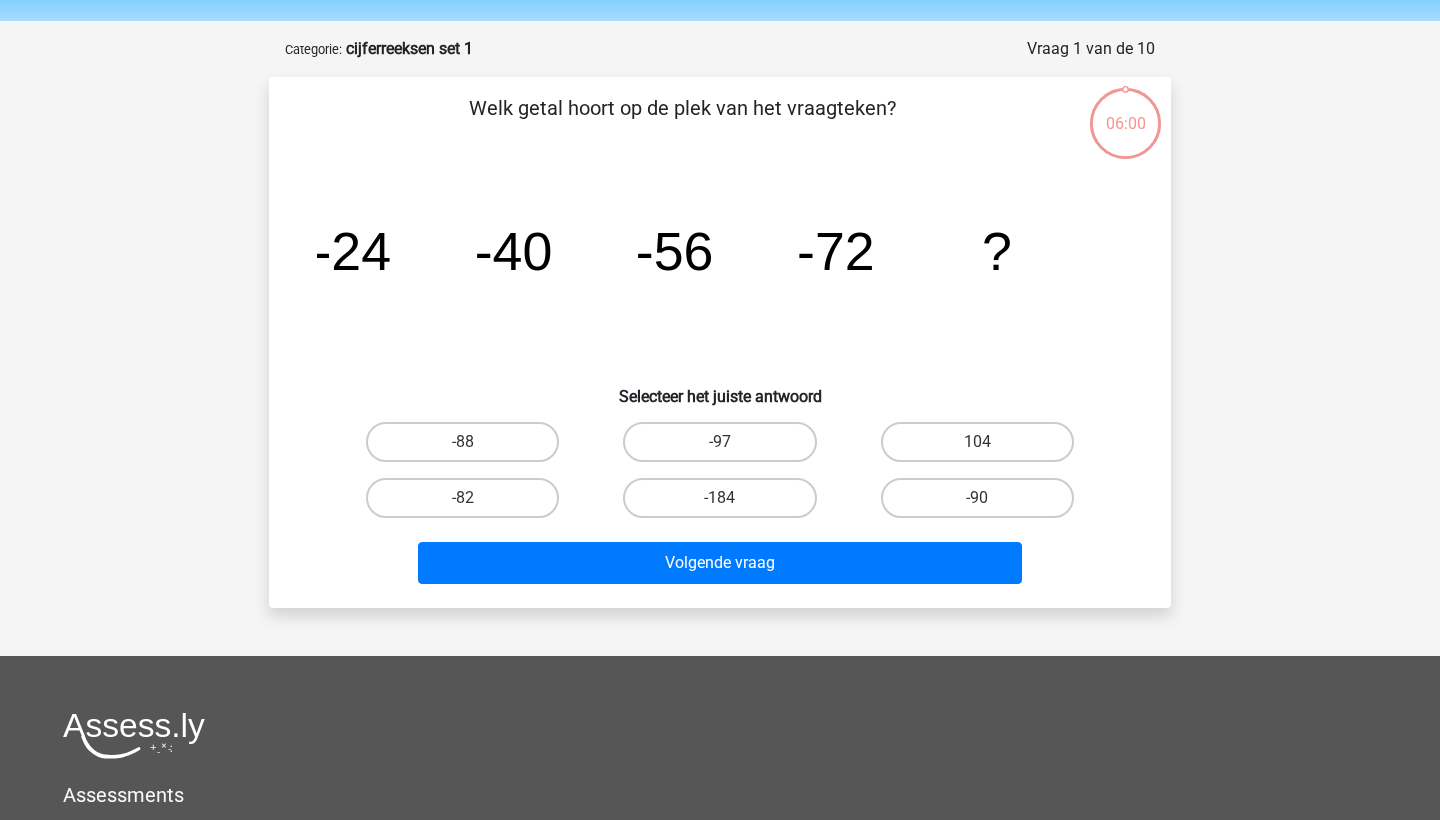 scroll, scrollTop: 86, scrollLeft: 0, axis: vertical 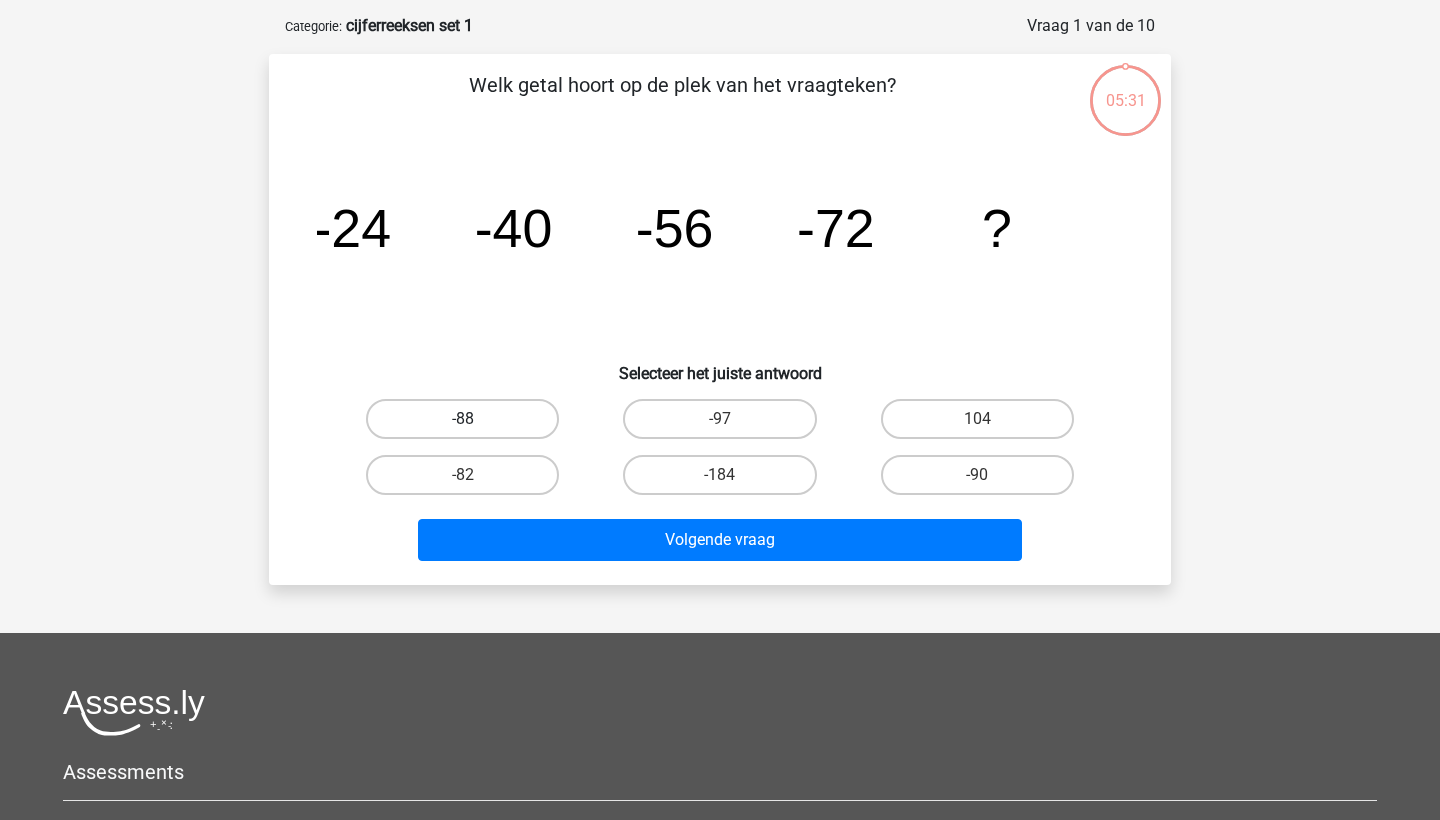 click on "-88" at bounding box center (462, 419) 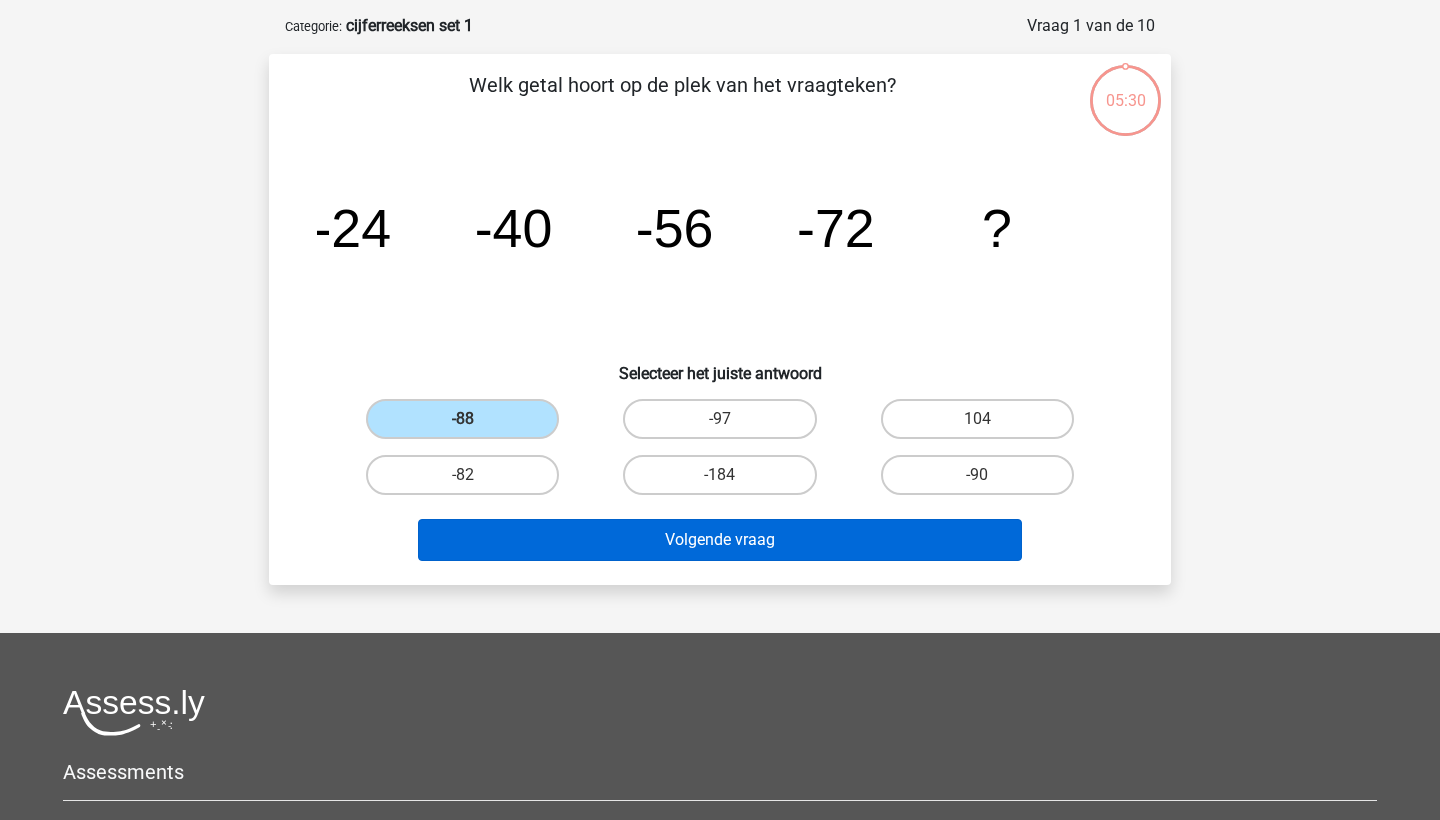 click on "Volgende vraag" at bounding box center [720, 540] 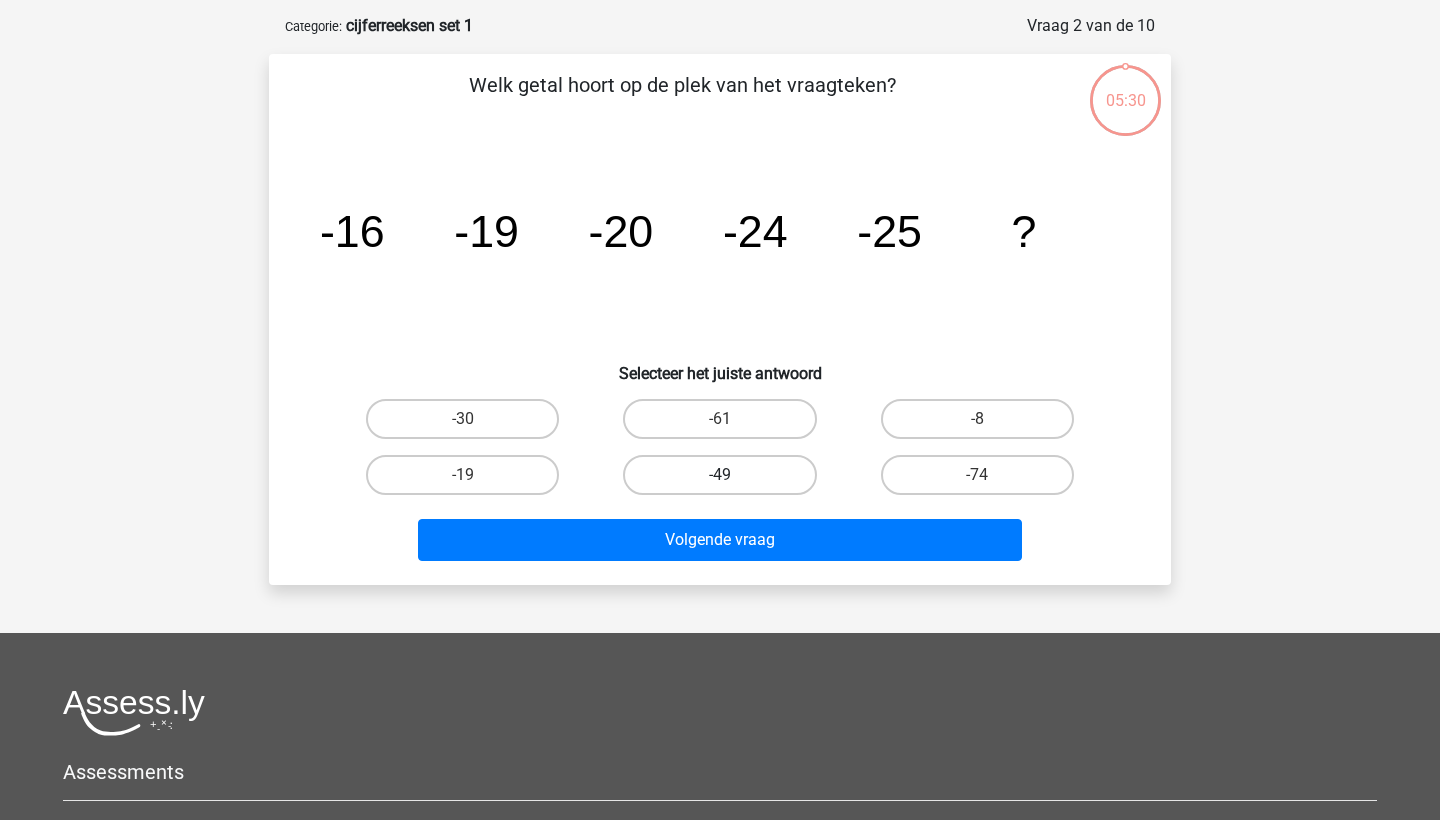 scroll, scrollTop: 100, scrollLeft: 0, axis: vertical 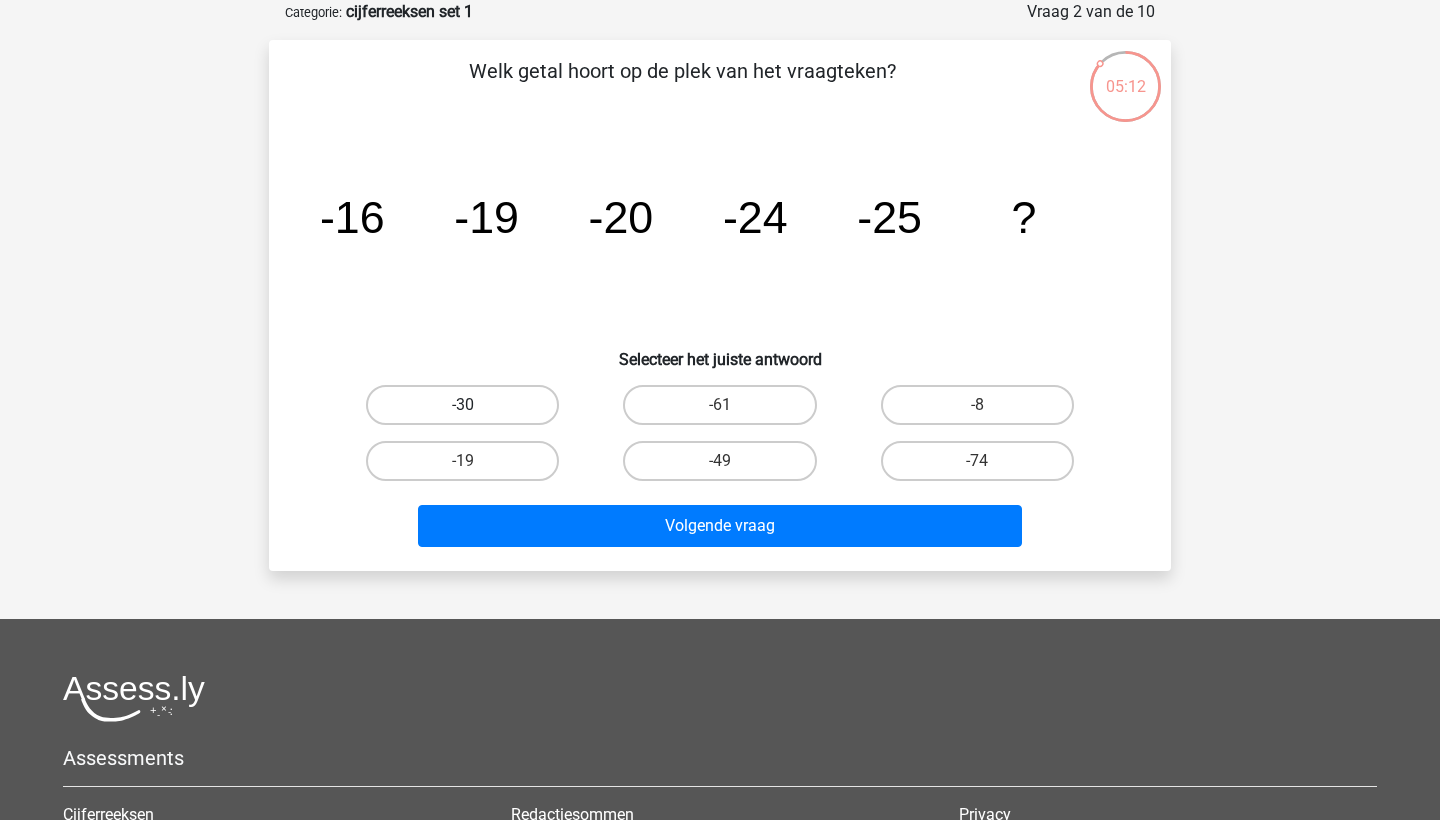 click on "-30" at bounding box center (462, 405) 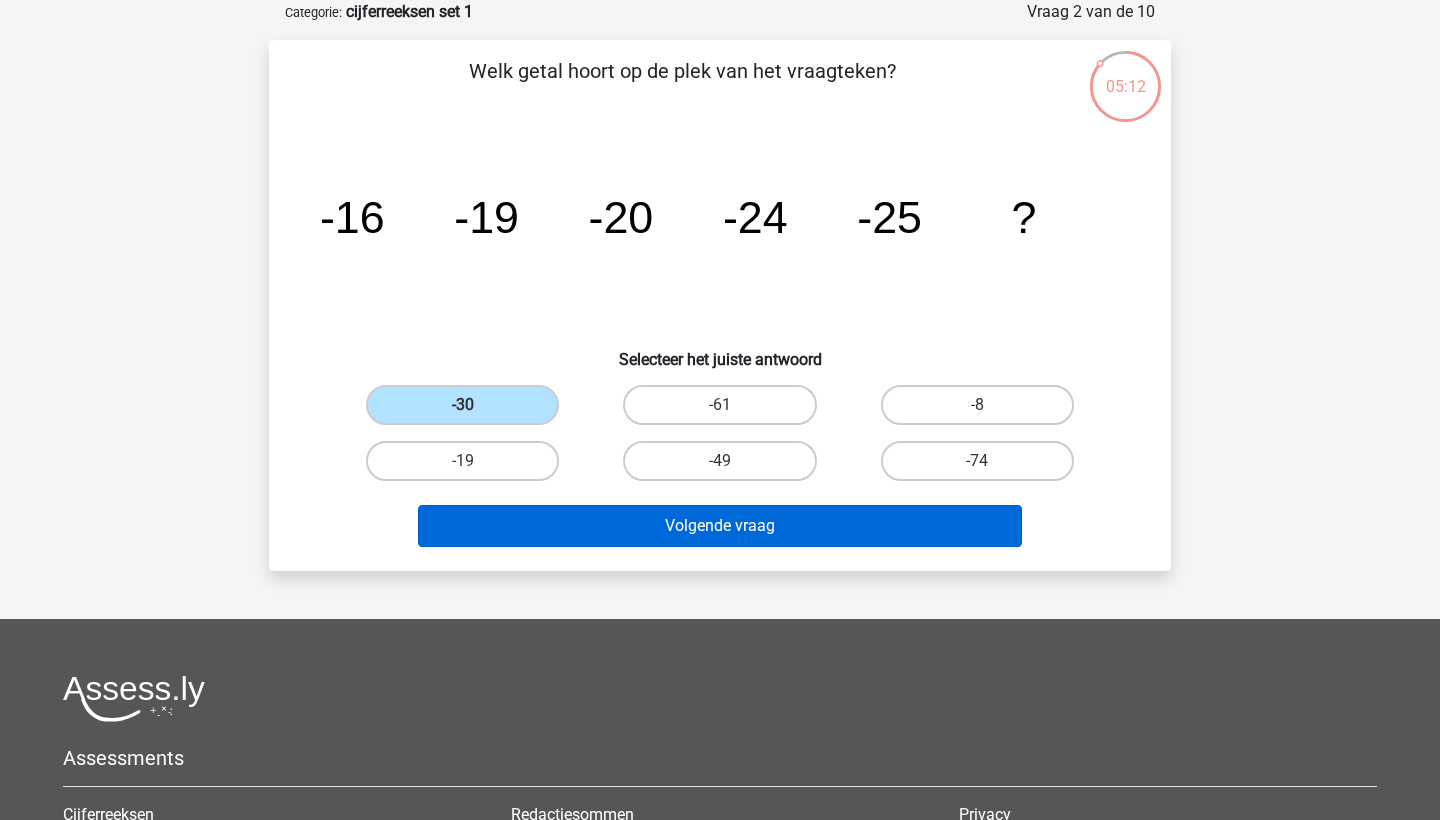click on "Volgende vraag" at bounding box center (720, 526) 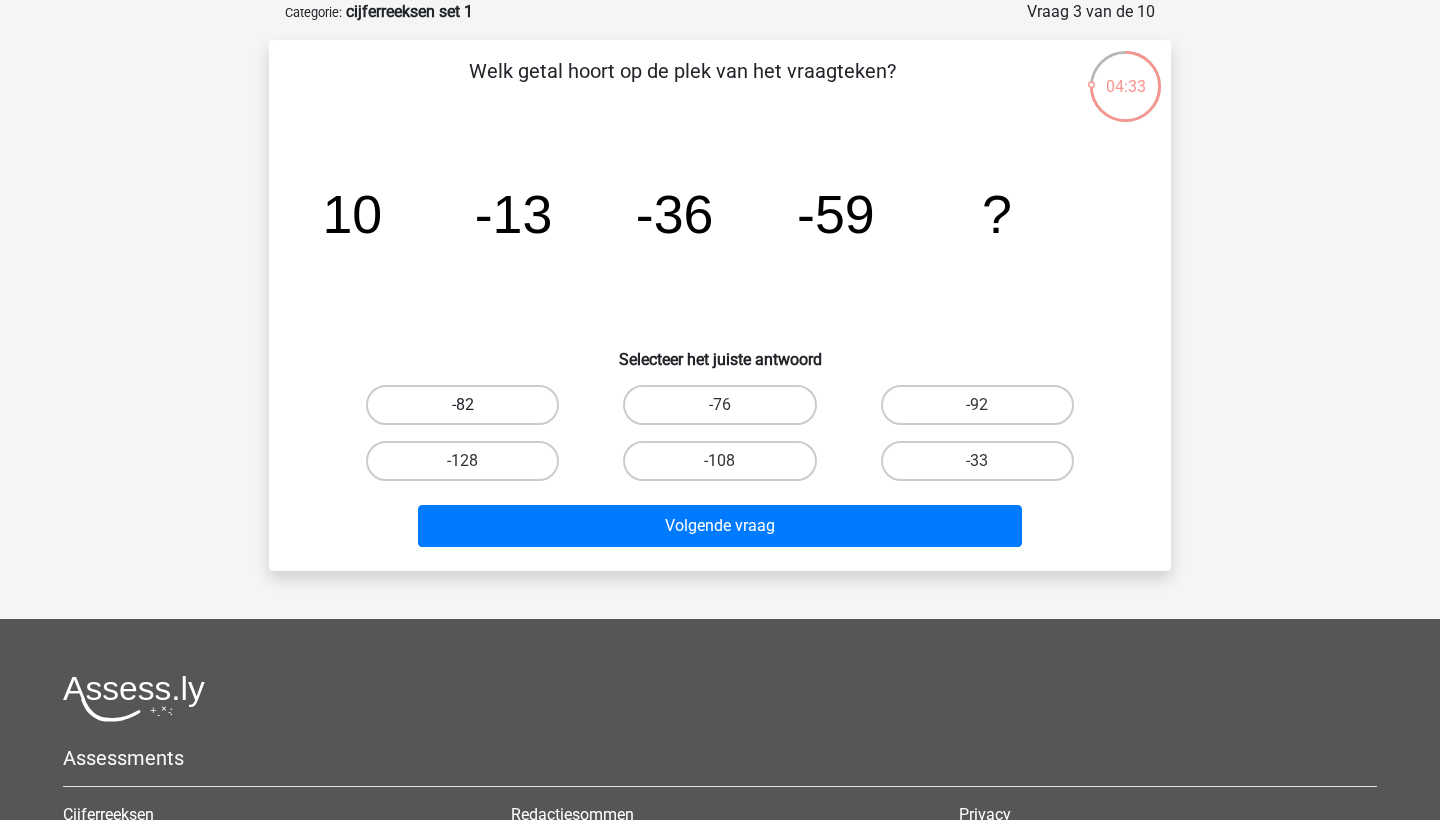 click on "-82" at bounding box center [462, 405] 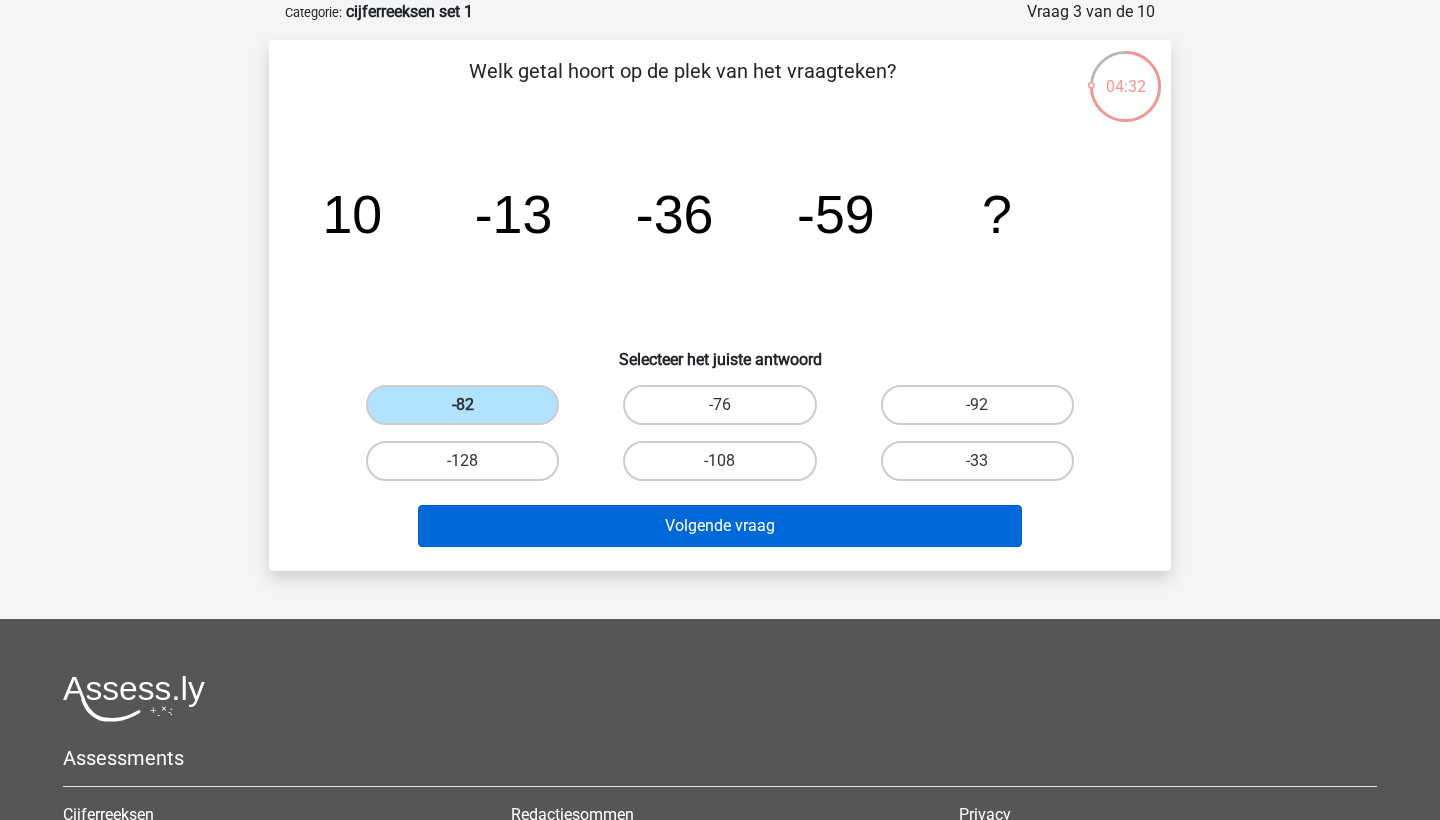 click on "Volgende vraag" at bounding box center [720, 526] 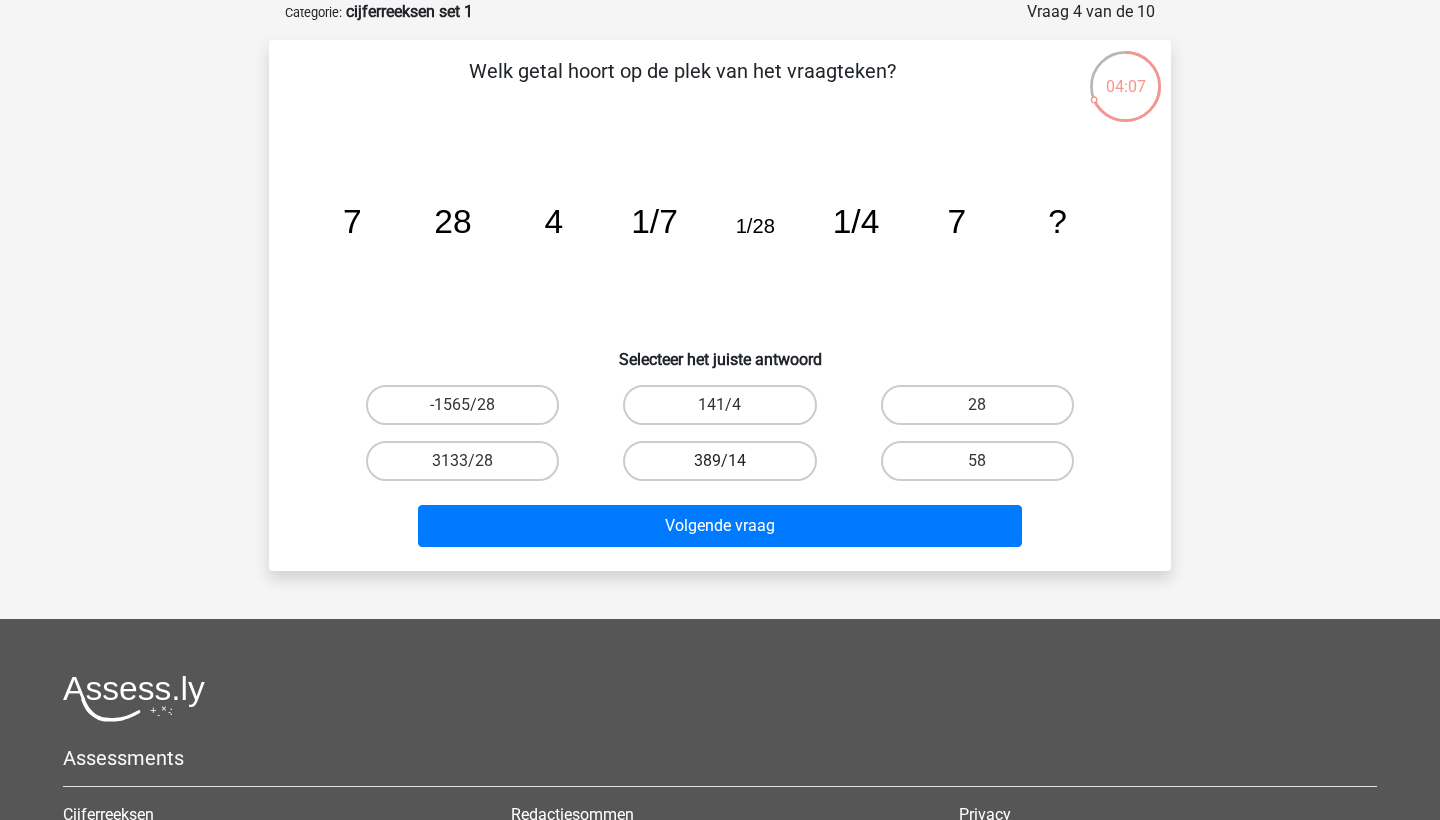 click on "389/14" at bounding box center (719, 461) 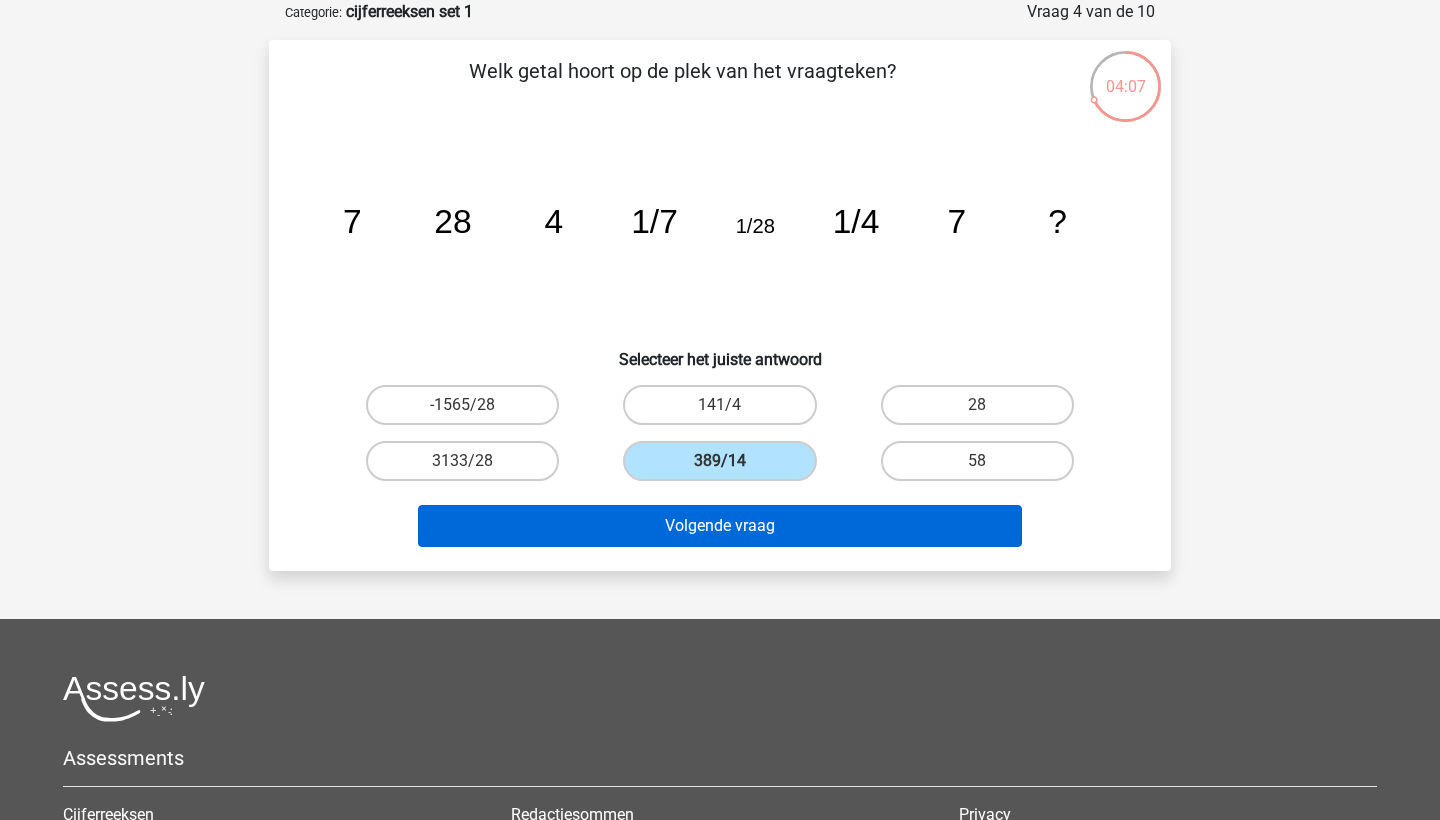 click on "Volgende vraag" at bounding box center [720, 526] 